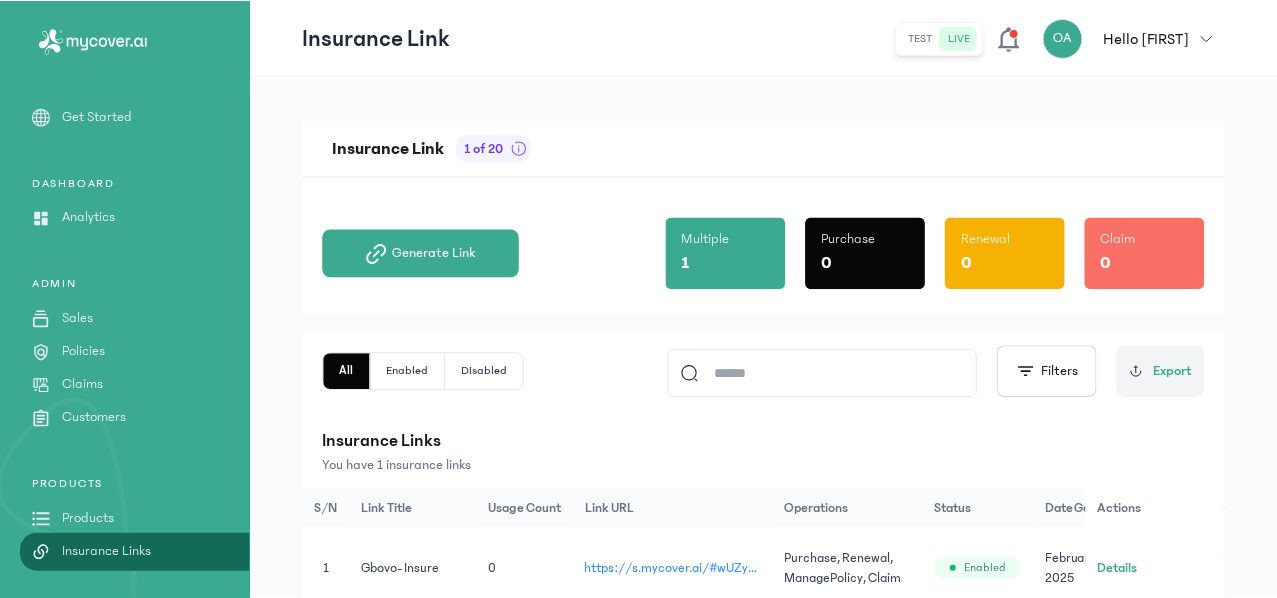 scroll, scrollTop: 0, scrollLeft: 0, axis: both 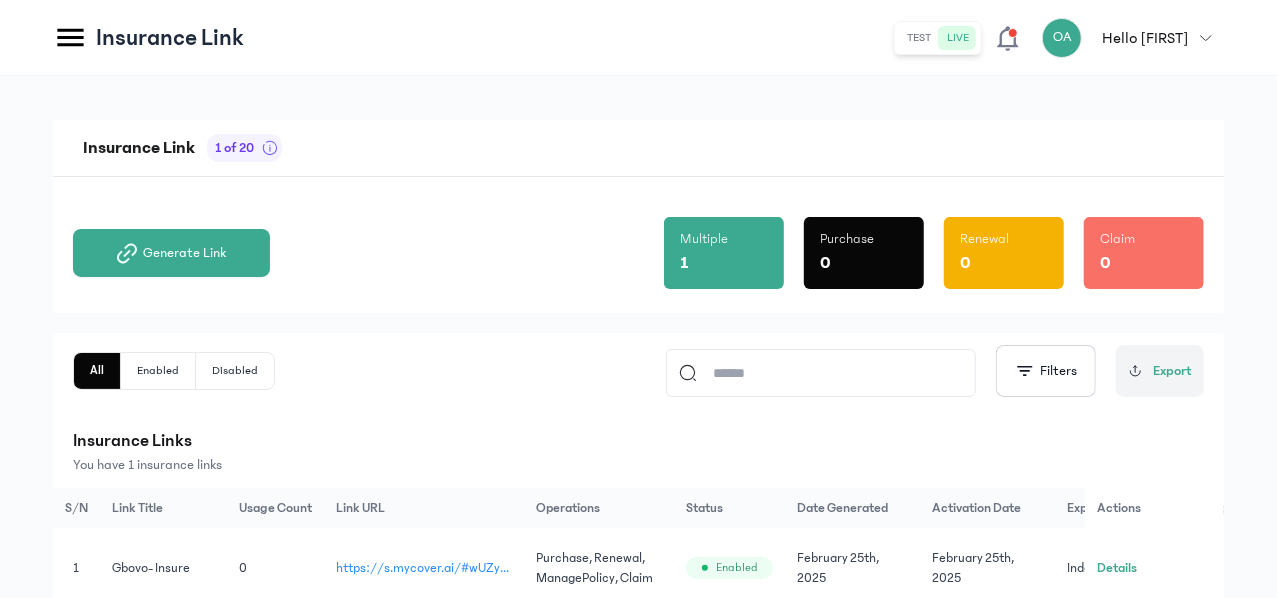 click on "Products" at bounding box center (-162, 518) 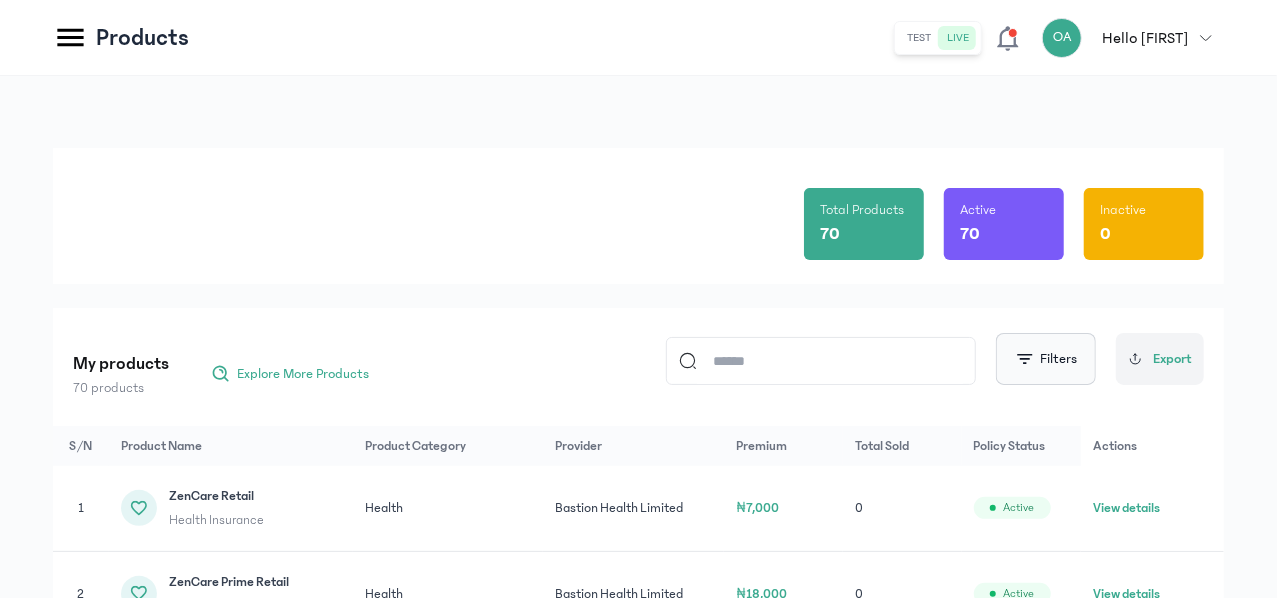 click on "Filters" 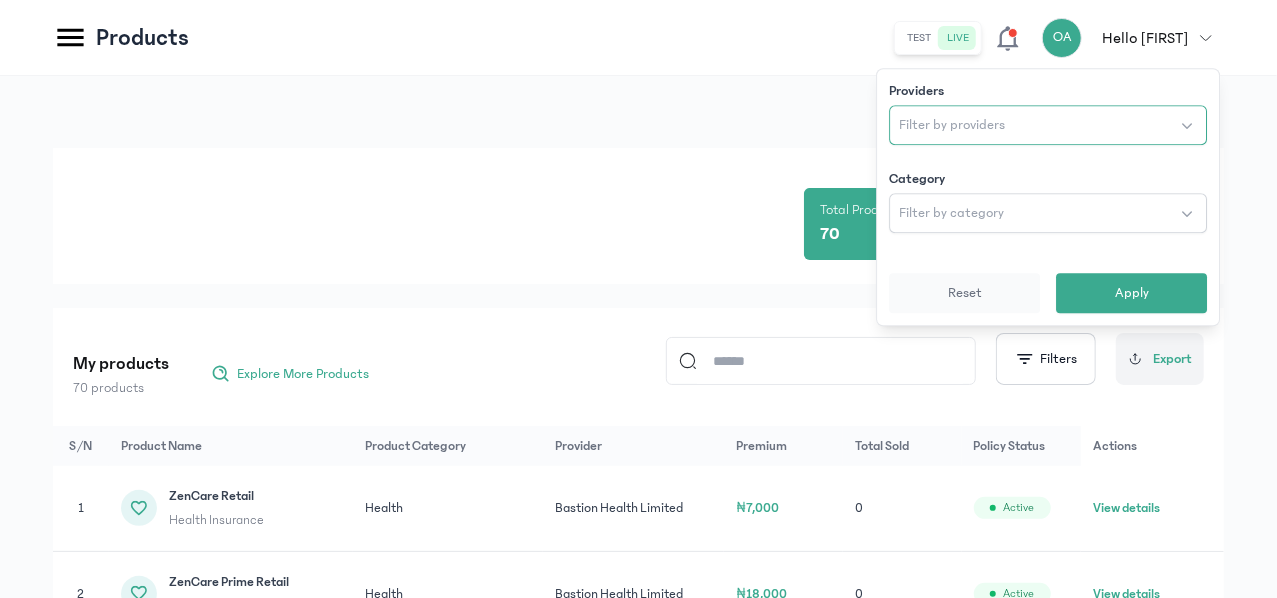 click on "Filter by providers" 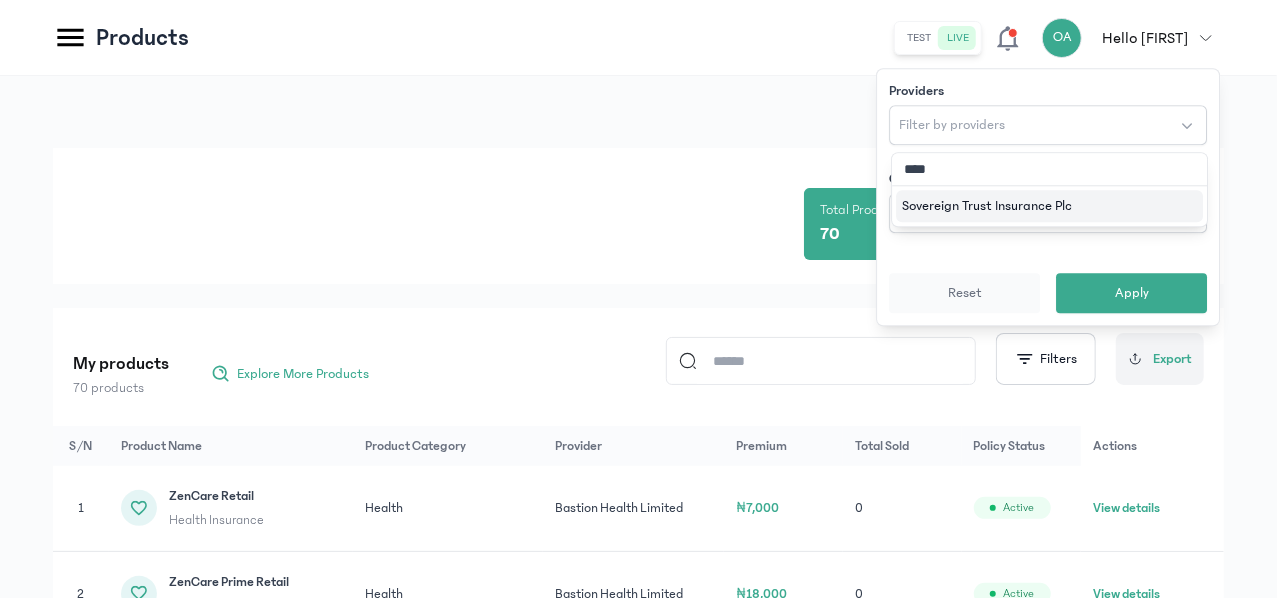 type on "*****" 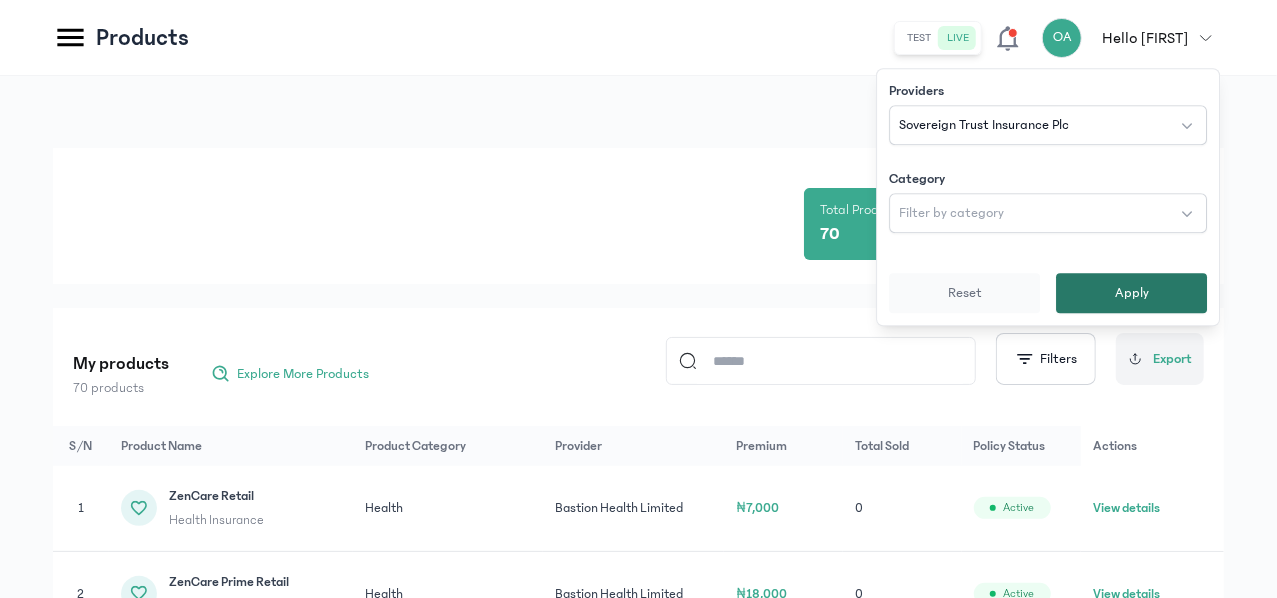 click on "Apply" at bounding box center [1131, 293] 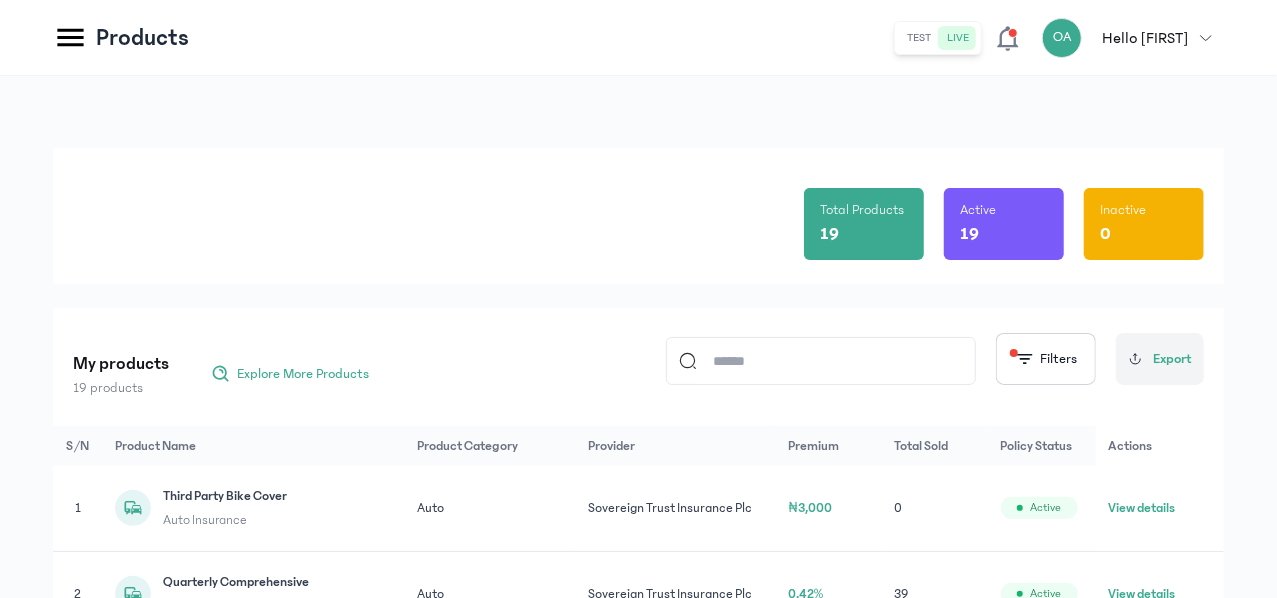 click on "Product Category" 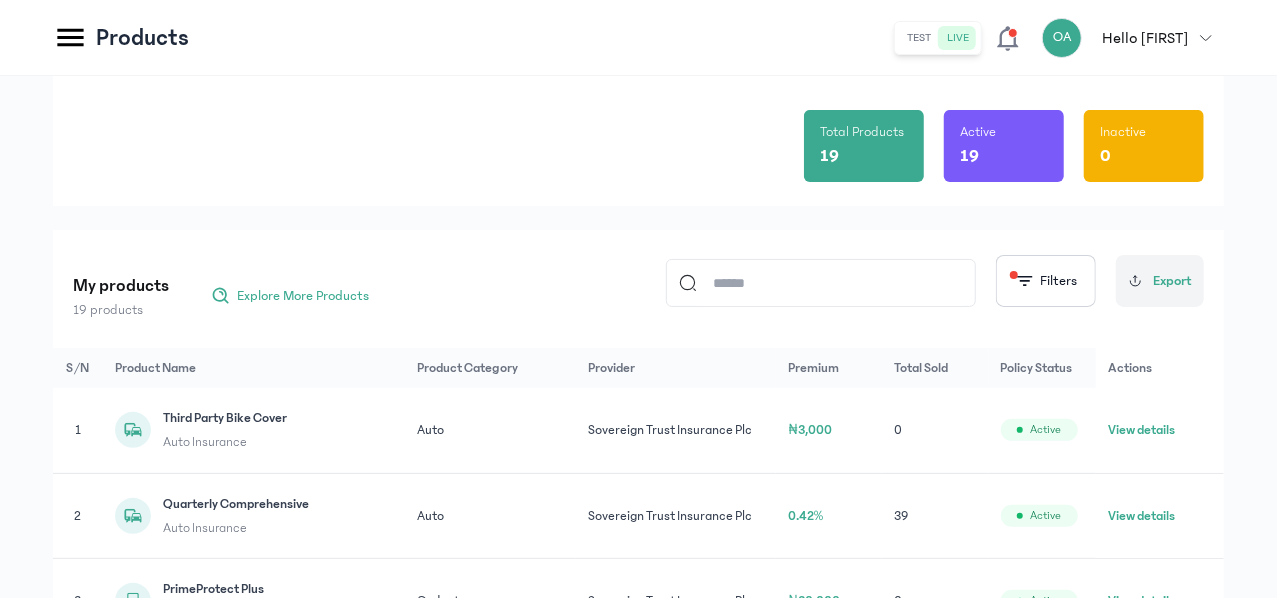 scroll, scrollTop: 80, scrollLeft: 0, axis: vertical 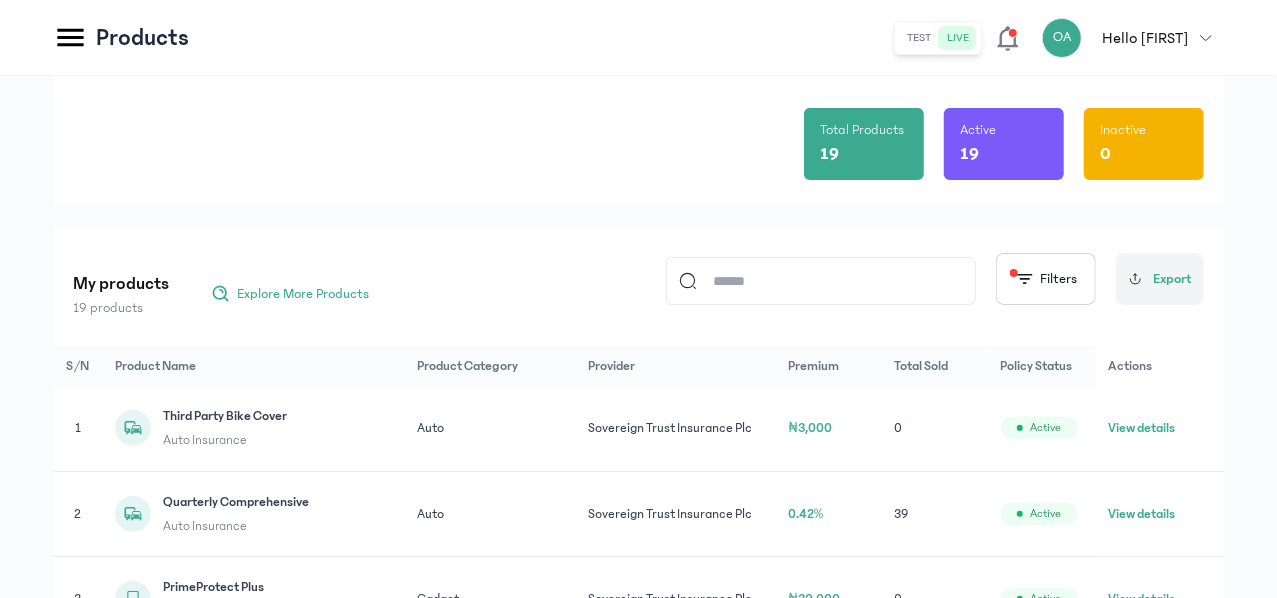 click on "View details" 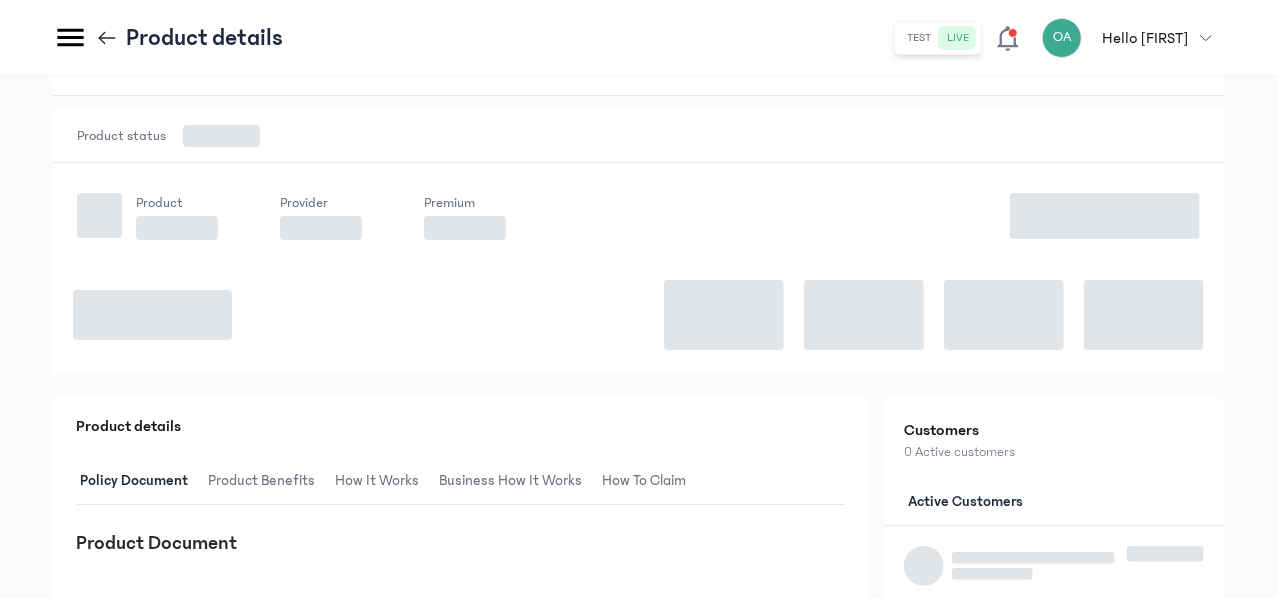 scroll, scrollTop: 0, scrollLeft: 0, axis: both 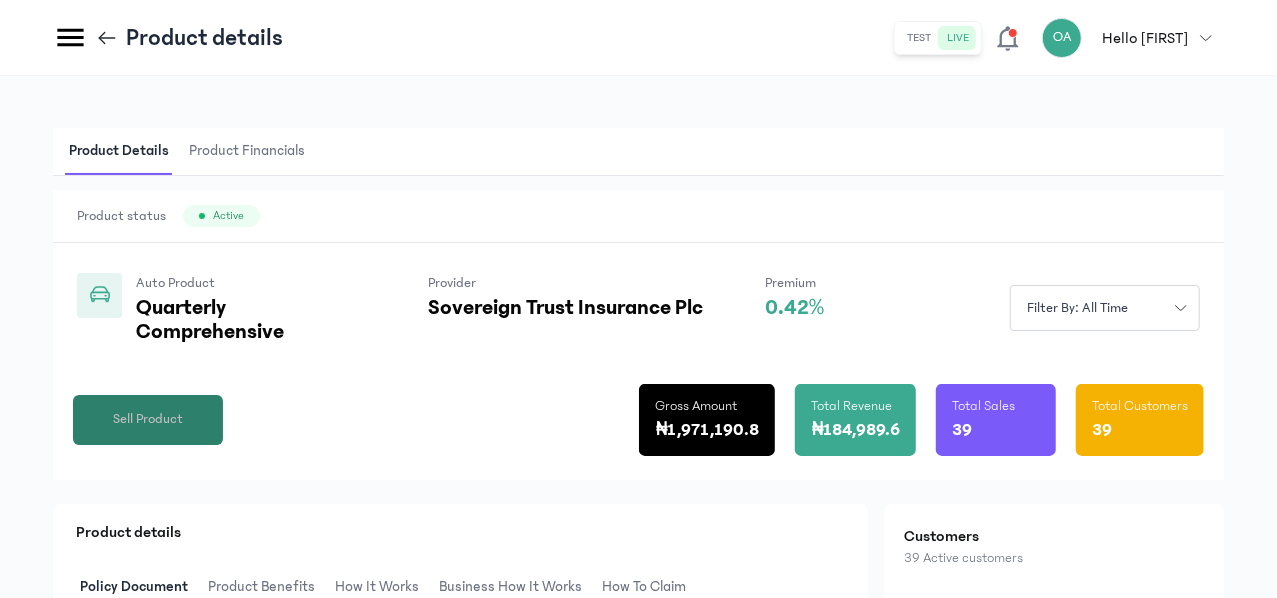 click on "Sell Product" 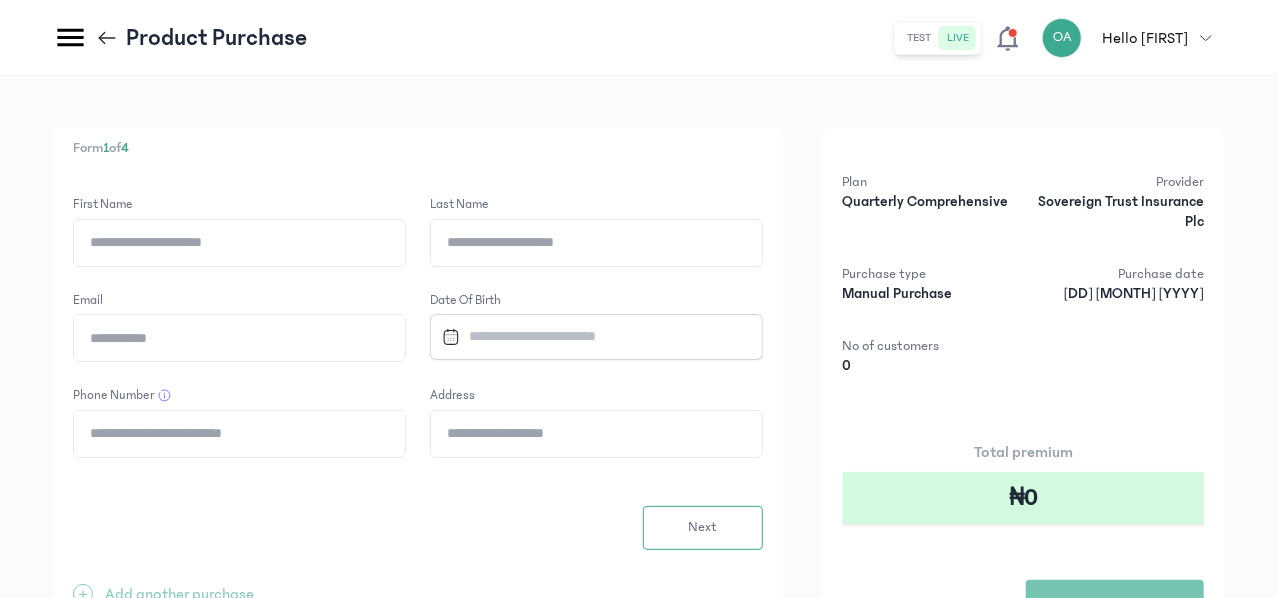 click on "First Name" 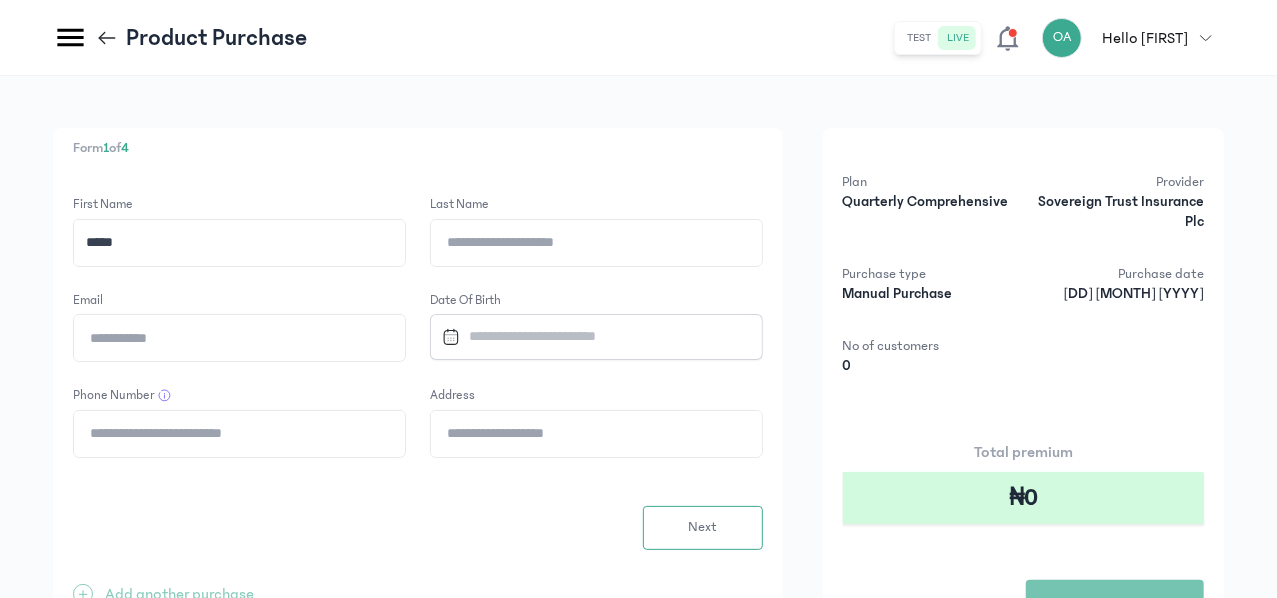 type on "*****" 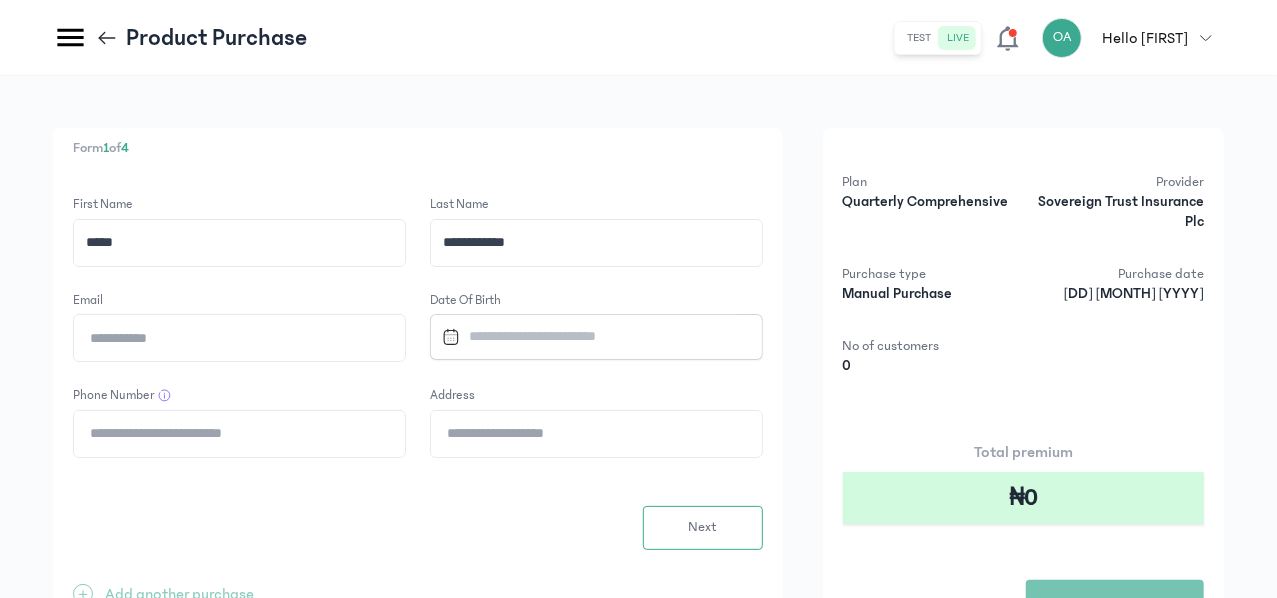 type on "**********" 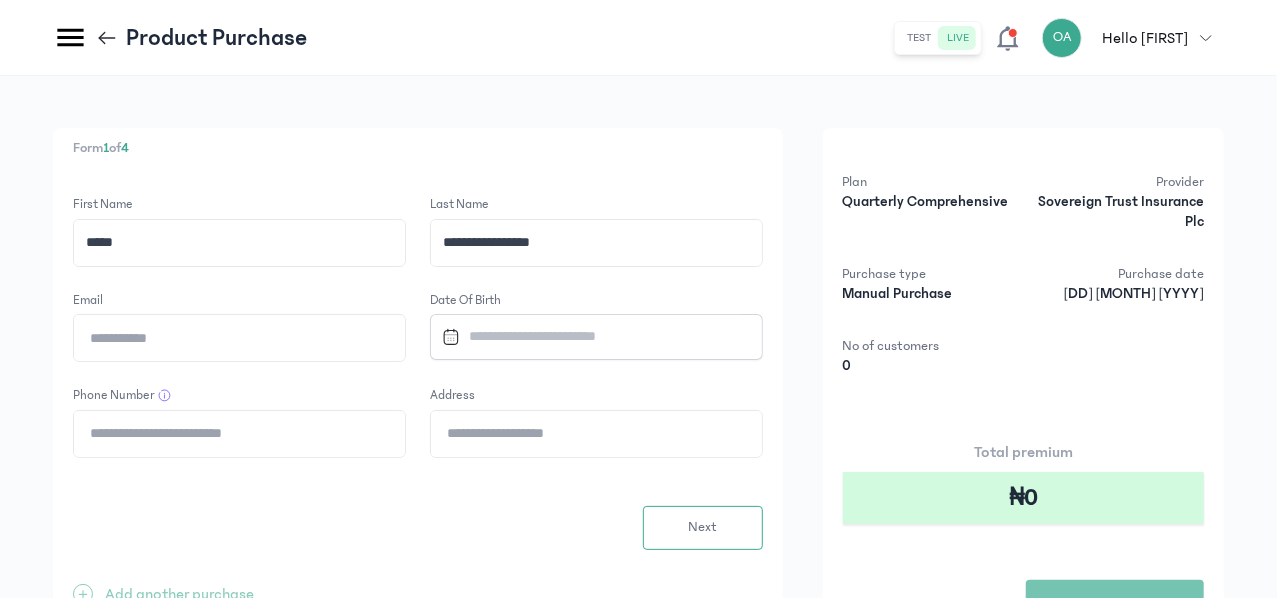 click on "Email" 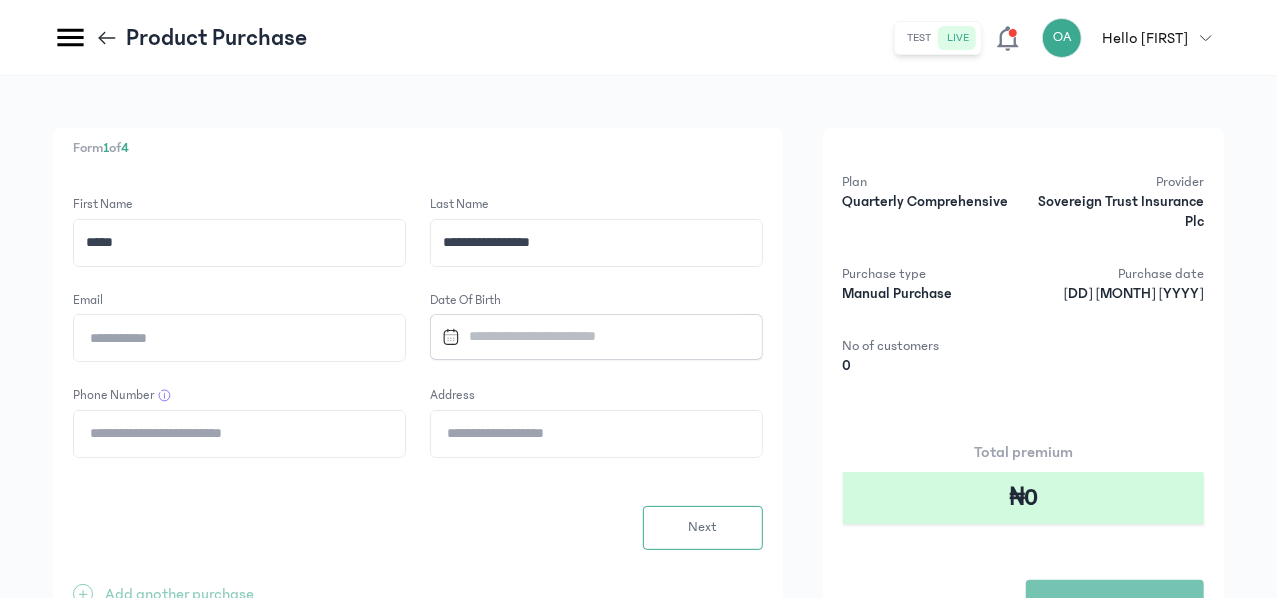 type on "**********" 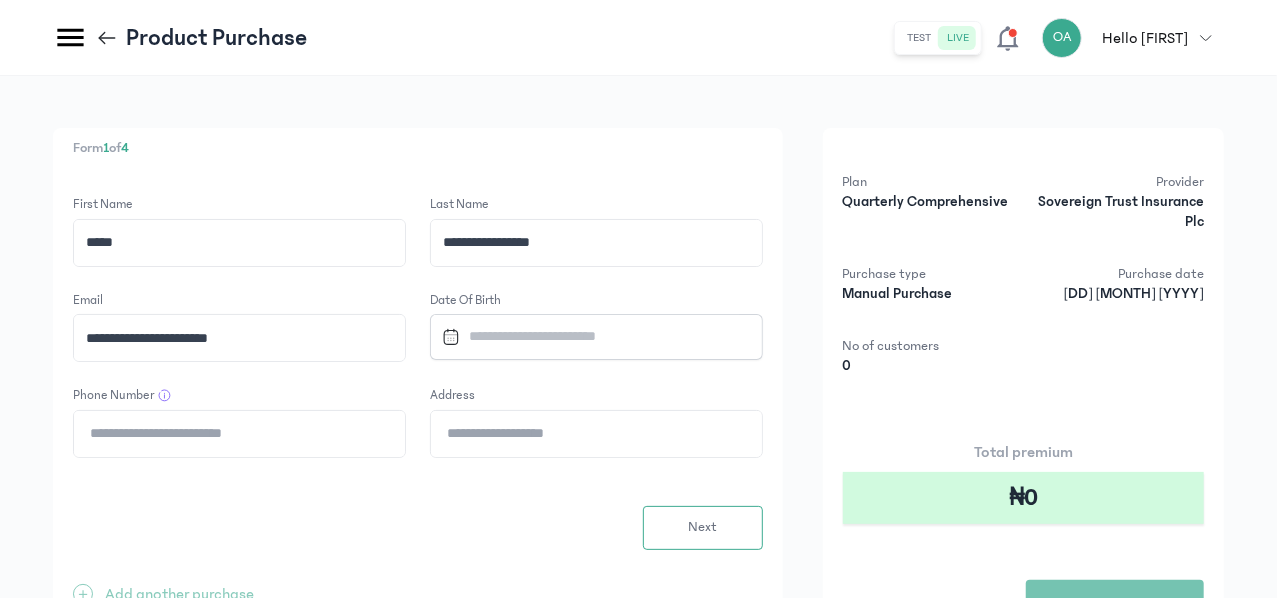 click at bounding box center (587, 336) 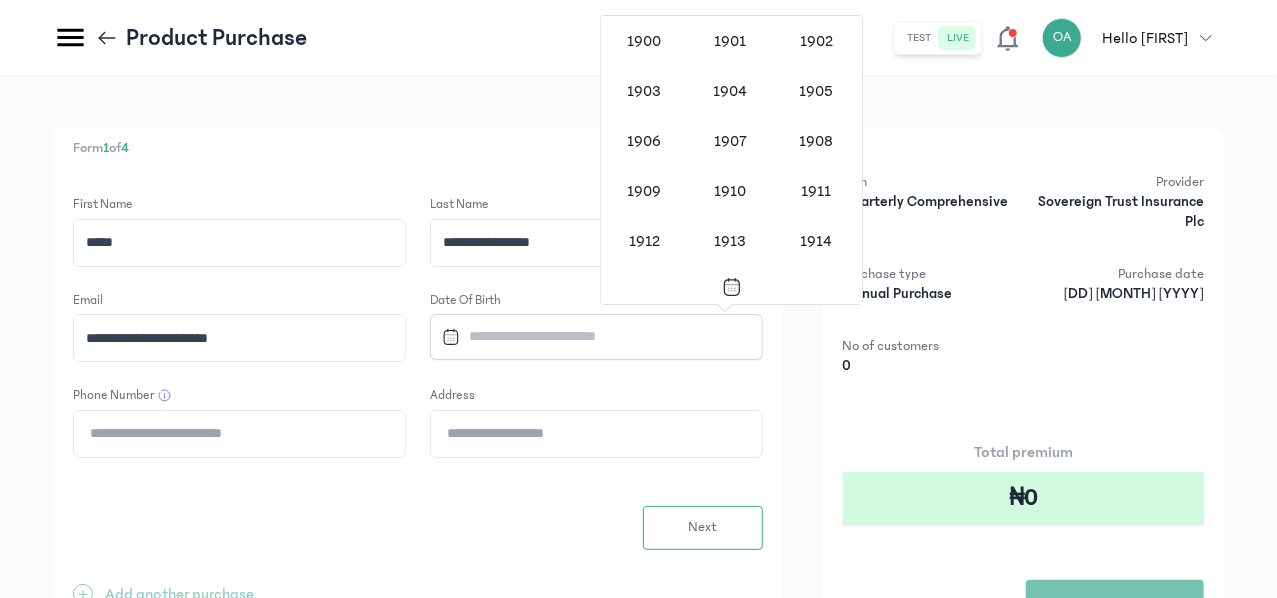scroll, scrollTop: 1638, scrollLeft: 0, axis: vertical 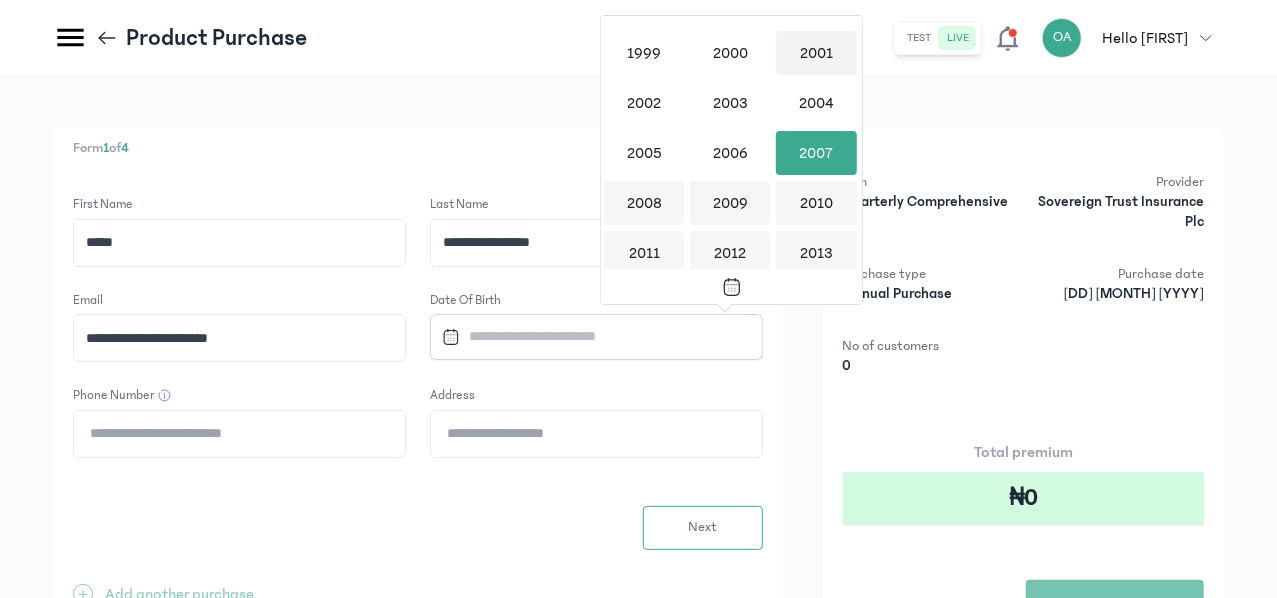 click on "2001" at bounding box center (816, 53) 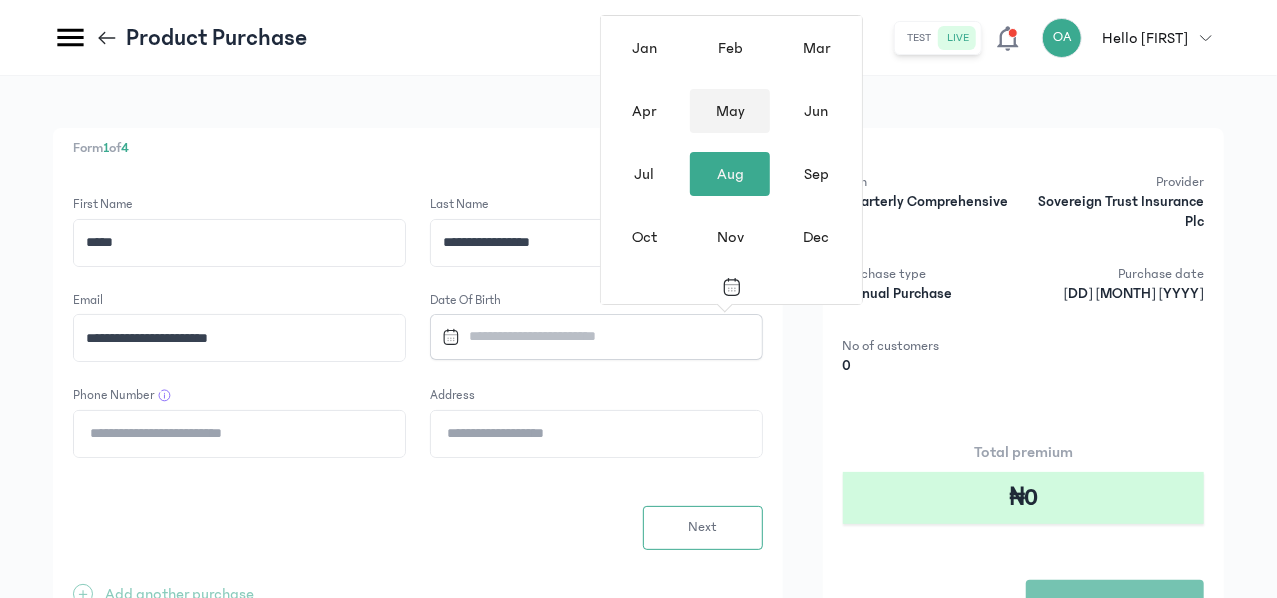 click on "May" at bounding box center (730, 111) 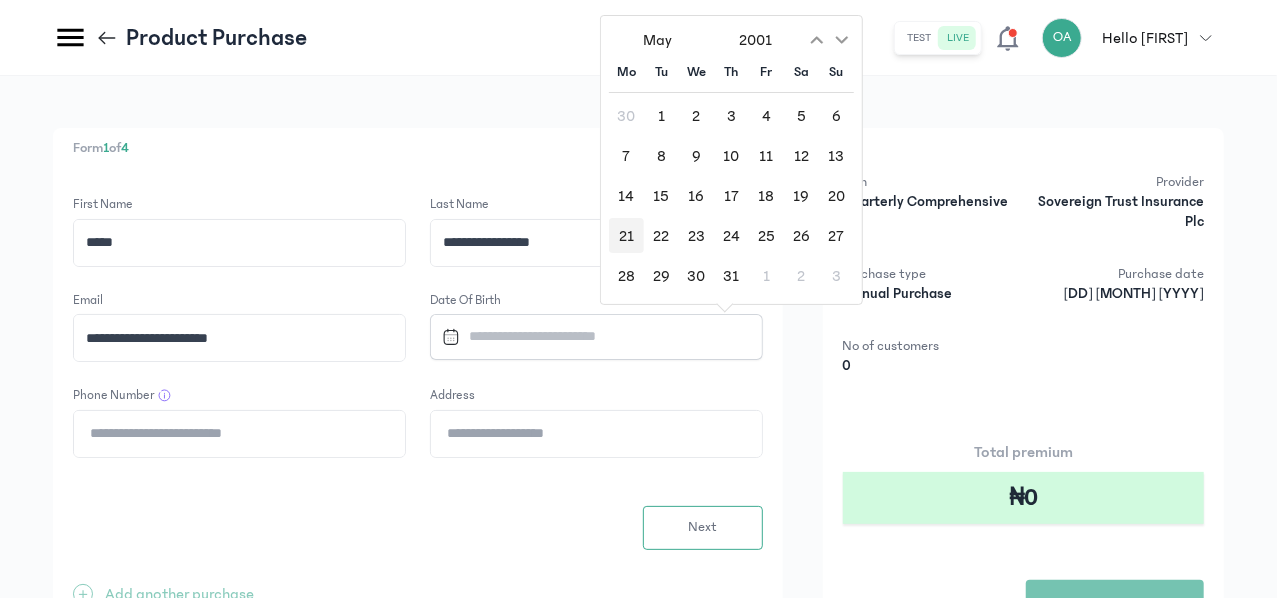 click on "21" at bounding box center (626, 235) 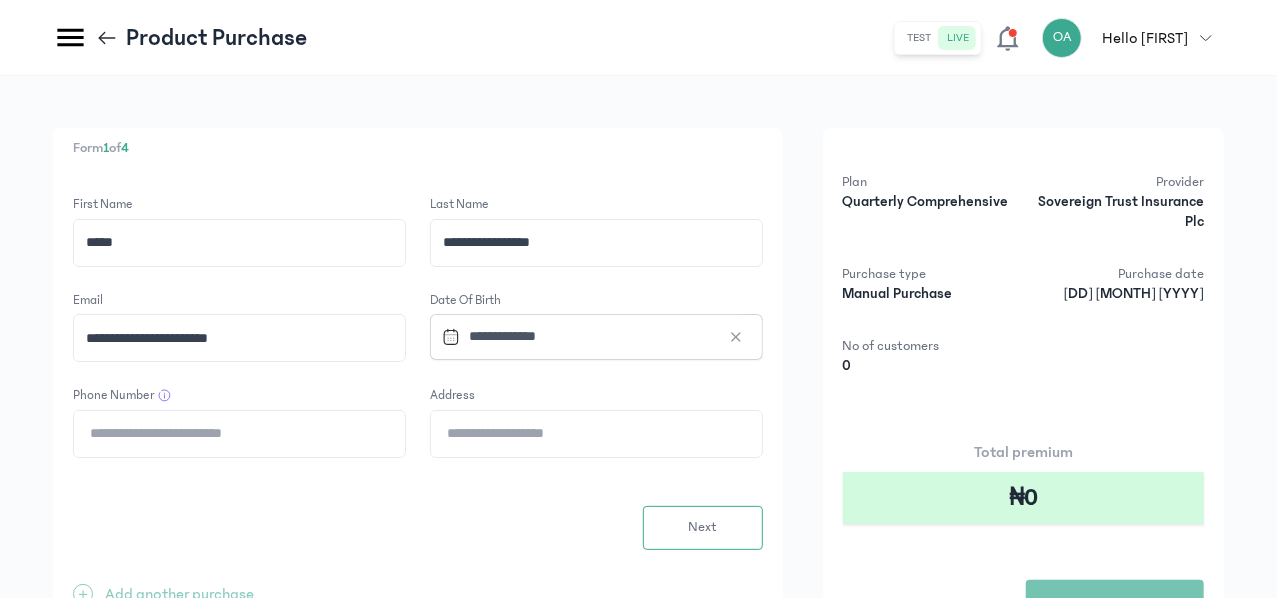 click on "Phone Number" 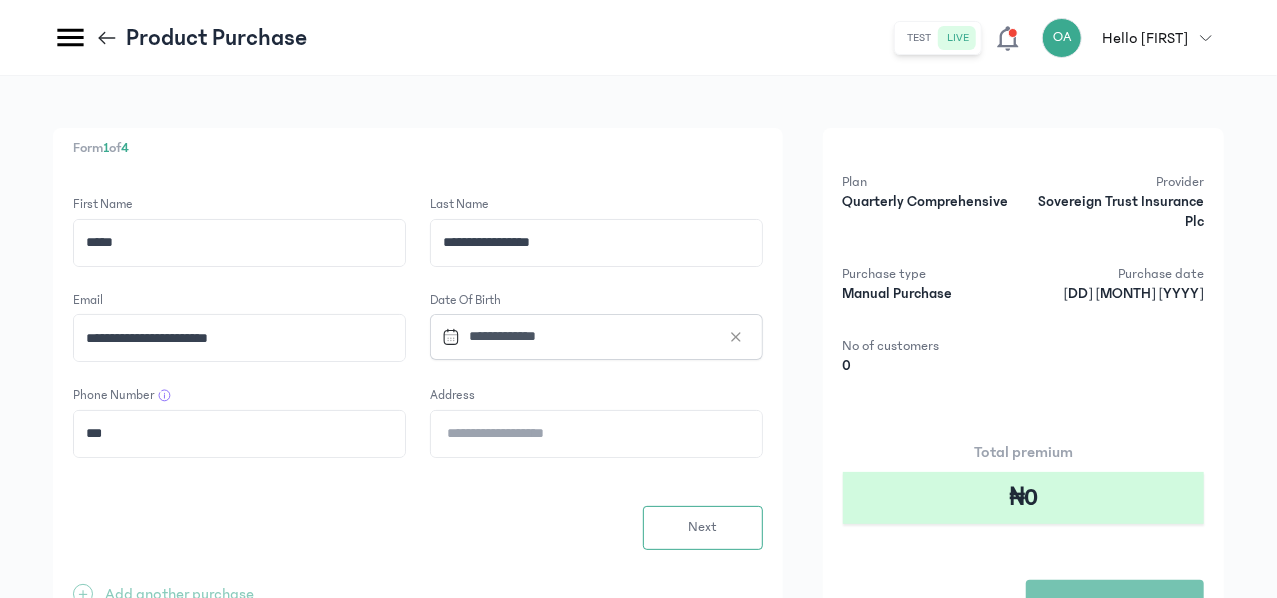 type on "**********" 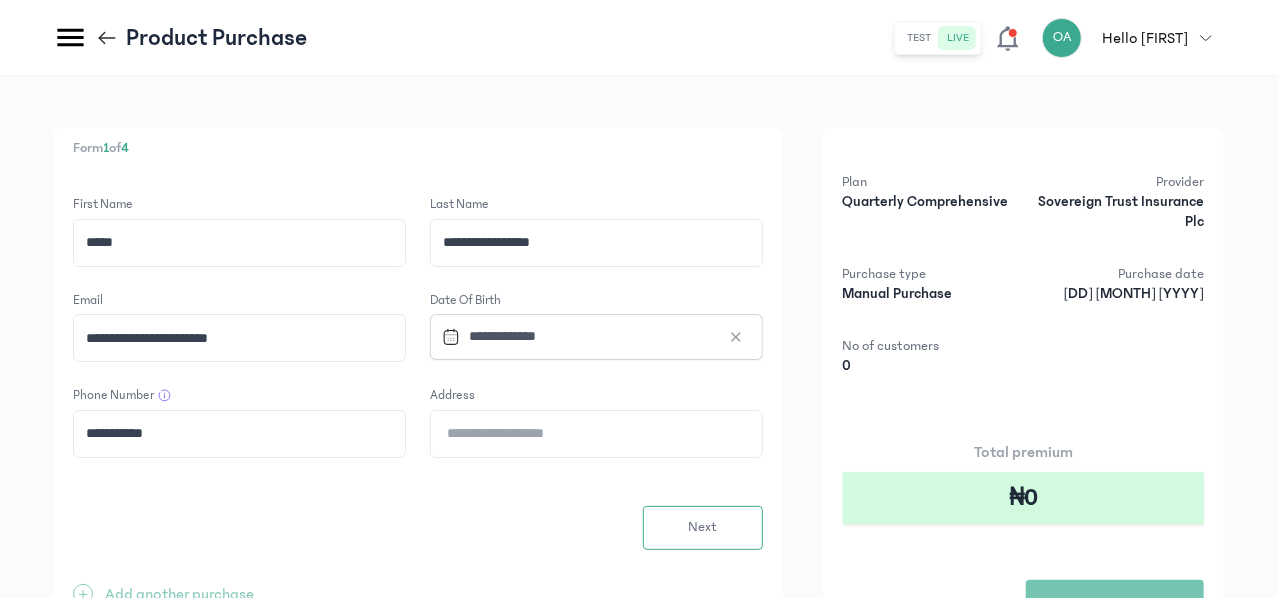 click on "Address" 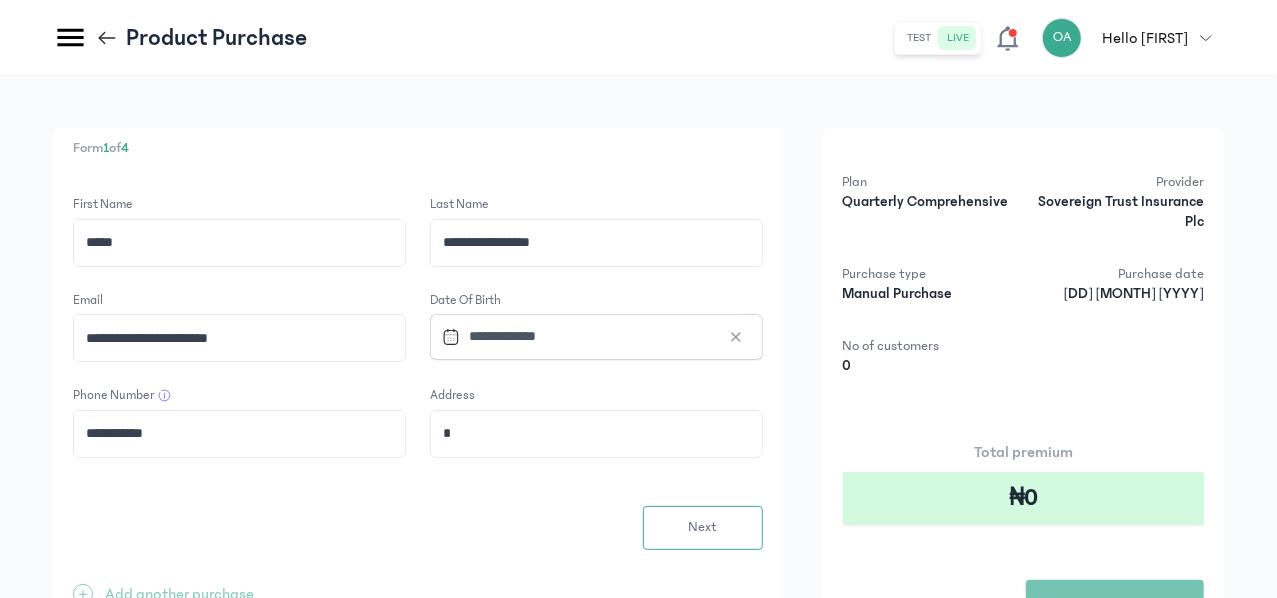 type on "**********" 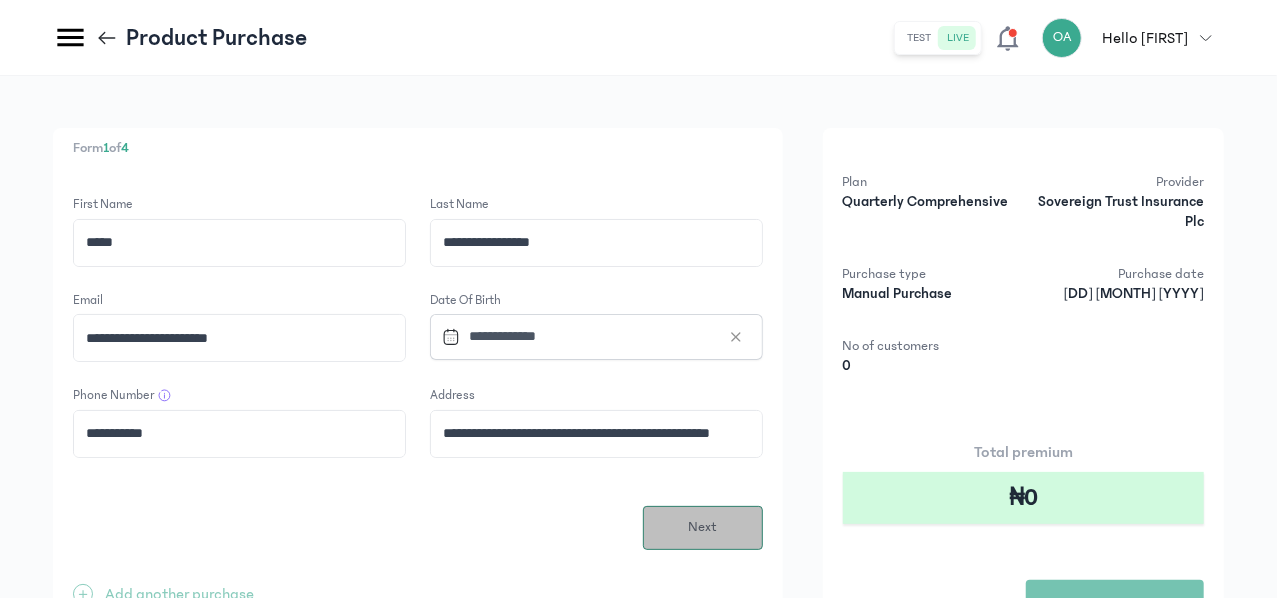 click on "Next" at bounding box center [702, 527] 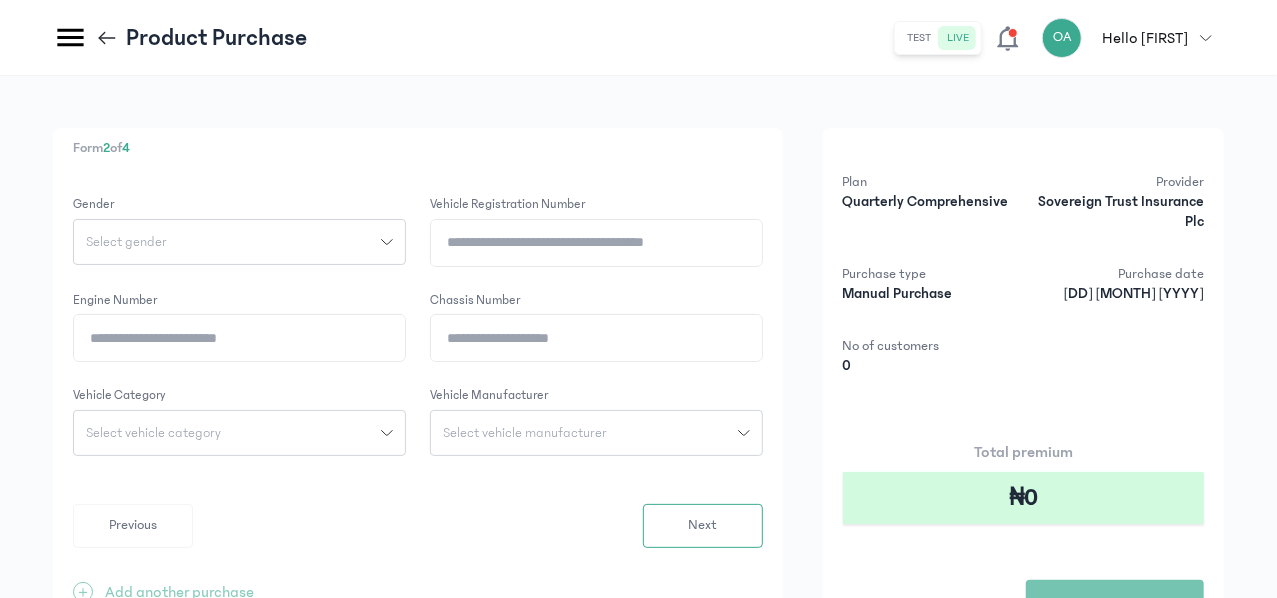 click on "Select gender" at bounding box center (227, 242) 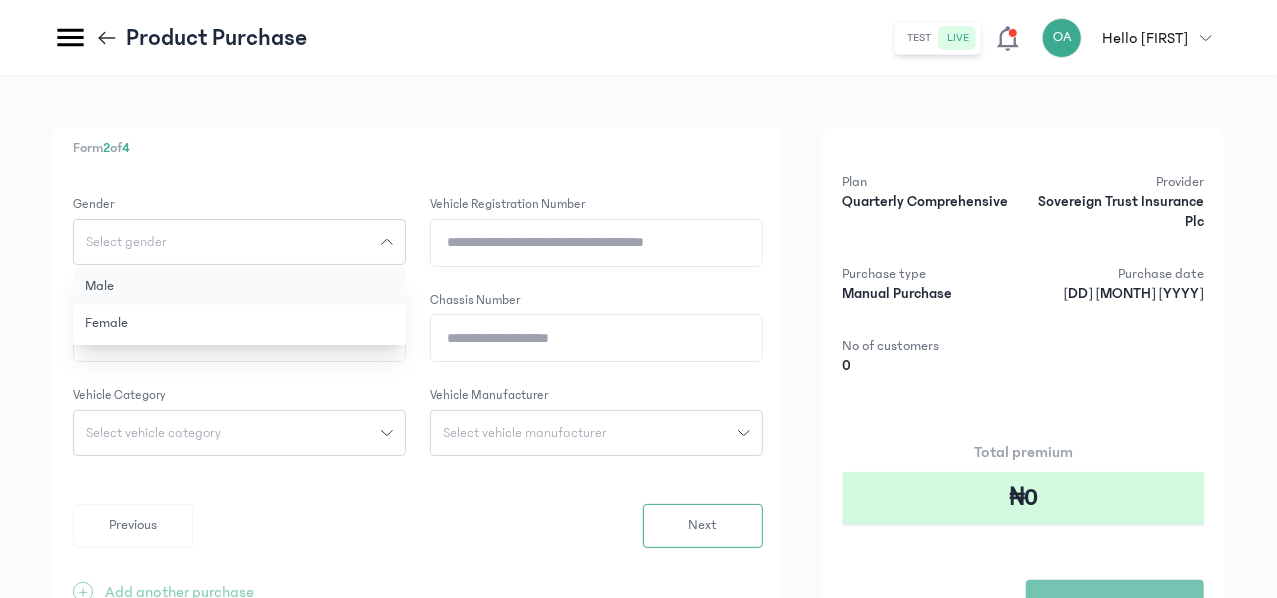 click on "Male" 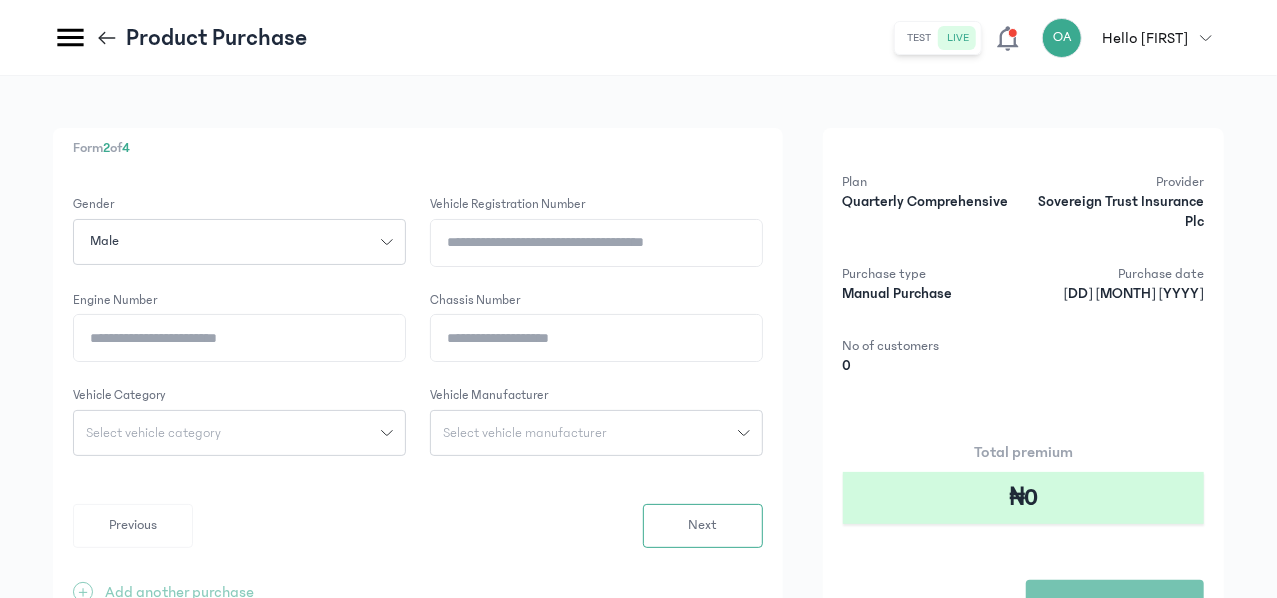 click on "Vehicle registration number" 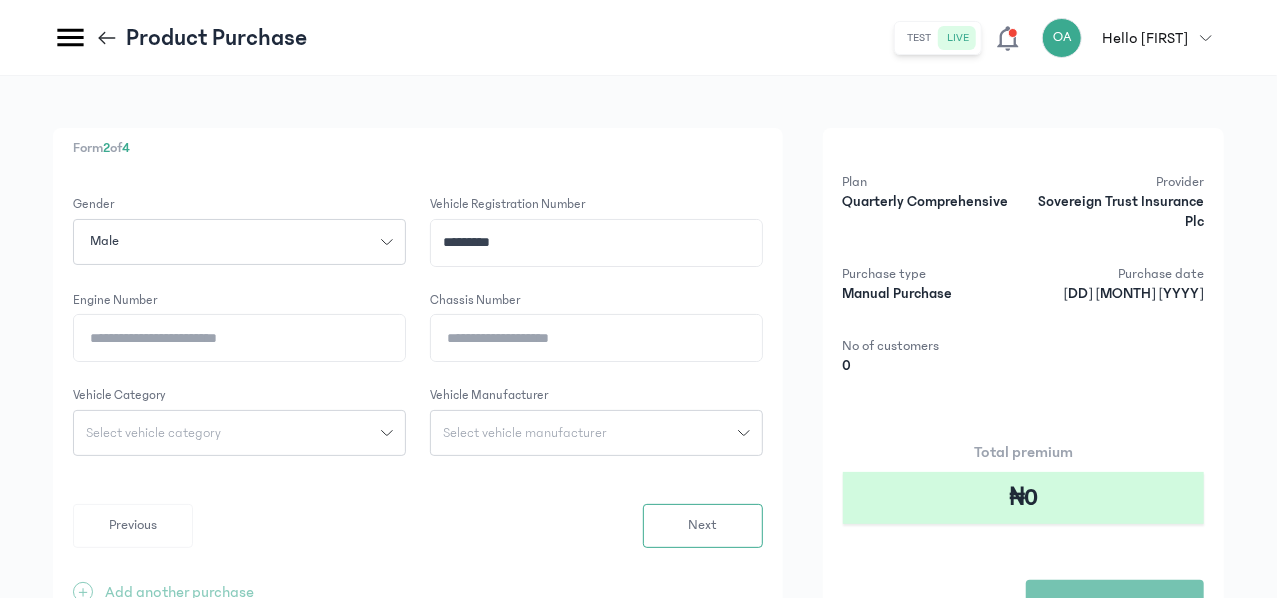 type on "*********" 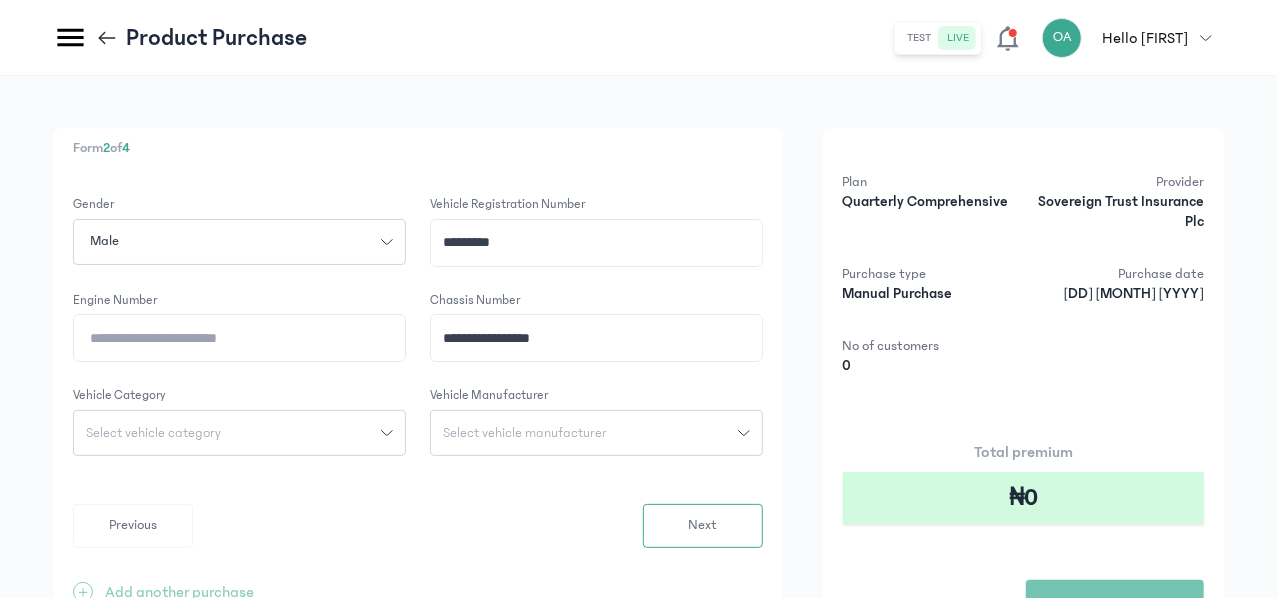 click on "**********" 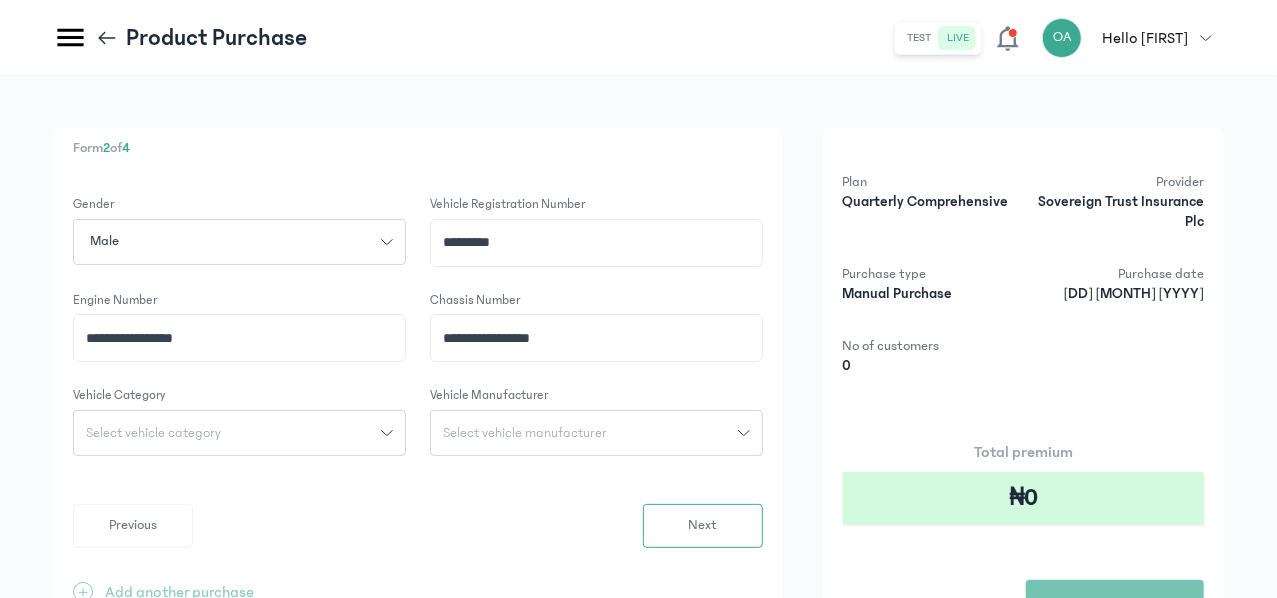 type on "**********" 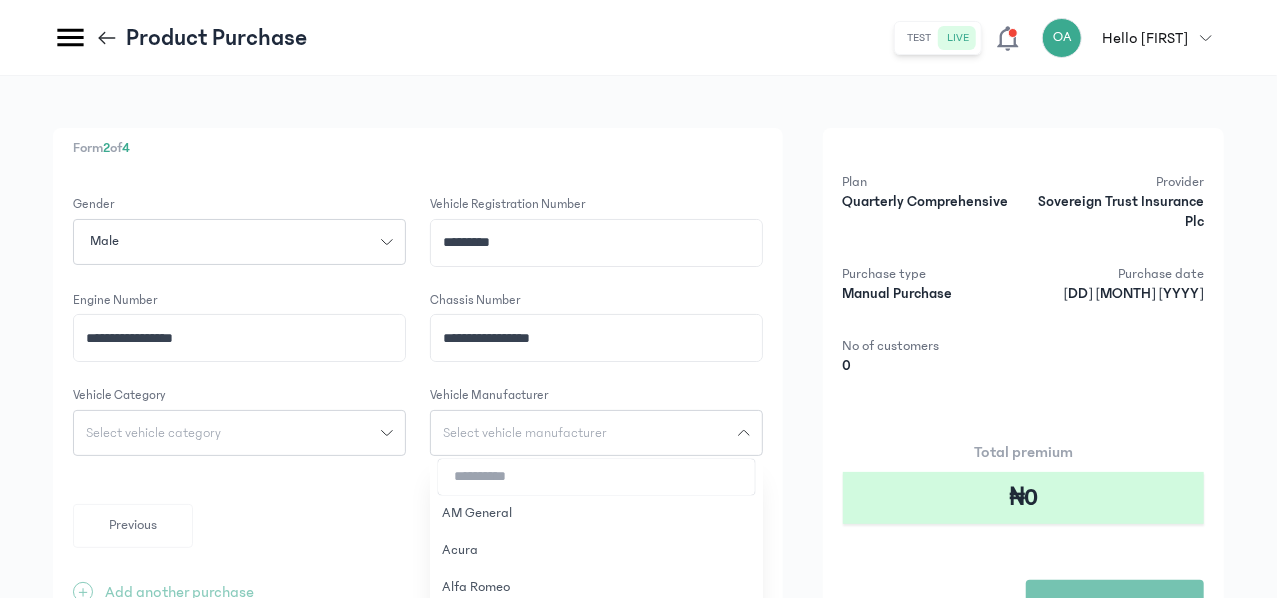 click at bounding box center [596, 477] 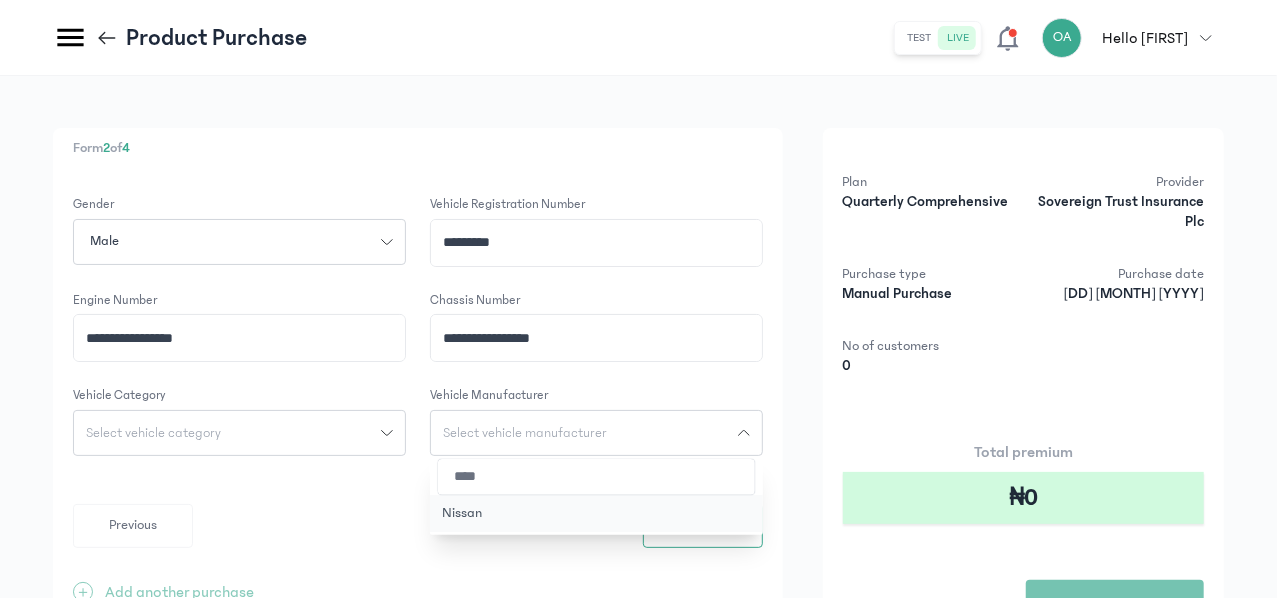 type on "****" 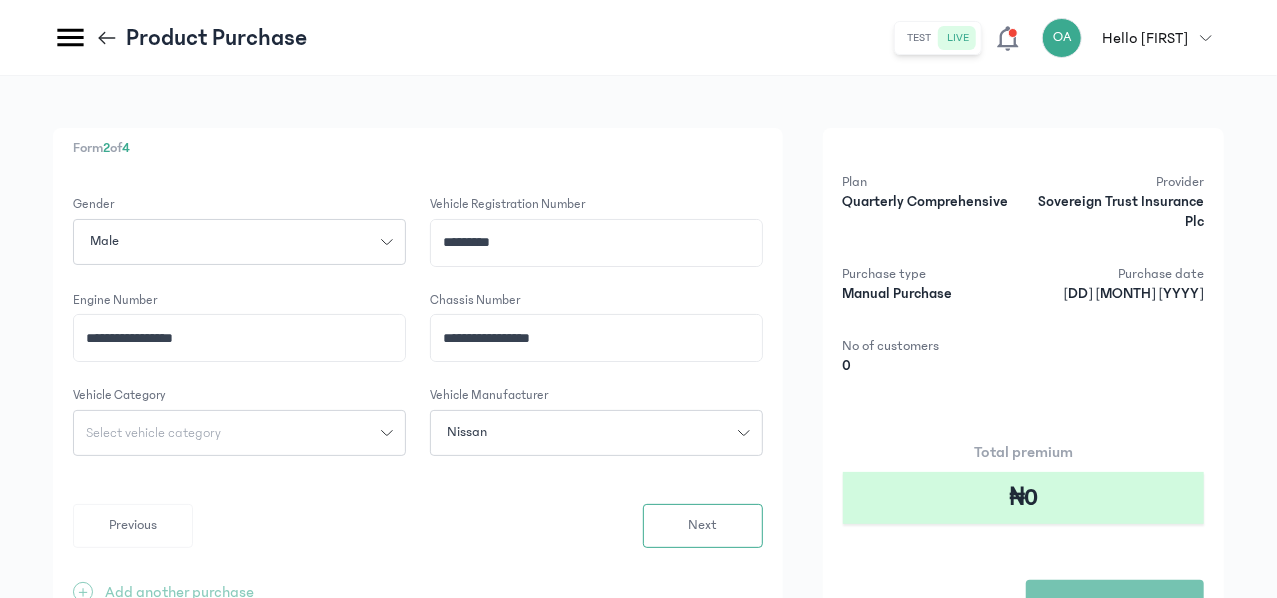 click on "Select vehicle category" at bounding box center [227, 433] 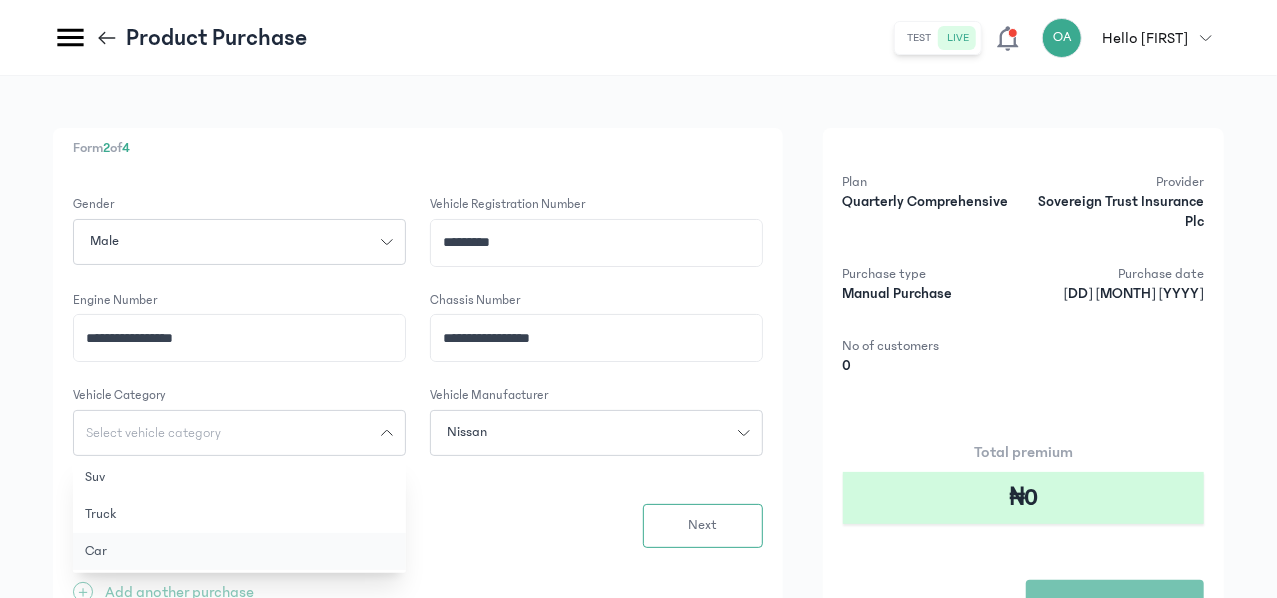 click on "Car" 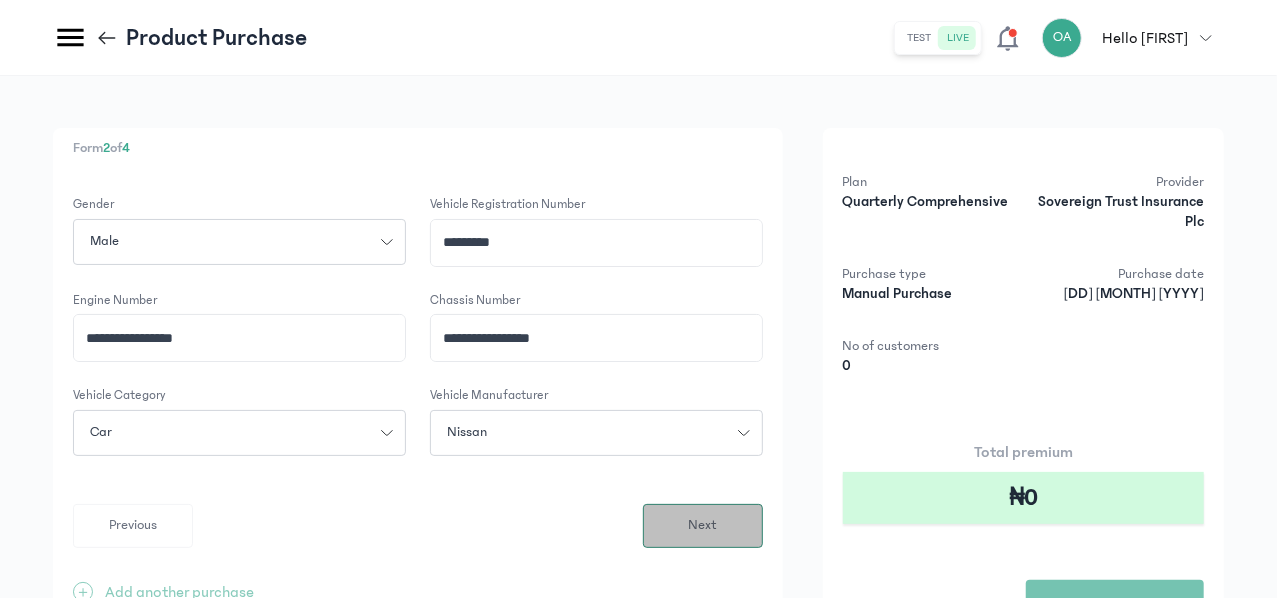 click on "Next" at bounding box center [703, 526] 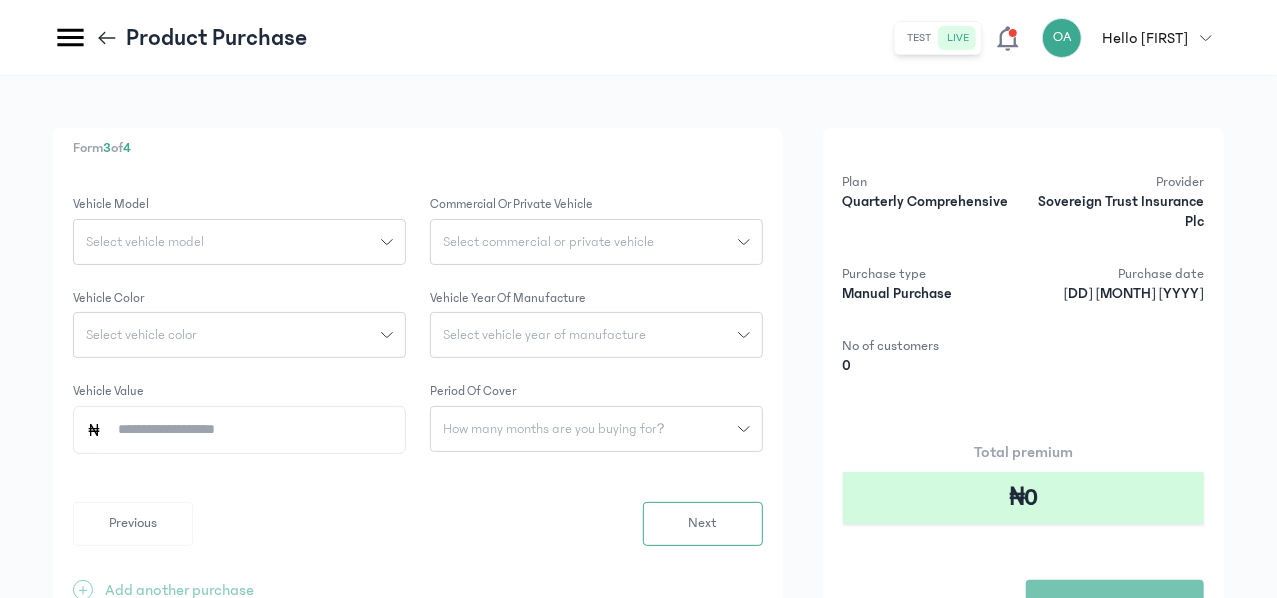 click on "Select vehicle model" at bounding box center [227, 242] 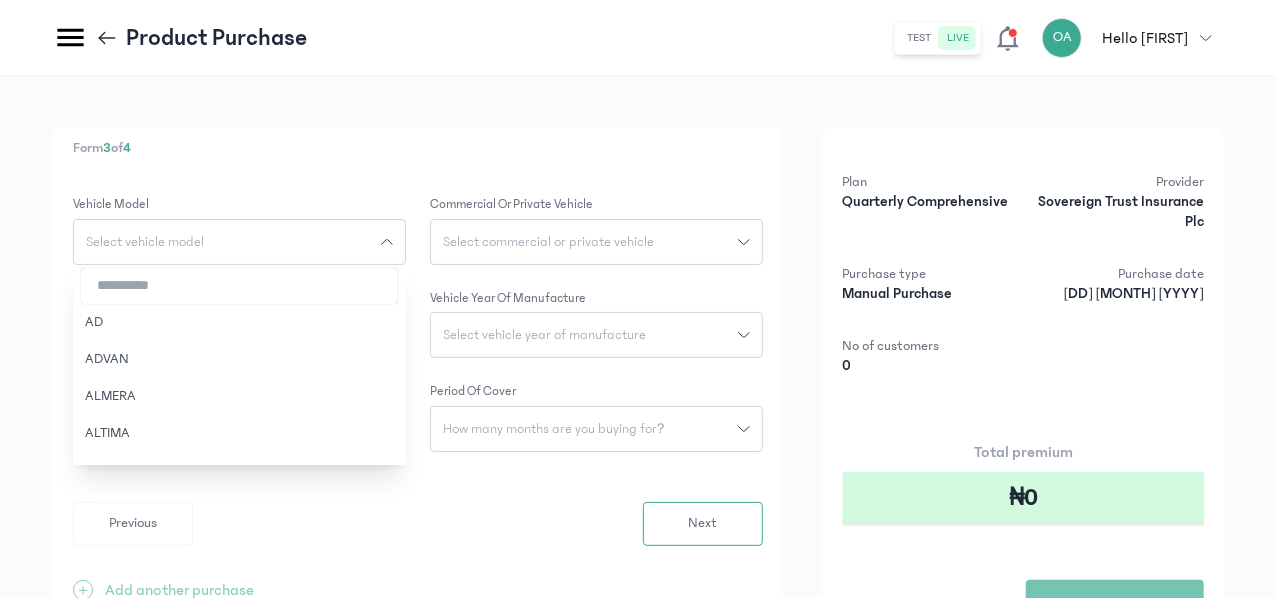 click at bounding box center (239, 286) 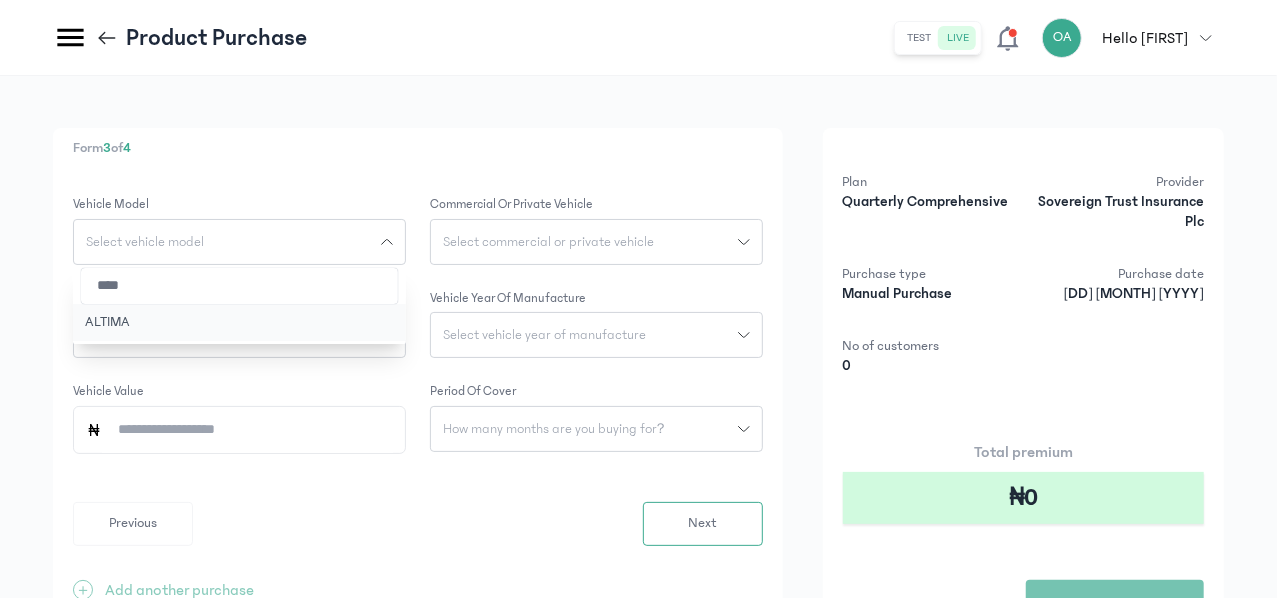 type on "****" 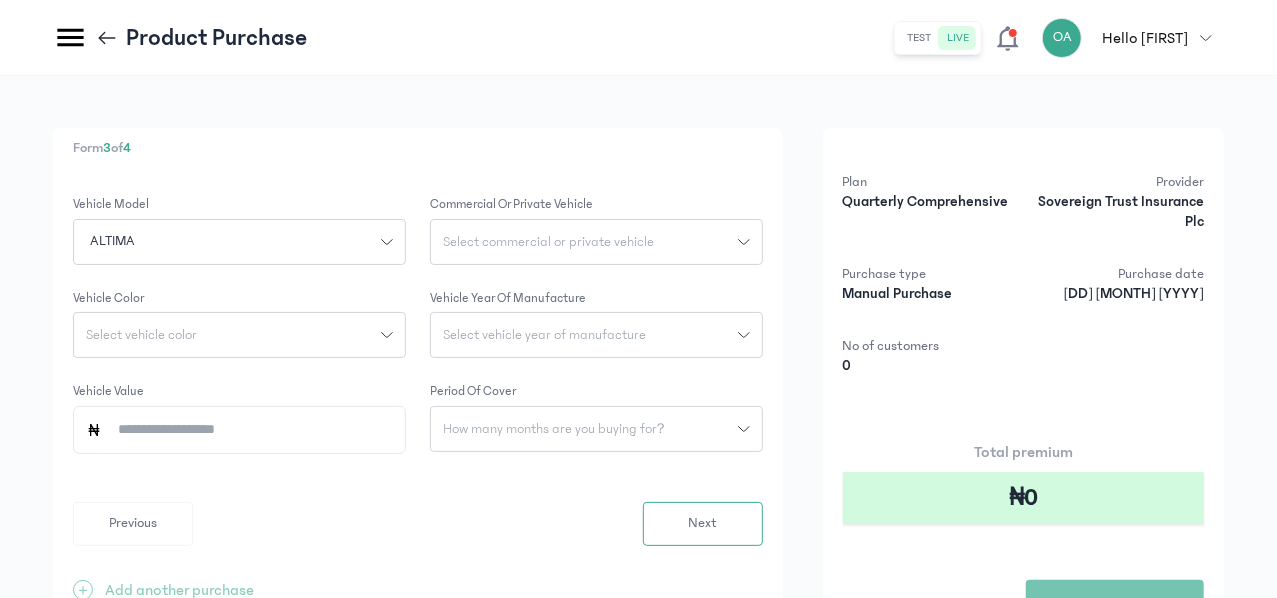 click on "Select commercial or private vehicle" at bounding box center (548, 242) 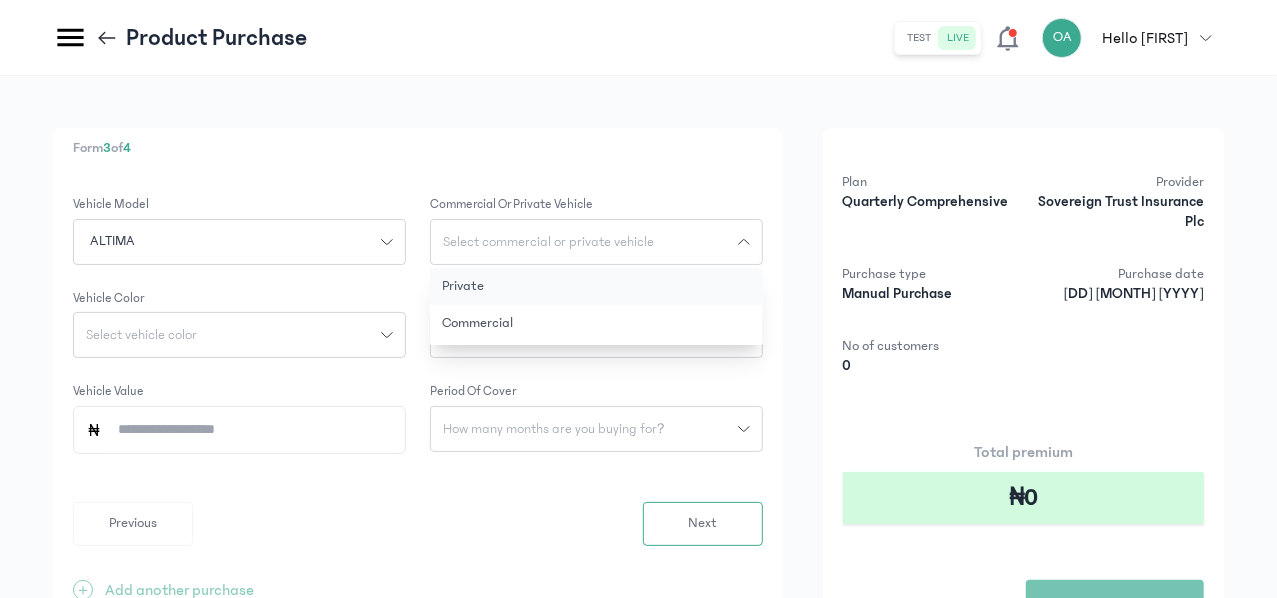 click on "Private" 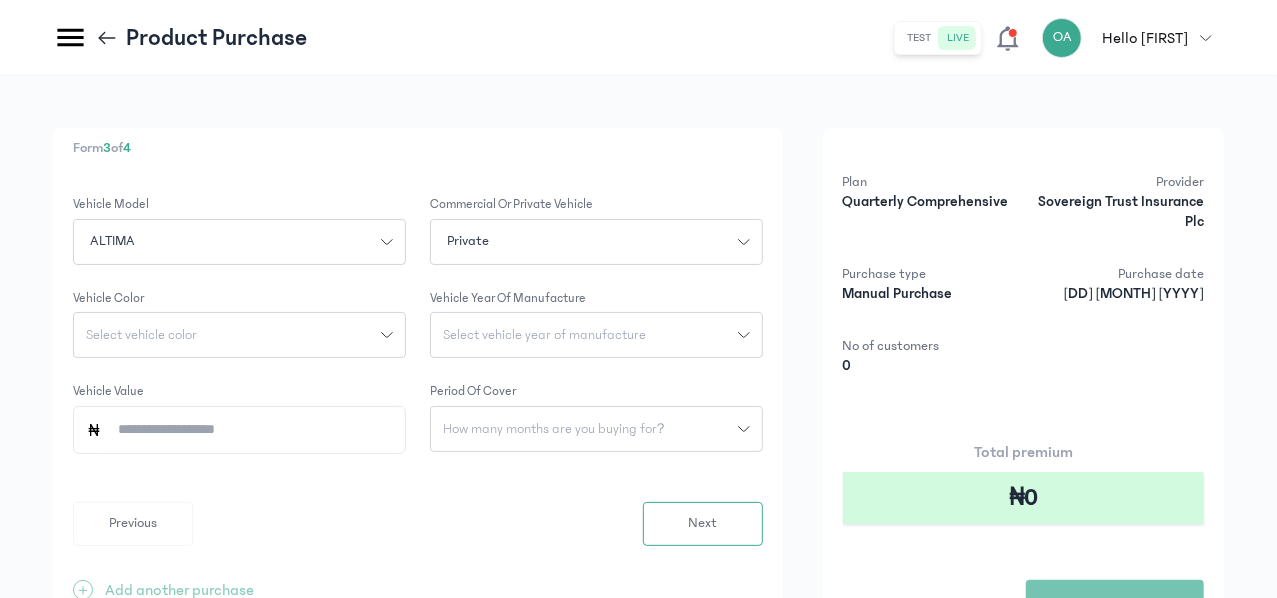 click on "Select vehicle color" at bounding box center (227, 335) 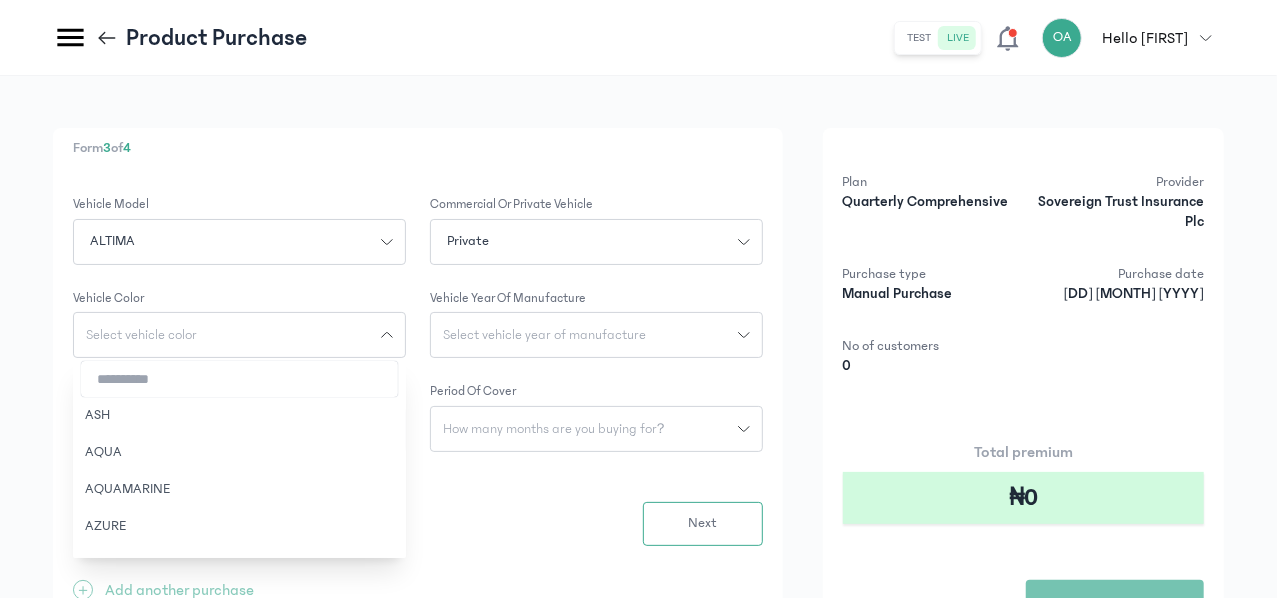 click at bounding box center [239, 379] 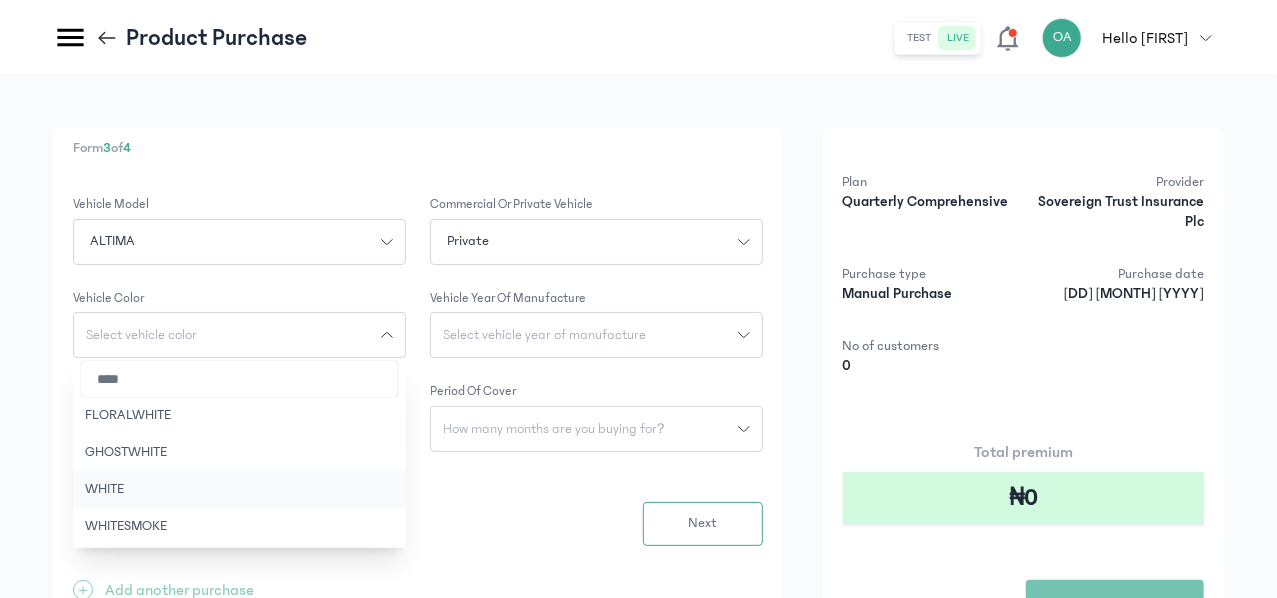 type on "****" 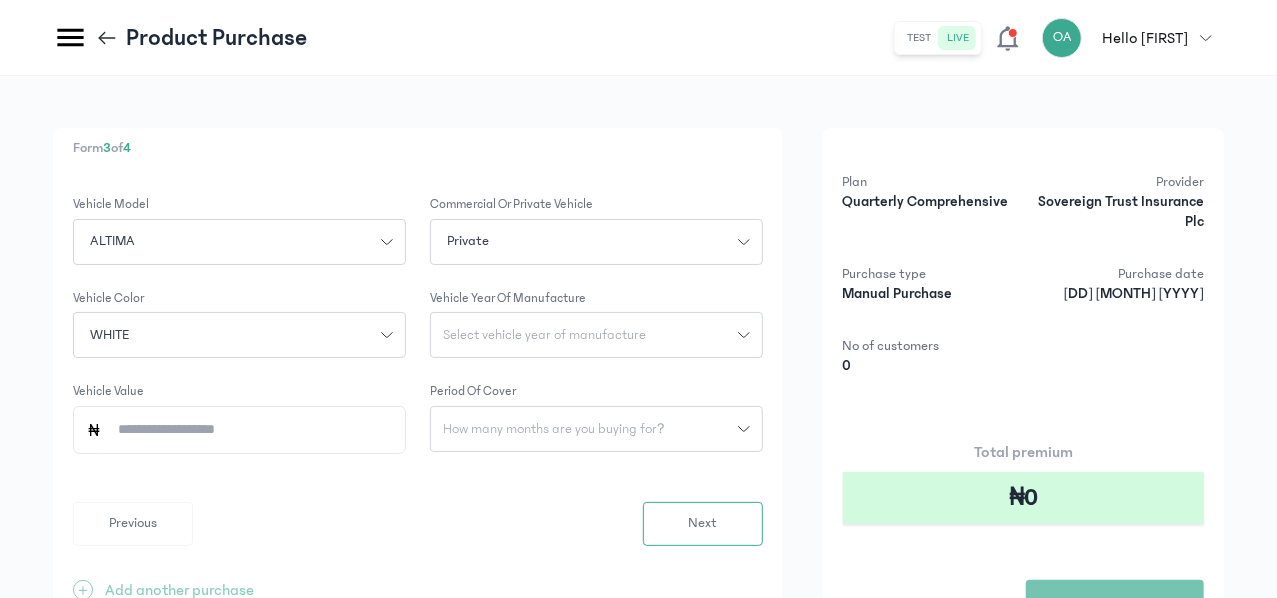 click on "Select vehicle year of manufacture" at bounding box center (544, 335) 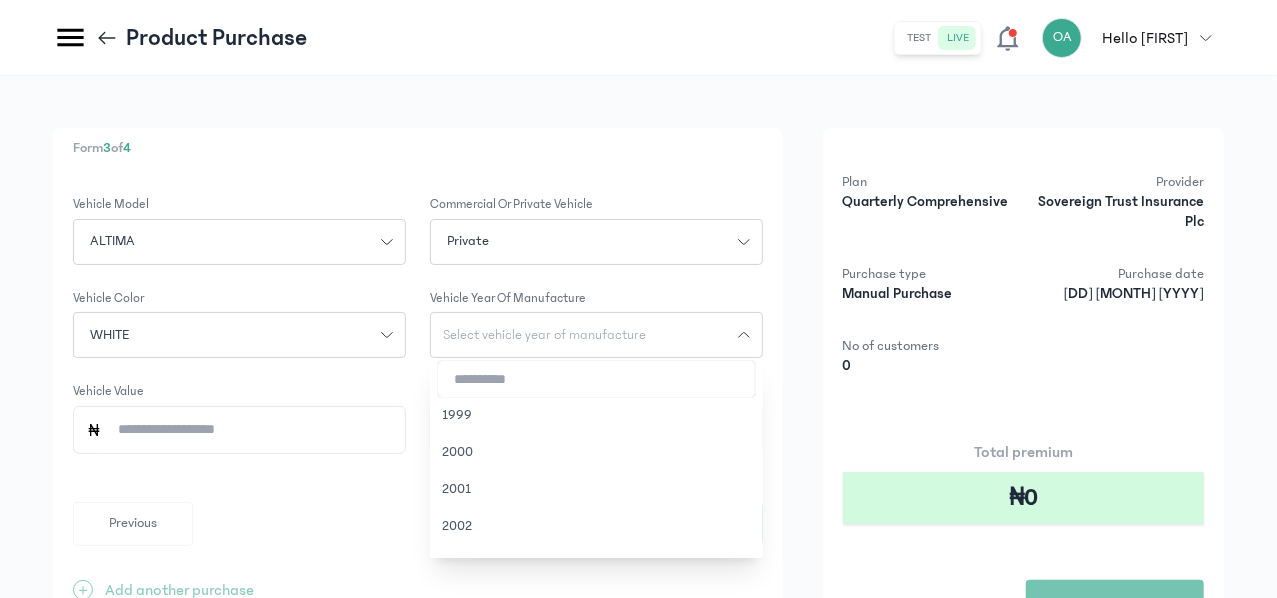 click at bounding box center (596, 379) 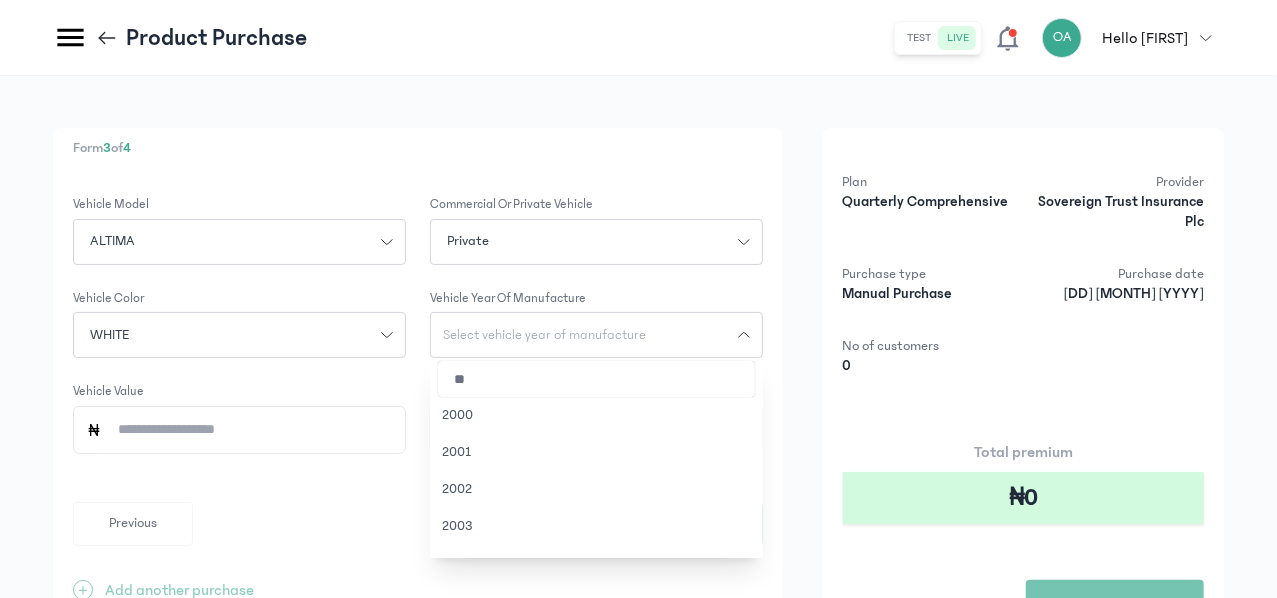 type on "*" 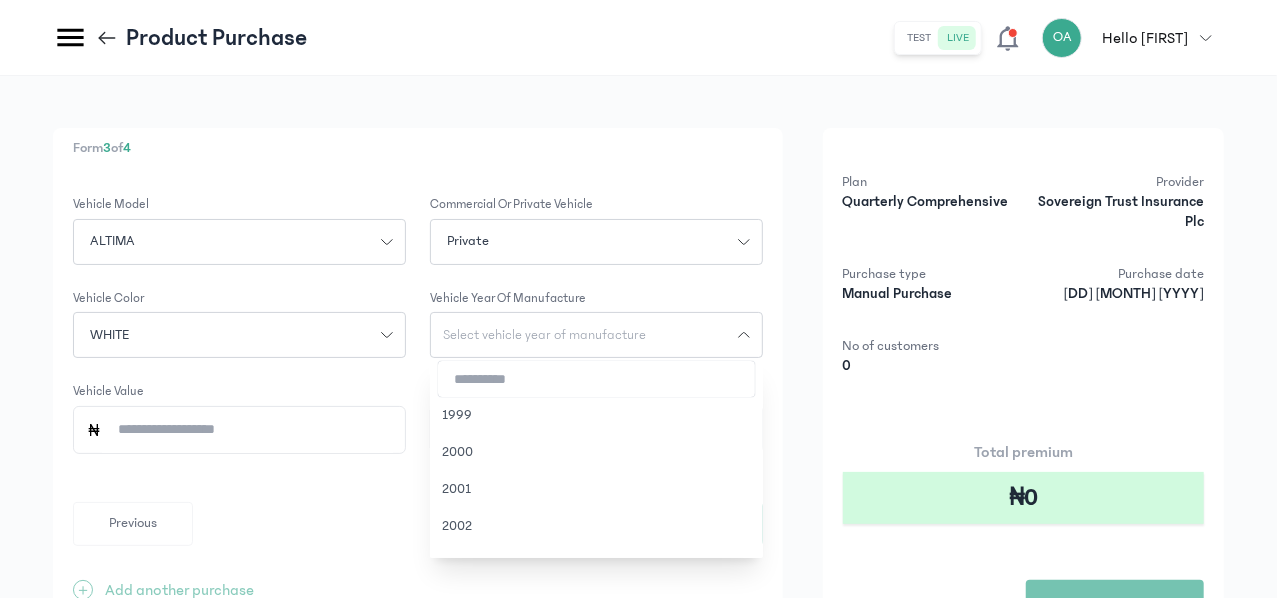 click at bounding box center [596, 379] 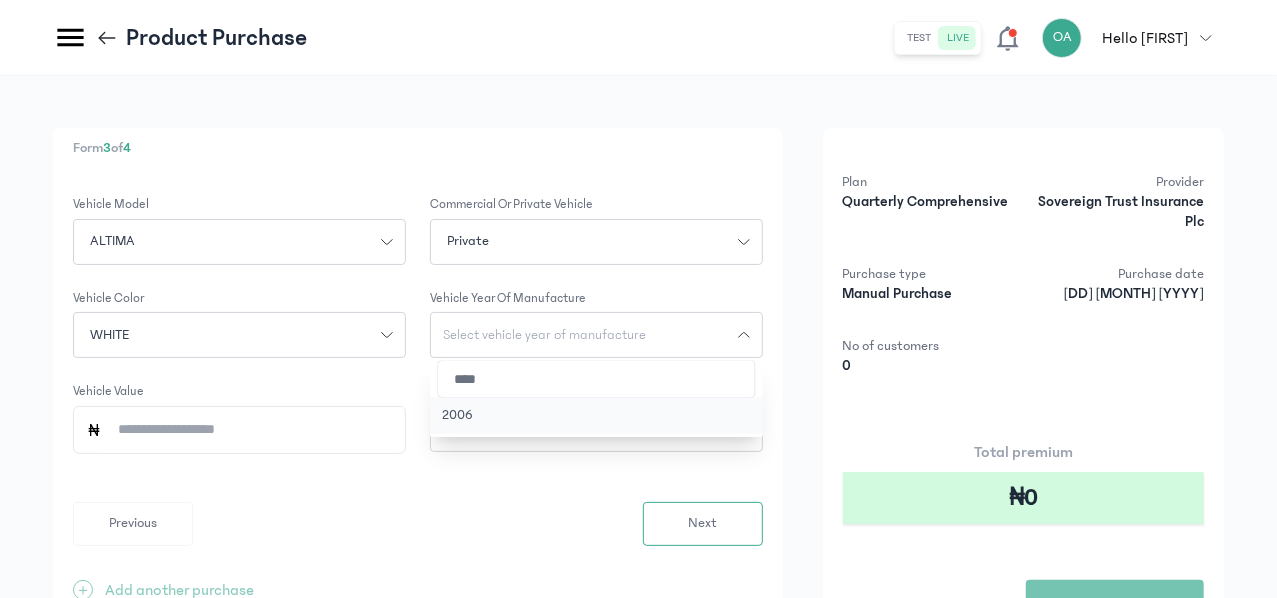 type on "****" 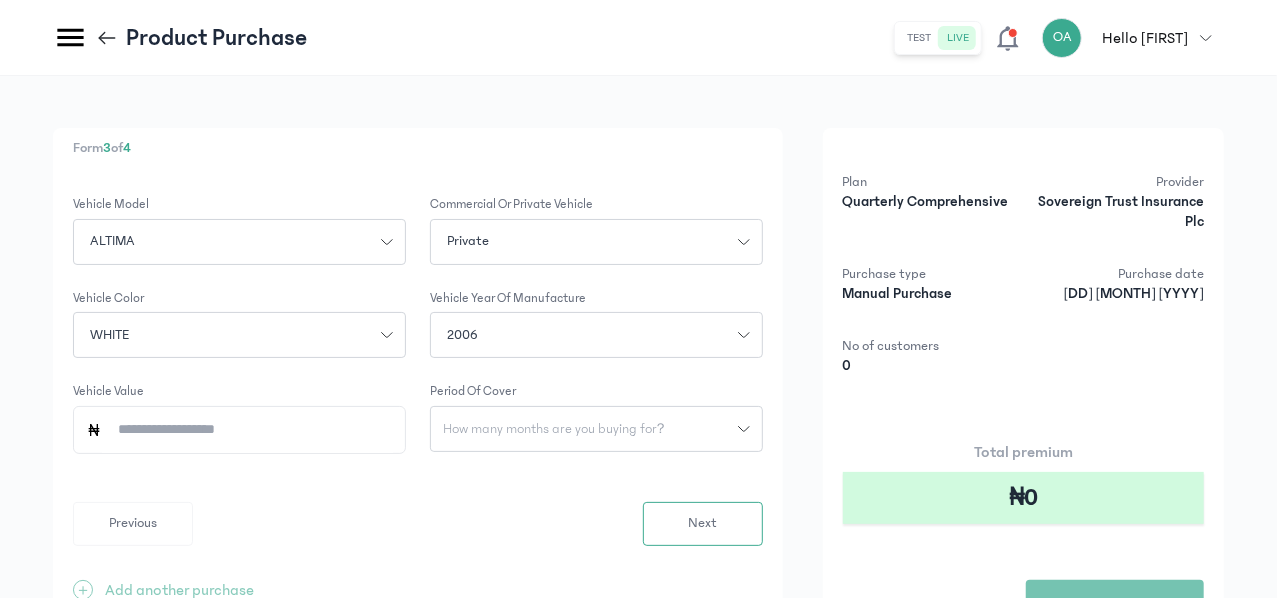 click on "Vehicle Value" 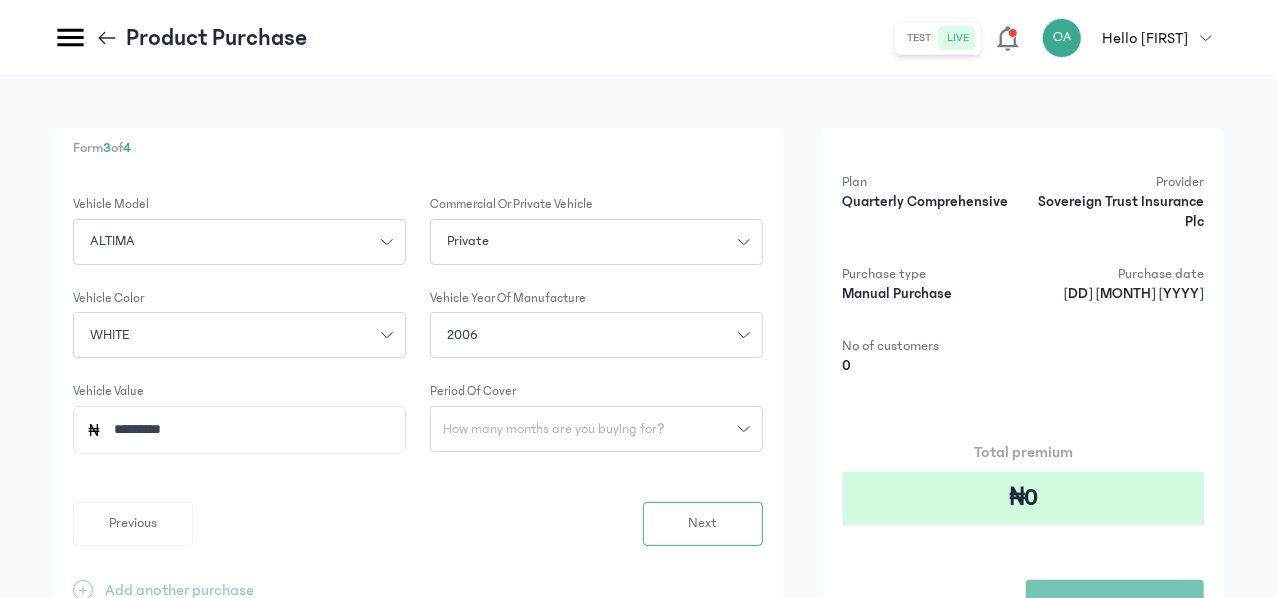 type on "*********" 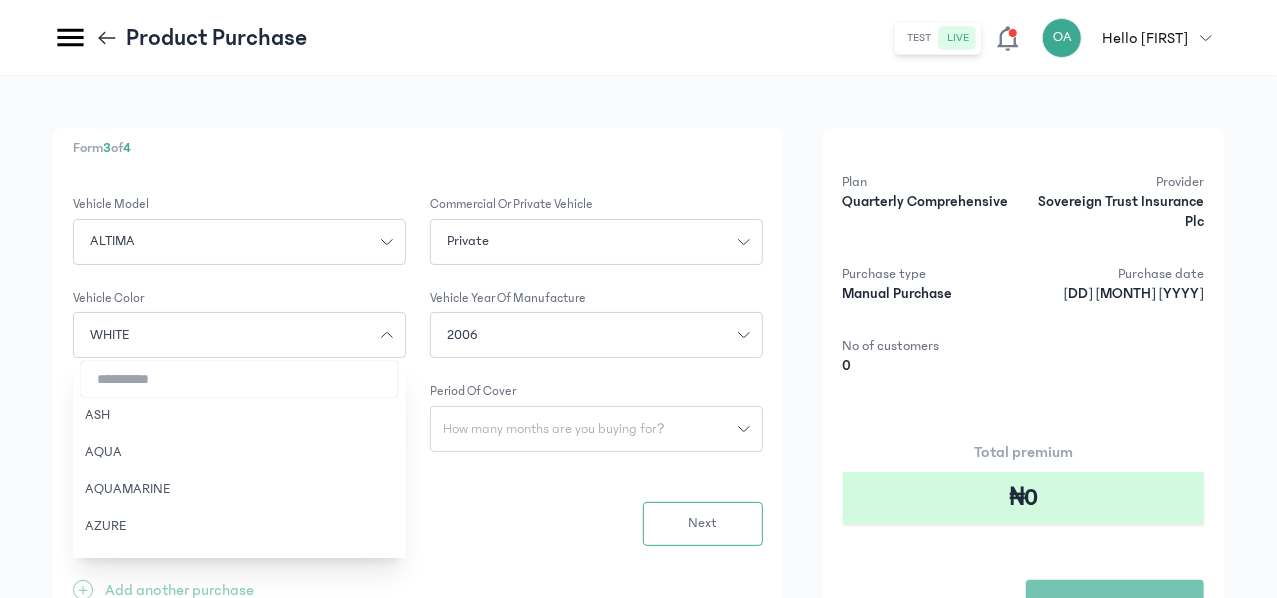 click at bounding box center (239, 379) 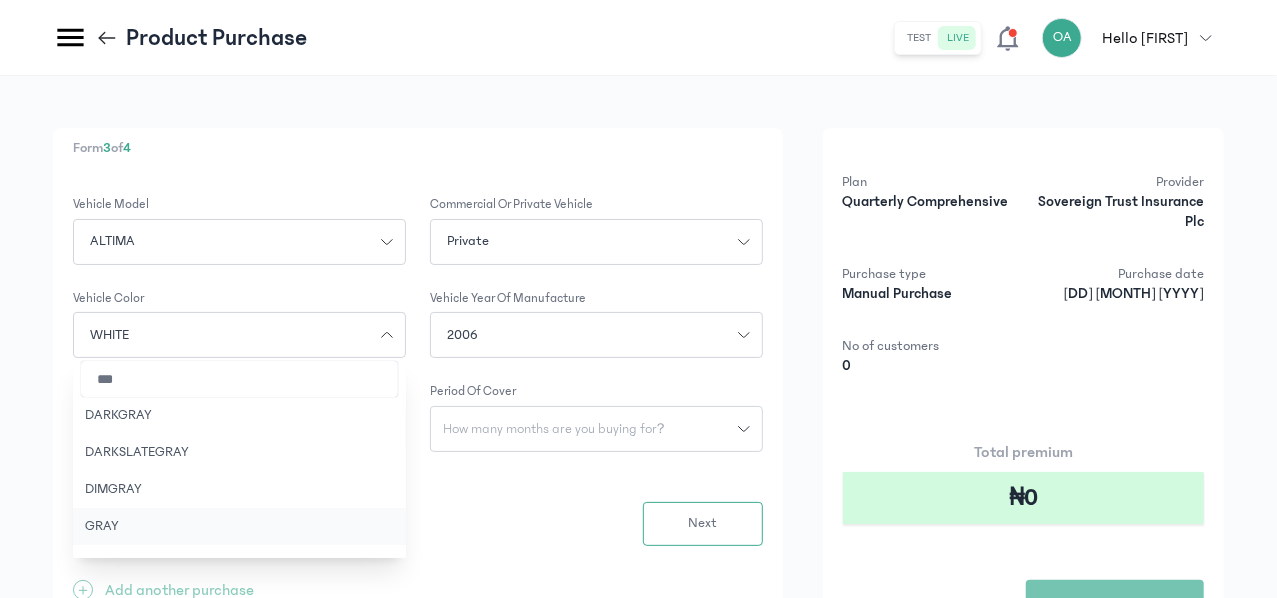 type on "***" 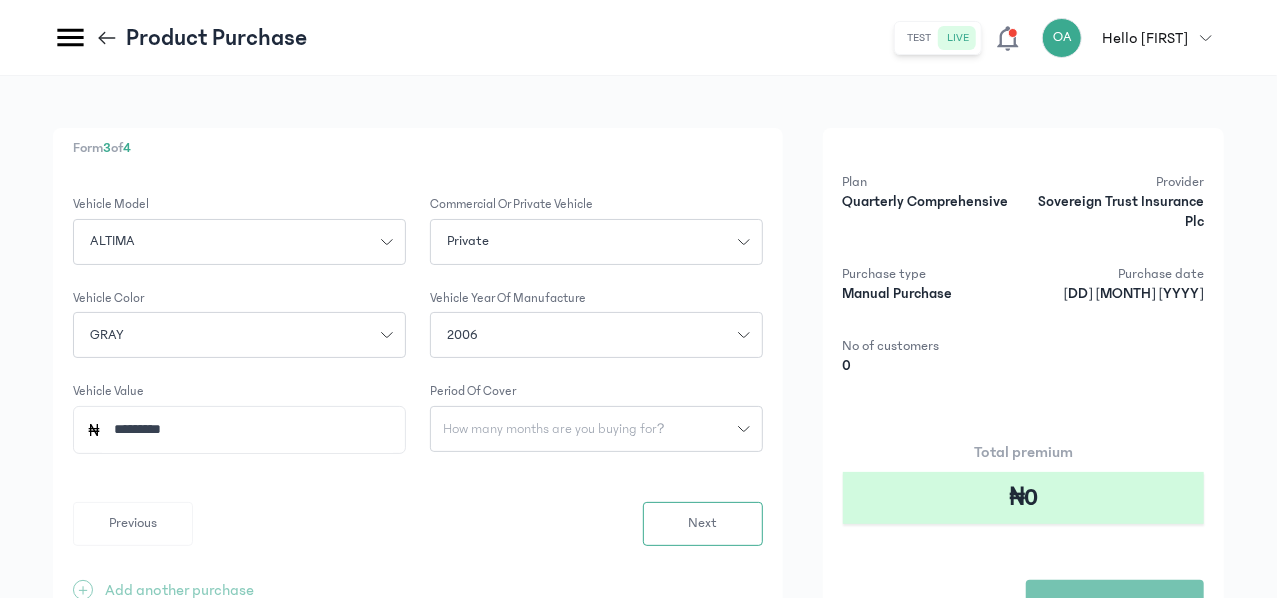 click on "ALTIMA" at bounding box center [227, 241] 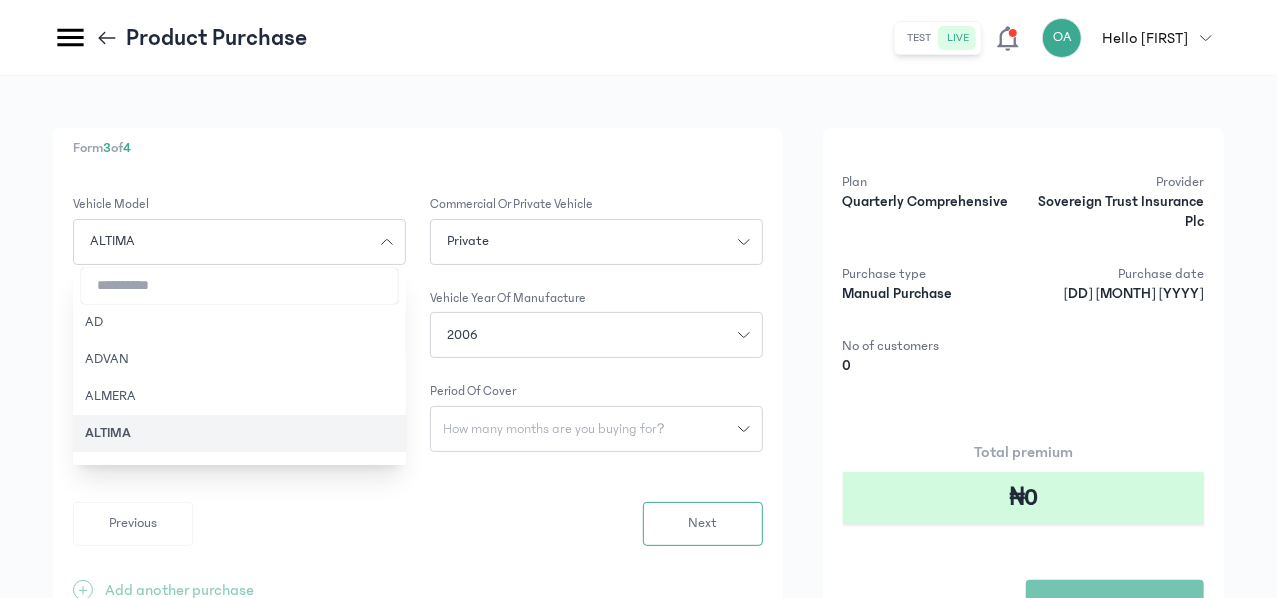 click at bounding box center (239, 286) 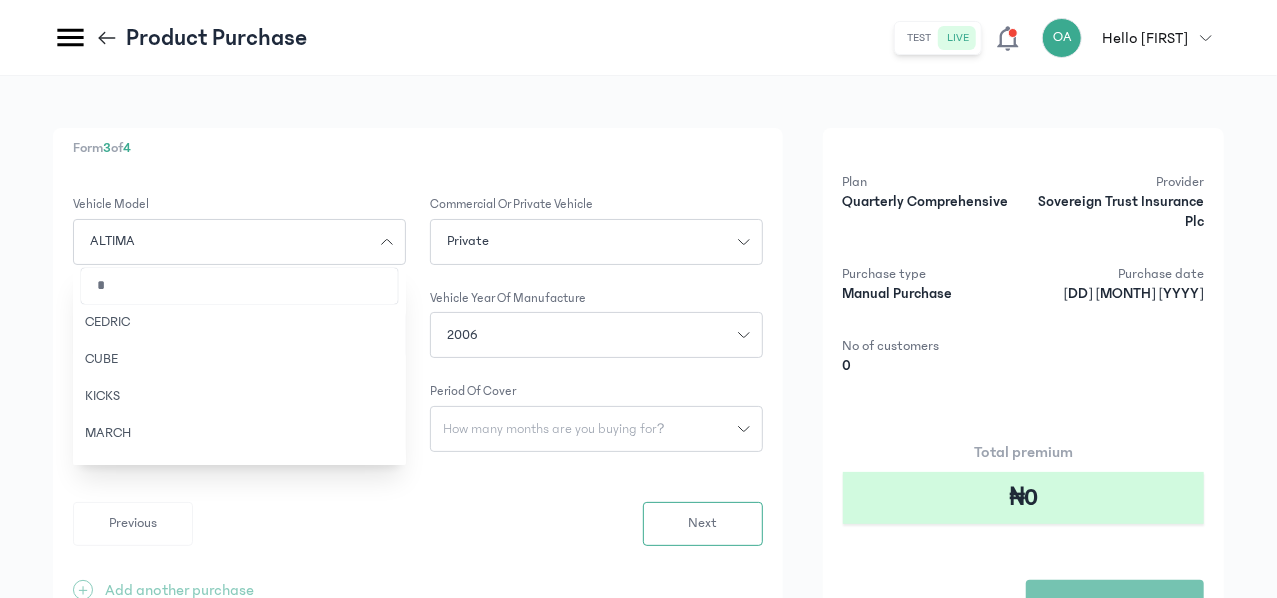type on "**" 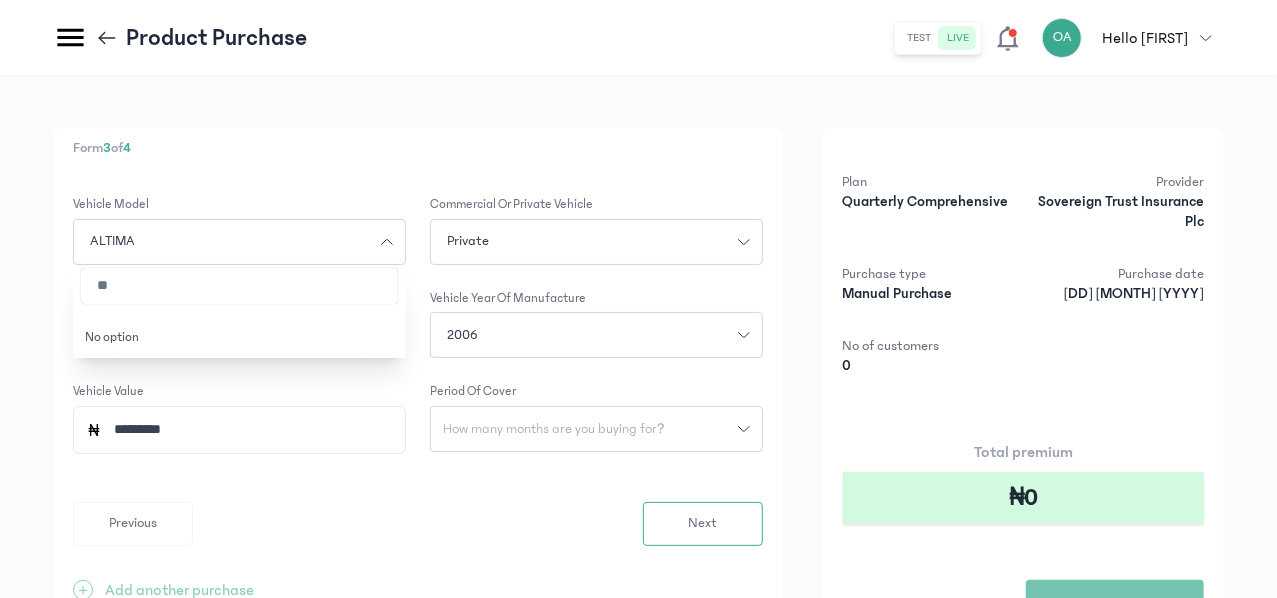 click on "**" at bounding box center [239, 286] 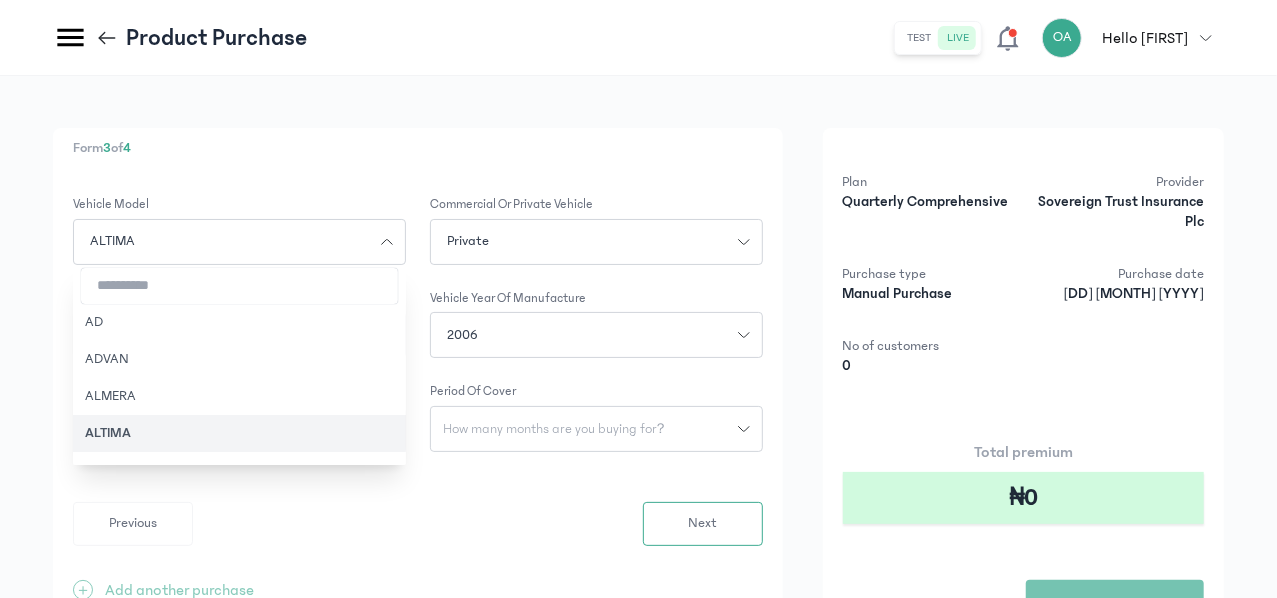 click on "ALTIMA" at bounding box center [227, 241] 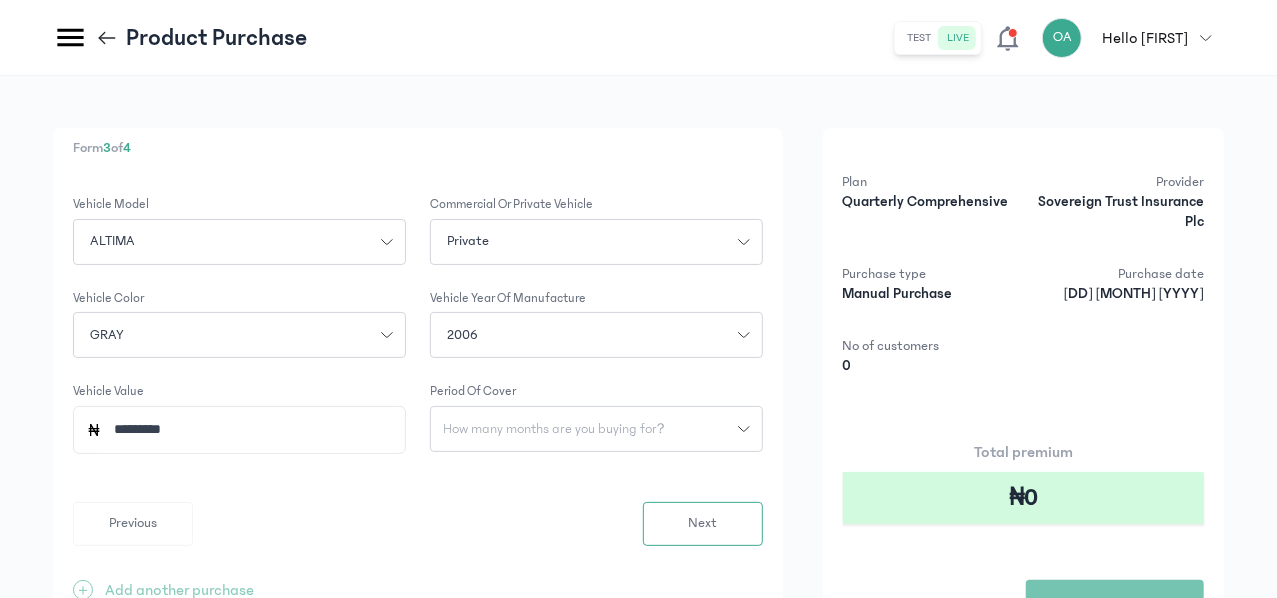 click on "ALTIMA" 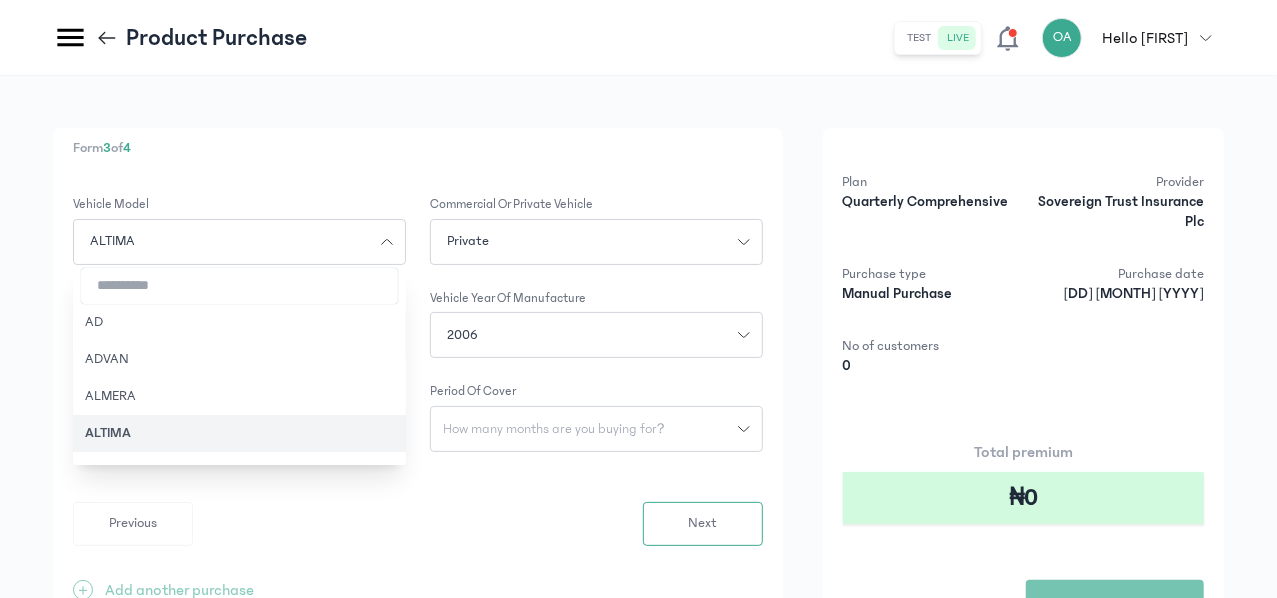 click at bounding box center [239, 286] 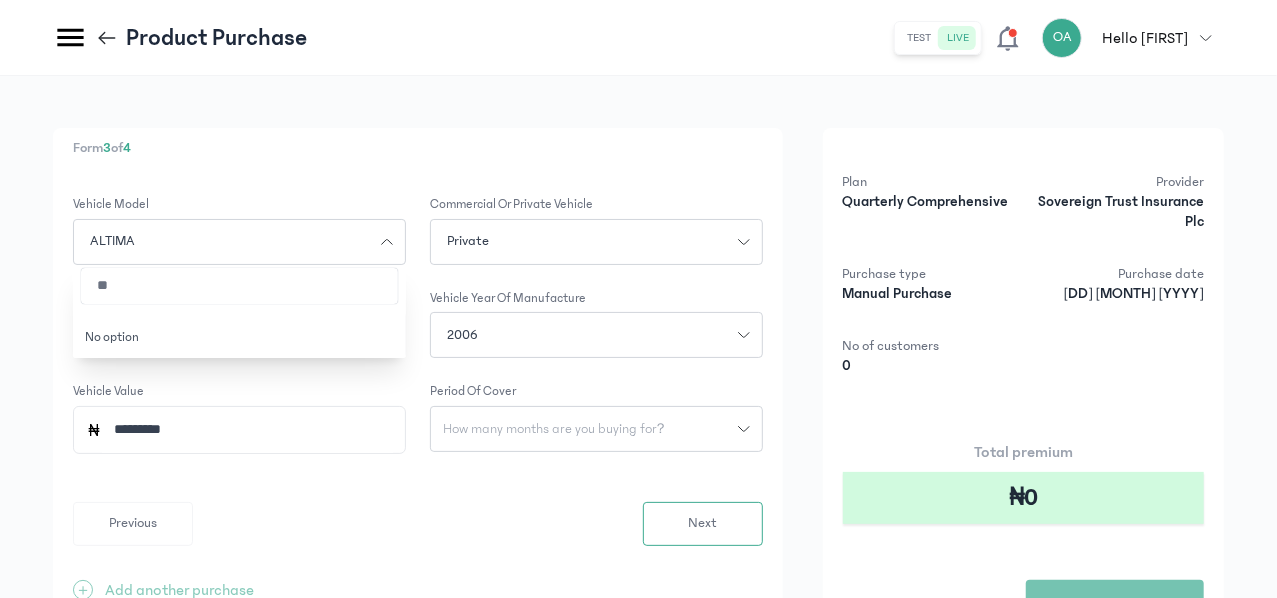 type on "*" 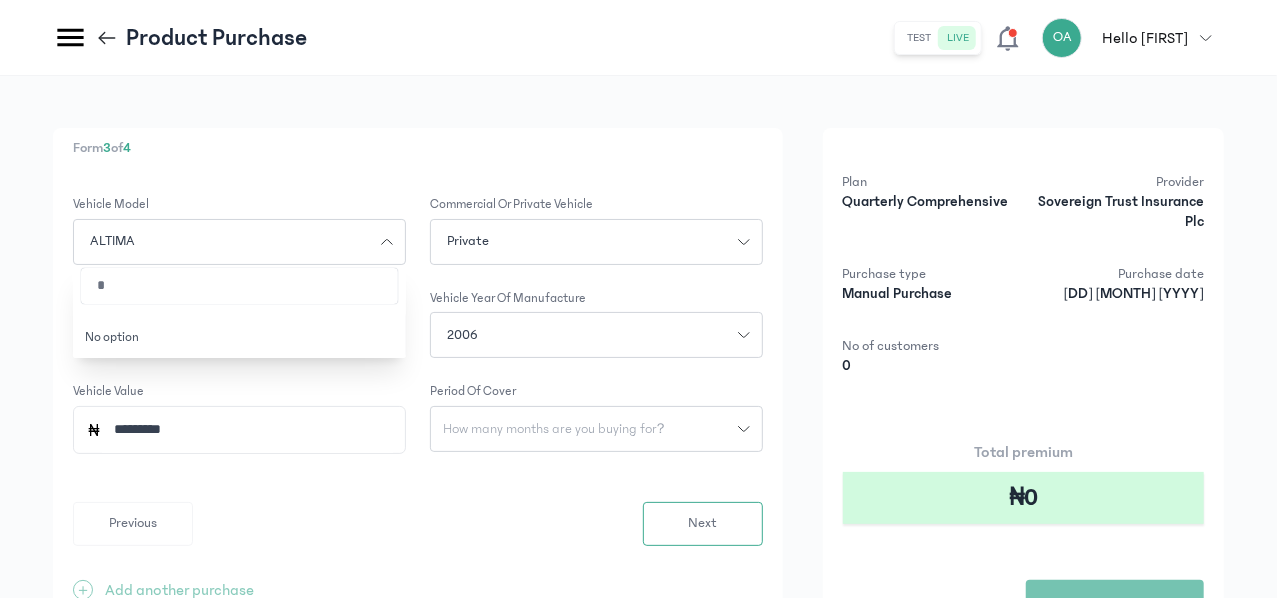 type 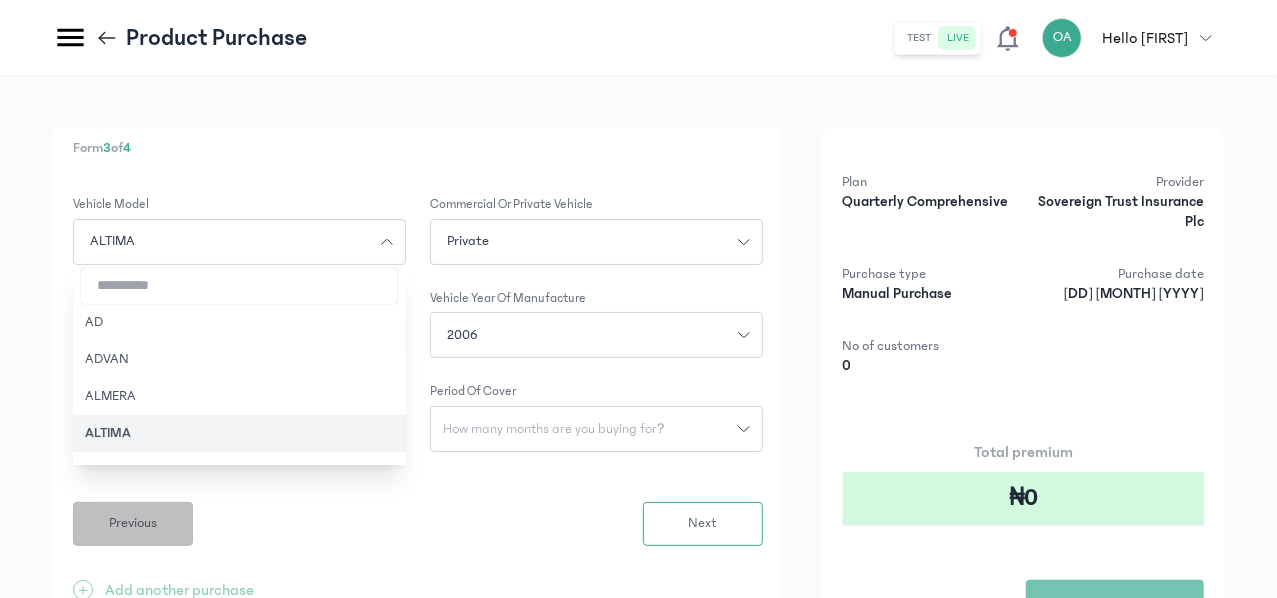 click on "Previous" at bounding box center [133, 523] 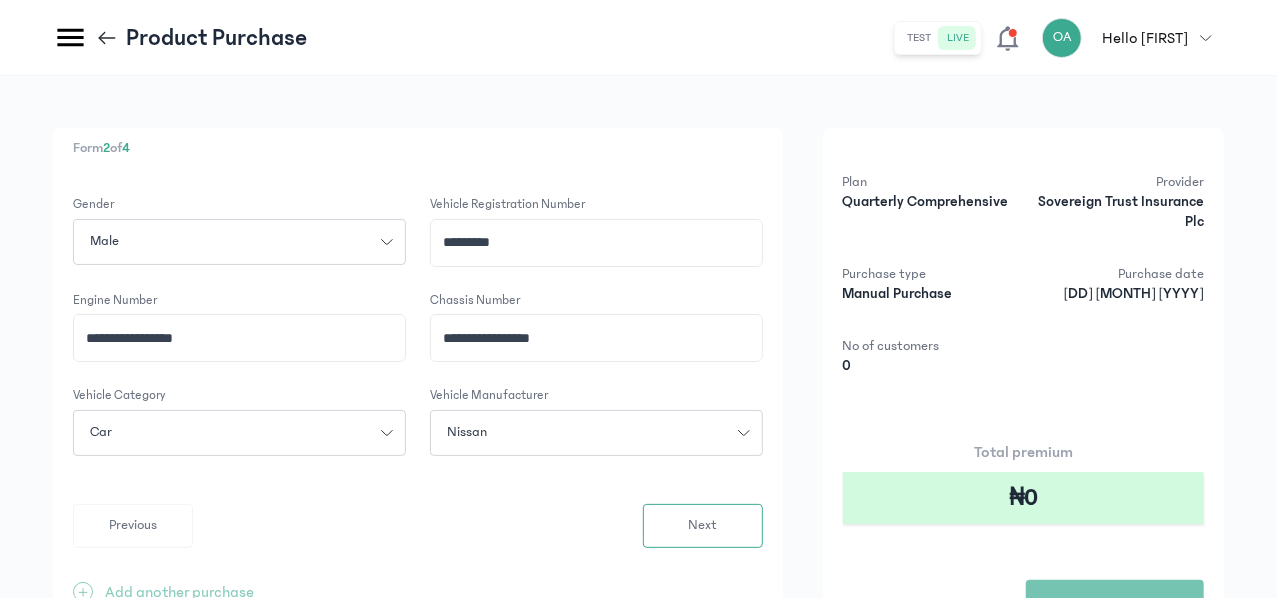 click 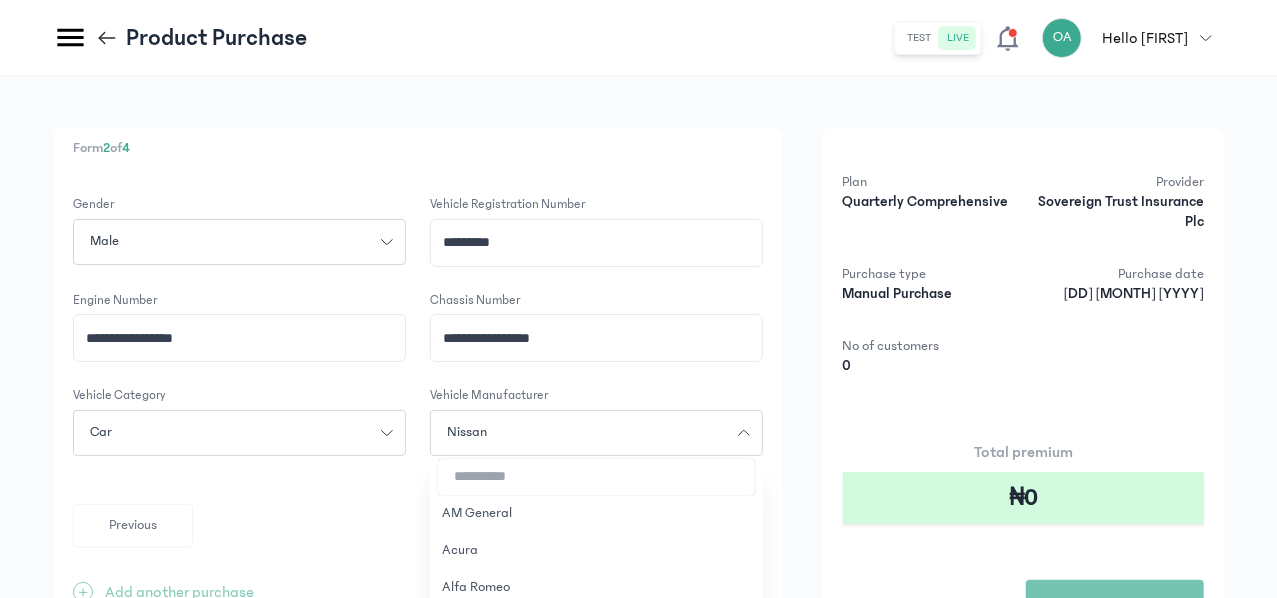 click at bounding box center (596, 477) 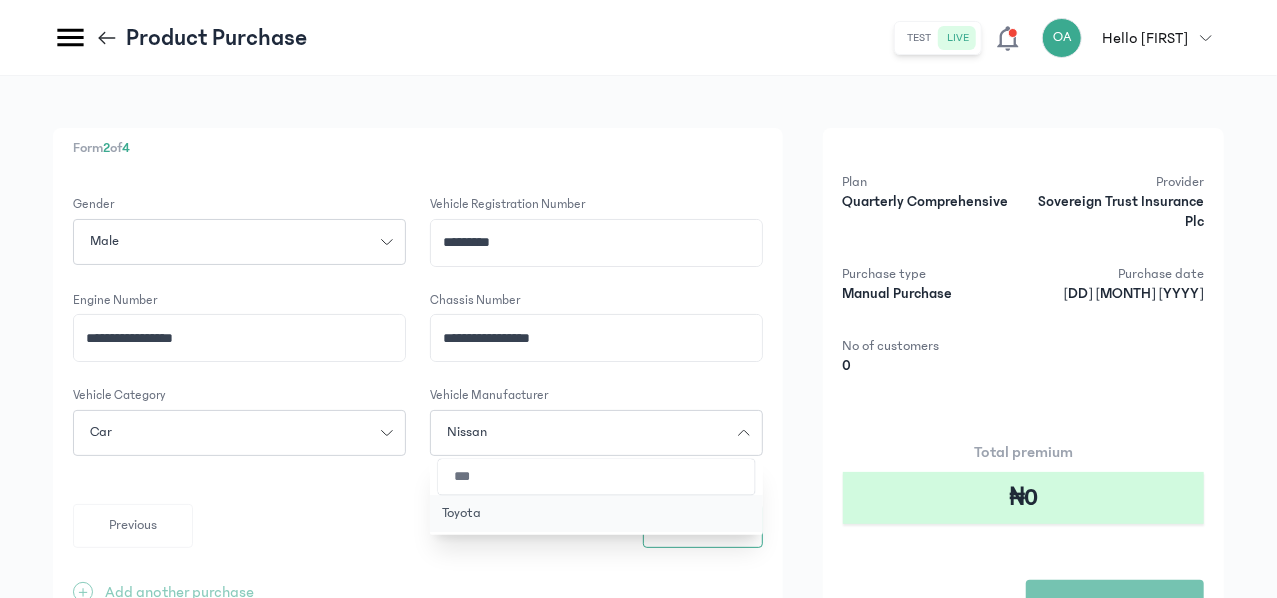 type on "***" 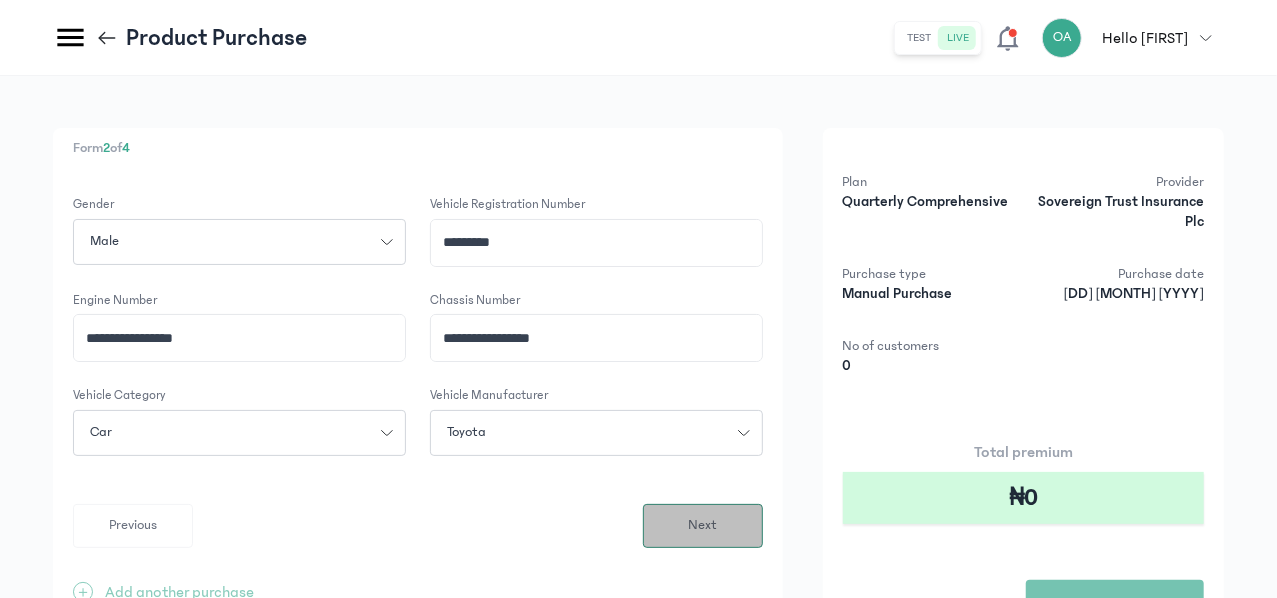 click on "Next" at bounding box center [703, 526] 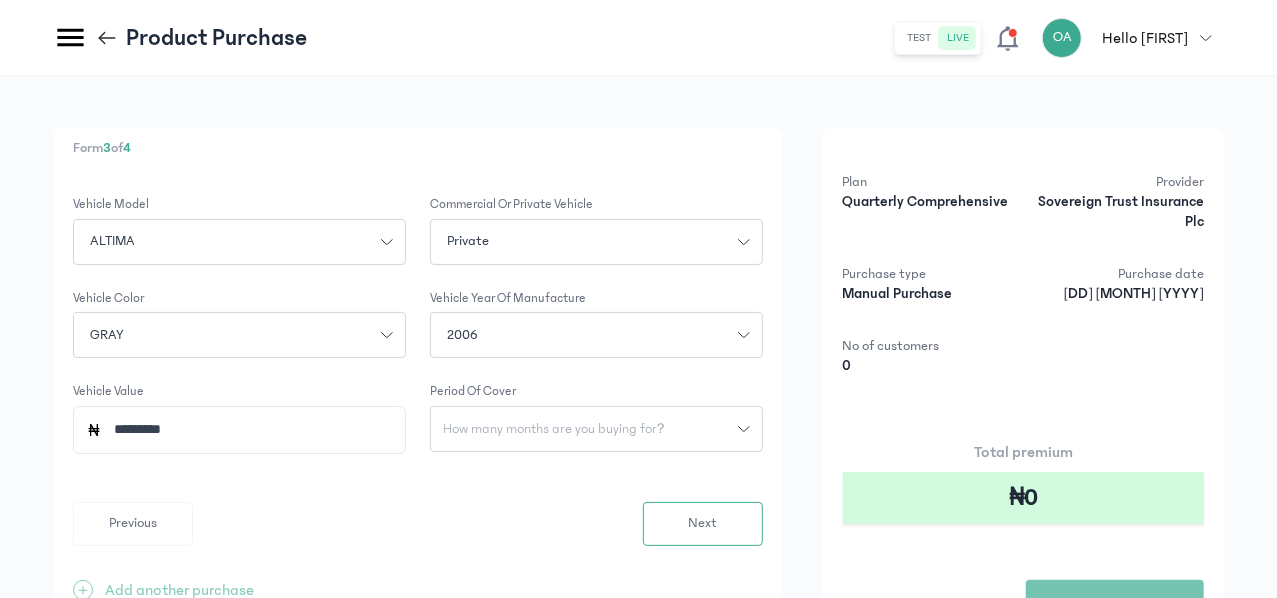 click on "ALTIMA" 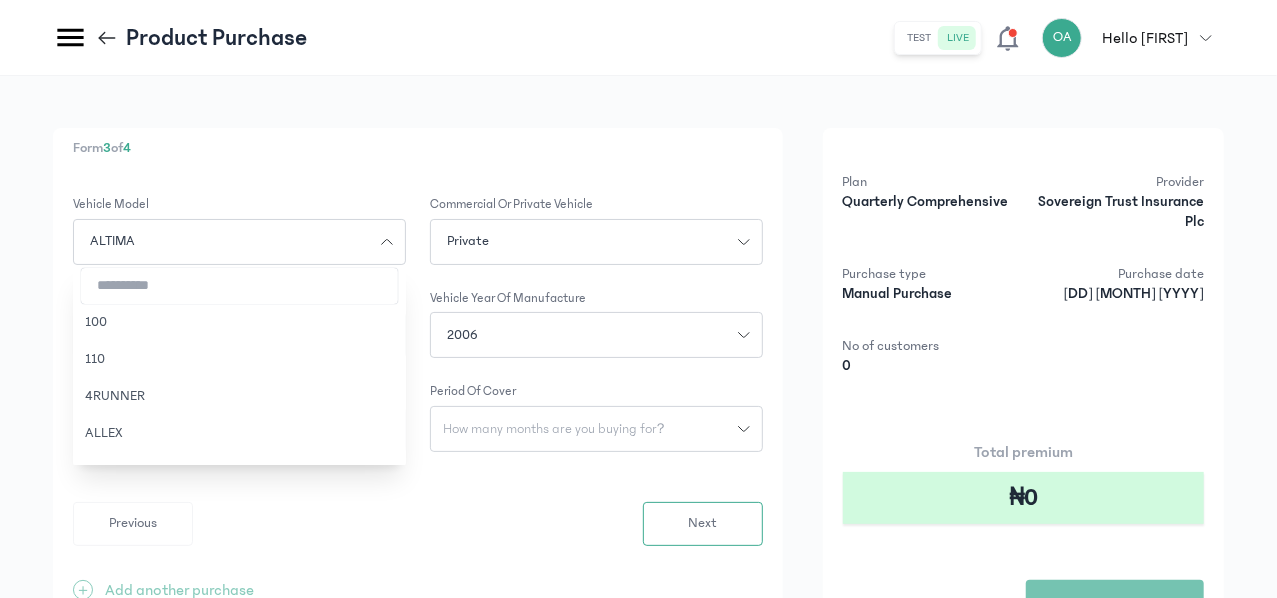 click at bounding box center [239, 286] 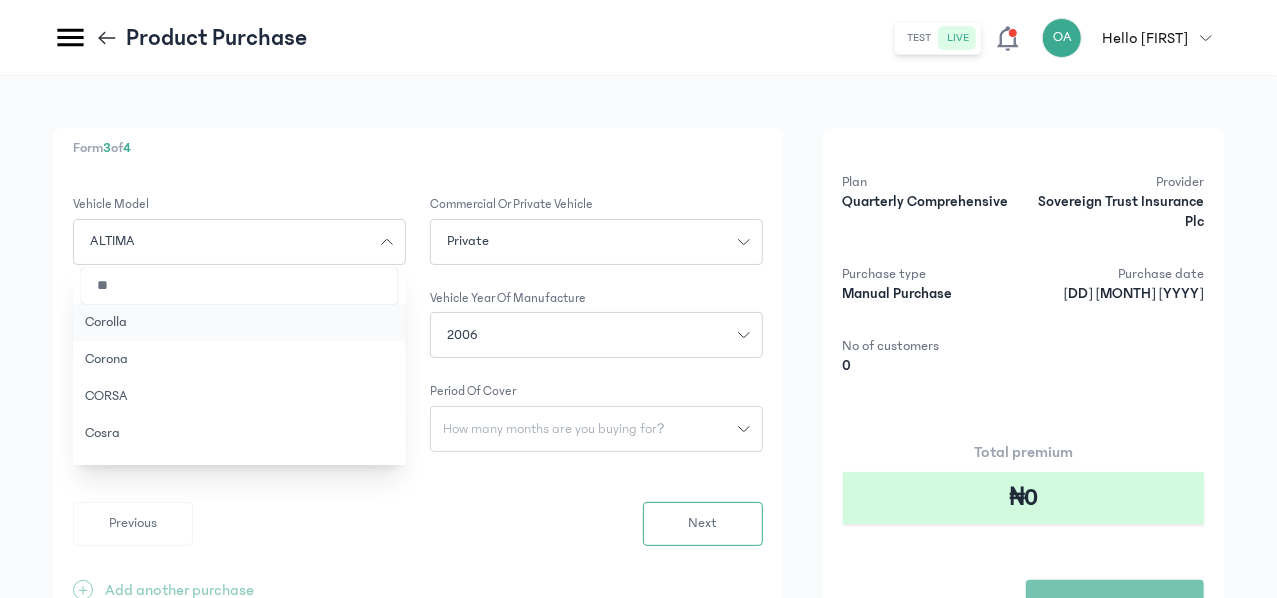 type on "**" 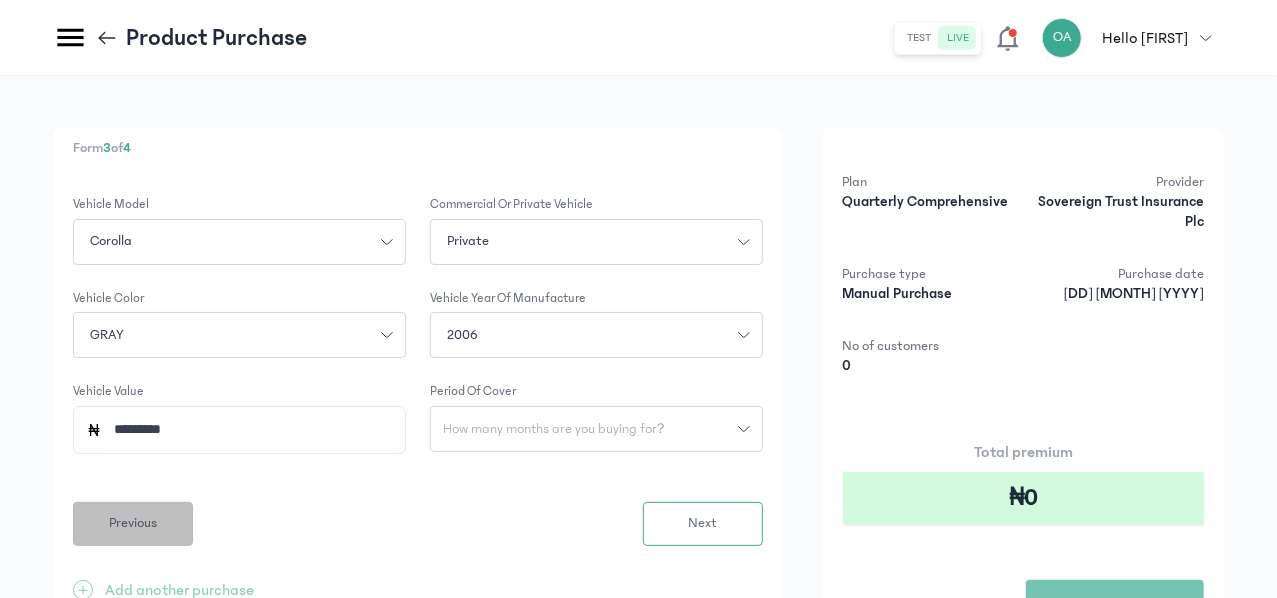 click on "Previous" at bounding box center [133, 524] 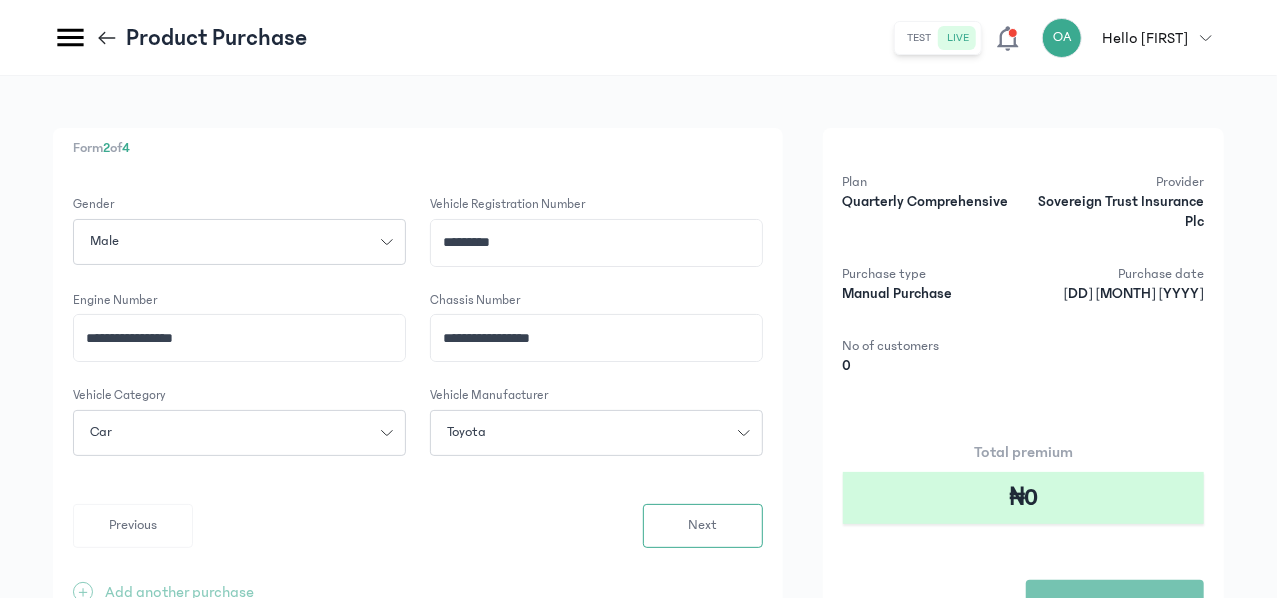click on "**********" 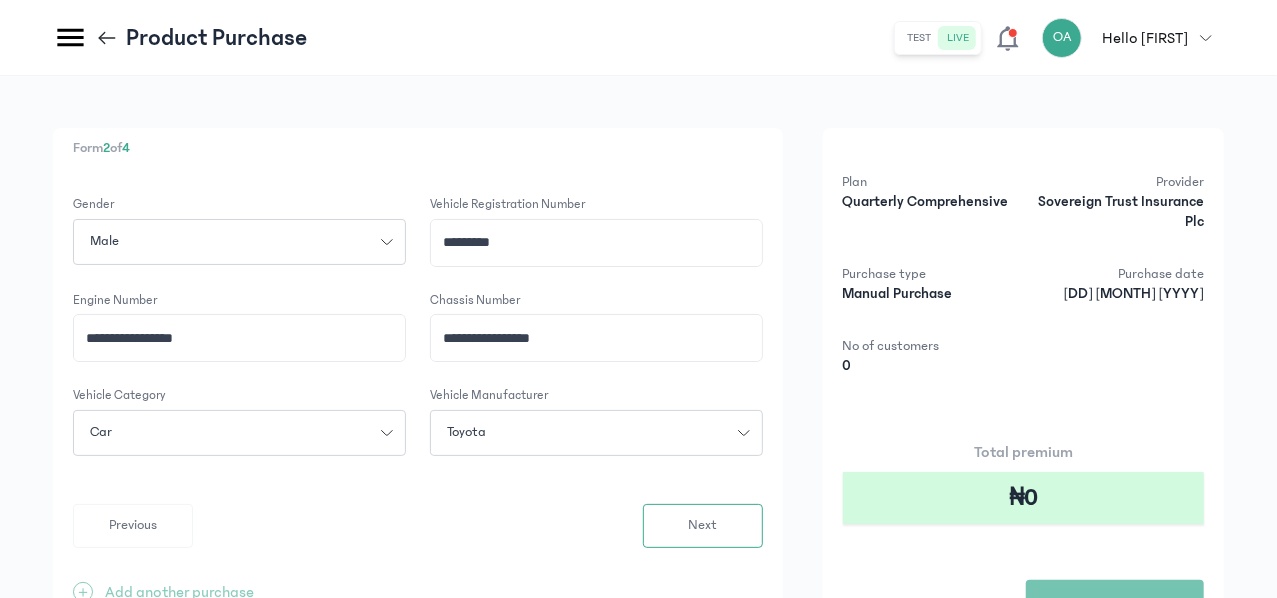 drag, startPoint x: 771, startPoint y: 345, endPoint x: 605, endPoint y: 352, distance: 166.14752 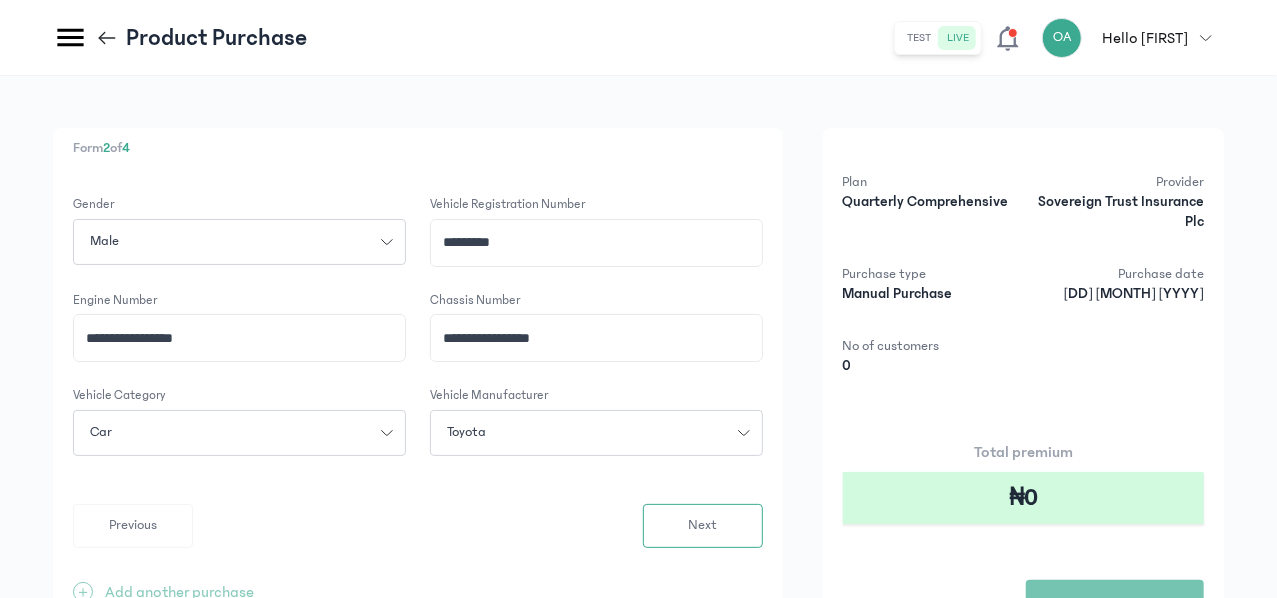 click on "**********" 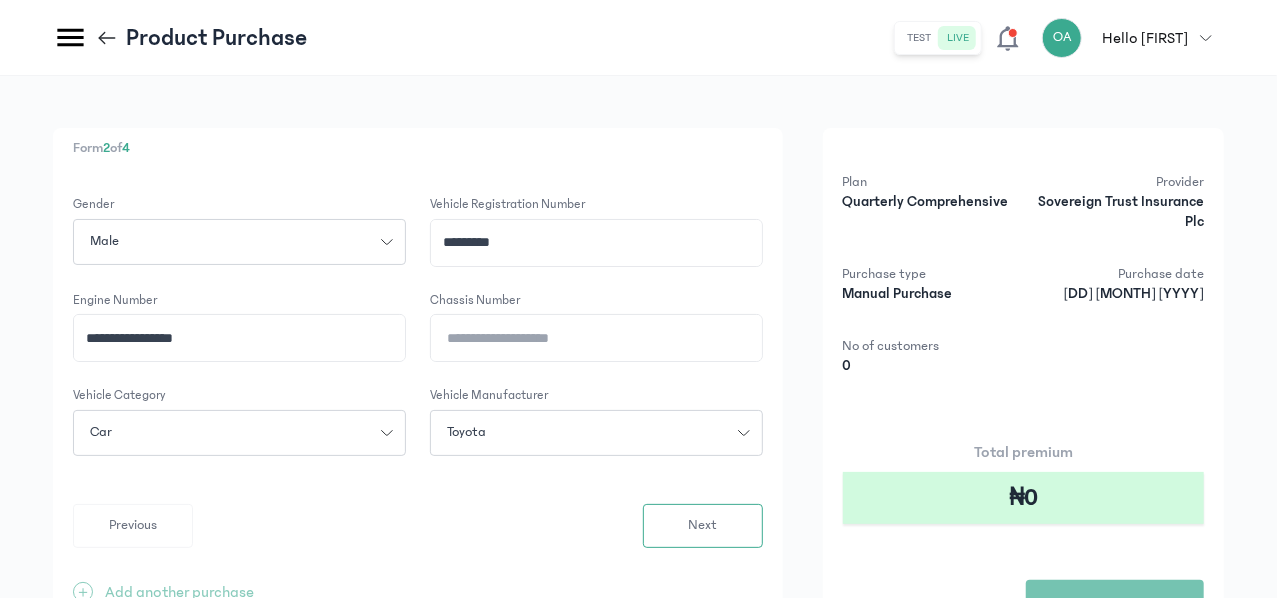 type 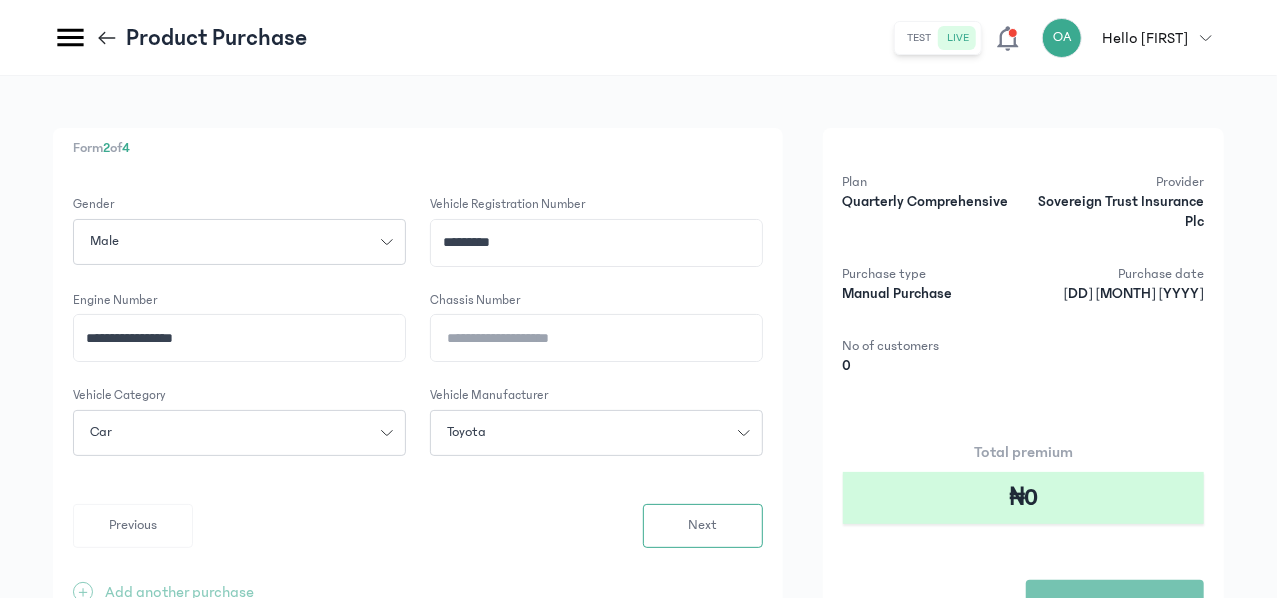 click on "**********" 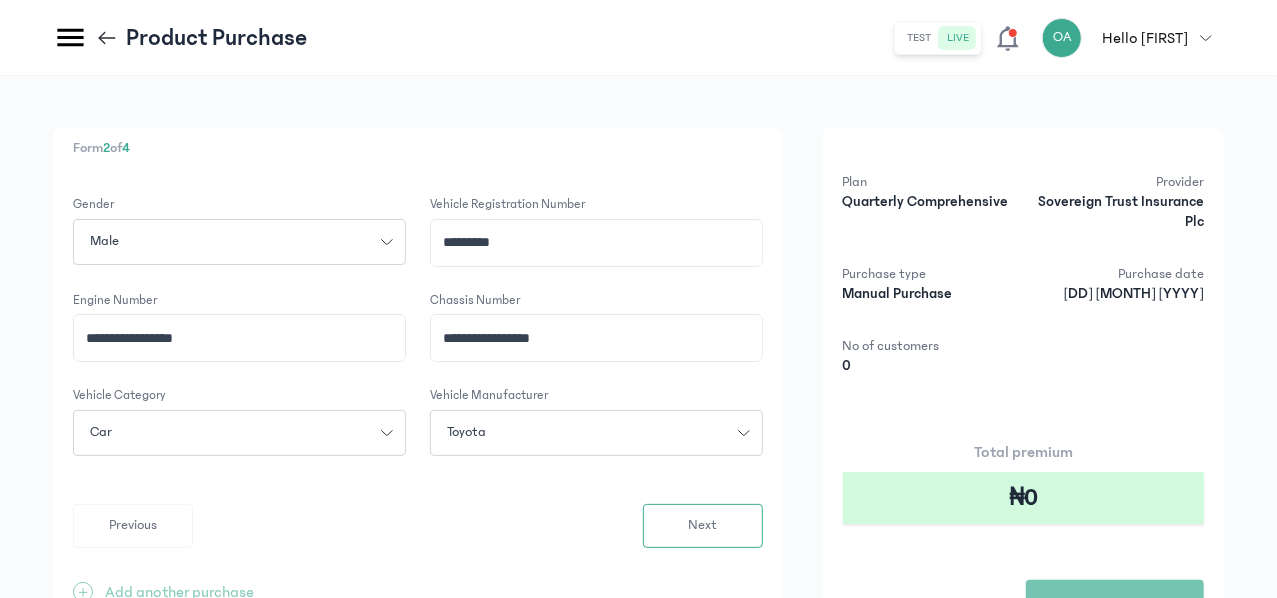 type on "**********" 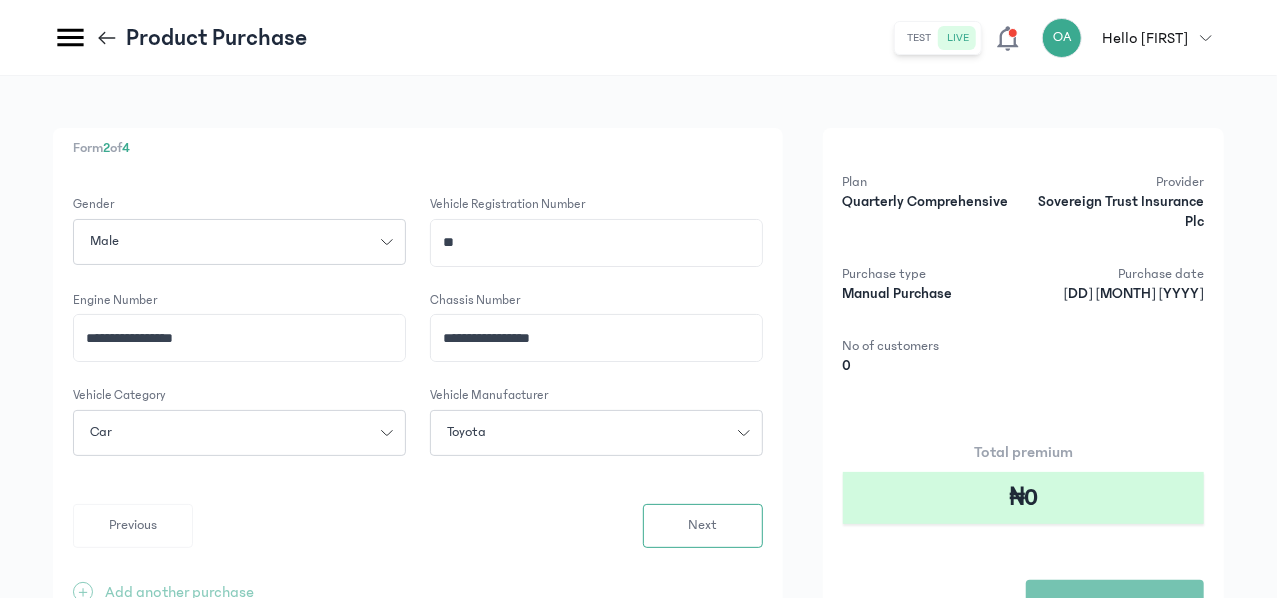 type on "*" 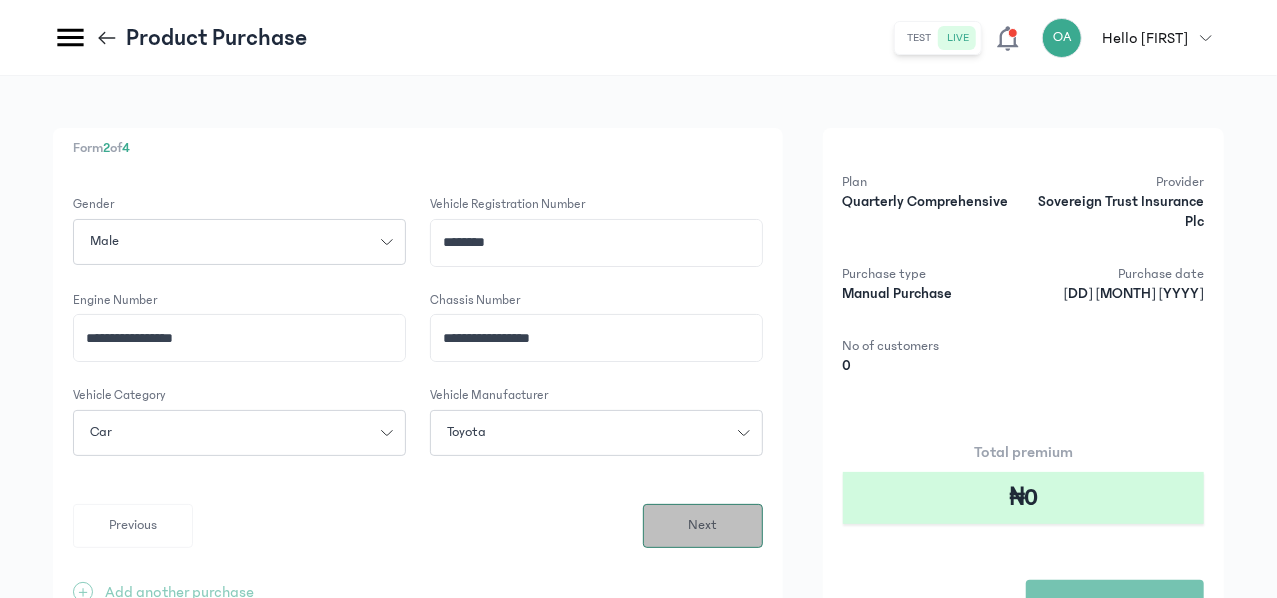type on "********" 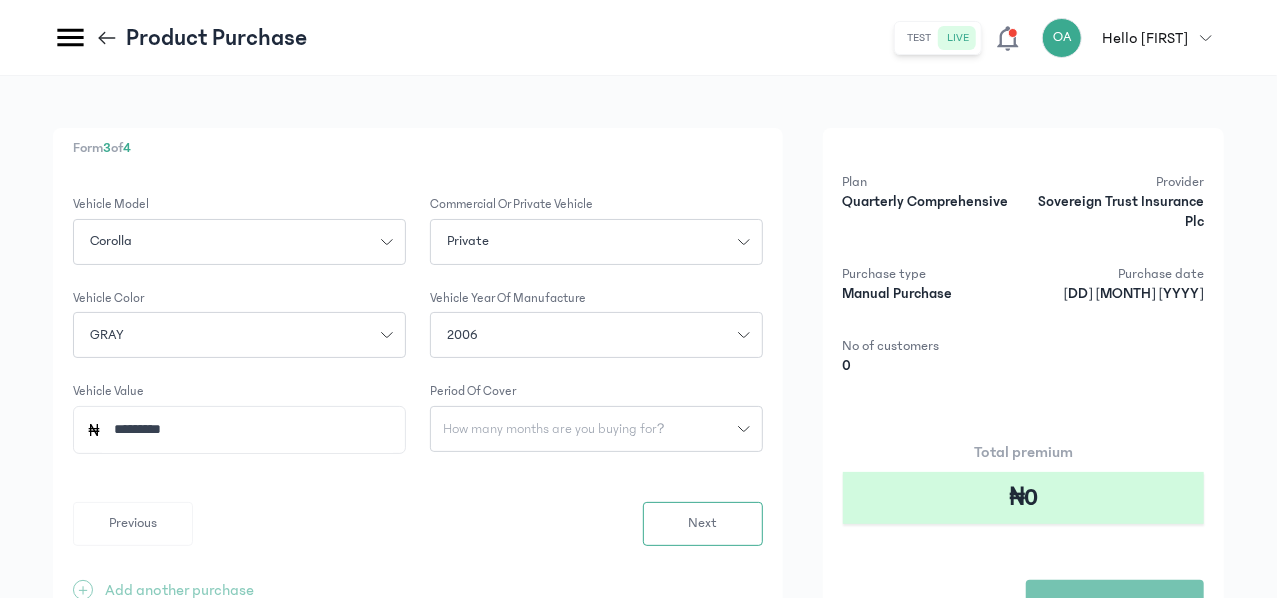 click on "How many months are you buying for?" at bounding box center (554, 429) 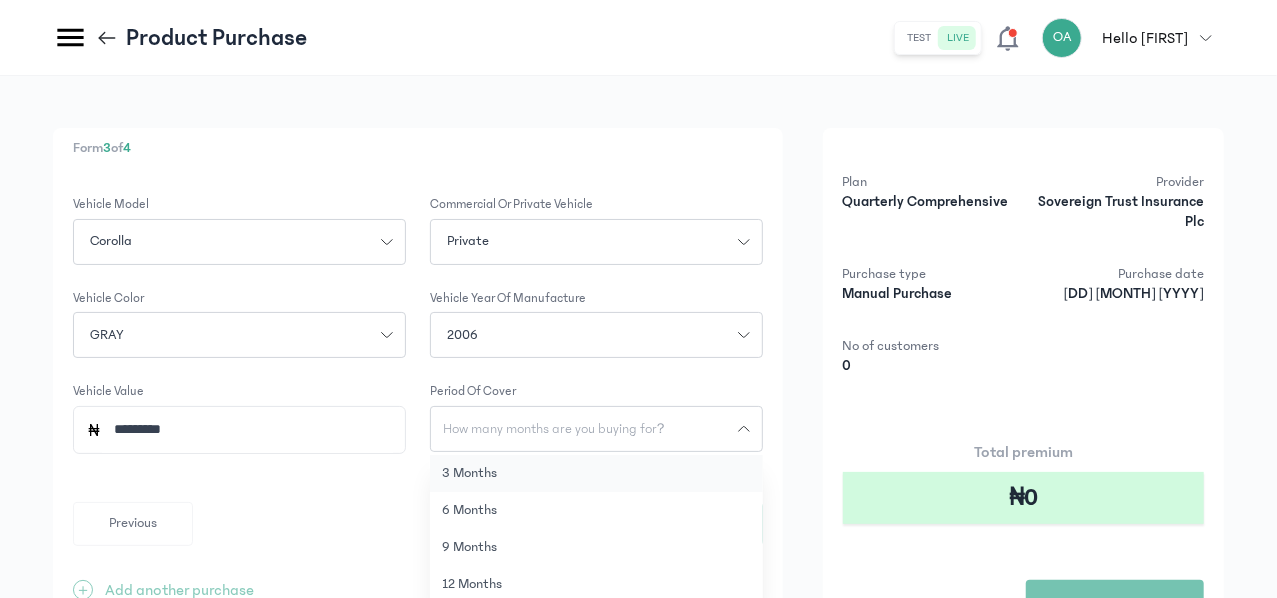 click on "3 months" 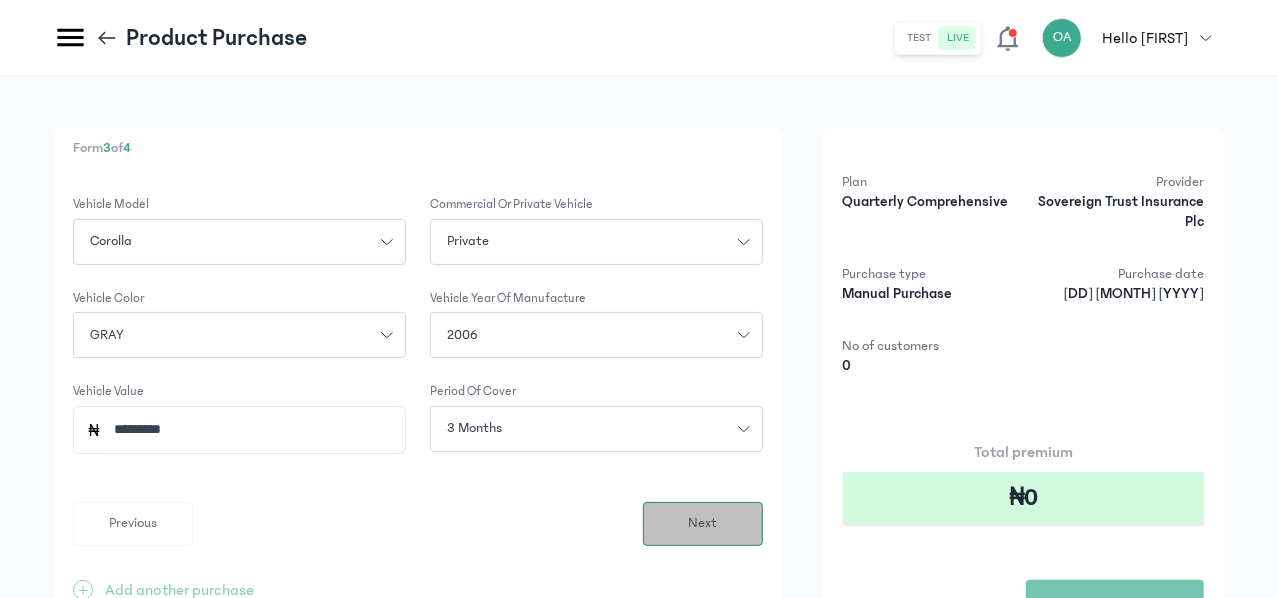 click on "Next" at bounding box center [702, 523] 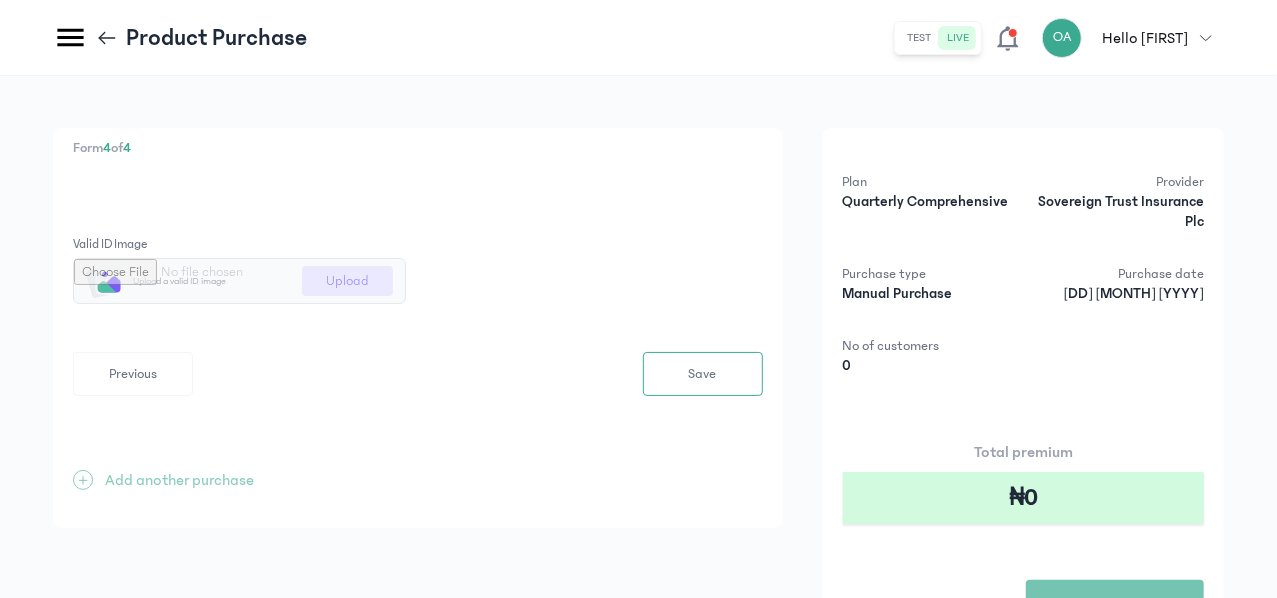 click at bounding box center (239, 281) 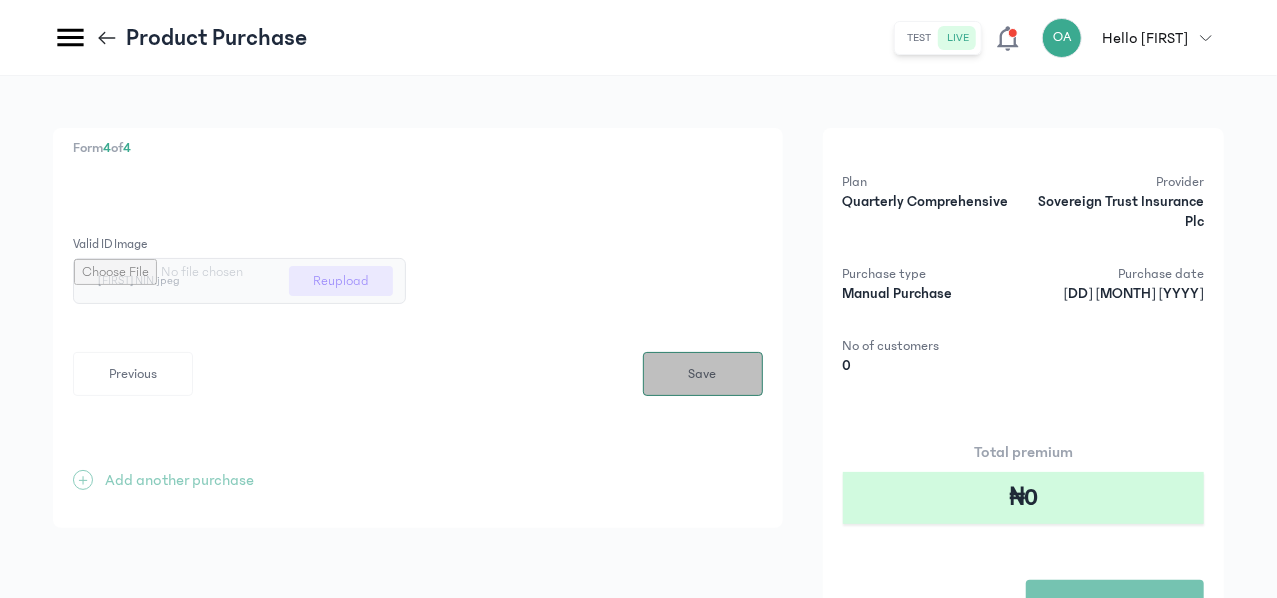 click on "Save" at bounding box center (703, 374) 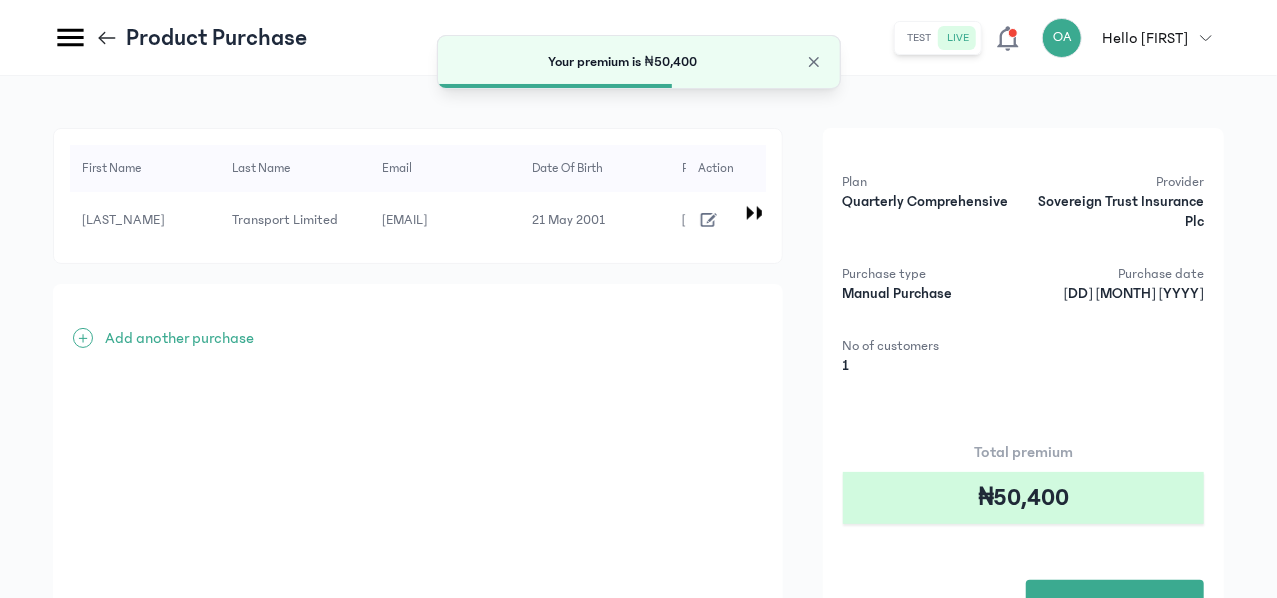 click on "Plan Quarterly Comprehensive Provider Sovereign Trust Insurance Plc Purchase type Manual Purchase Purchase date [DATE] No of customers 1 Total premium ₦50,400 Purchase" 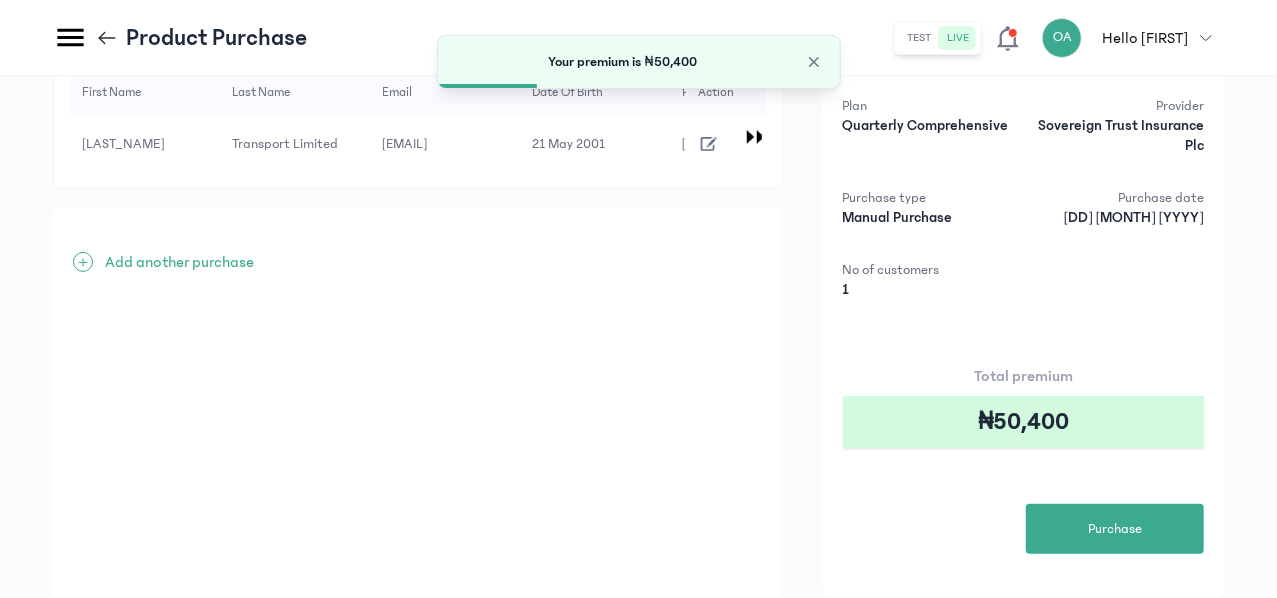 scroll, scrollTop: 80, scrollLeft: 0, axis: vertical 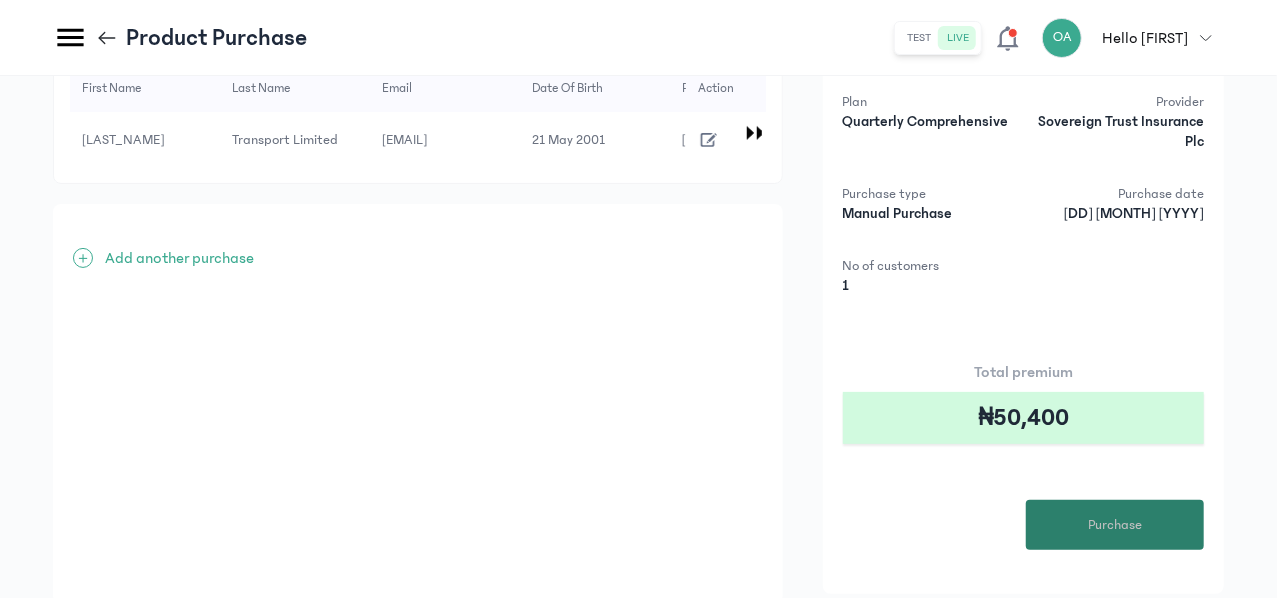 click on "Purchase" at bounding box center [1115, 525] 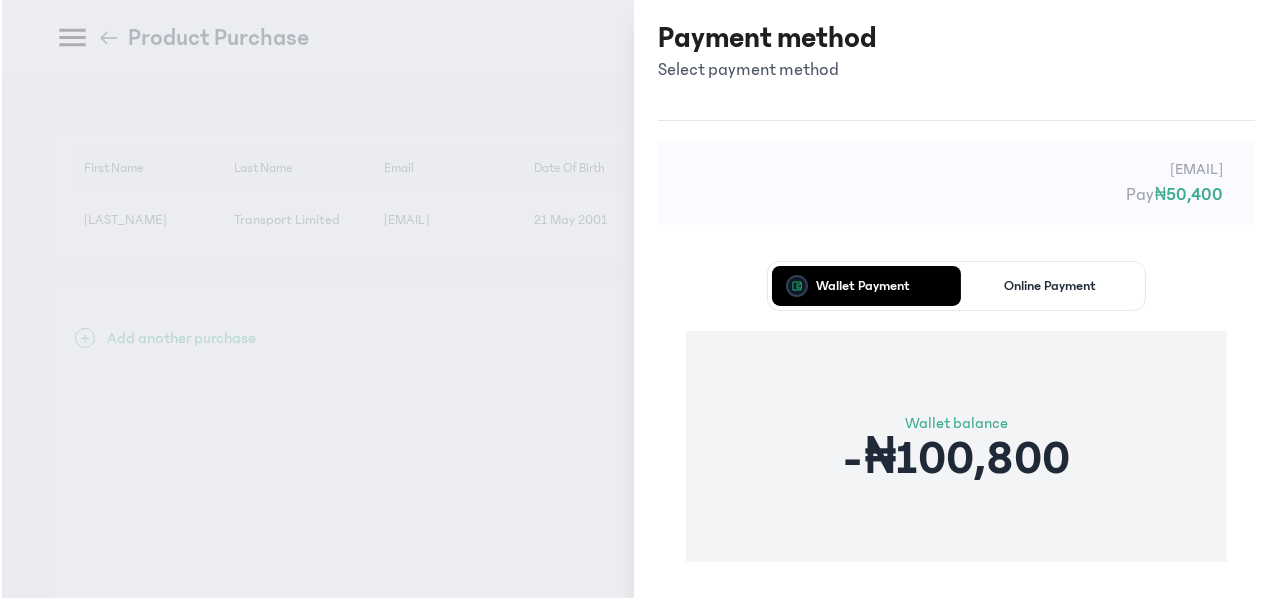 scroll, scrollTop: 0, scrollLeft: 0, axis: both 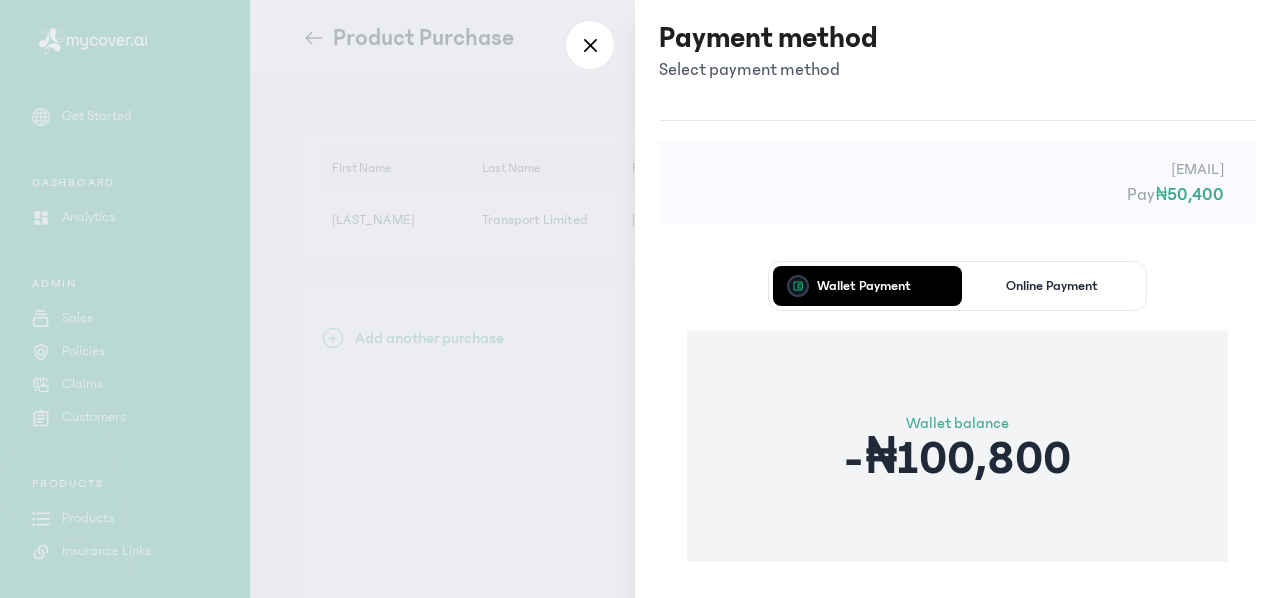 click on "Wallet Payment Online Payment Wallet balance -₦100,800 Proceed" at bounding box center (957, 464) 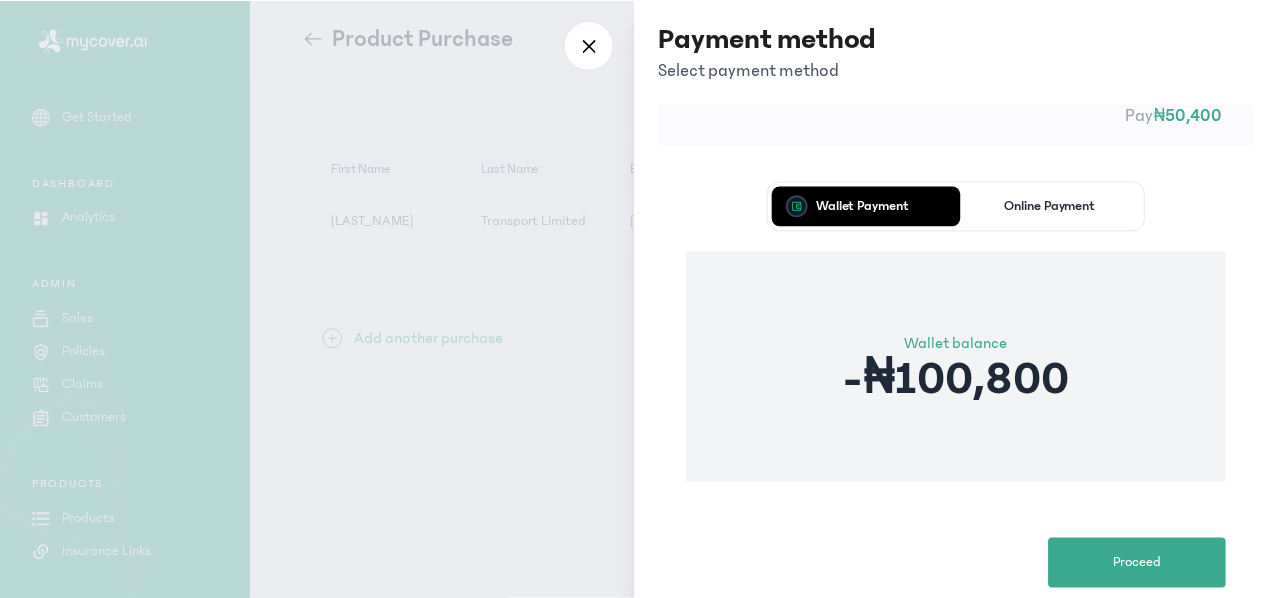 scroll, scrollTop: 121, scrollLeft: 0, axis: vertical 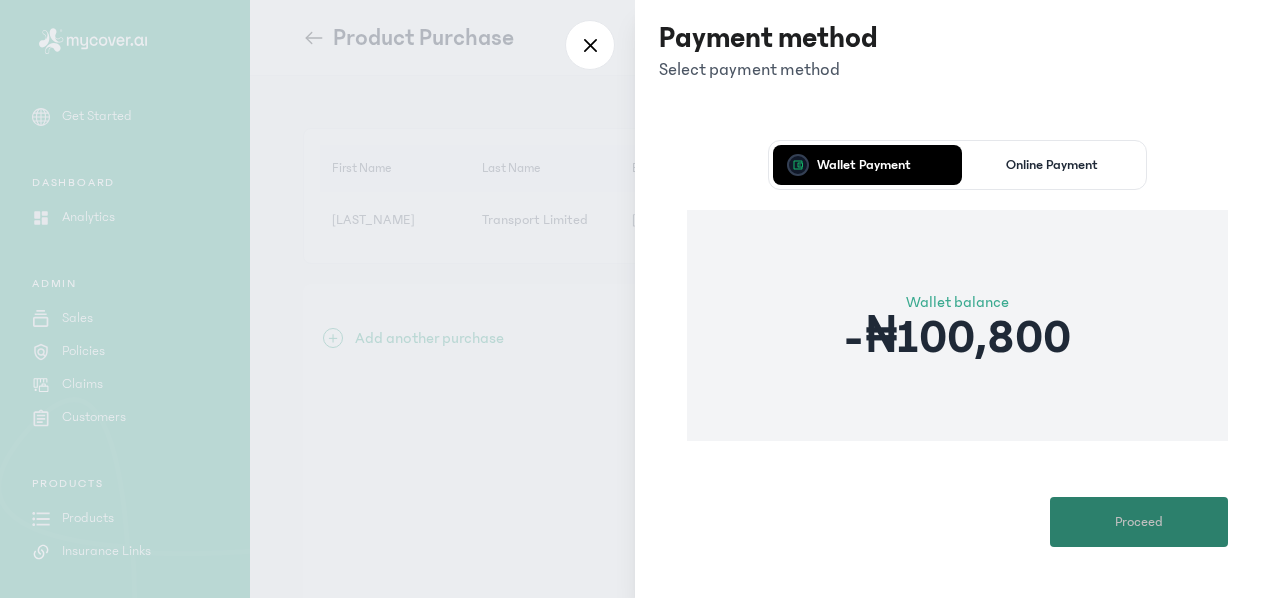 click on "Proceed" at bounding box center (1139, 522) 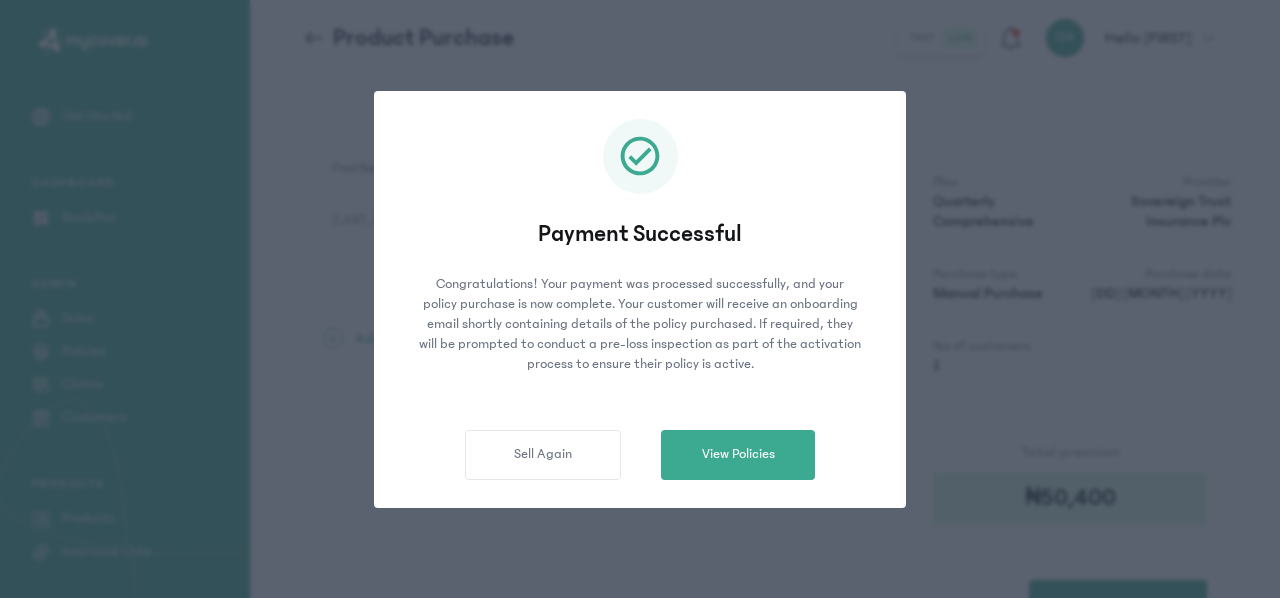 click on "Payment Successful Congratulations! Your payment was processed successfully, and your policy purchase is now complete. Your customer will receive an onboarding email shortly containing details of the policy purchased. If required, they will be prompted to conduct a pre-loss inspection as part of the activation process to ensure their policy is active. Sell Again View Policies" 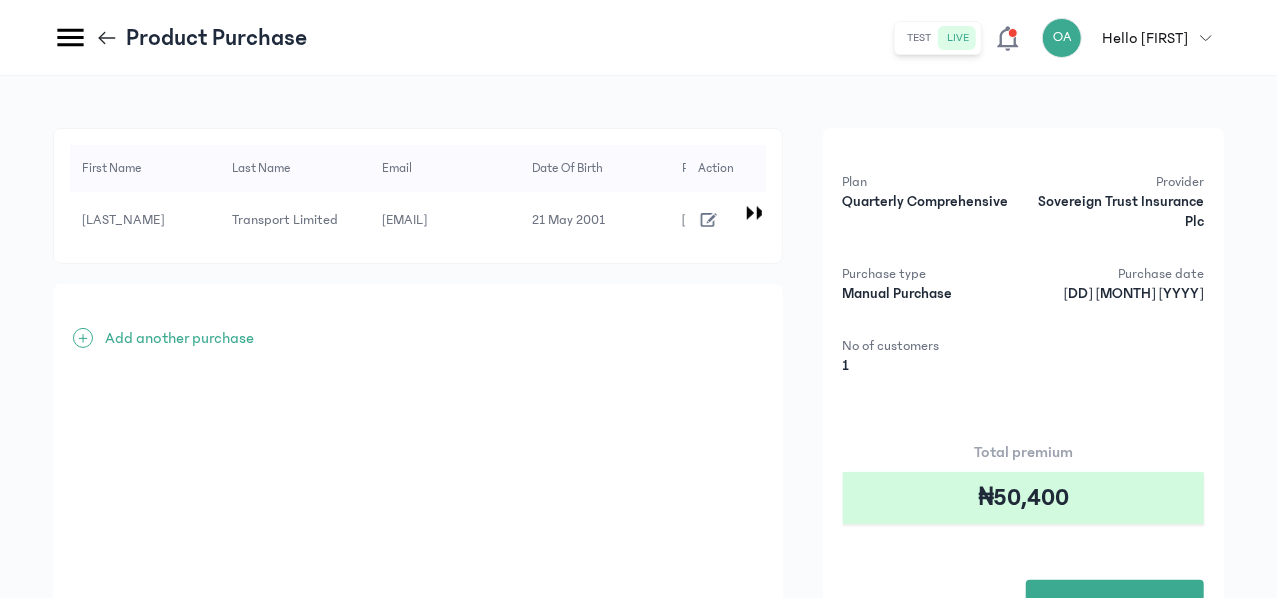 click 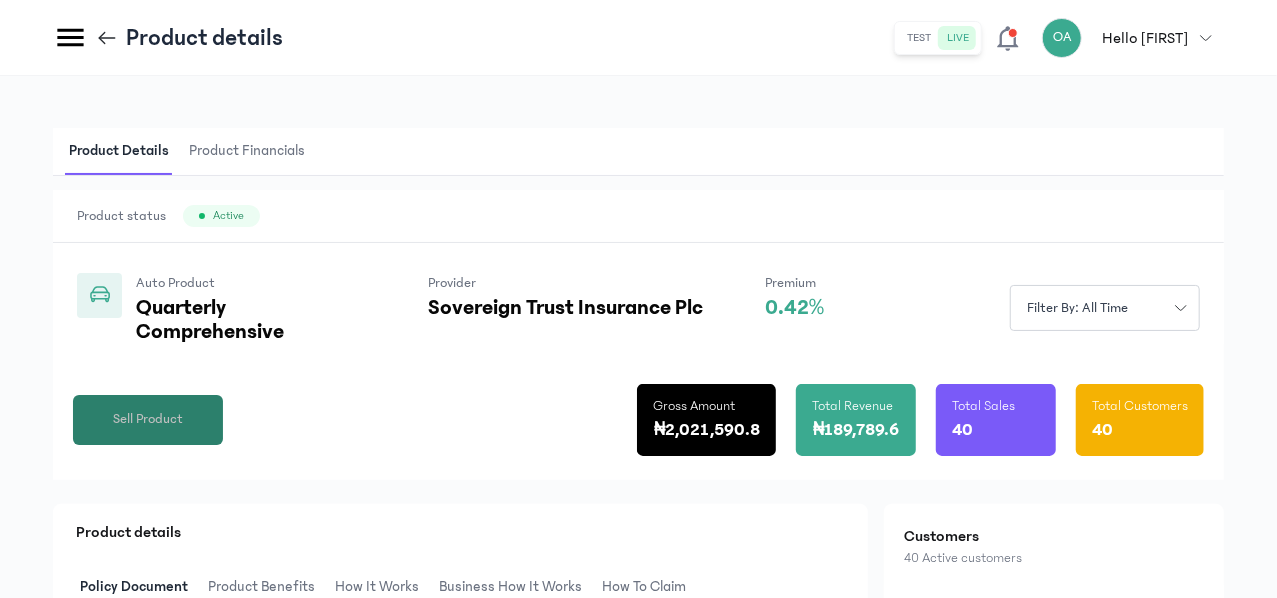 click on "Sell Product" at bounding box center [148, 419] 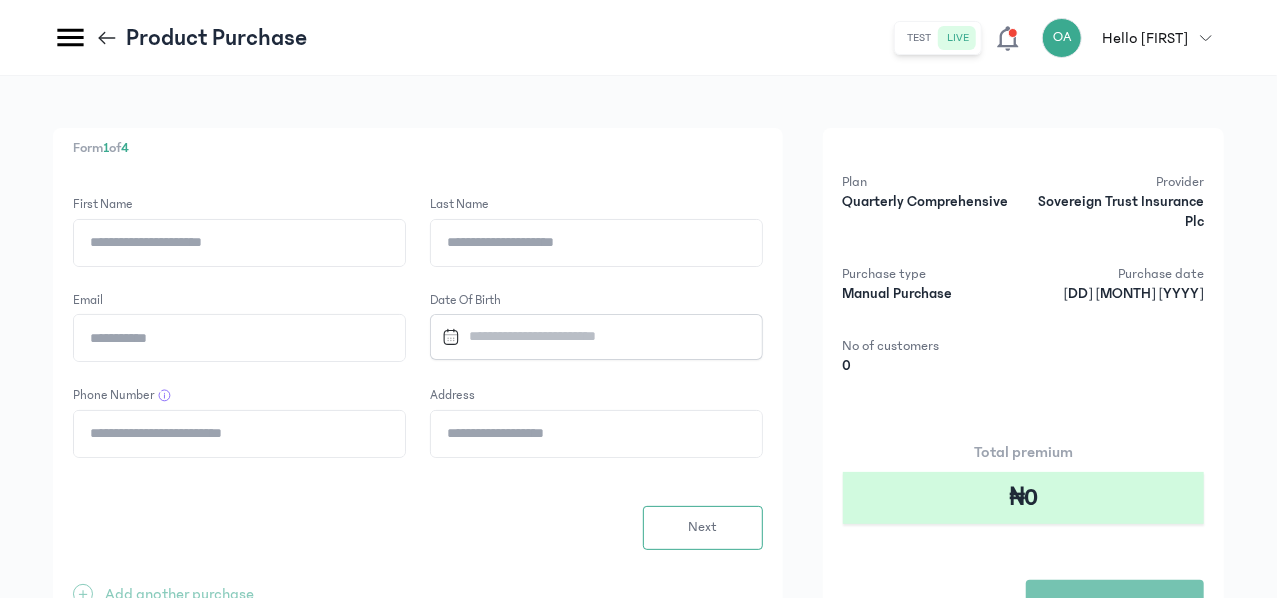 click on "First Name" 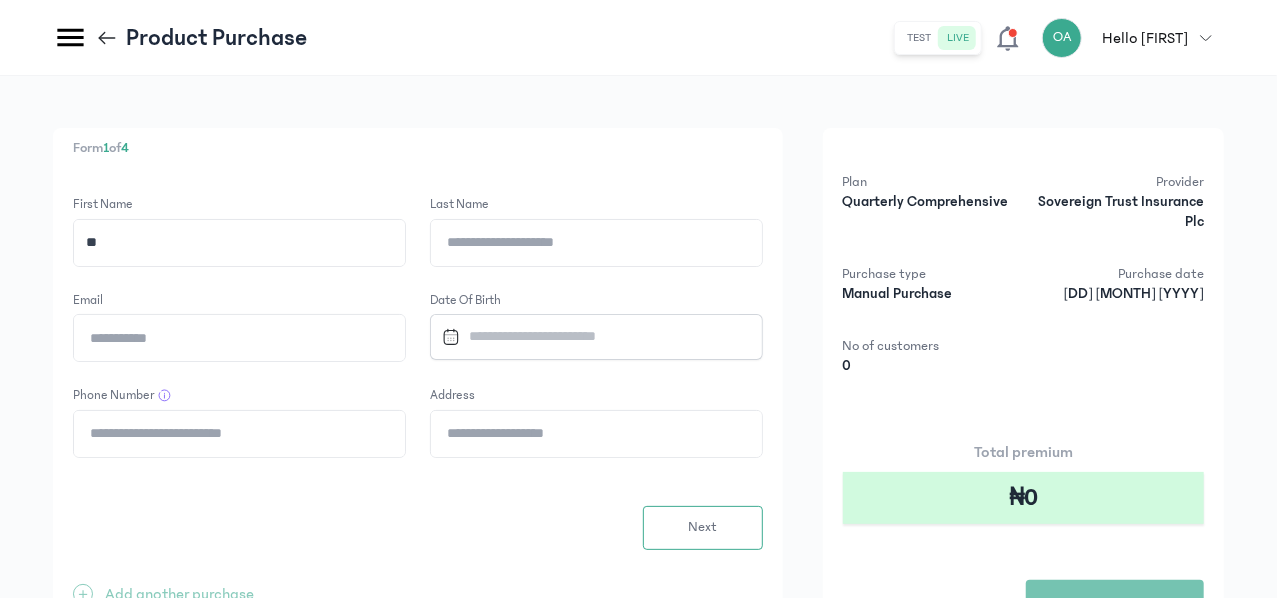 type on "*" 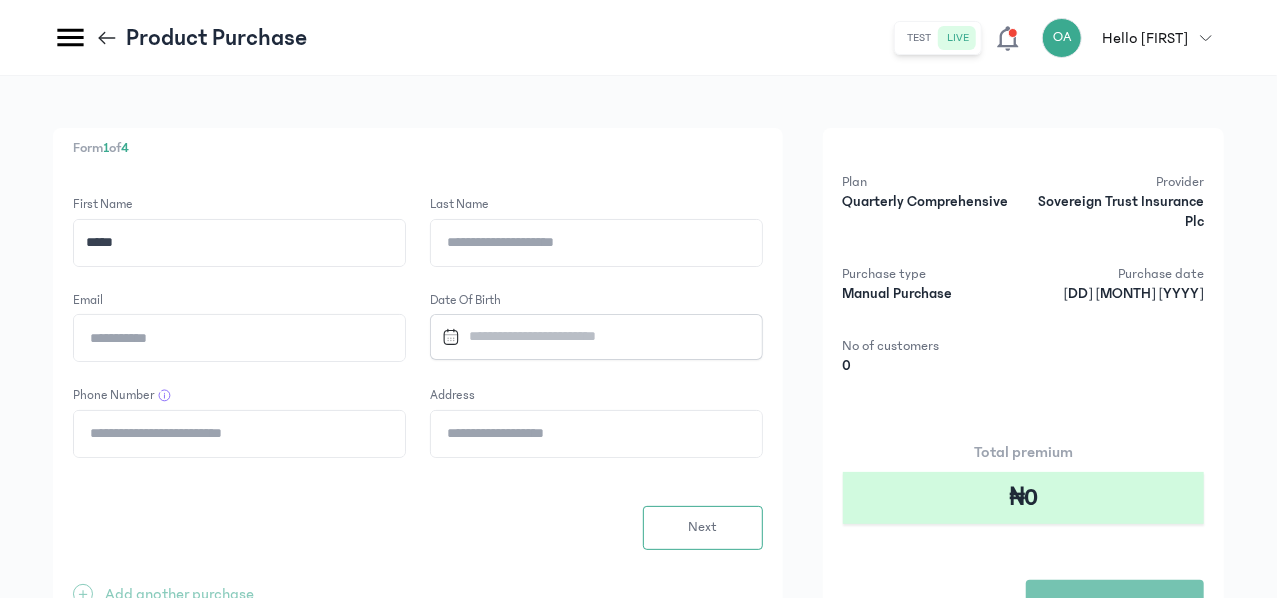 type on "*****" 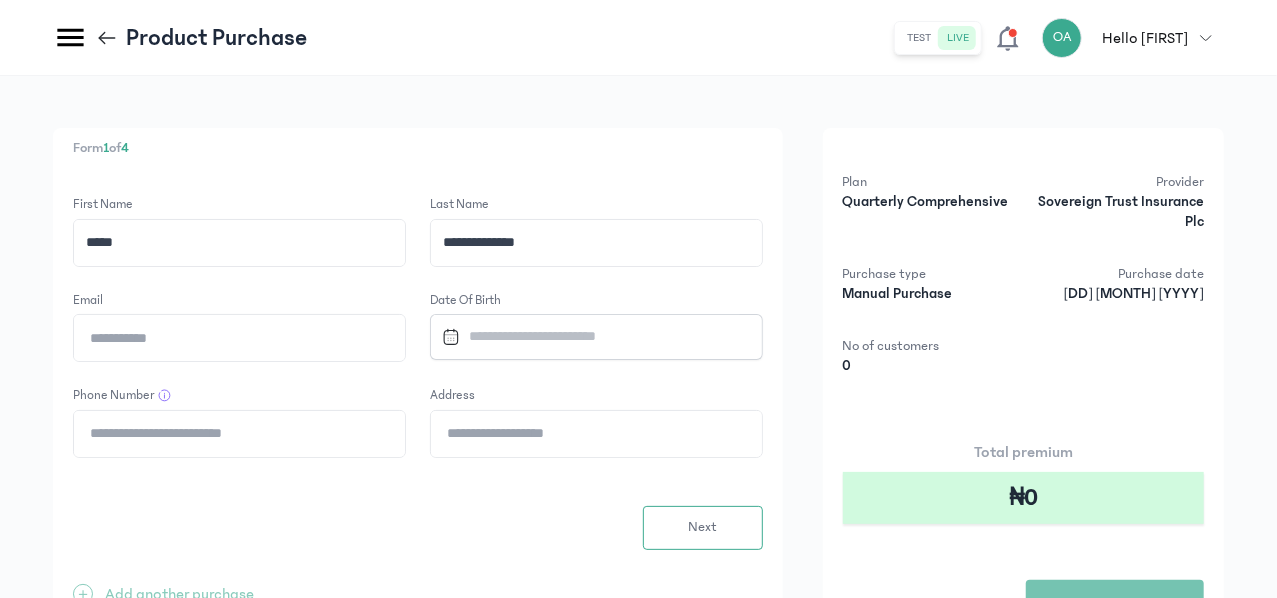 type on "**********" 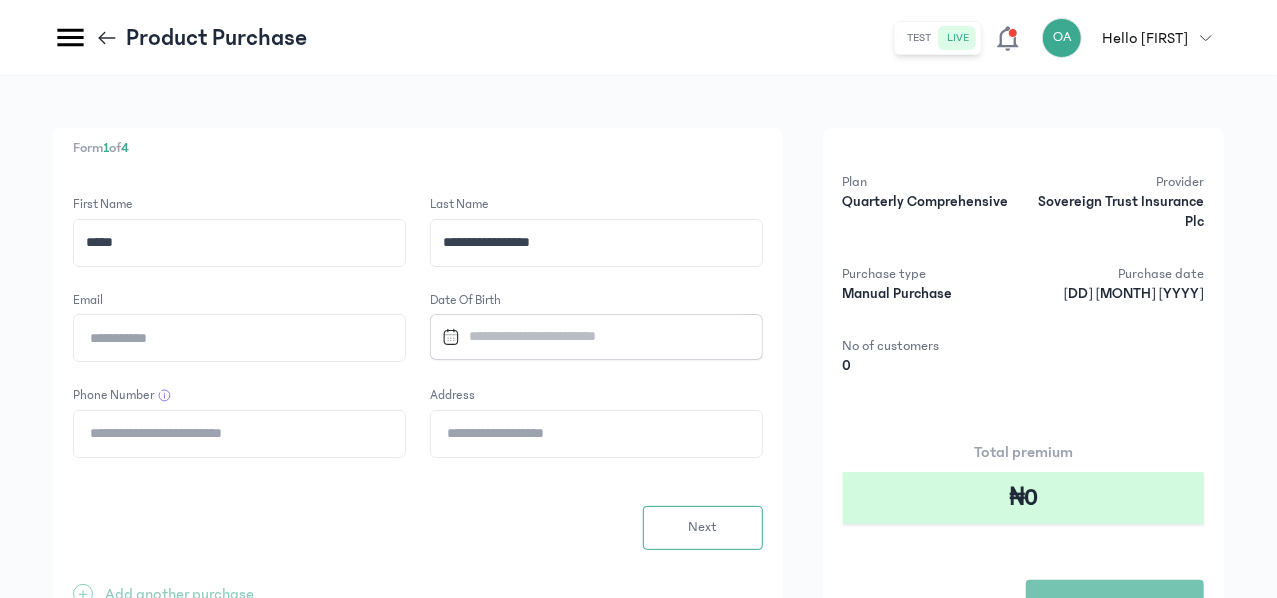 click on "Email" 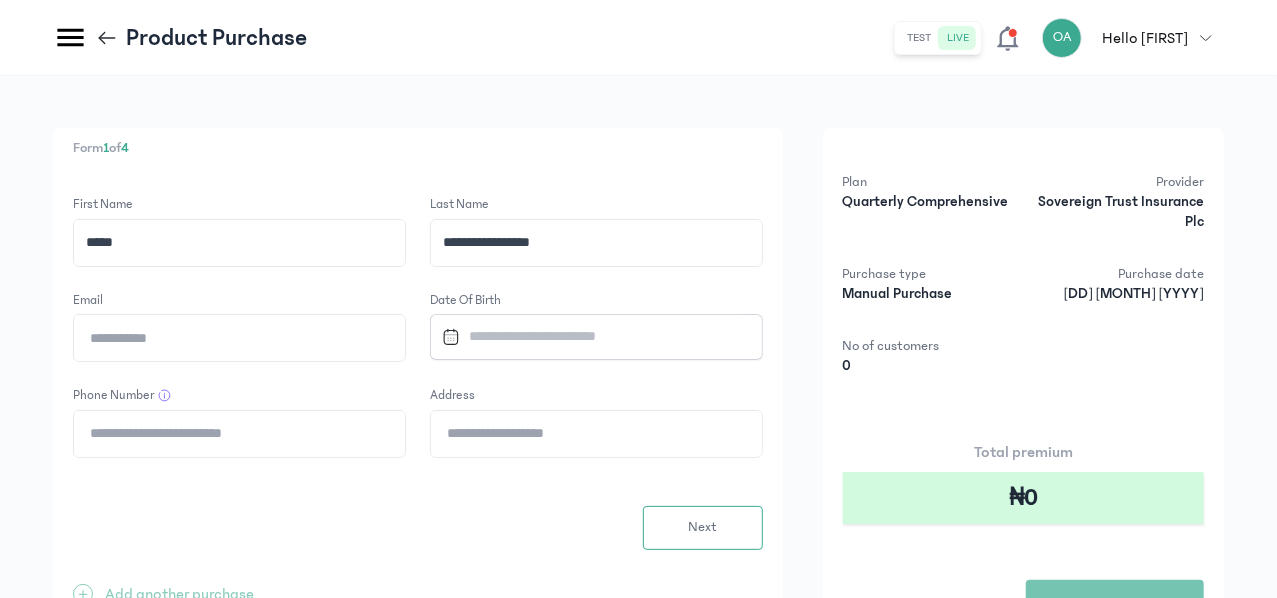 type on "**********" 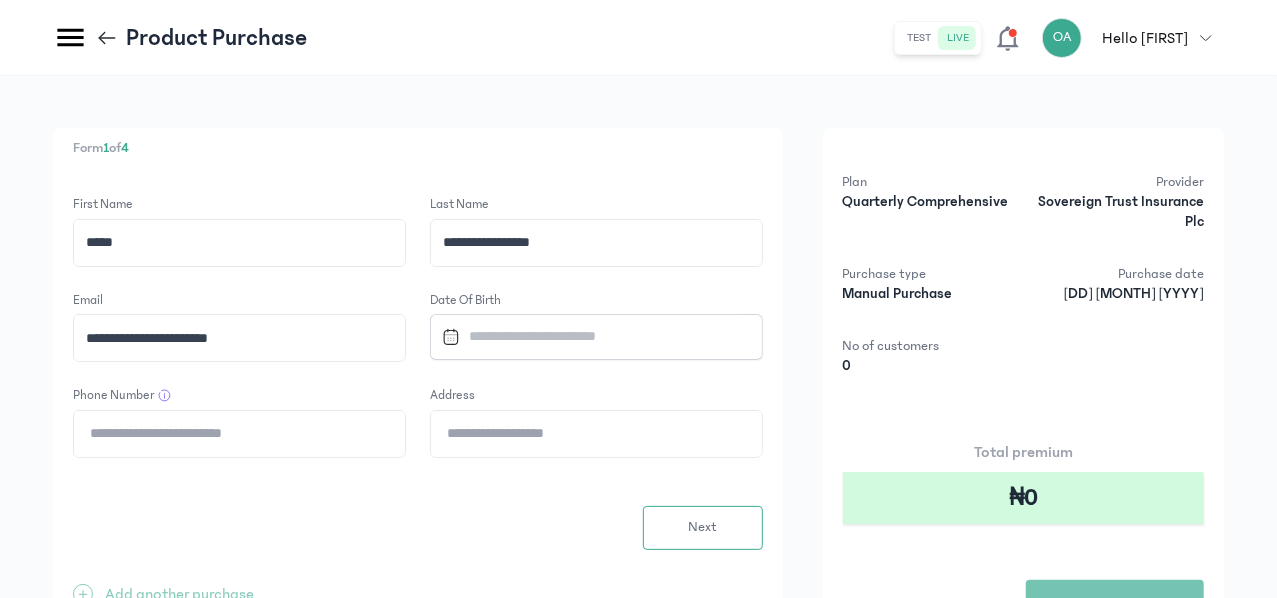 click at bounding box center [587, 336] 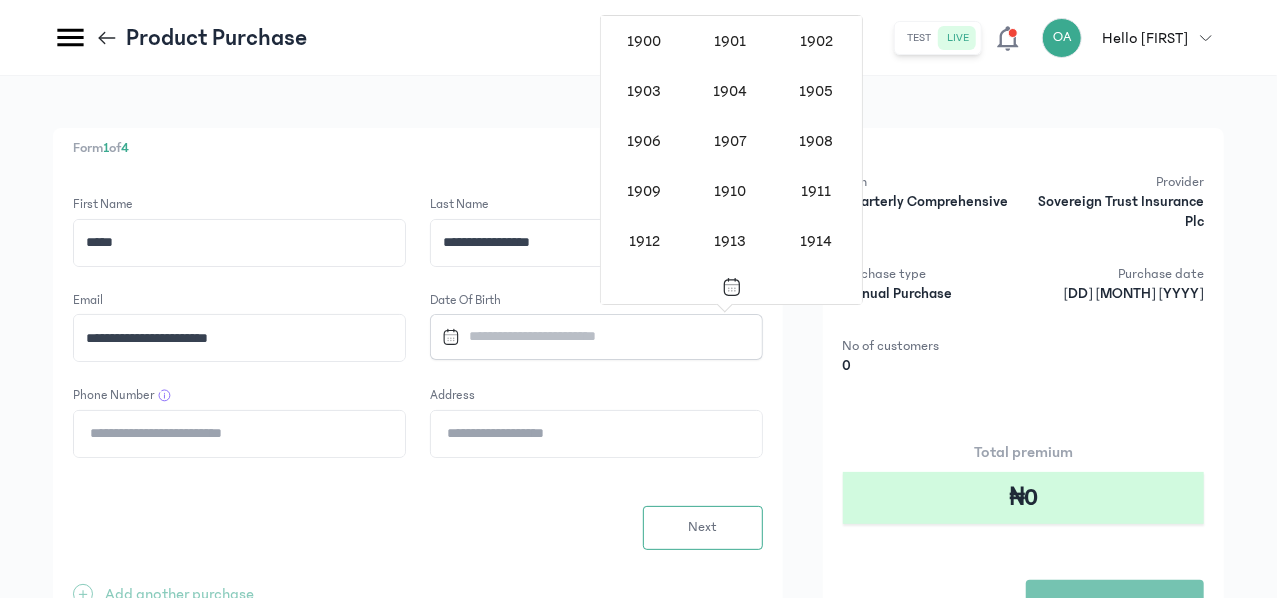 scroll, scrollTop: 1638, scrollLeft: 0, axis: vertical 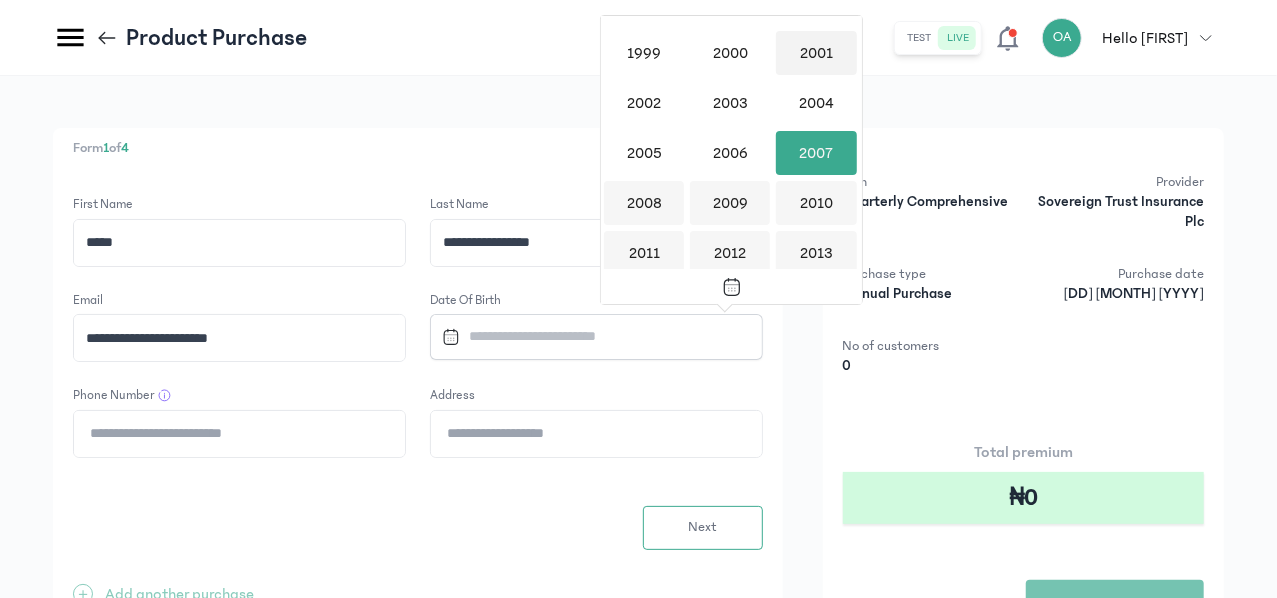 click on "2001" at bounding box center (816, 53) 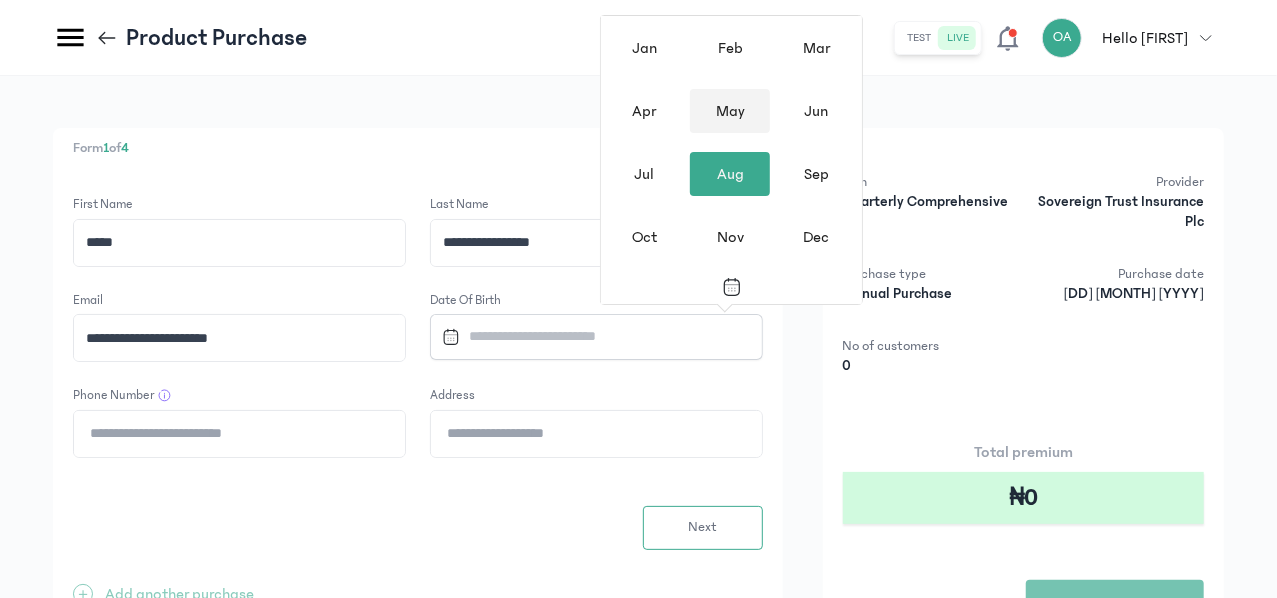 click on "May" at bounding box center [730, 111] 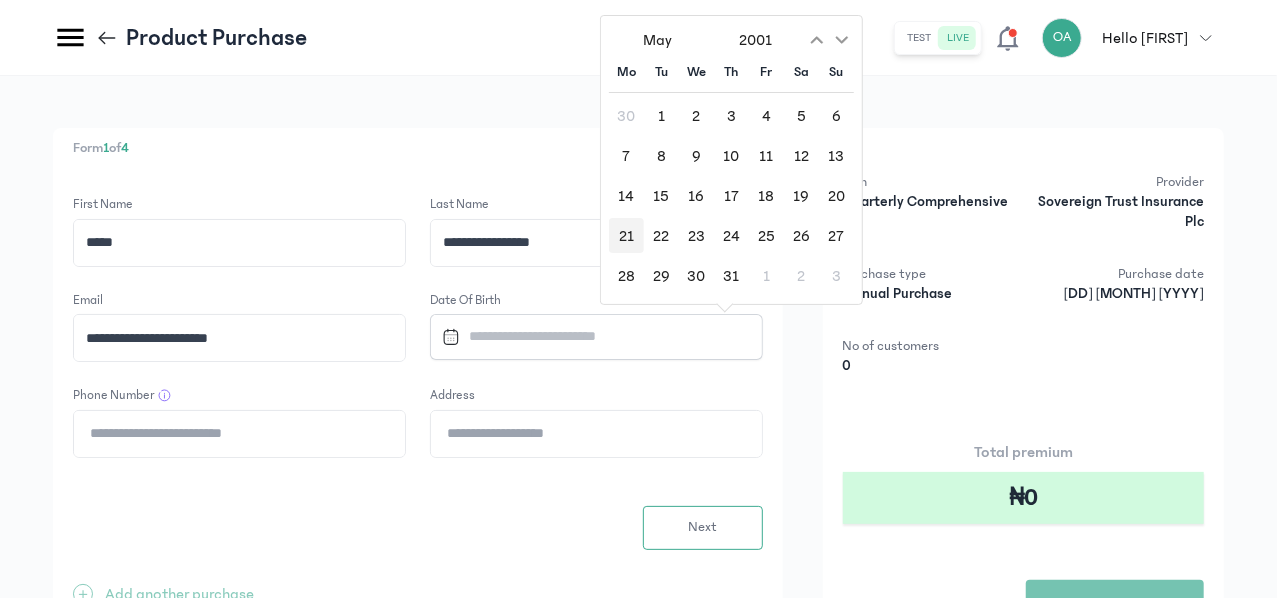 click on "21" at bounding box center [626, 235] 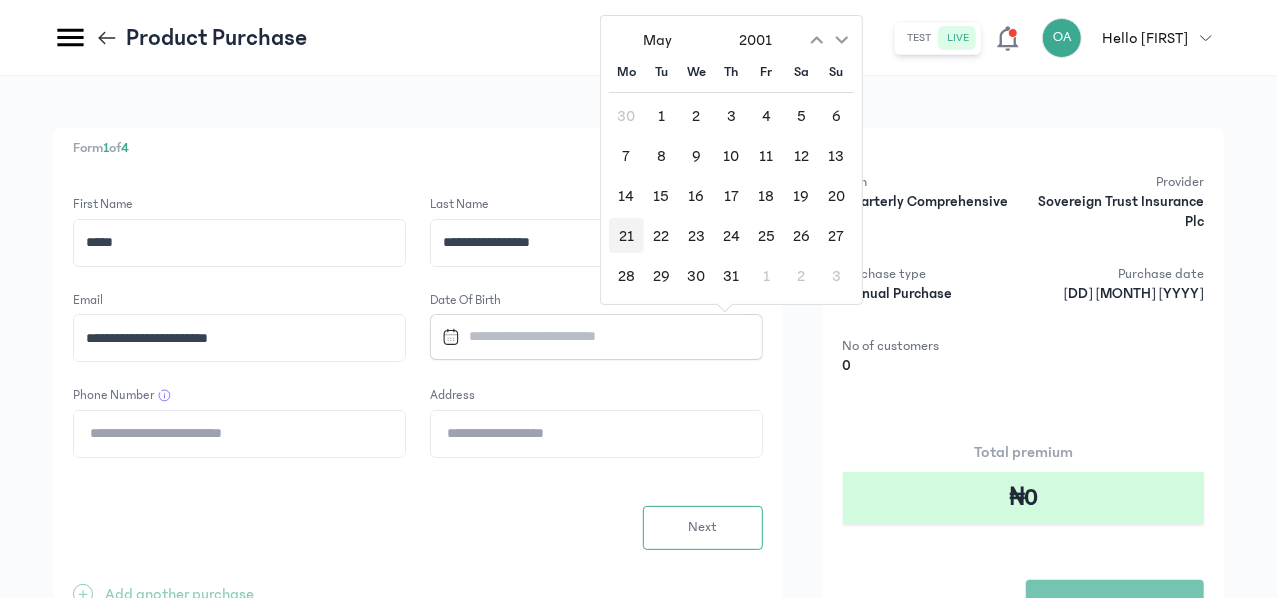 type on "**********" 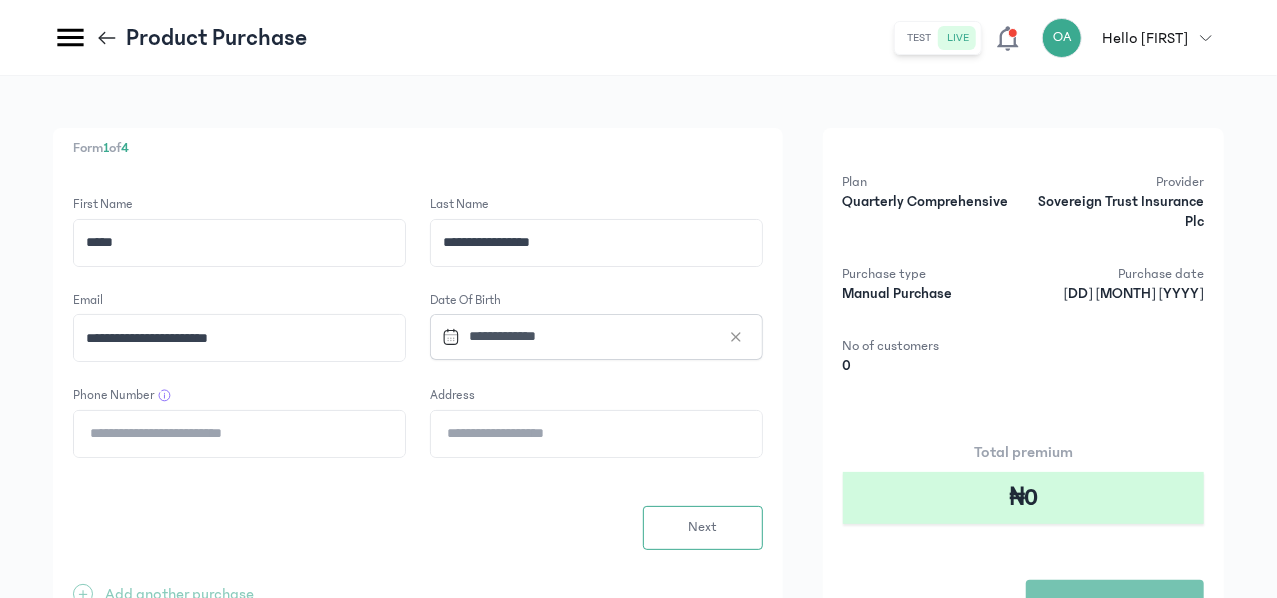 click on "Phone Number" 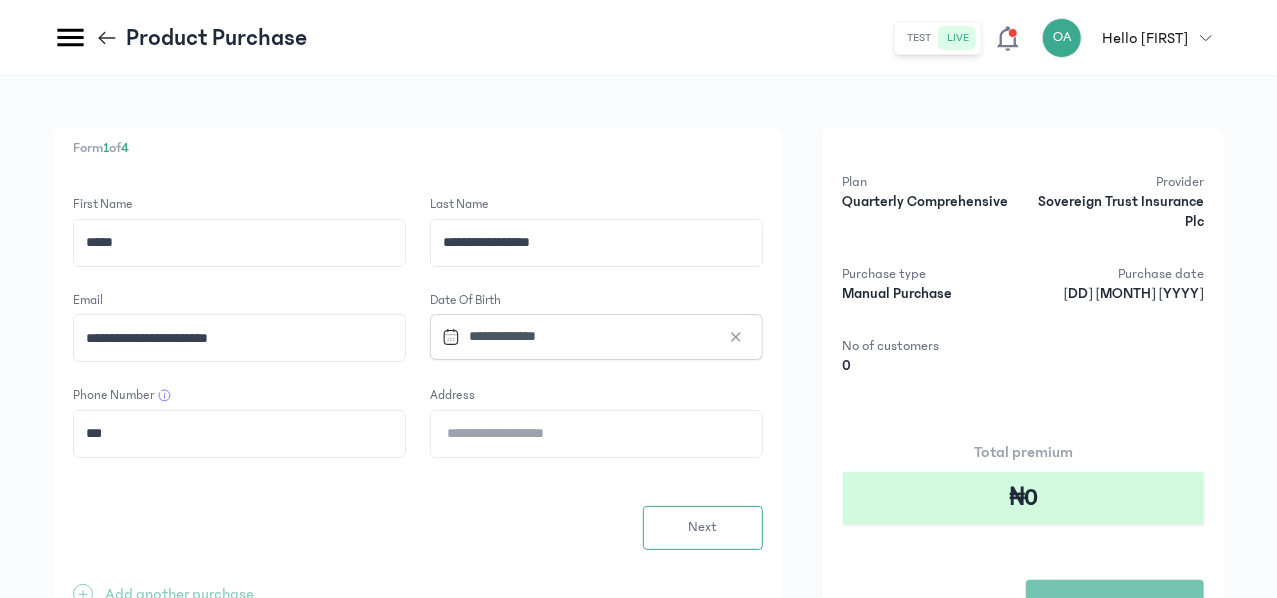 type on "**********" 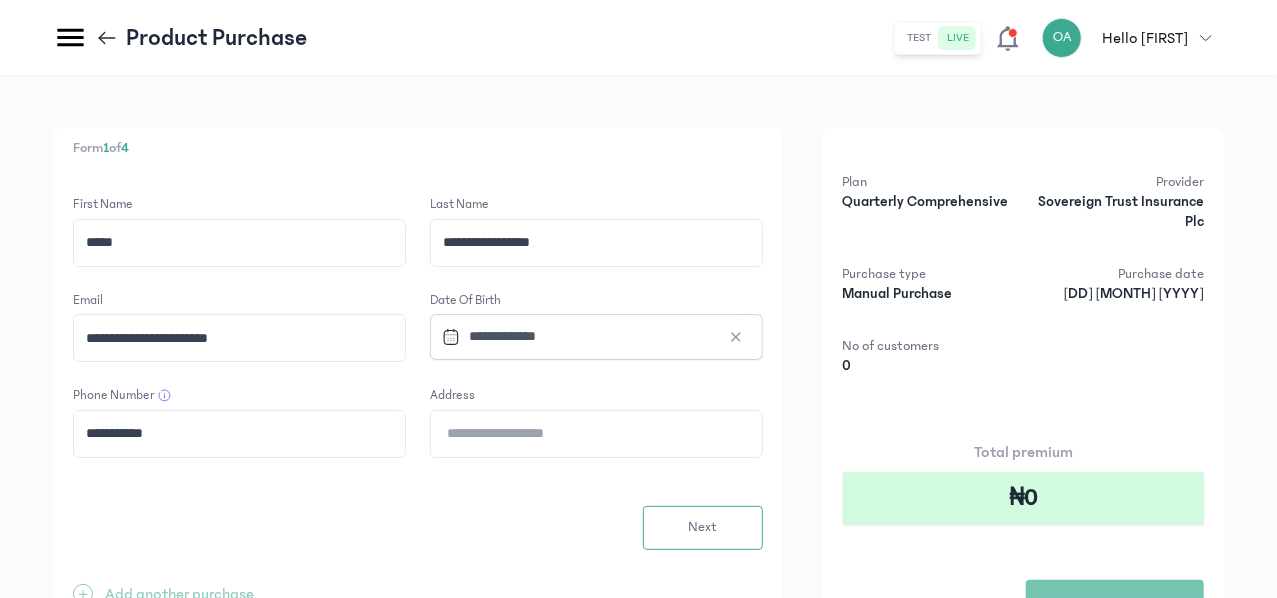 click on "Address" 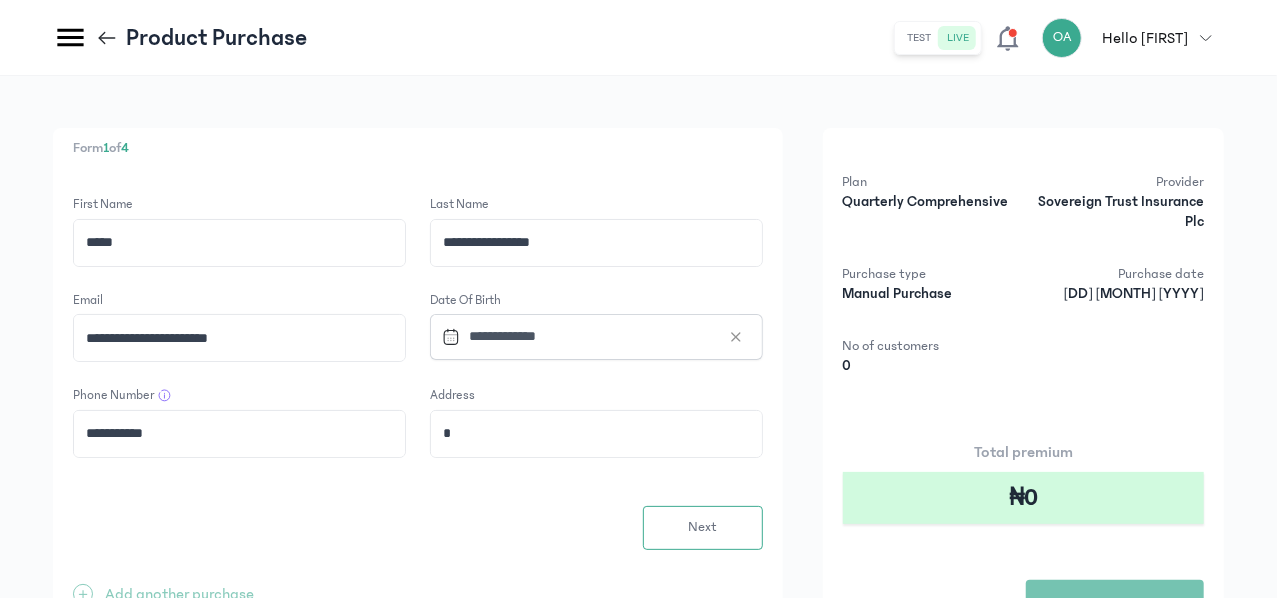 type on "**********" 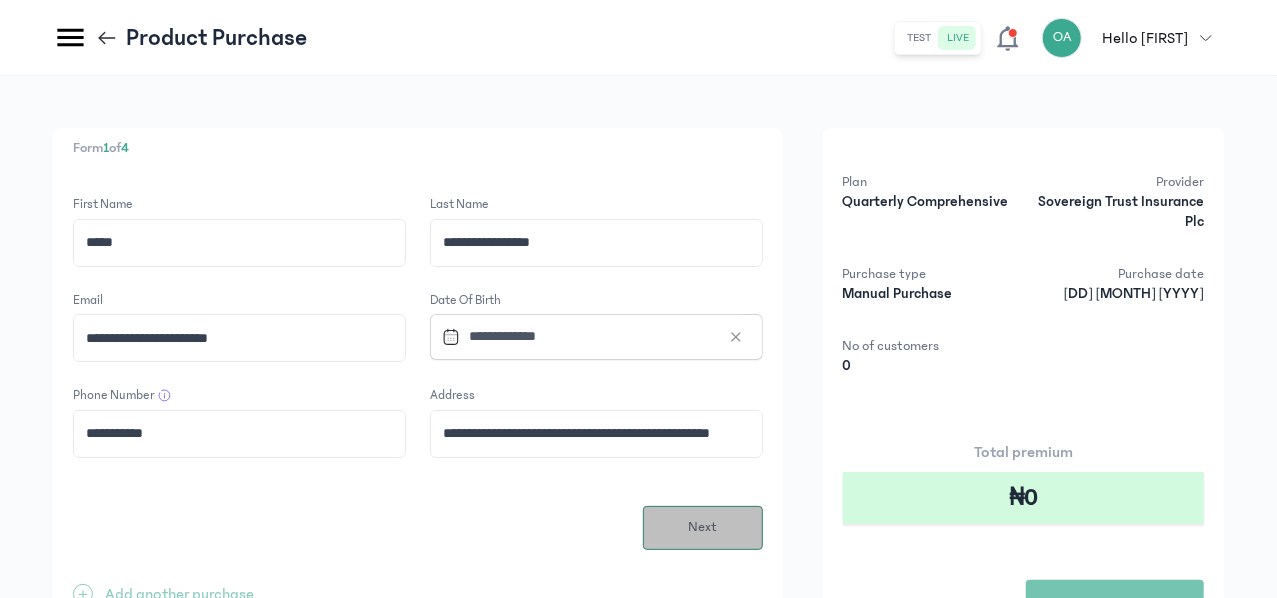 click on "Next" at bounding box center [702, 527] 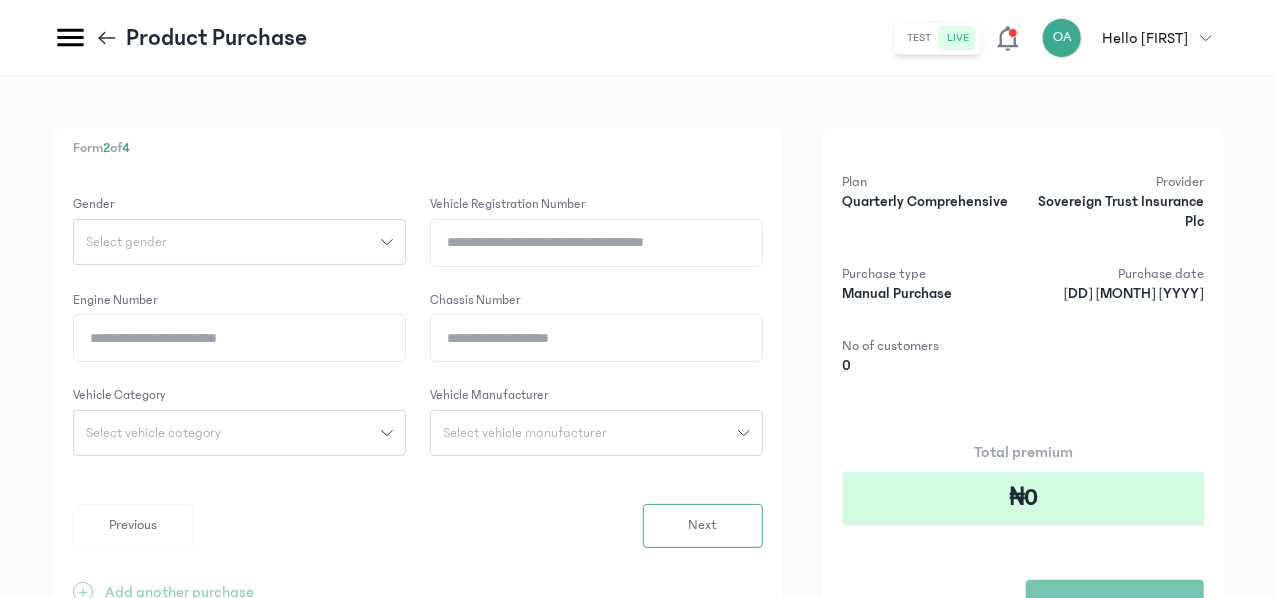 click on "Select gender" 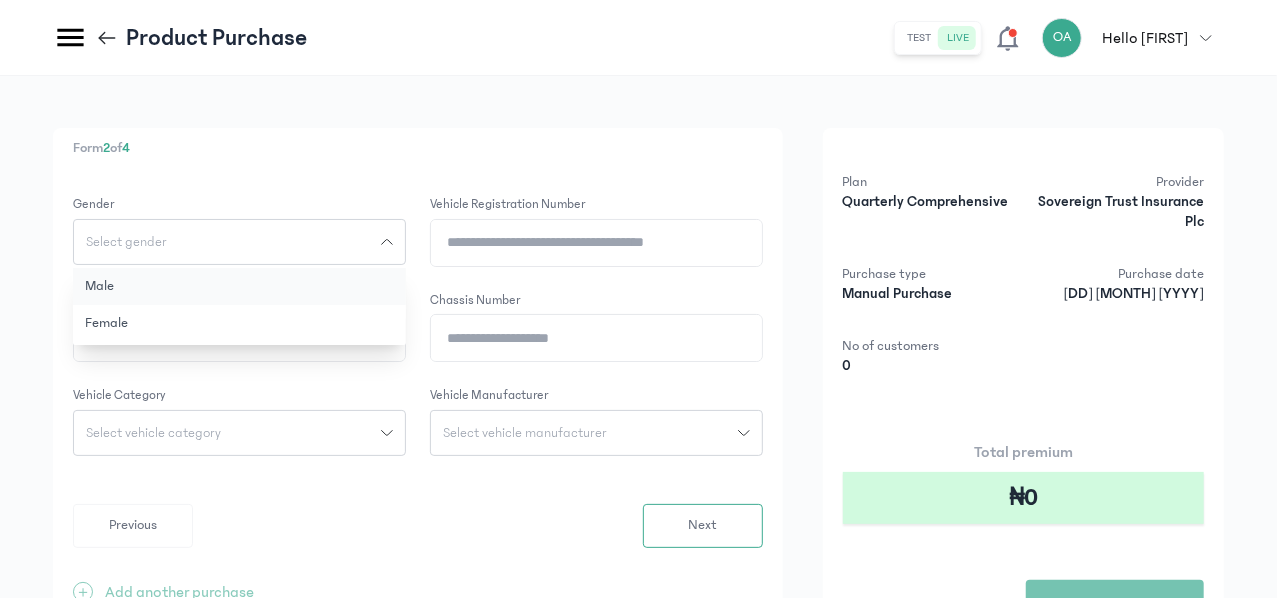 click on "Male" 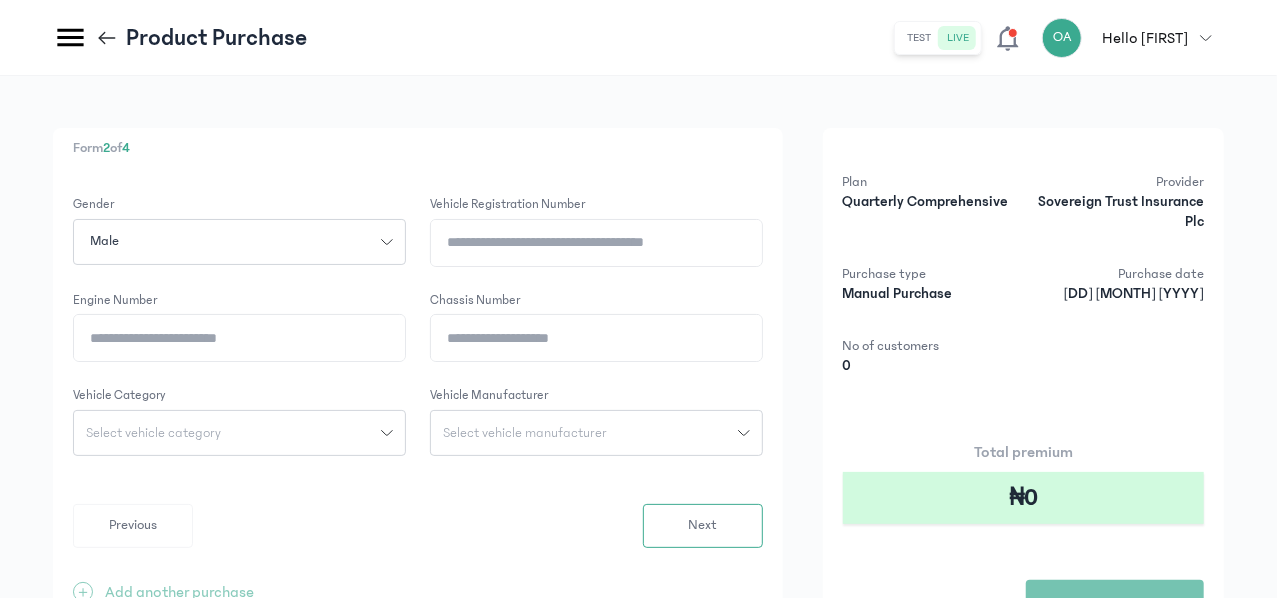 click on "Vehicle registration number" 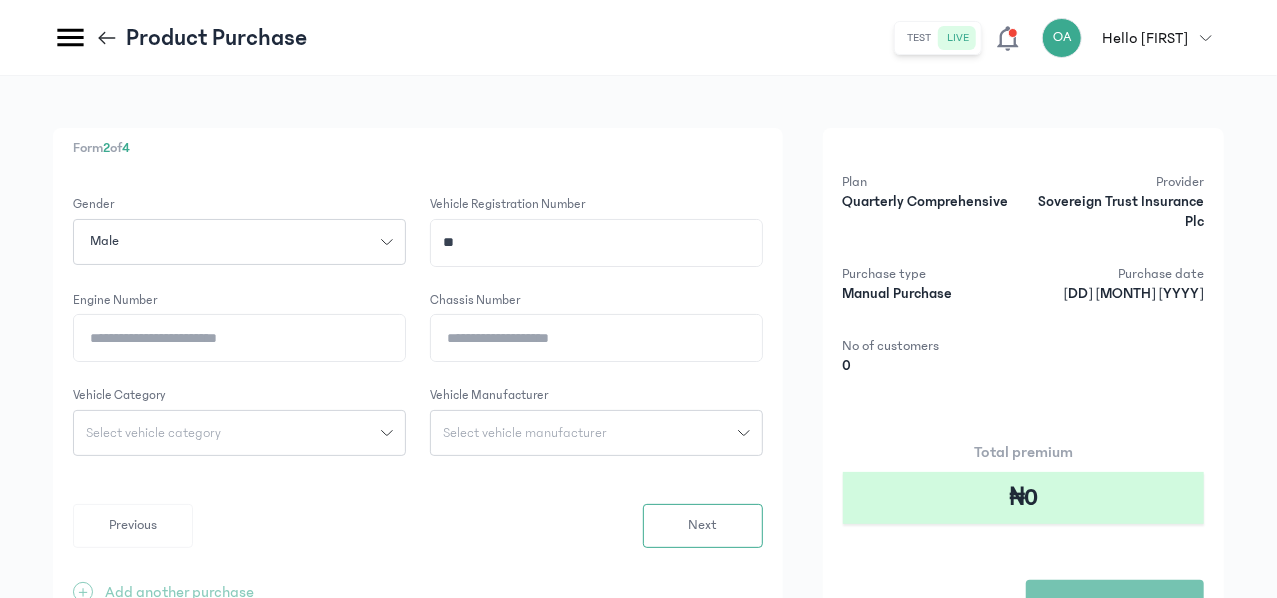 type on "*" 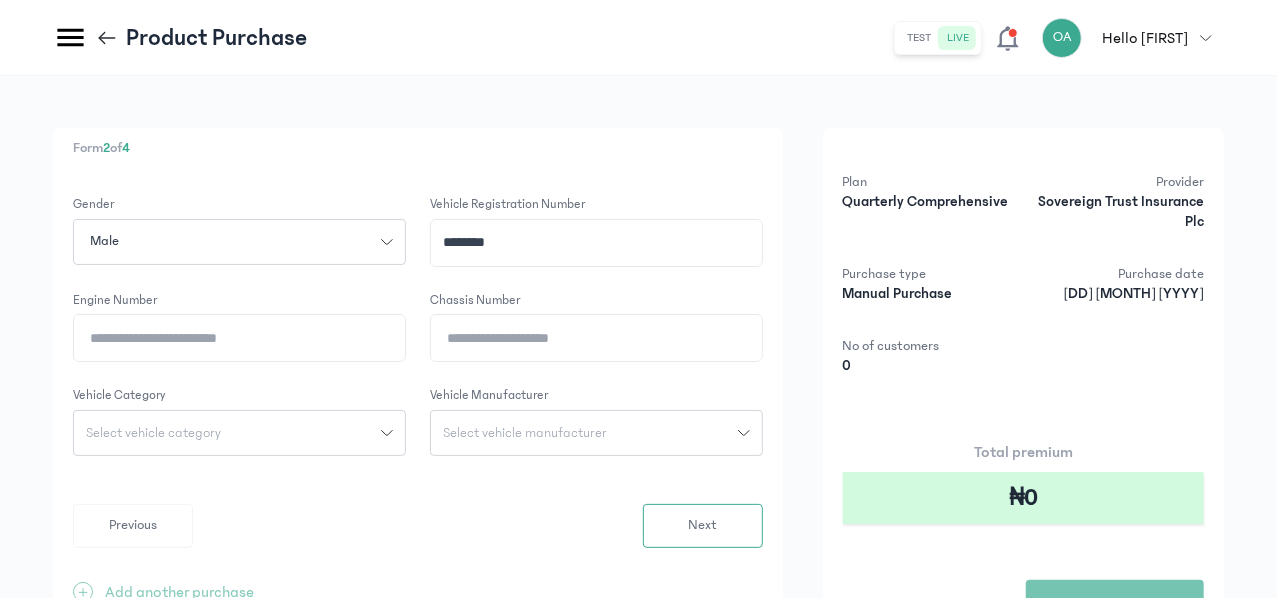 type on "********" 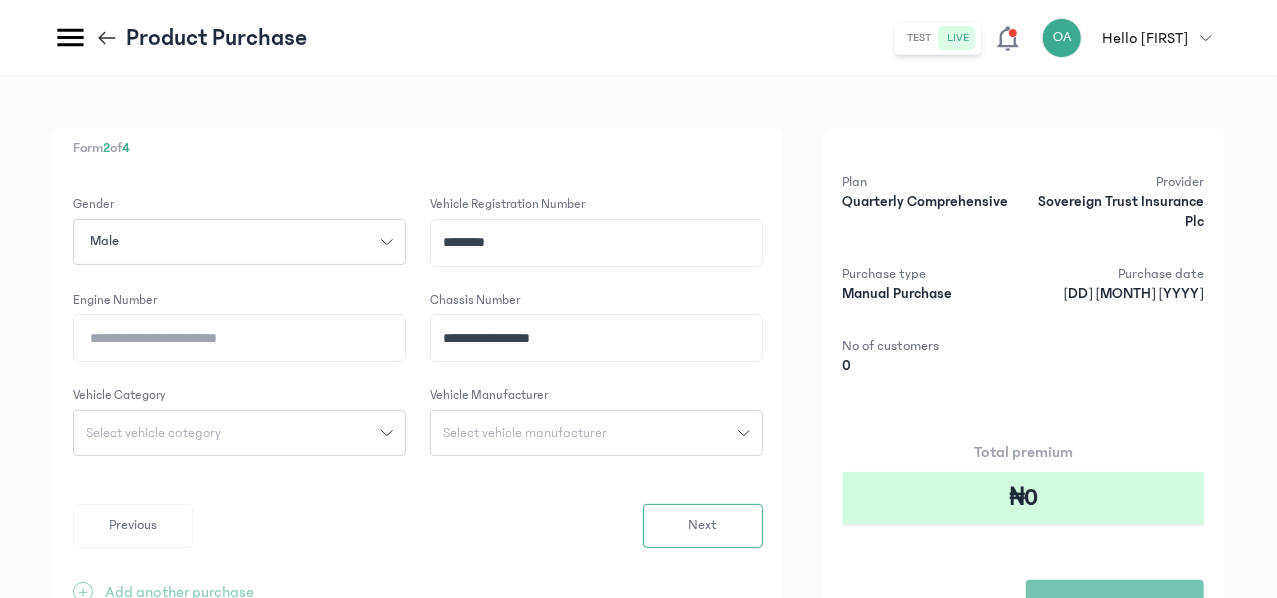type on "**********" 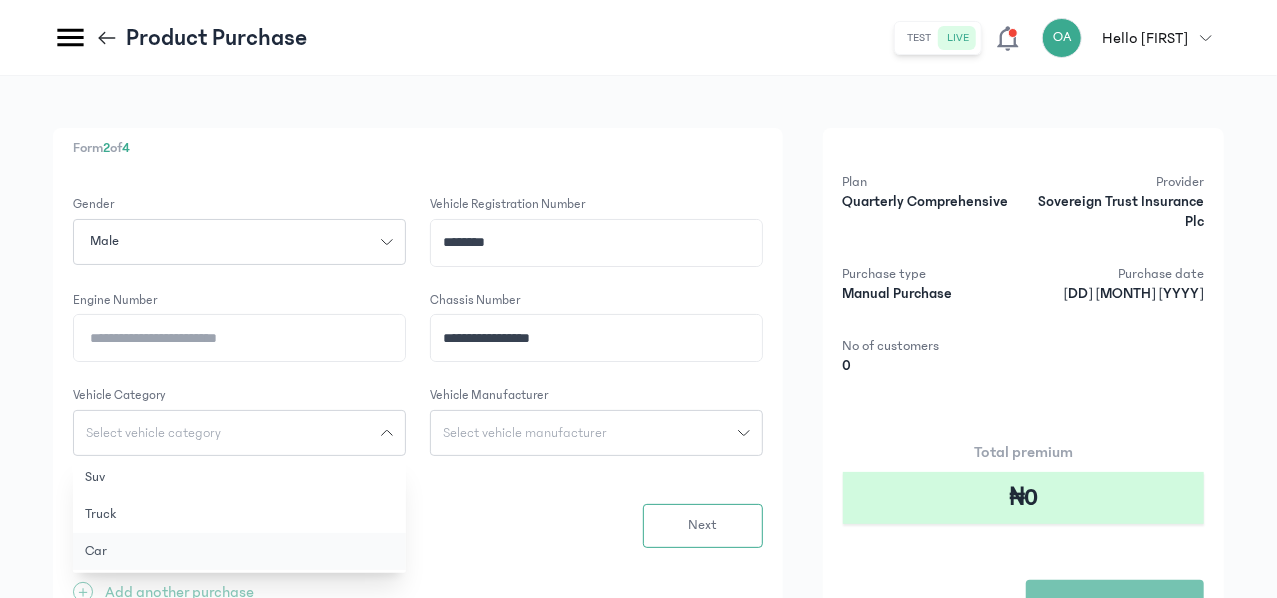 click on "Car" 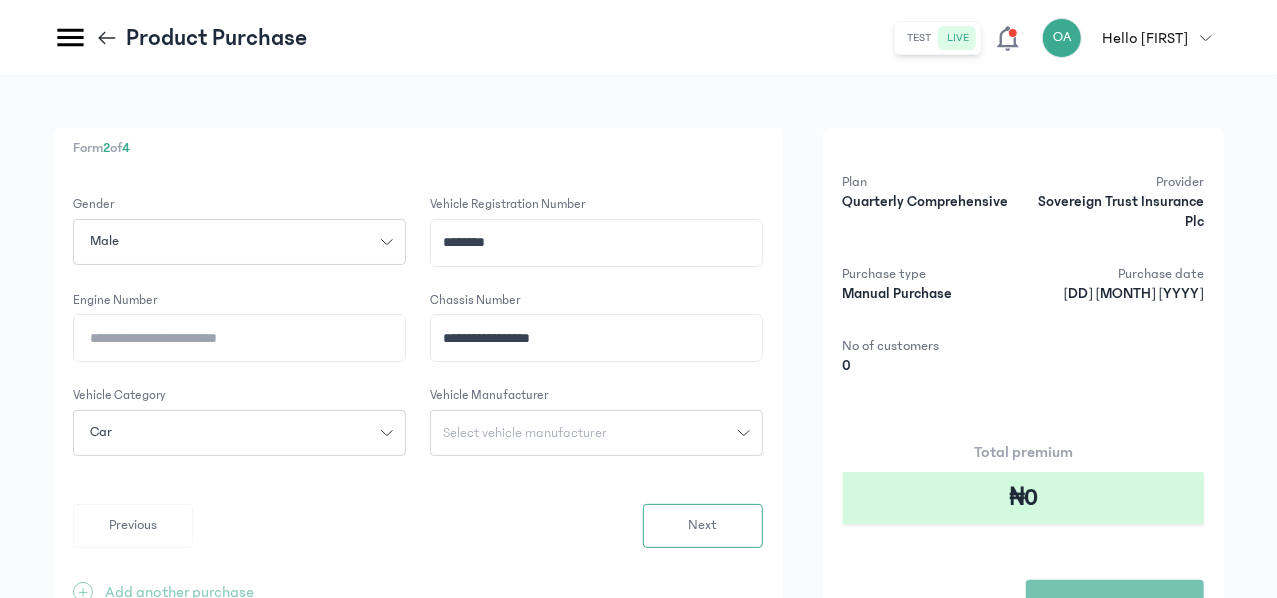 click on "Select vehicle manufacturer" at bounding box center [525, 433] 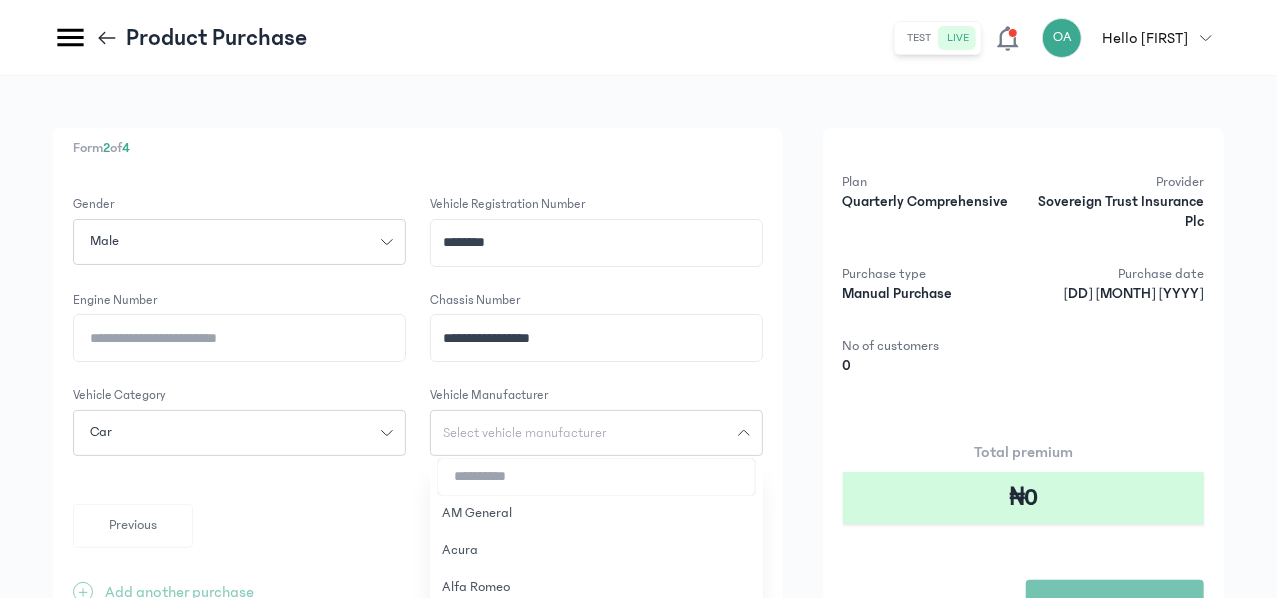 click at bounding box center (596, 477) 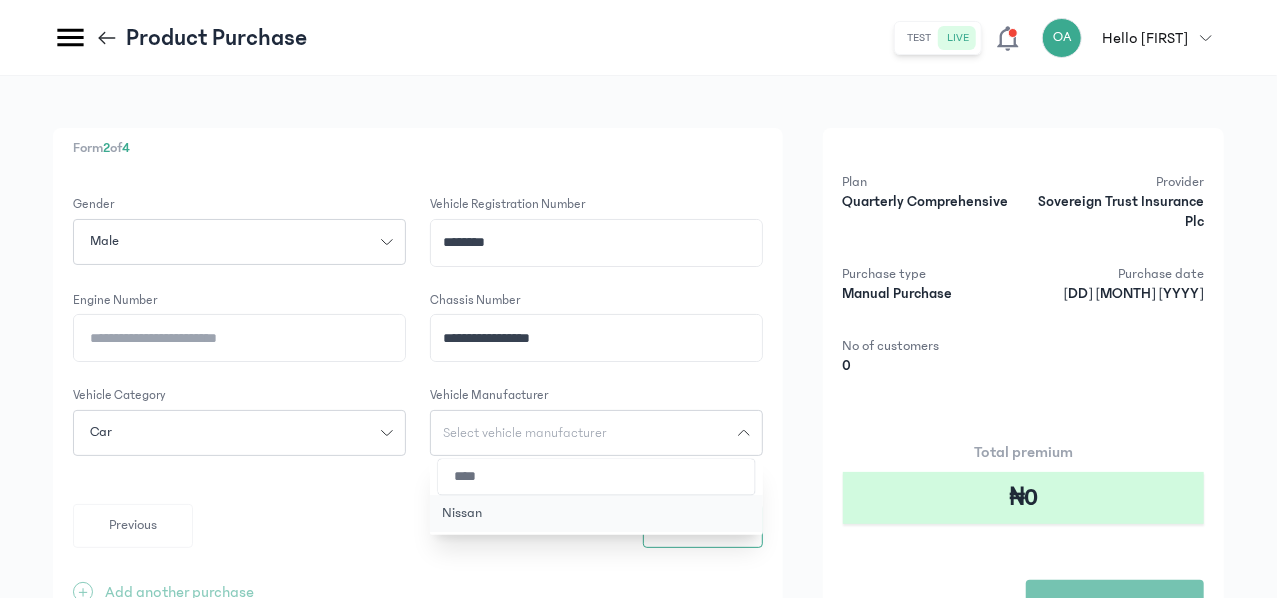 type on "****" 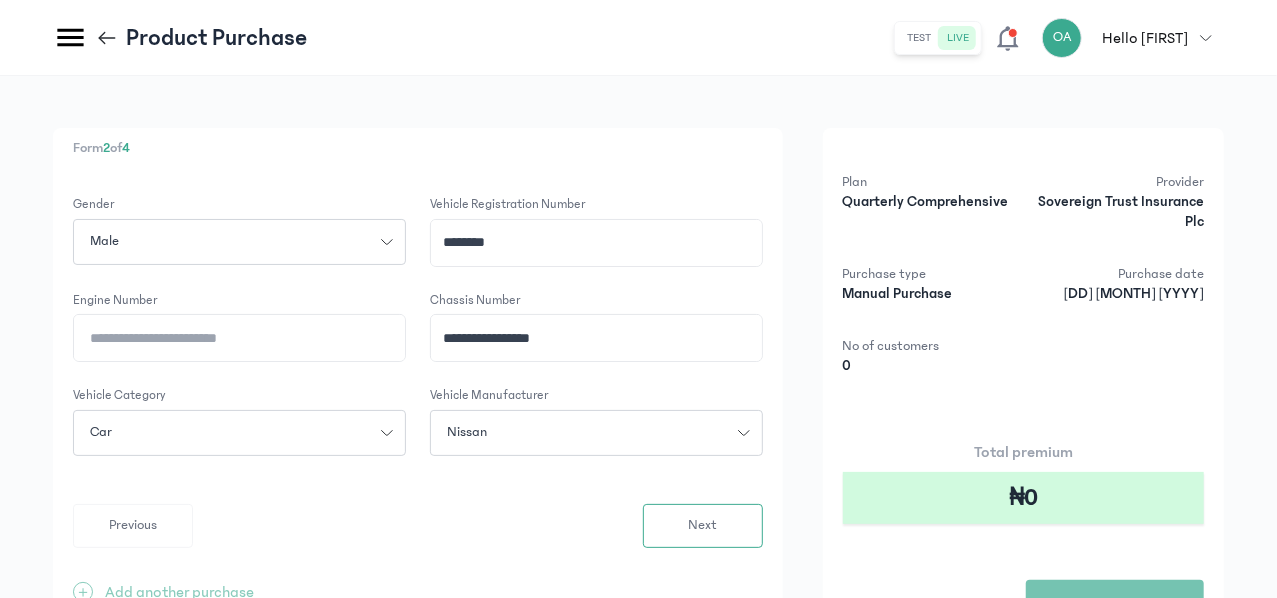 drag, startPoint x: 613, startPoint y: 339, endPoint x: 771, endPoint y: 349, distance: 158.31615 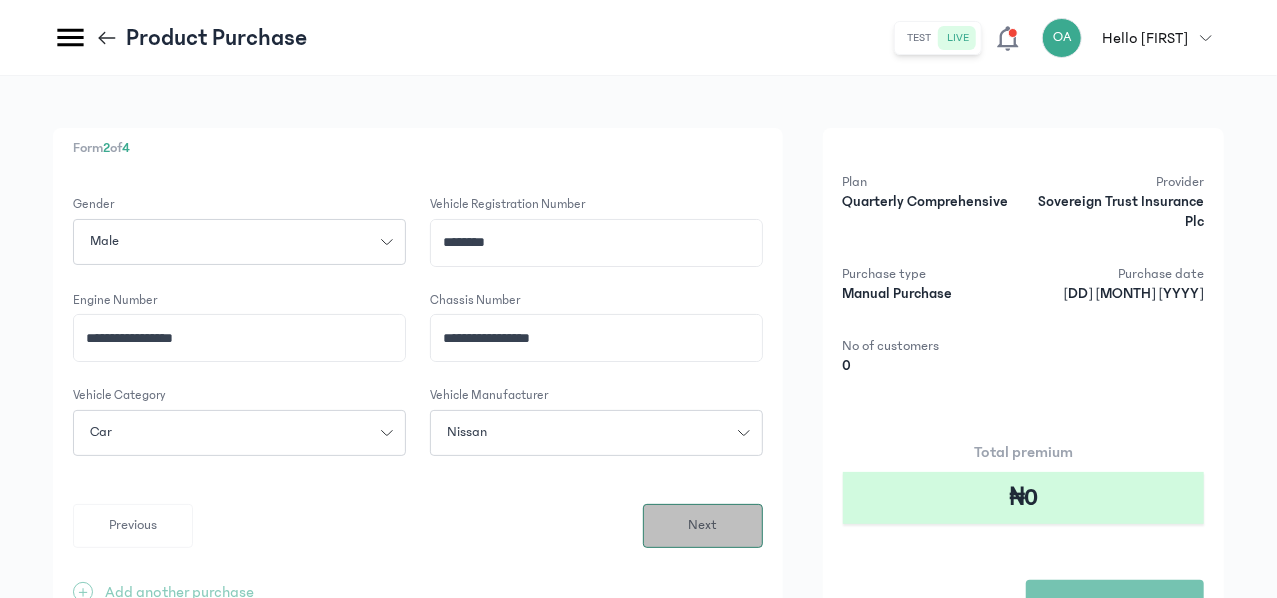 type on "**********" 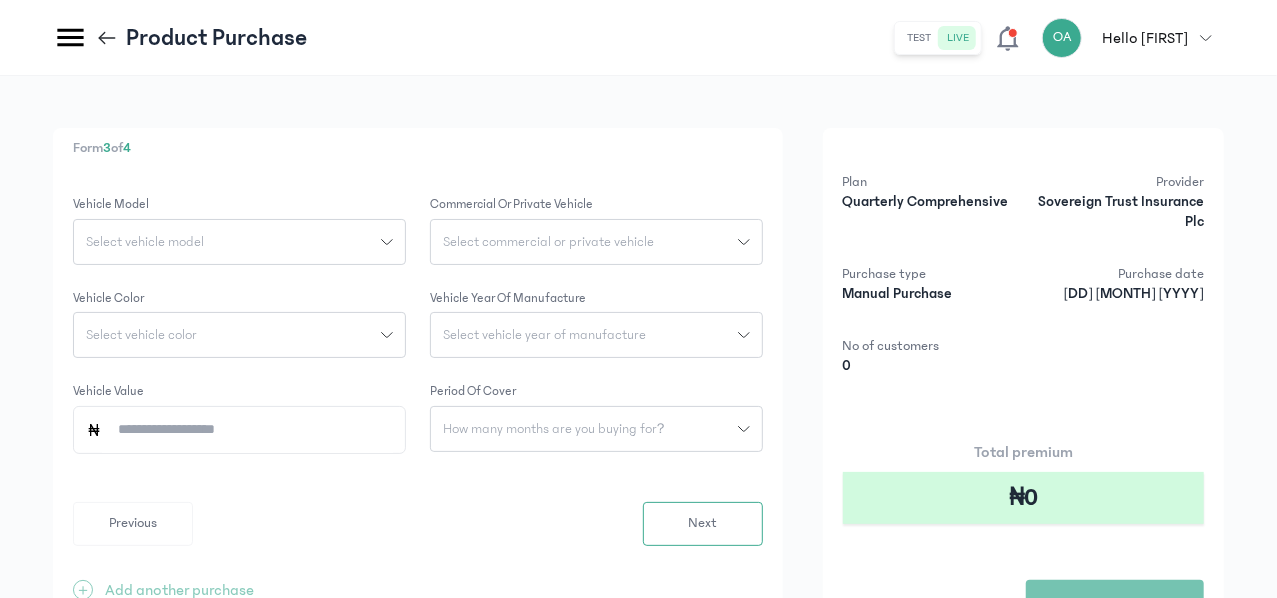 click on "Select vehicle model" at bounding box center (227, 242) 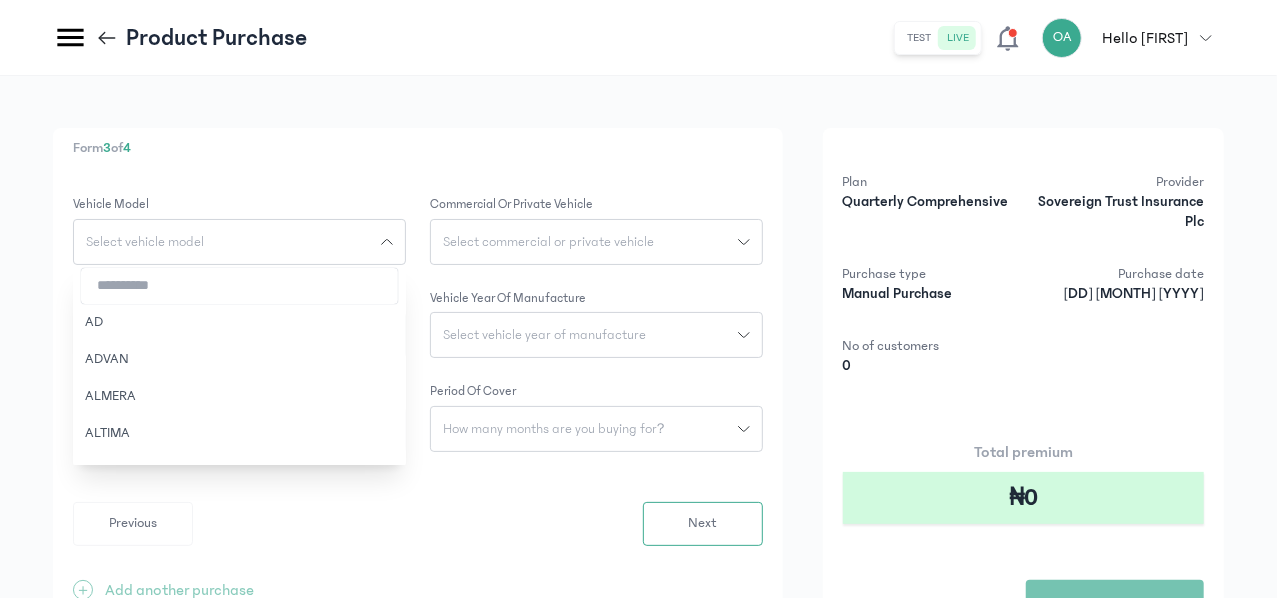 click at bounding box center (239, 286) 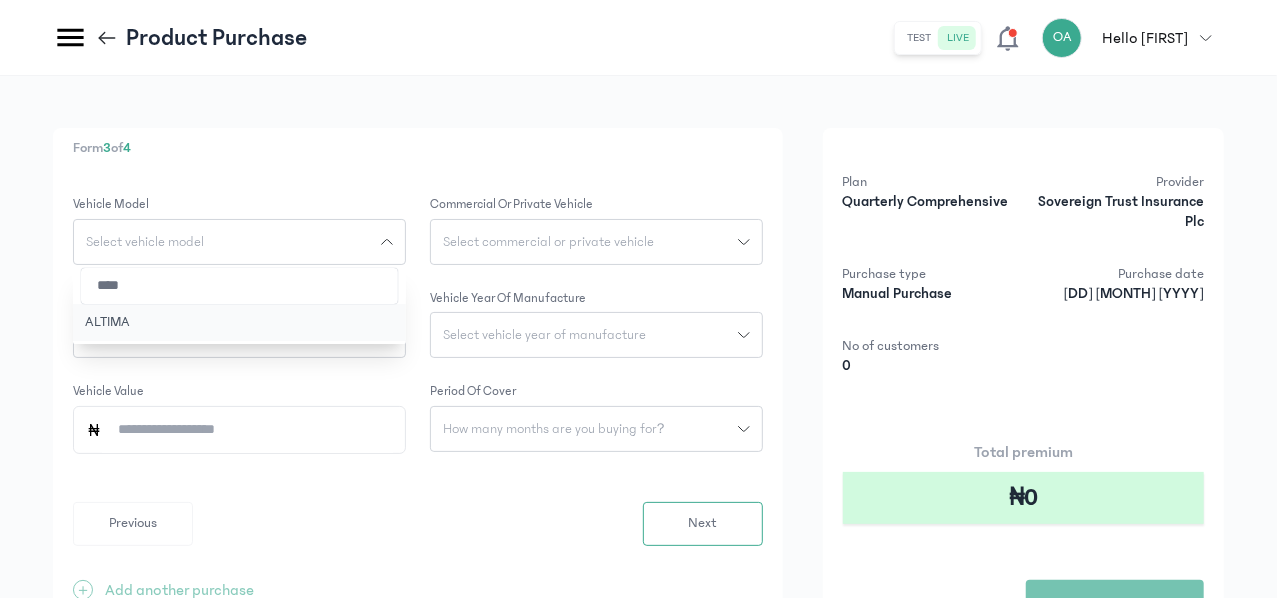 type on "****" 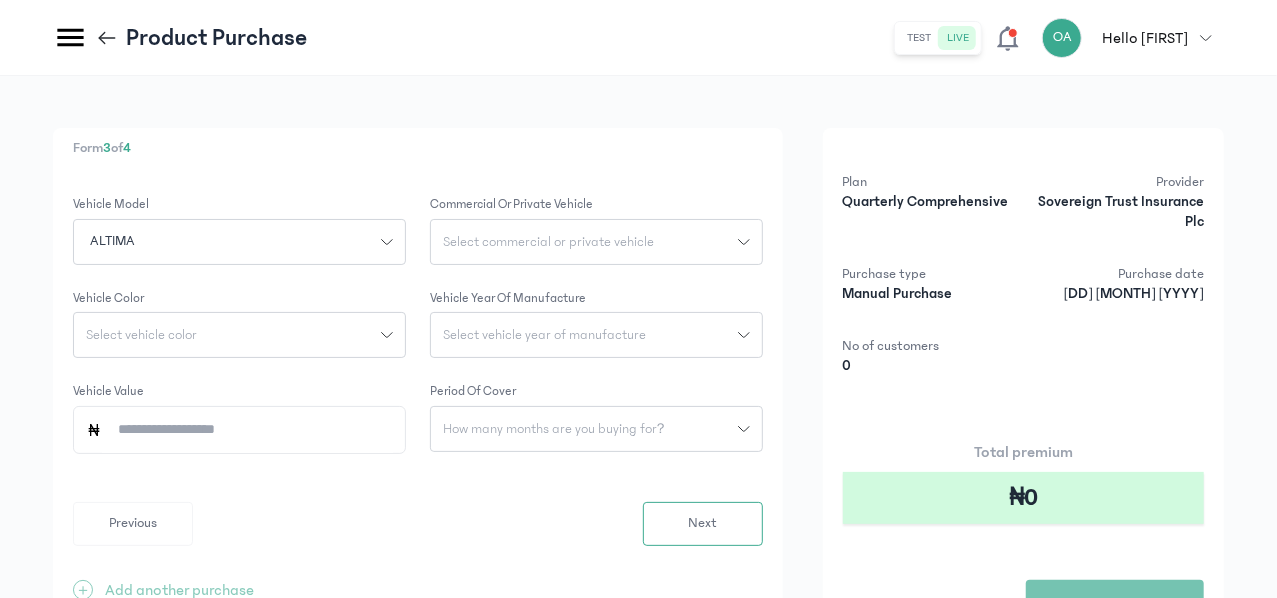 click on "Select commercial or private vehicle" at bounding box center (548, 242) 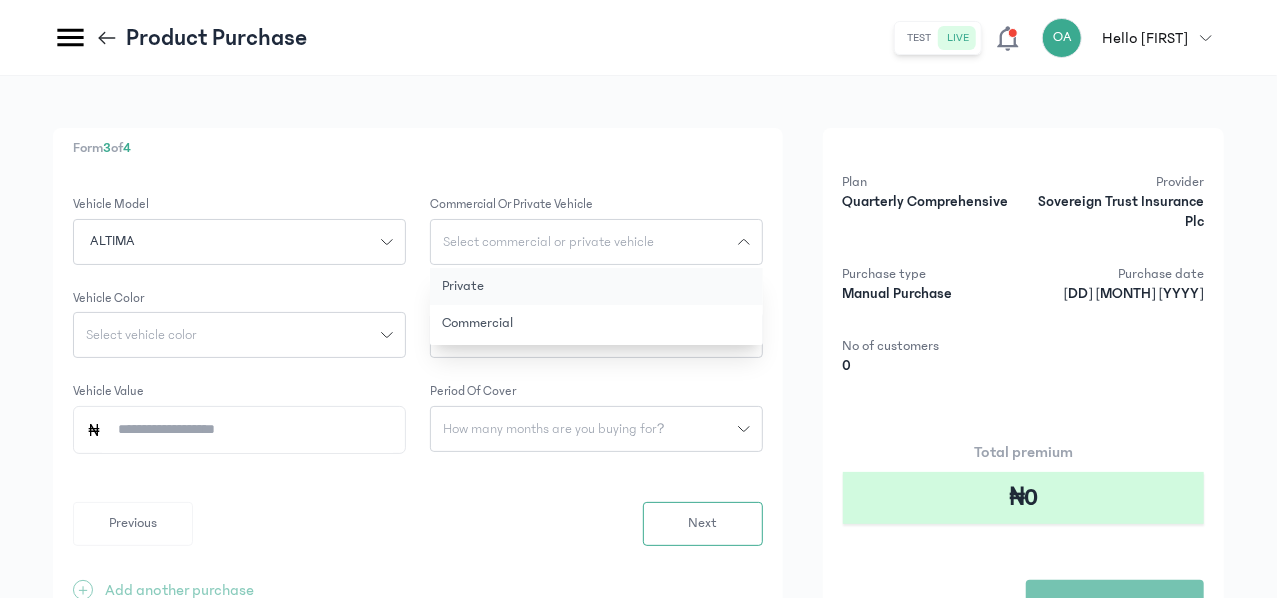 click on "Private" 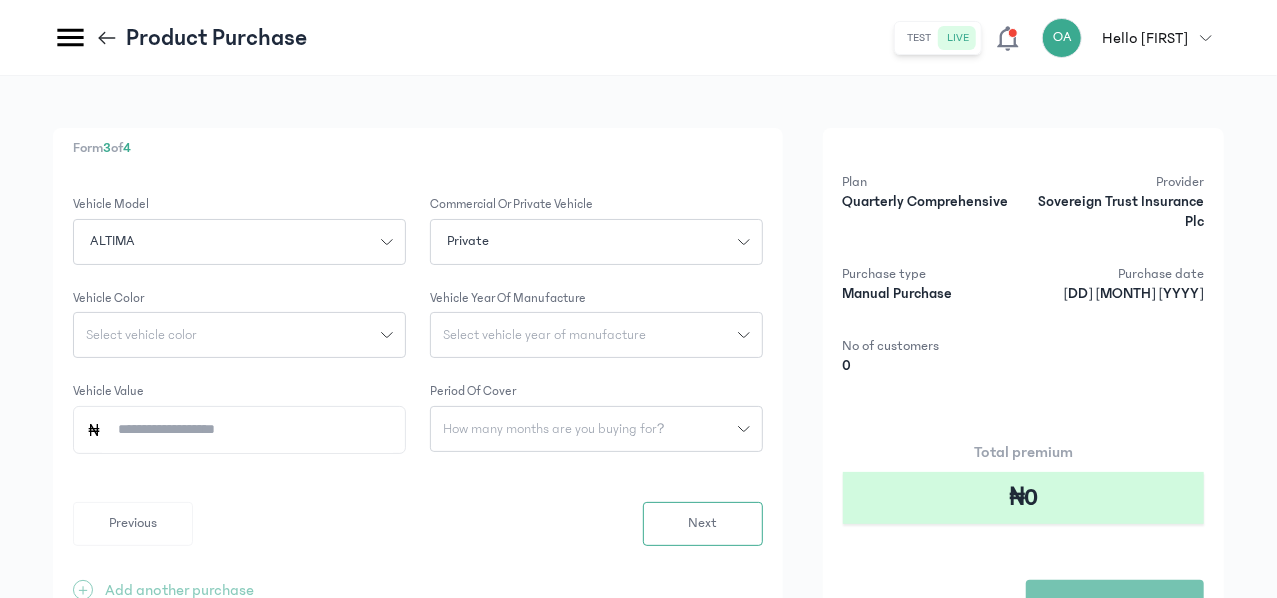 click 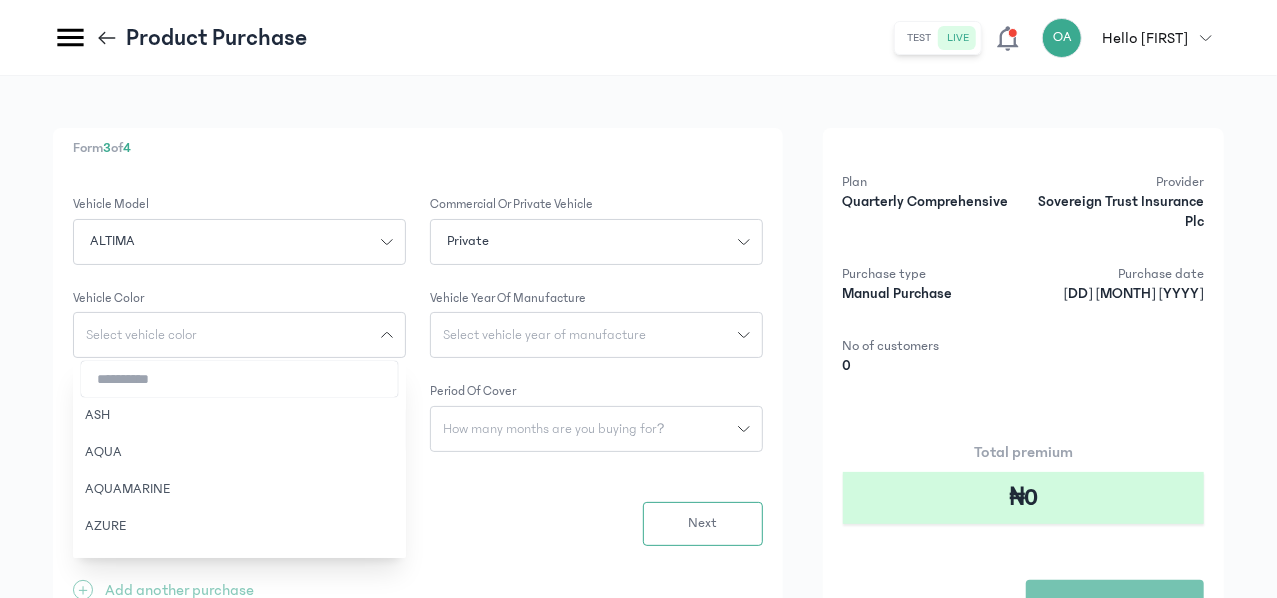 click at bounding box center [239, 379] 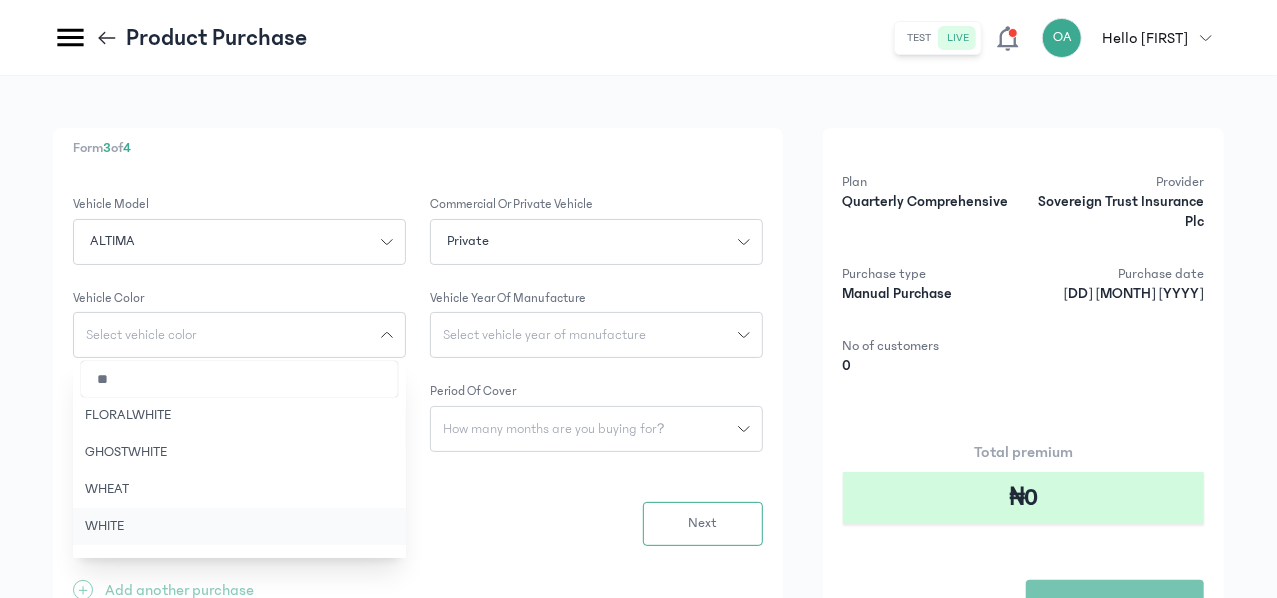 type on "**" 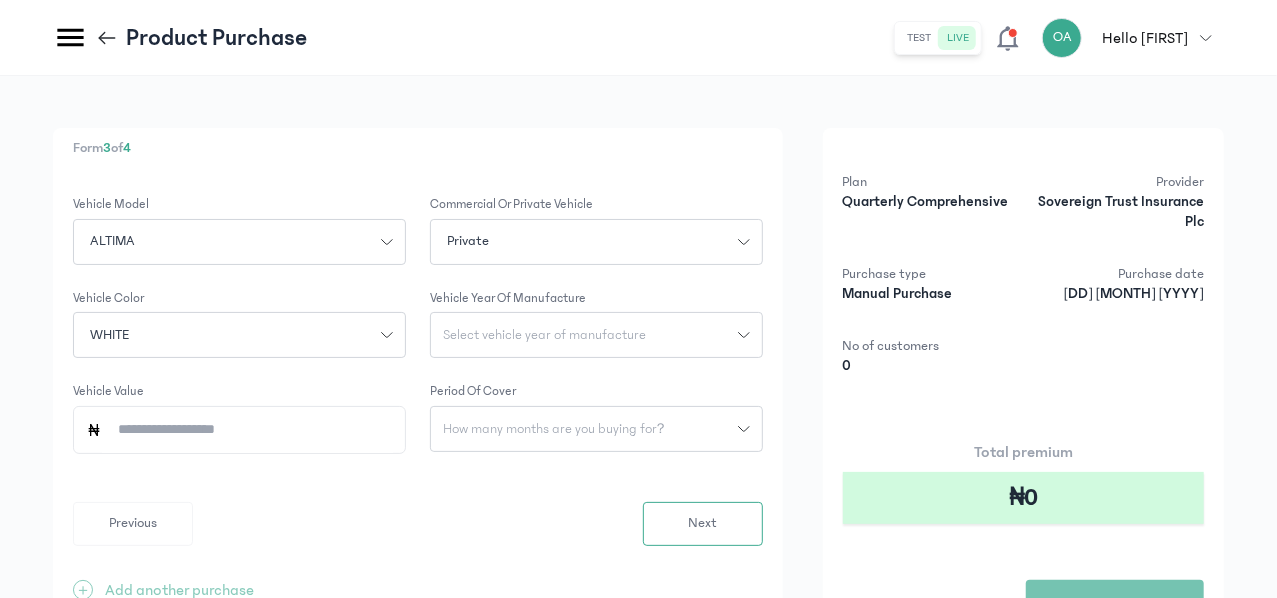 click on "Vehicle Value" 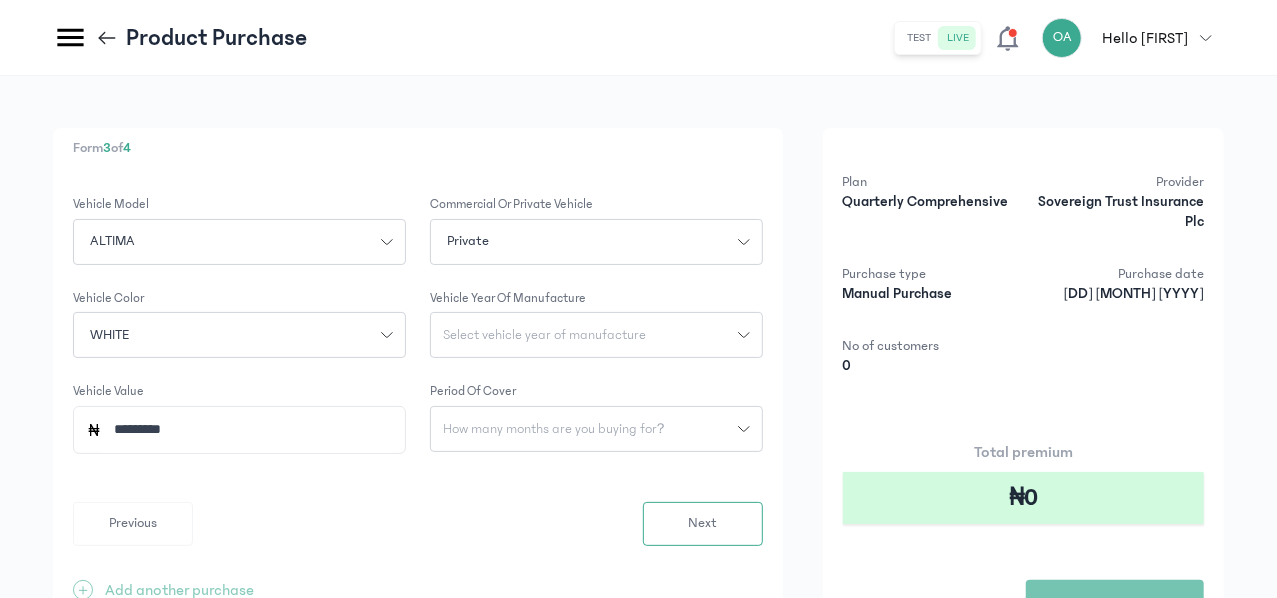 type on "*********" 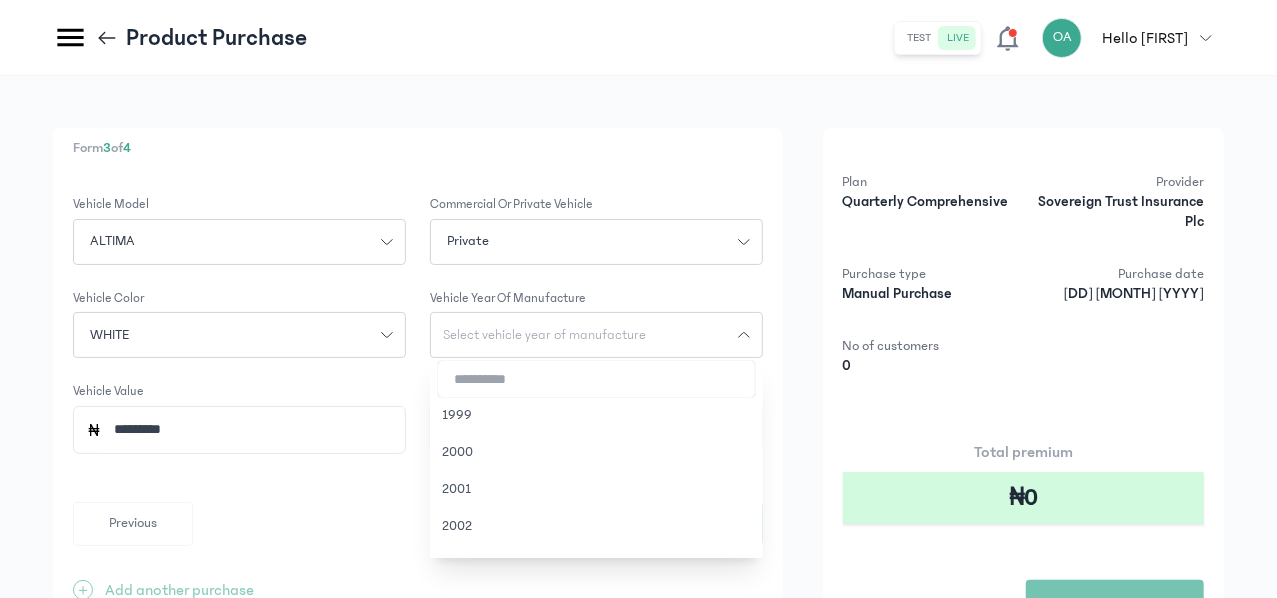 type 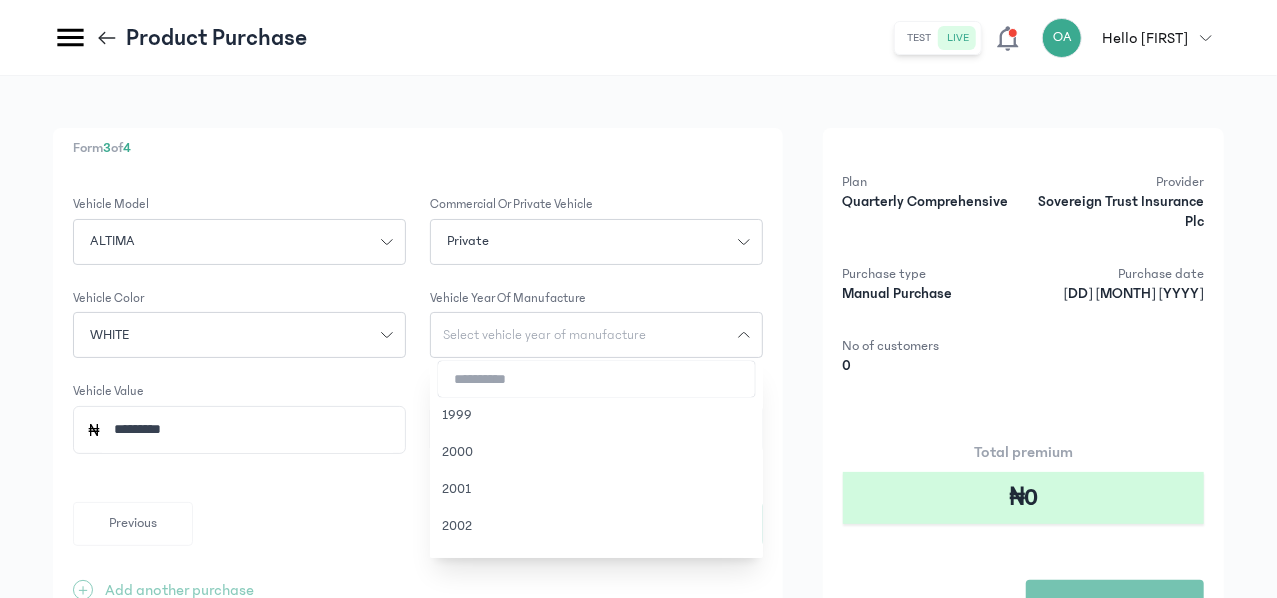 click at bounding box center [596, 379] 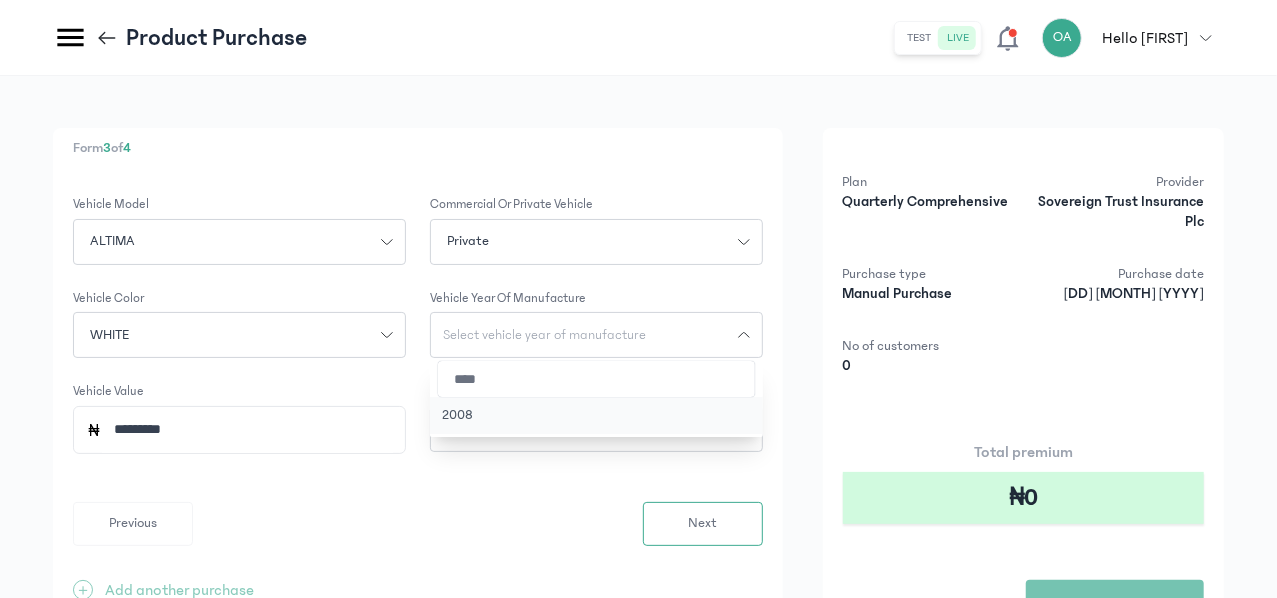 type on "****" 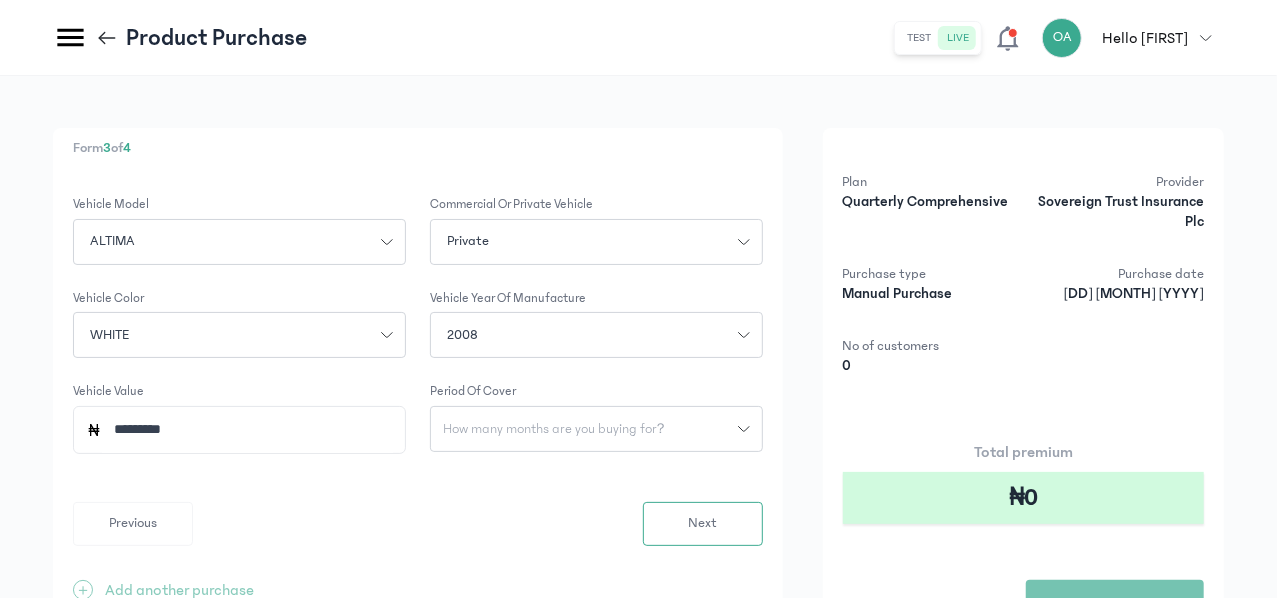 click on "How many months are you buying for?" at bounding box center (554, 429) 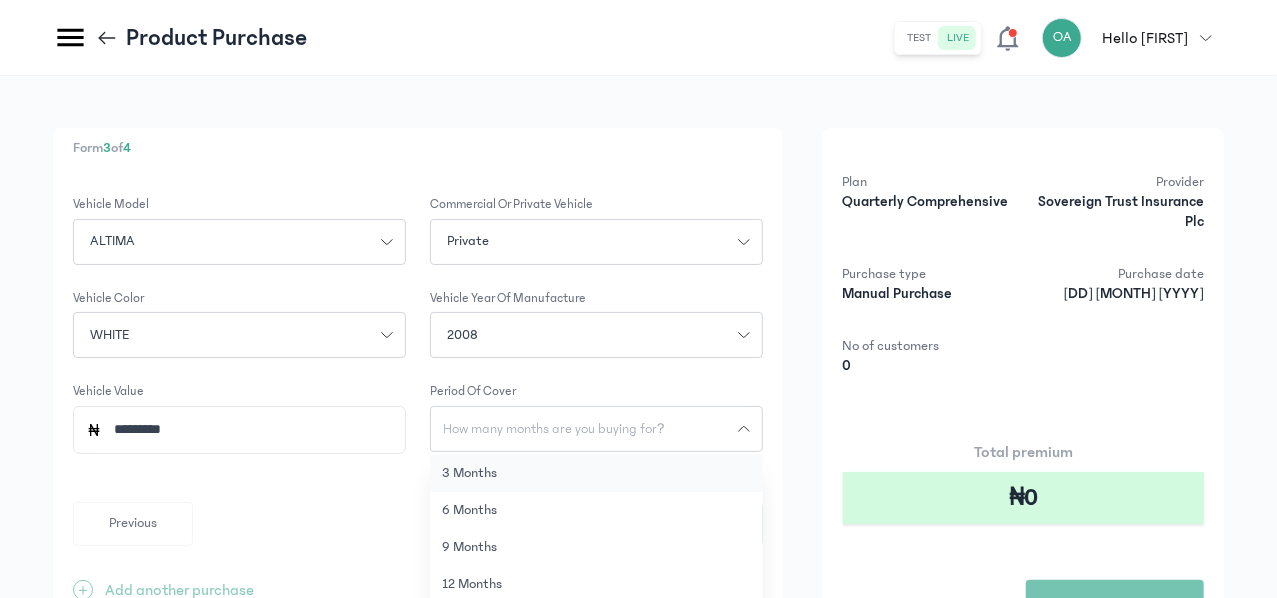 click on "3 months" 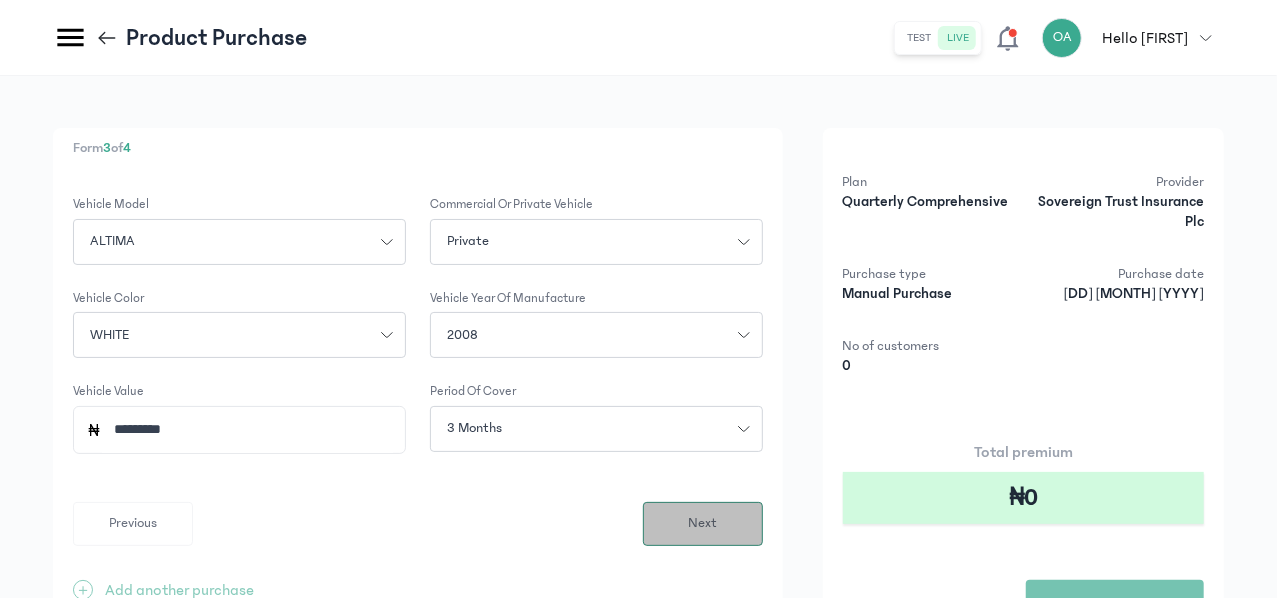click on "Next" at bounding box center (703, 524) 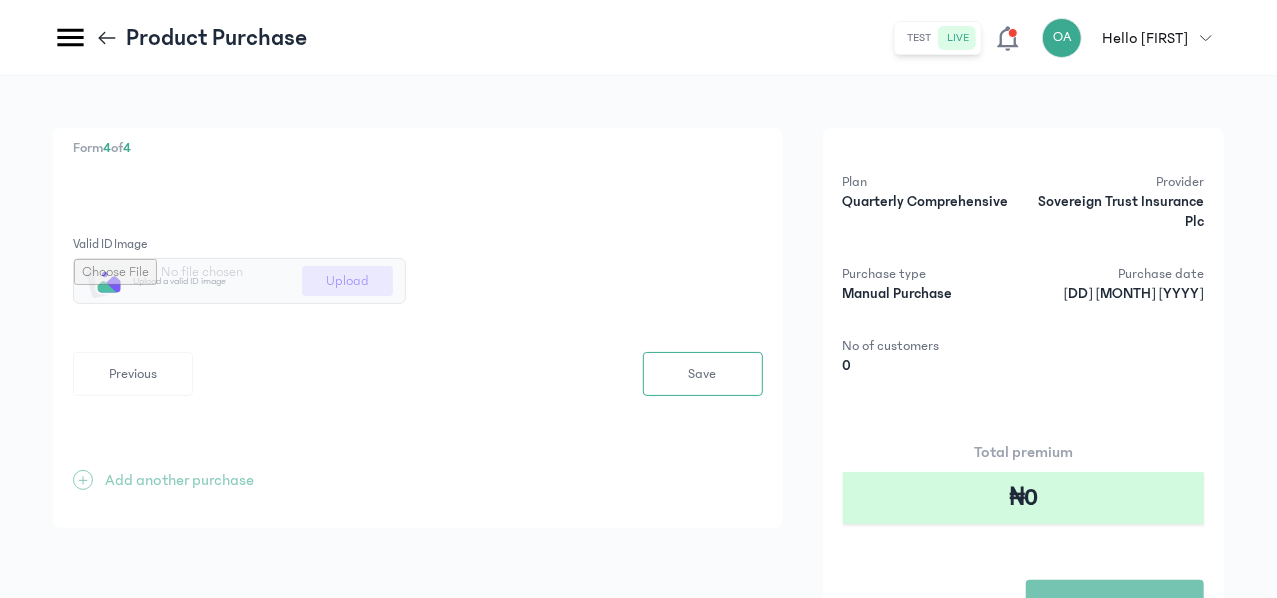 click at bounding box center (239, 281) 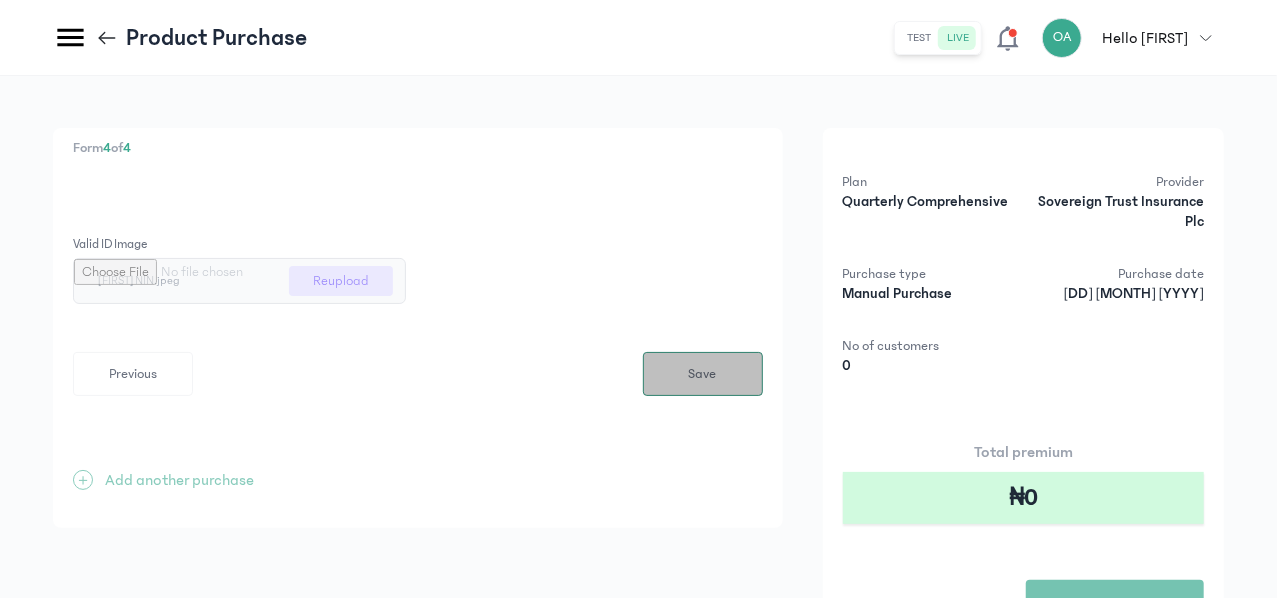 click on "Save" at bounding box center [703, 374] 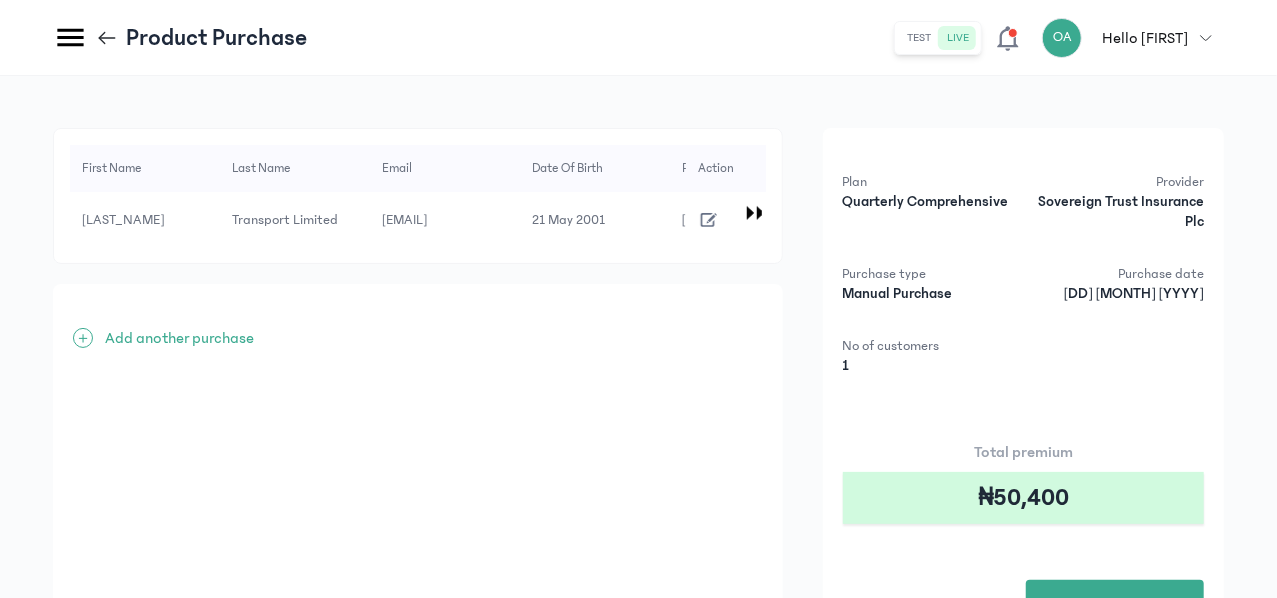 click on "Plan Quarterly Comprehensive Provider Sovereign Trust Insurance Plc Purchase type Manual Purchase Purchase date [DATE] No of customers 1 Total premium ₦50,400 Purchase" 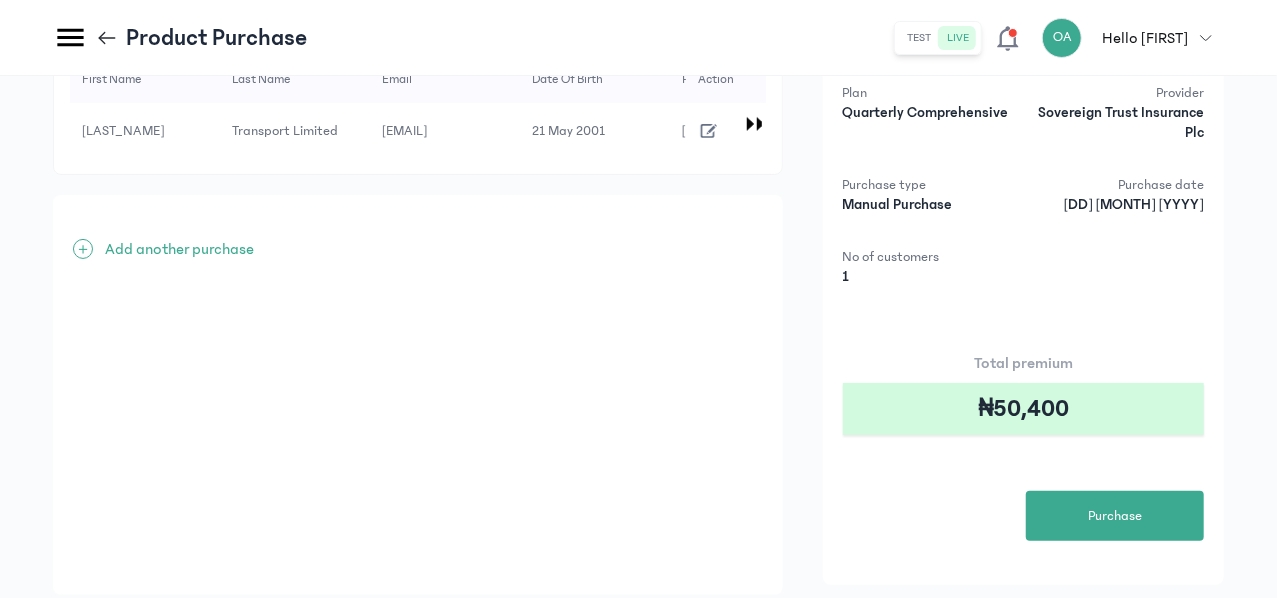 scroll, scrollTop: 120, scrollLeft: 0, axis: vertical 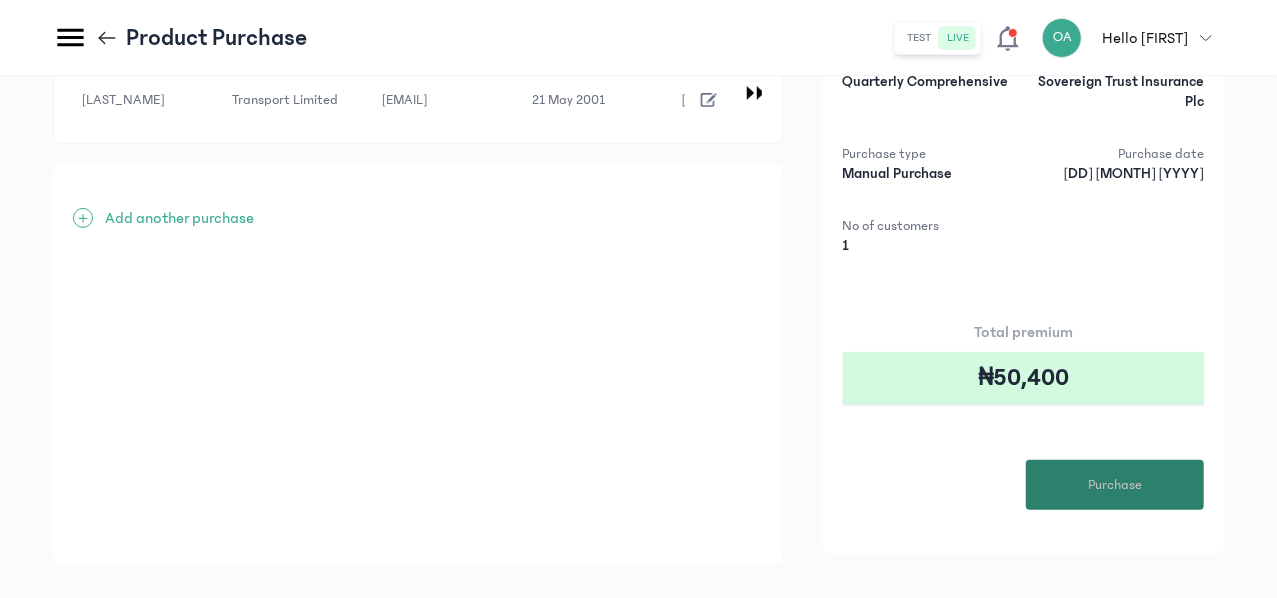 click on "Purchase" at bounding box center (1115, 485) 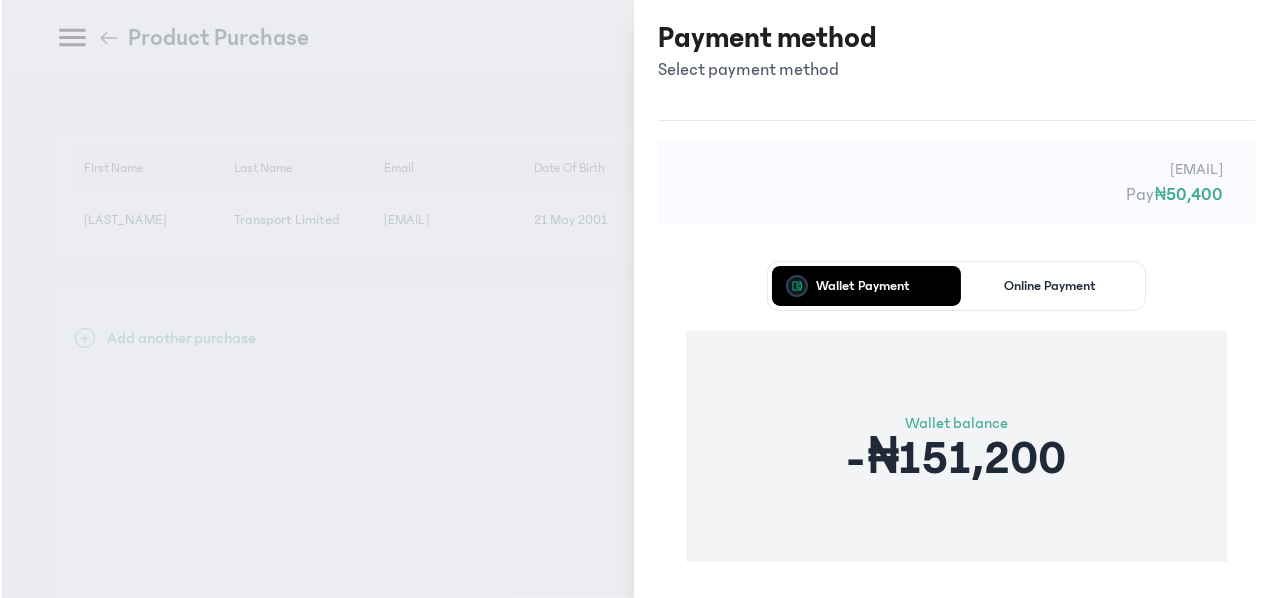 scroll, scrollTop: 0, scrollLeft: 0, axis: both 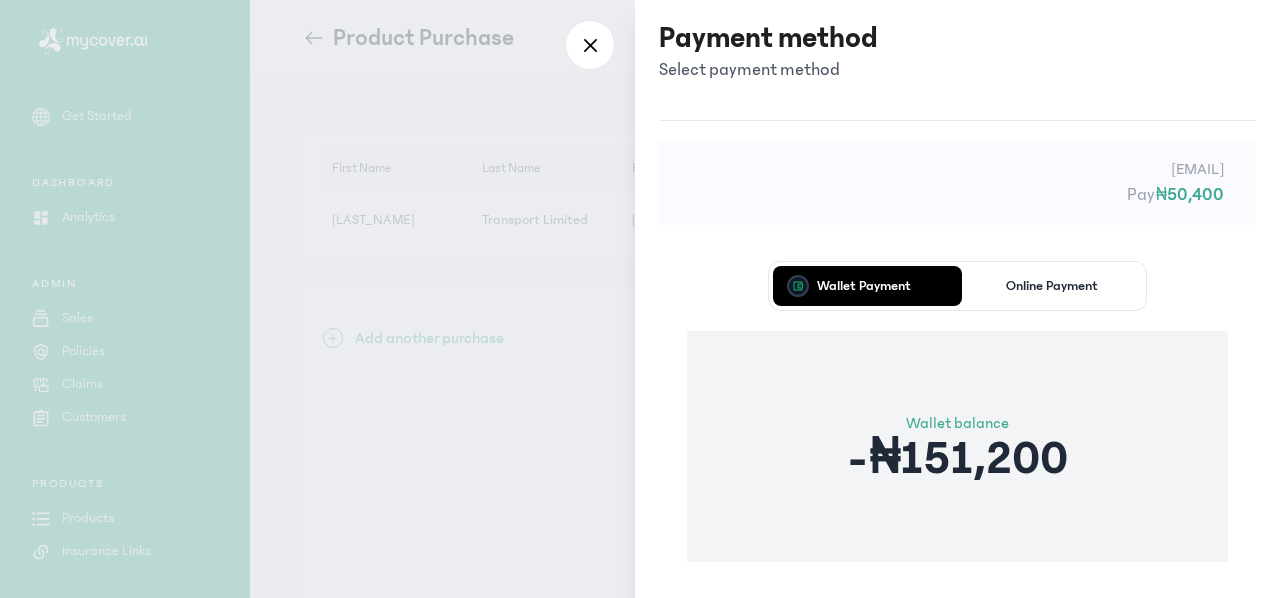 click on "Wallet balance -₦151,200" at bounding box center (957, 446) 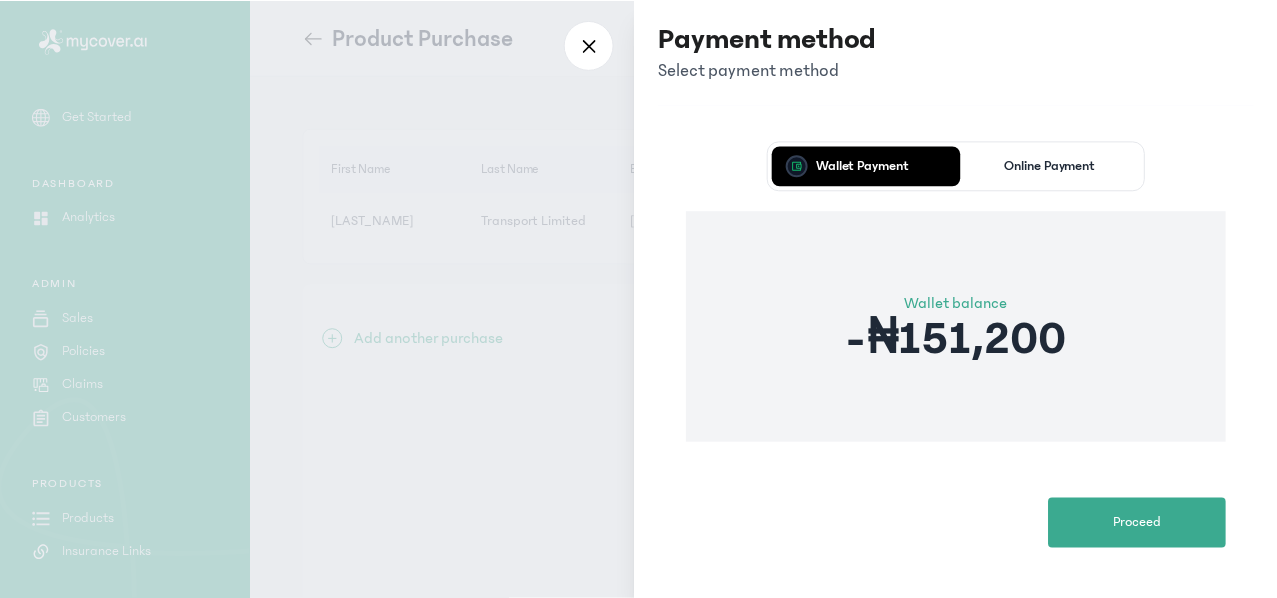scroll, scrollTop: 121, scrollLeft: 0, axis: vertical 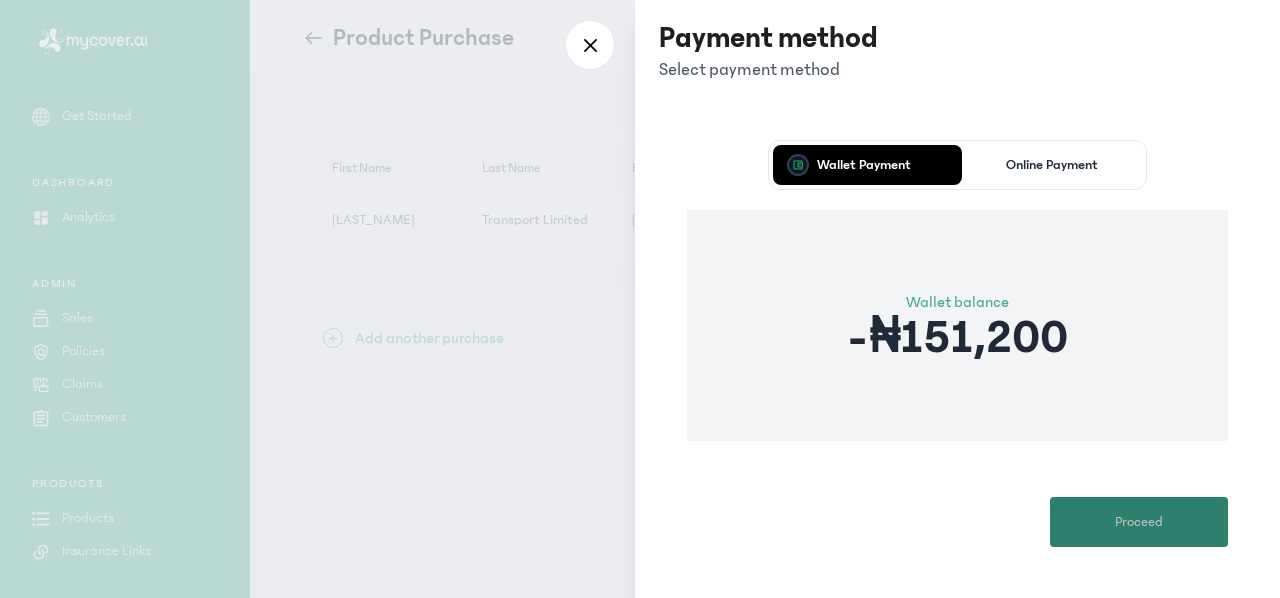 click on "Proceed" at bounding box center (1139, 522) 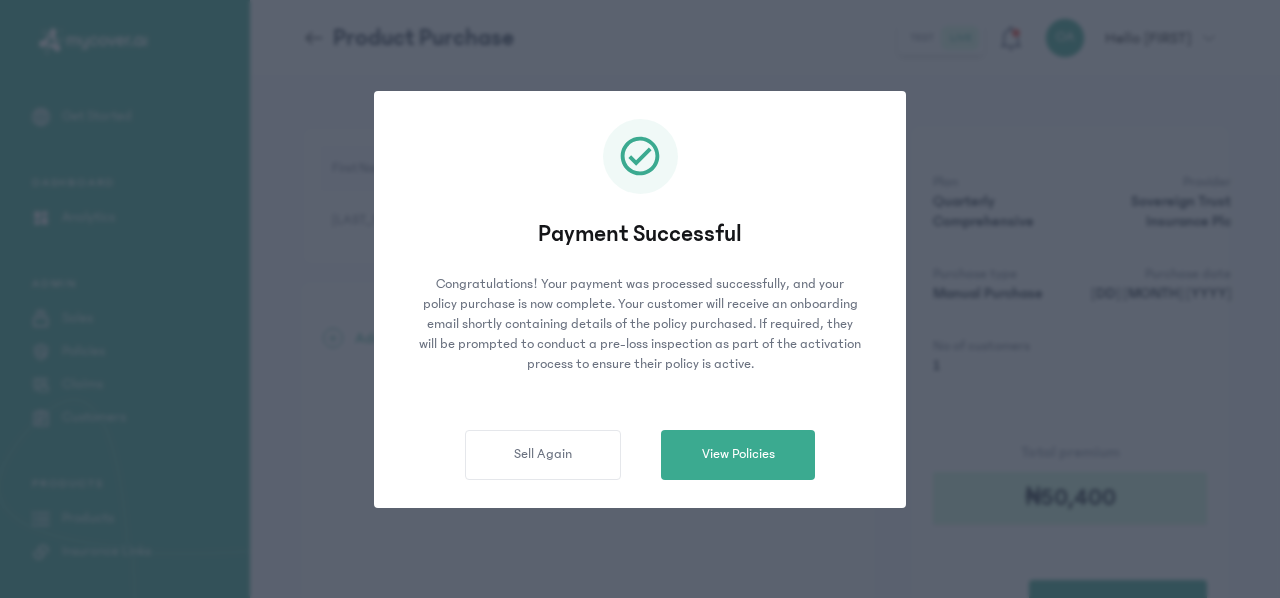 click on "Payment Successful Congratulations! Your payment was processed successfully, and your policy purchase is now complete. Your customer will receive an onboarding email shortly containing details of the policy purchased. If required, they will be prompted to conduct a pre-loss inspection as part of the activation process to ensure their policy is active. Sell Again View Policies" 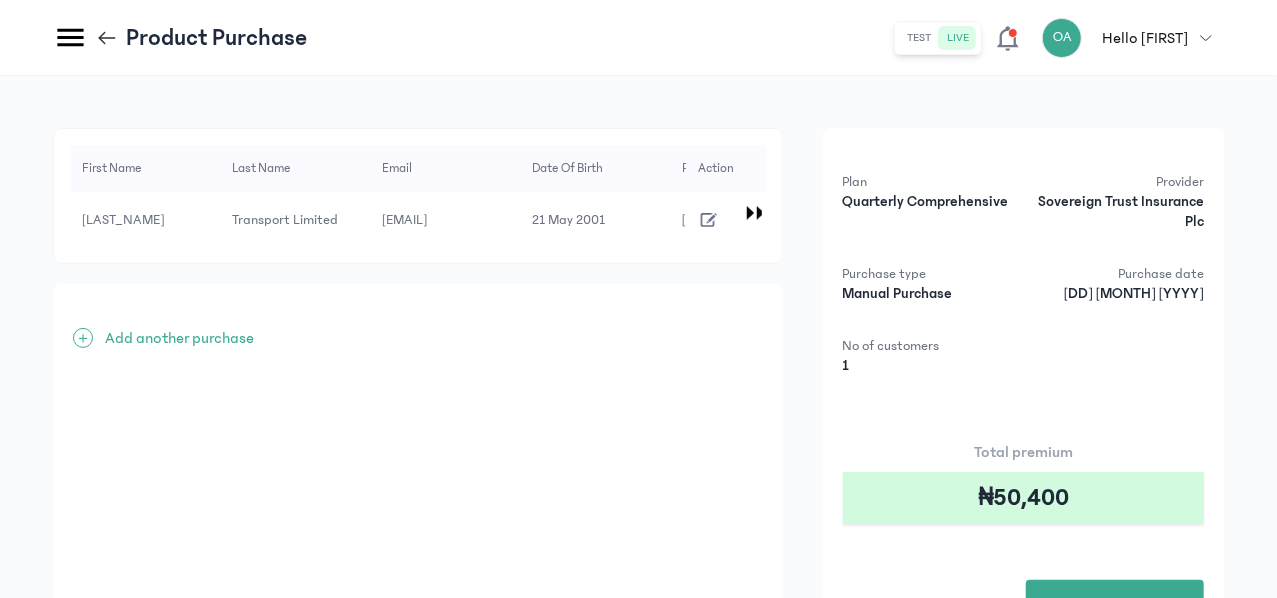 click 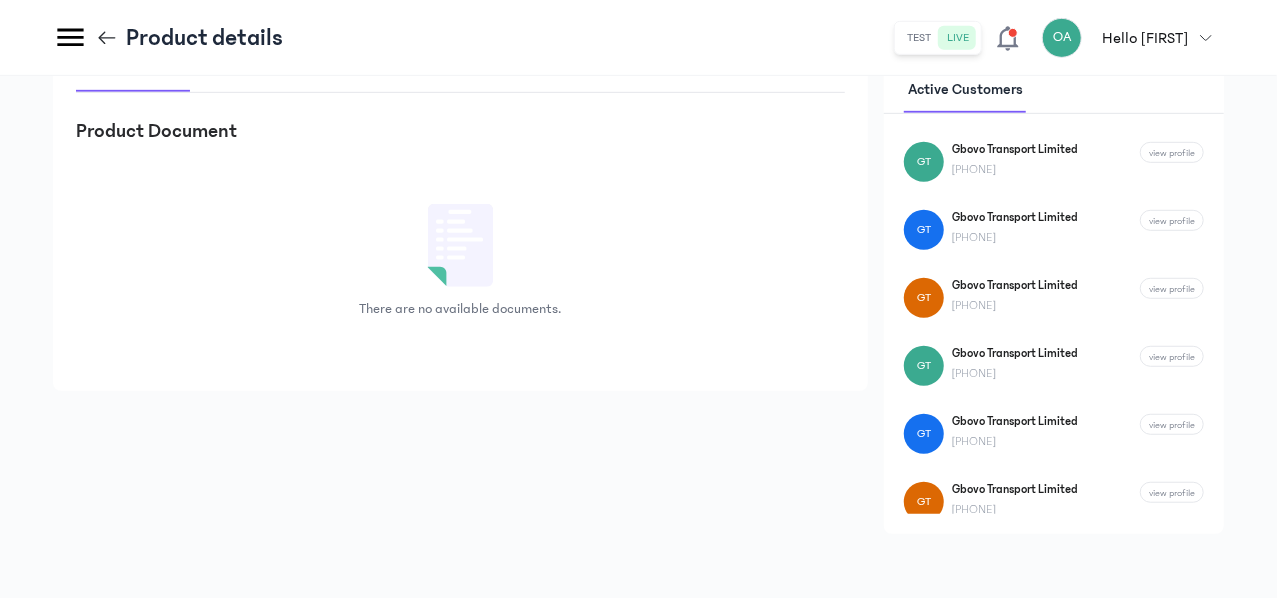 scroll, scrollTop: 600, scrollLeft: 0, axis: vertical 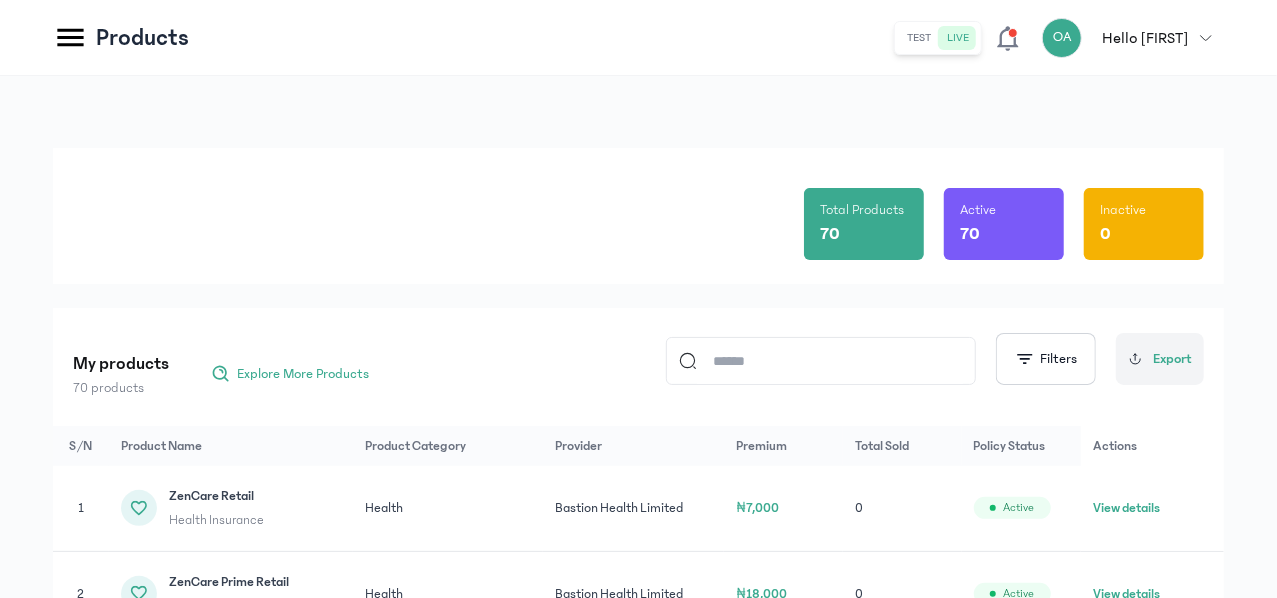 click on "Wallet" at bounding box center [-169, 452] 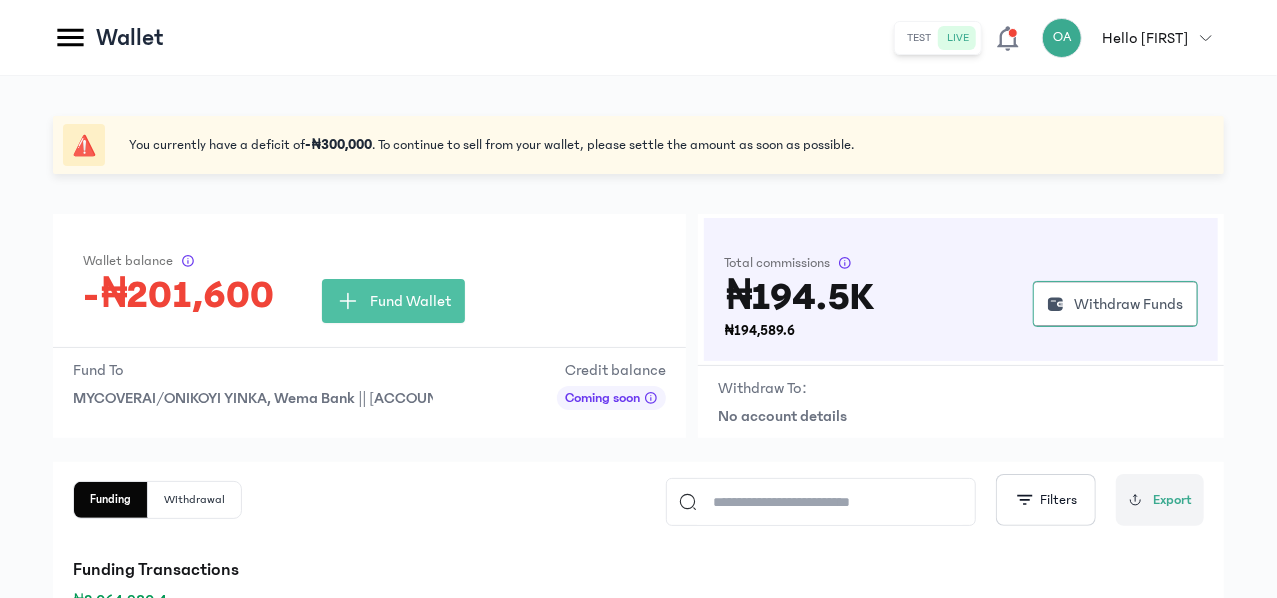 scroll, scrollTop: 260, scrollLeft: 0, axis: vertical 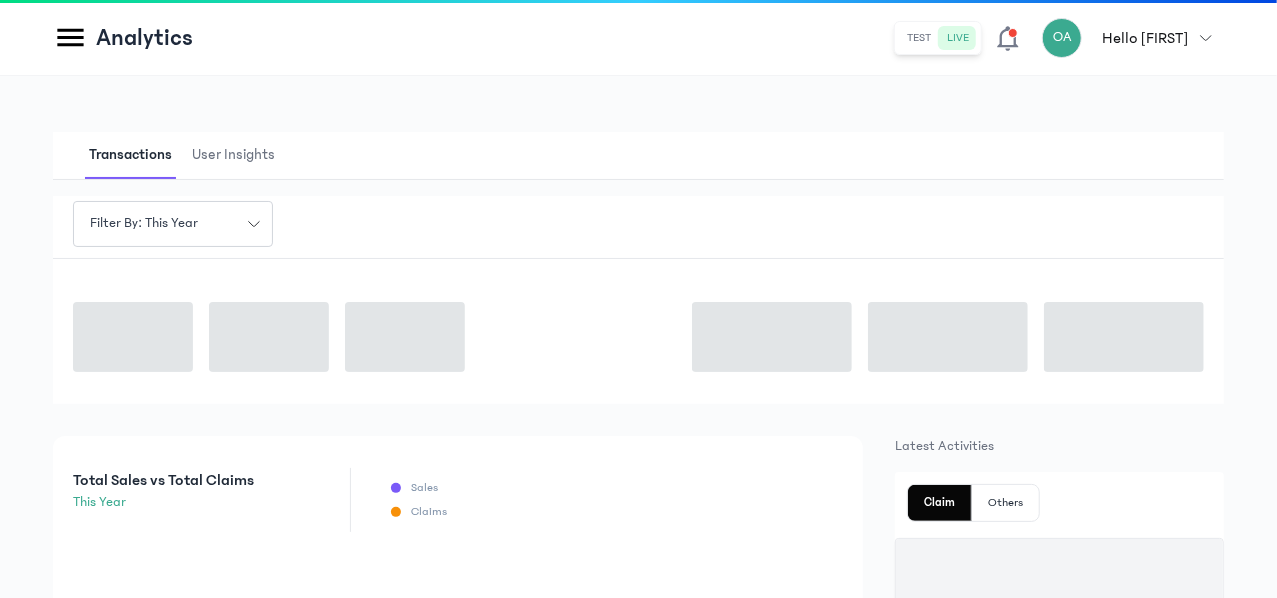 click on "ADMIN Sales Policies Claims Customers" 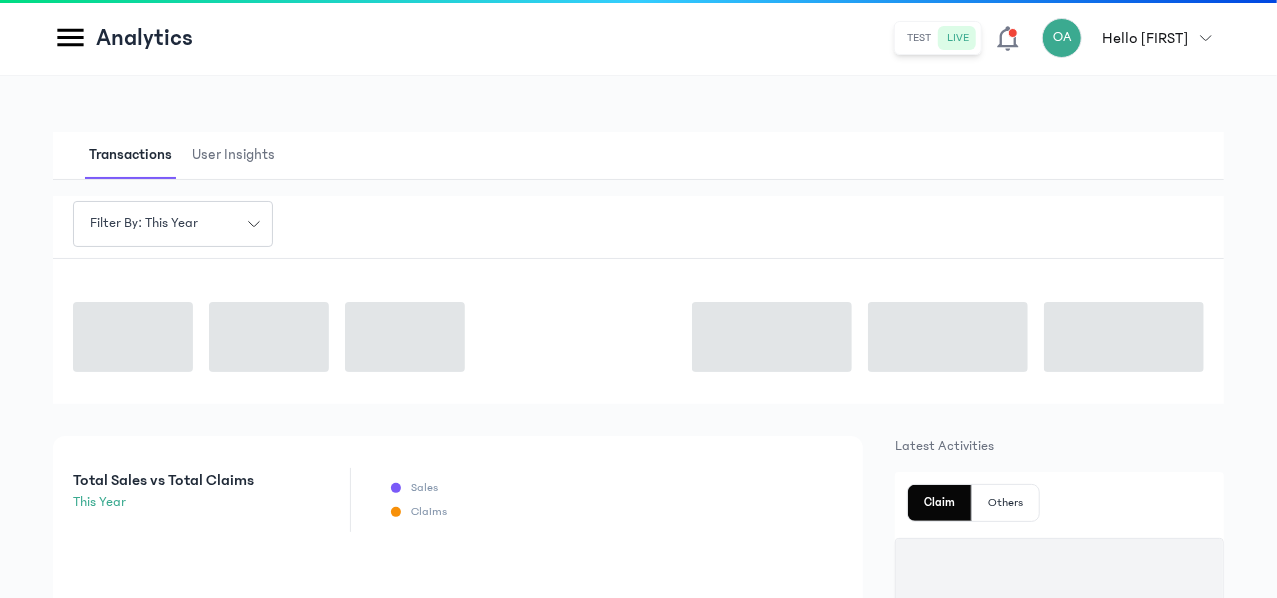 click on "ADMIN Sales Policies Claims Customers" 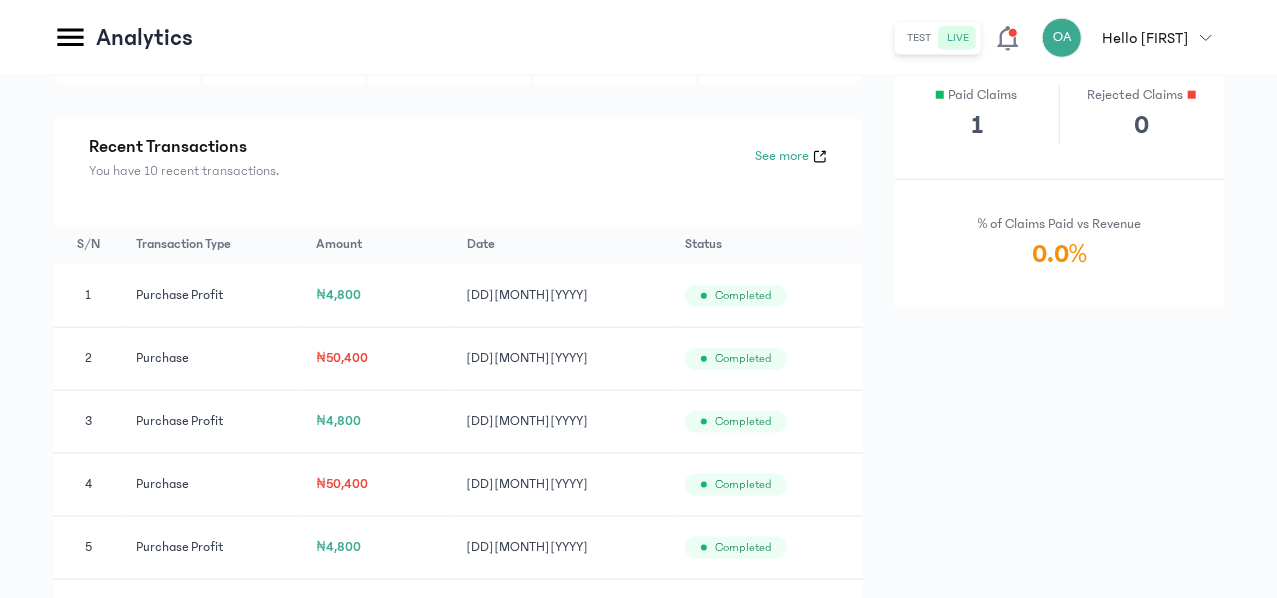 scroll, scrollTop: 1000, scrollLeft: 0, axis: vertical 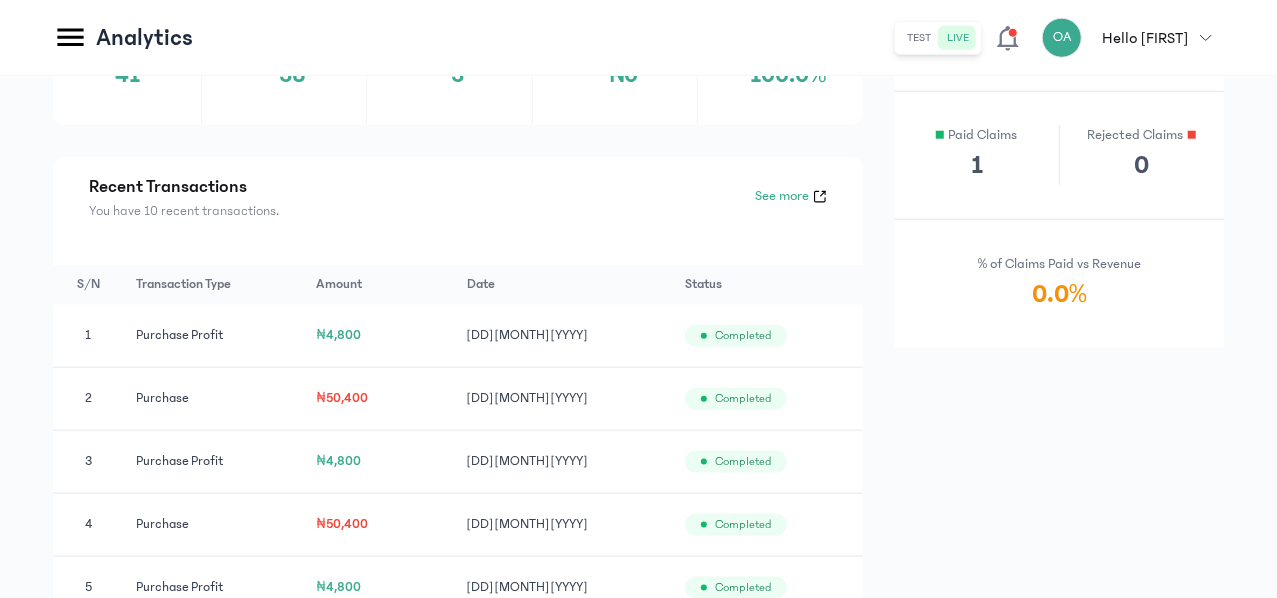click on "MyCoverAi" at bounding box center [-125, 41] 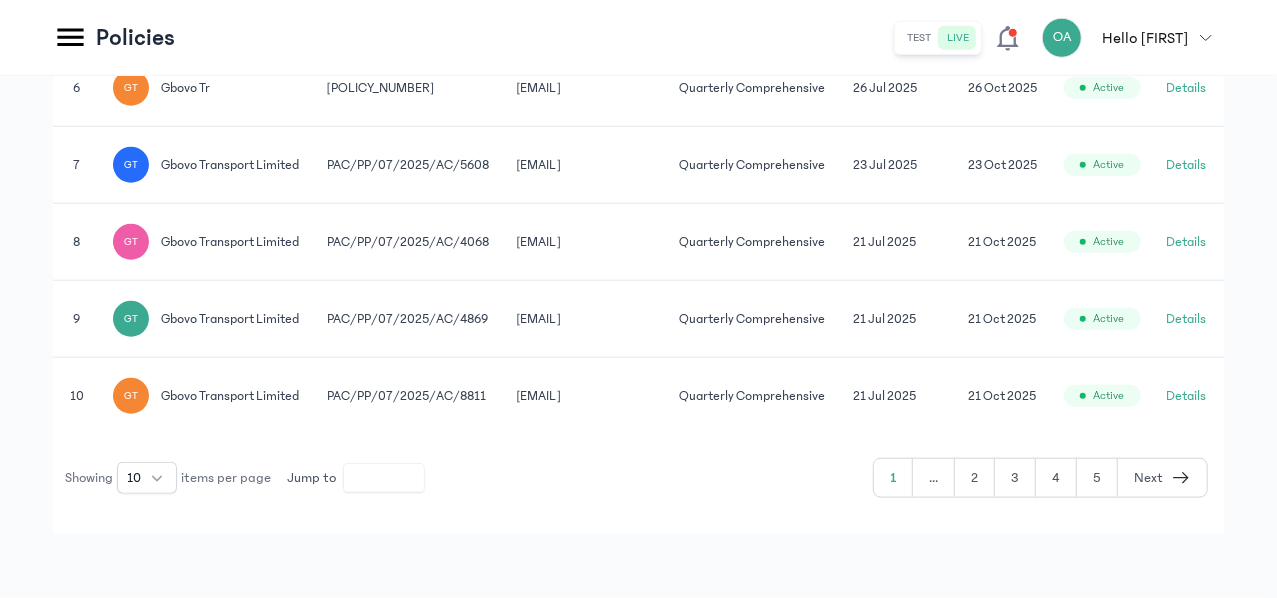 scroll, scrollTop: 1127, scrollLeft: 0, axis: vertical 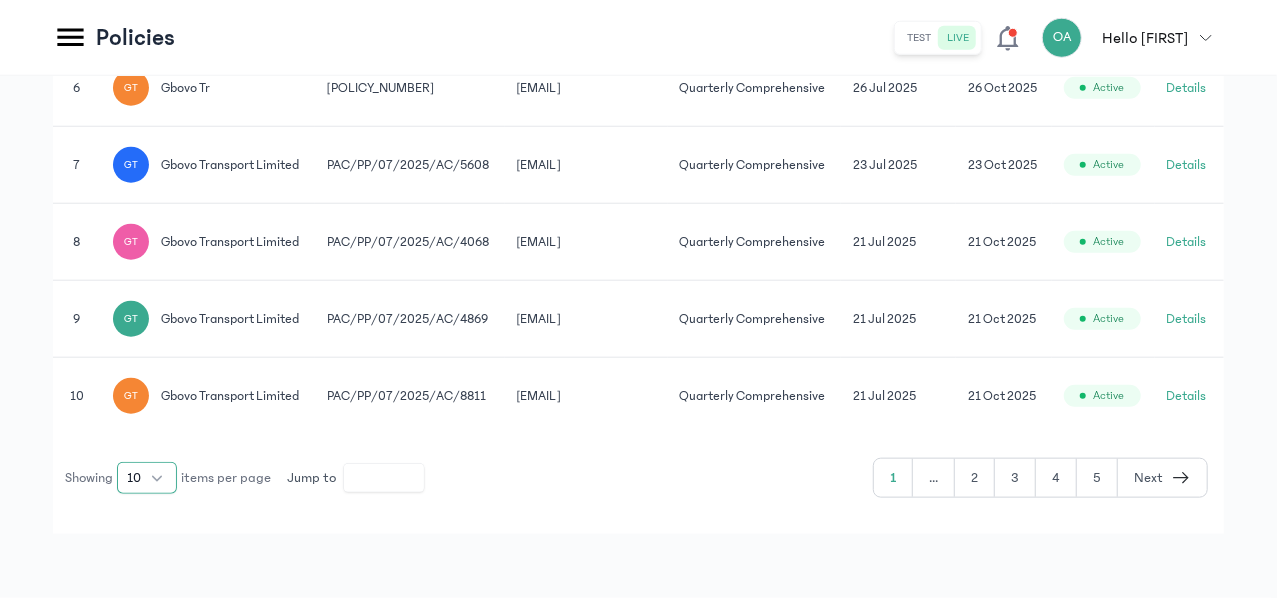 click on "10" 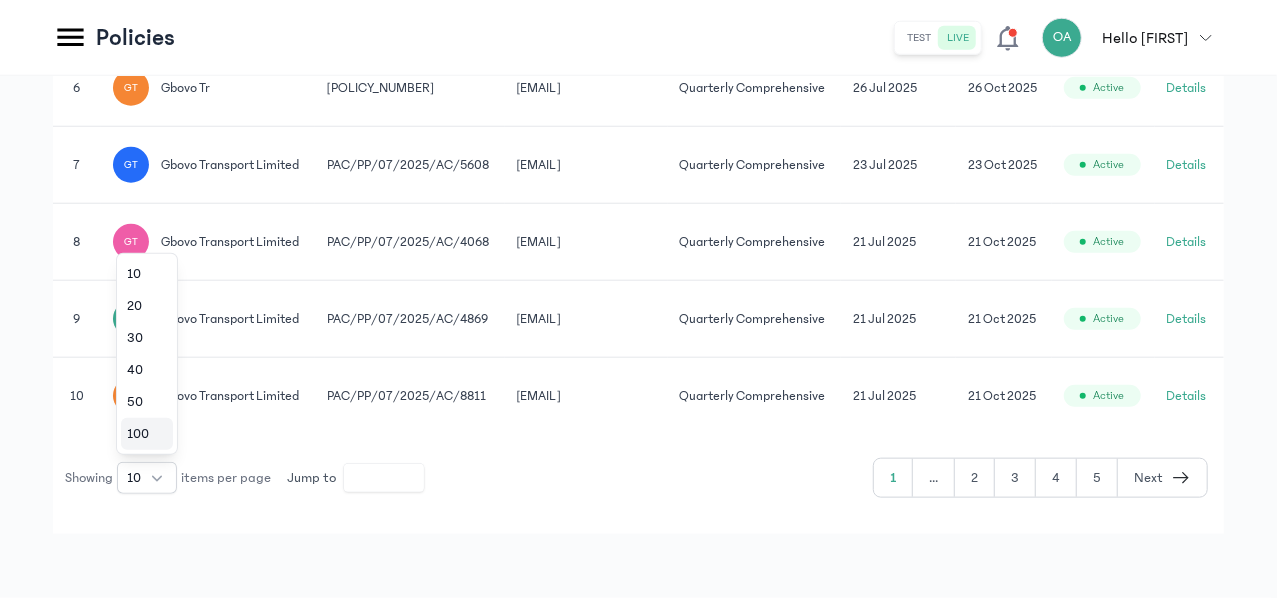 click on "100" 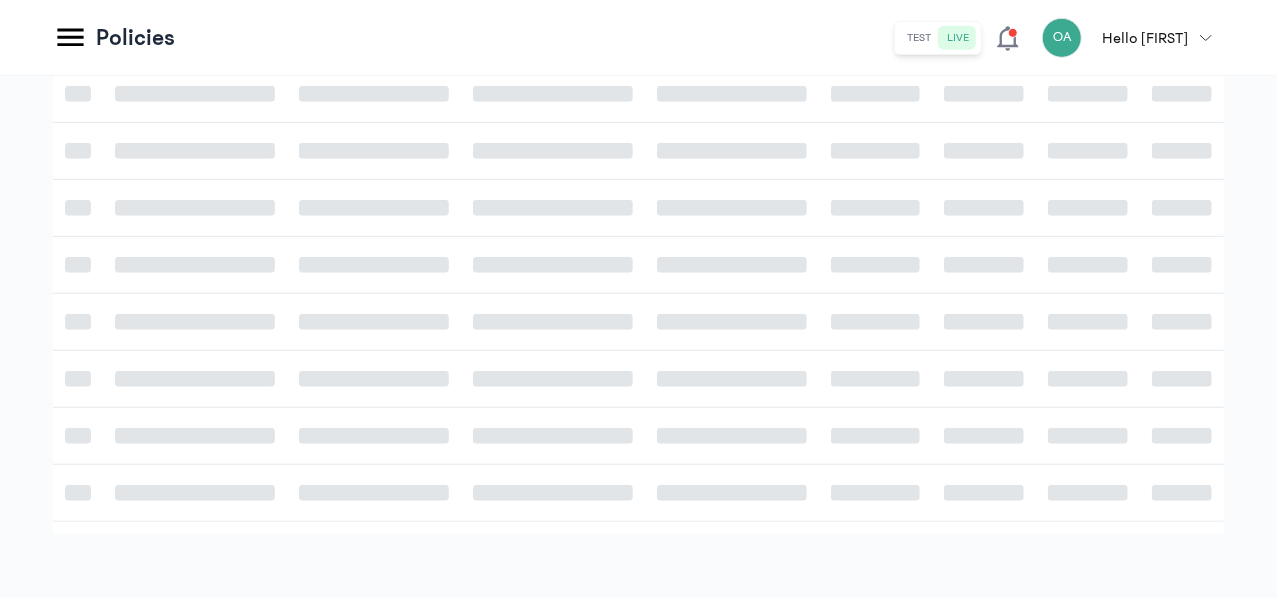 scroll, scrollTop: 613, scrollLeft: 0, axis: vertical 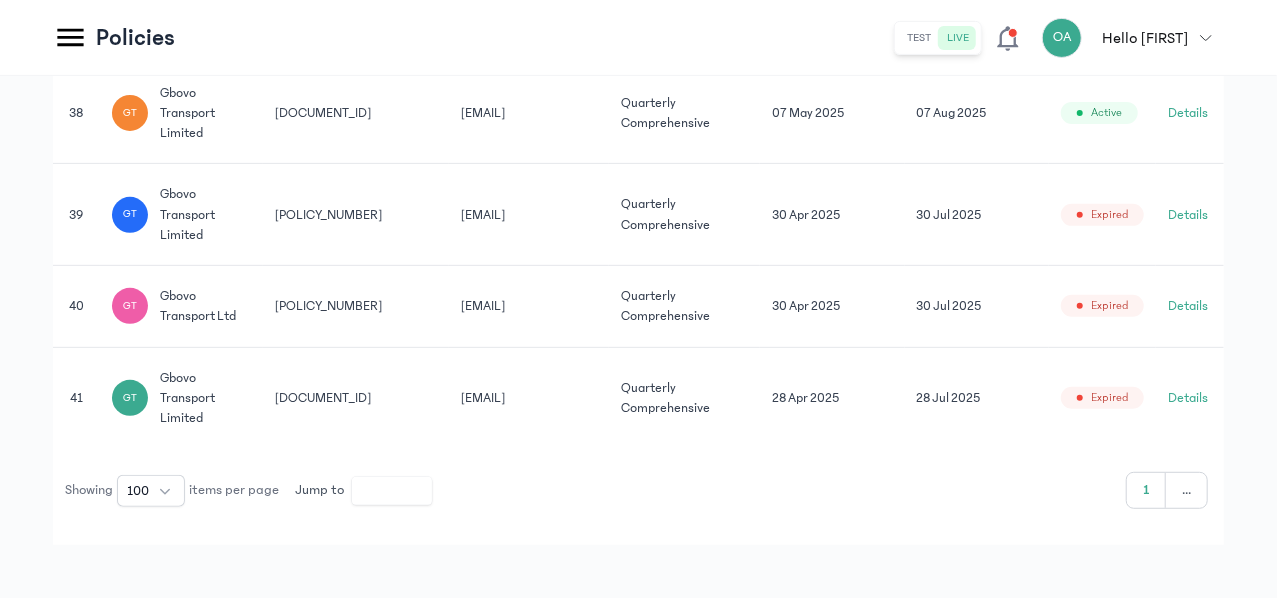 click on "S/N Policyholder Policy Number Email Address Product Name Activation Date Expiry Date Status Actions 1 GT gbovo transport limited [POLICY_NUMBER] [EMAIL] Quarterly Comprehensive [DATE] [DATE] Active Details 2 GT gbovo transport limited [POLICY_NUMBER] [EMAIL] Quarterly Comprehensive [DATE] [DATE] Active Details 3 GT gbovo transport limited [POLICY_NUMBER] [EMAIL] Quarterly Comprehensive [DATE] [DATE] Active Details 4 GT gbovo transport limited [POLICY_NUMBER] [EMAIL] Quarterly Comprehensive [DATE] [DATE] Active Details 5 GT gbovo transport limited [POLICY_NUMBER] [EMAIL] Quarterly Comprehensive [DATE] [DATE] Active Details 6 GT gbovo tr [POLICY_NUMBER] [EMAIL] Quarterly Comprehensive [DATE] [DATE] Active Details 7 GT gbovo transport limited [POLICY_NUMBER] Quarterly Comprehensive" 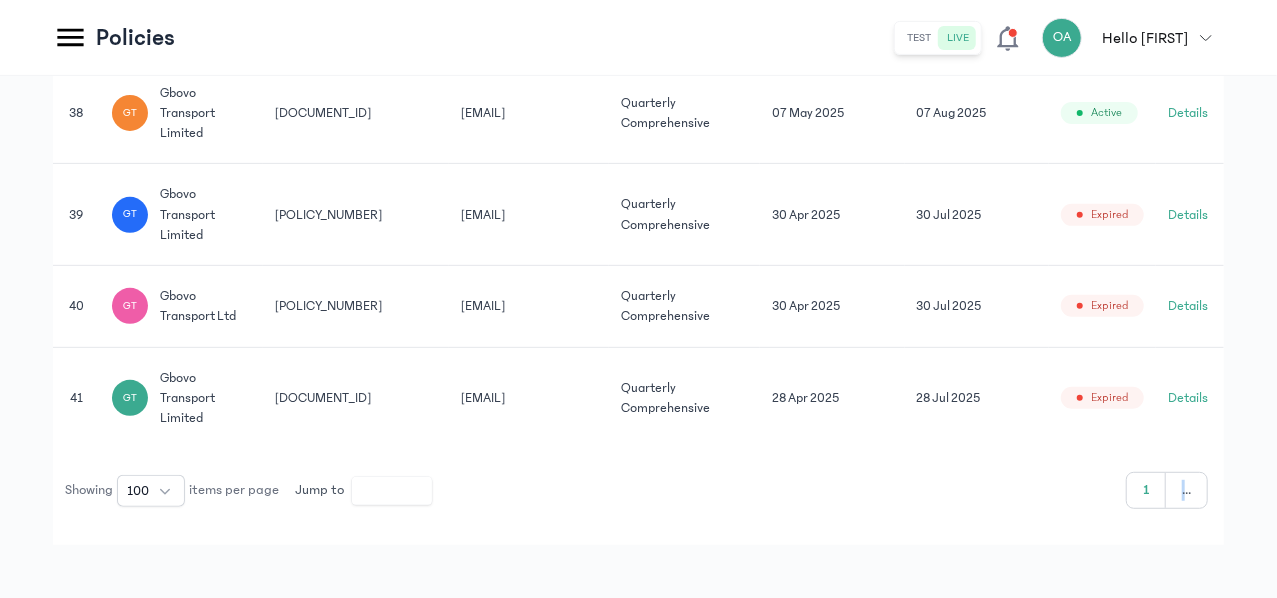 click on "S/N Policyholder Policy Number Email Address Product Name Activation Date Expiry Date Status Actions 1 GT gbovo transport limited [POLICY_NUMBER] [EMAIL] Quarterly Comprehensive [DATE] [DATE] Active Details 2 GT gbovo transport limited [POLICY_NUMBER] [EMAIL] Quarterly Comprehensive [DATE] [DATE] Active Details 3 GT gbovo transport limited [POLICY_NUMBER] [EMAIL] Quarterly Comprehensive [DATE] [DATE] Active Details 4 GT gbovo transport limited [POLICY_NUMBER] [EMAIL] Quarterly Comprehensive [DATE] [DATE] Active Details 5 GT gbovo transport limited [POLICY_NUMBER] [EMAIL] Quarterly Comprehensive [DATE] [DATE] Active Details 6 GT gbovo tr [POLICY_NUMBER] [EMAIL] Quarterly Comprehensive [DATE] [DATE] Active Details 7 GT gbovo transport limited [POLICY_NUMBER] Quarterly Comprehensive" 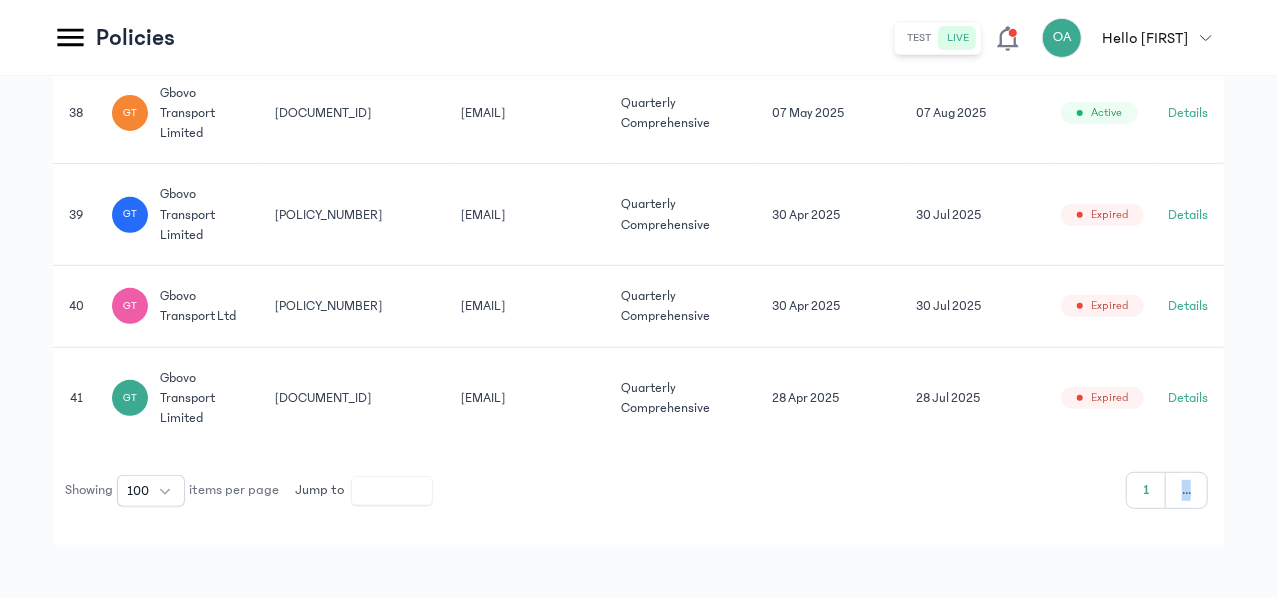 click on "S/N Policyholder Policy Number Email Address Product Name Activation Date Expiry Date Status Actions 1 GT gbovo transport limited [POLICY_NUMBER] [EMAIL] Quarterly Comprehensive [DATE] [DATE] Active Details 2 GT gbovo transport limited [POLICY_NUMBER] [EMAIL] Quarterly Comprehensive [DATE] [DATE] Active Details 3 GT gbovo transport limited [POLICY_NUMBER] [EMAIL] Quarterly Comprehensive [DATE] [DATE] Active Details 4 GT gbovo transport limited [POLICY_NUMBER] [EMAIL] Quarterly Comprehensive [DATE] [DATE] Active Details 5 GT gbovo transport limited [POLICY_NUMBER] [EMAIL] Quarterly Comprehensive [DATE] [DATE] Active Details 6 GT gbovo tr [POLICY_NUMBER] [EMAIL] Quarterly Comprehensive [DATE] [DATE] Active Details 7 GT gbovo transport limited [POLICY_NUMBER] Quarterly Comprehensive" 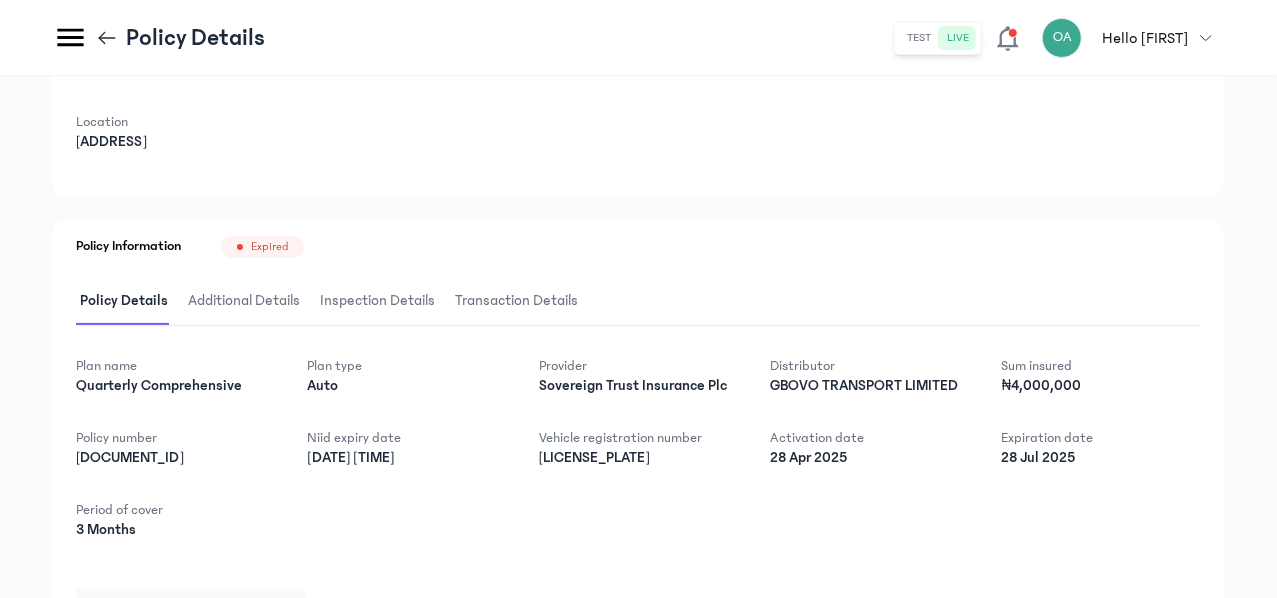scroll, scrollTop: 152, scrollLeft: 0, axis: vertical 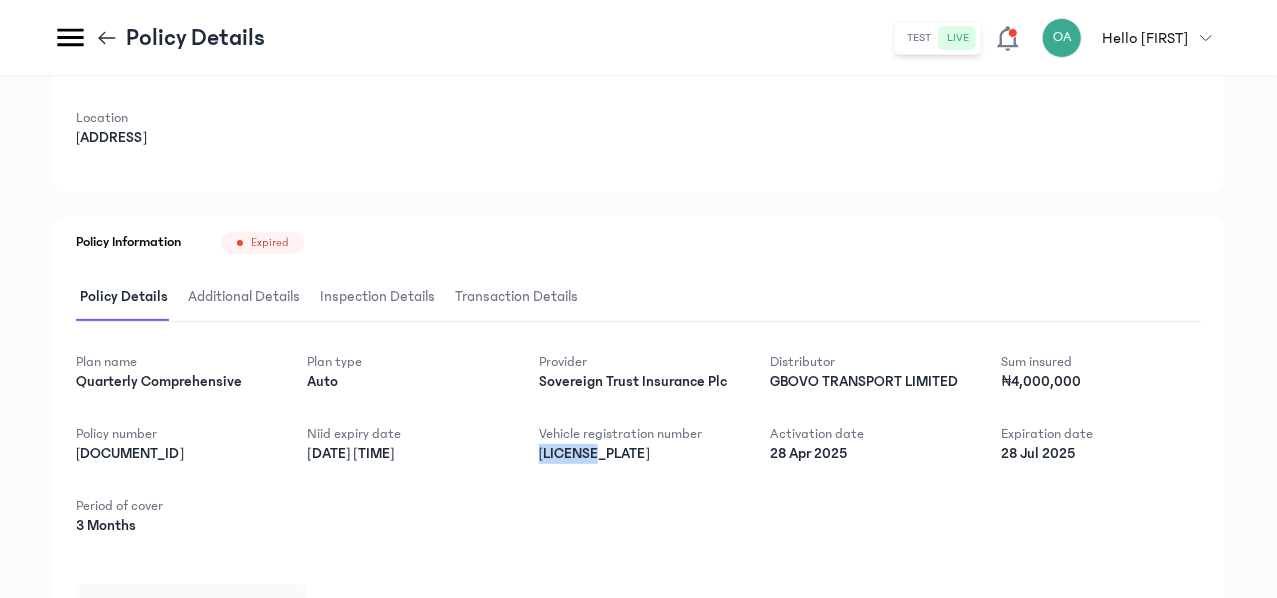 drag, startPoint x: 678, startPoint y: 493, endPoint x: 774, endPoint y: 504, distance: 96.62815 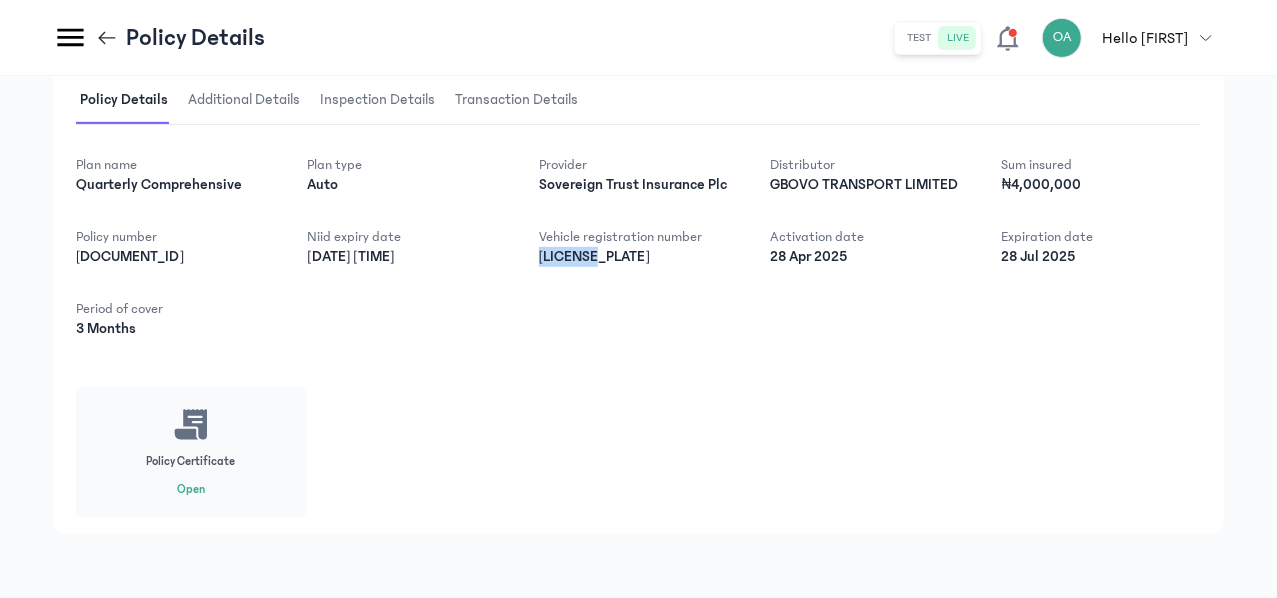 scroll, scrollTop: 348, scrollLeft: 0, axis: vertical 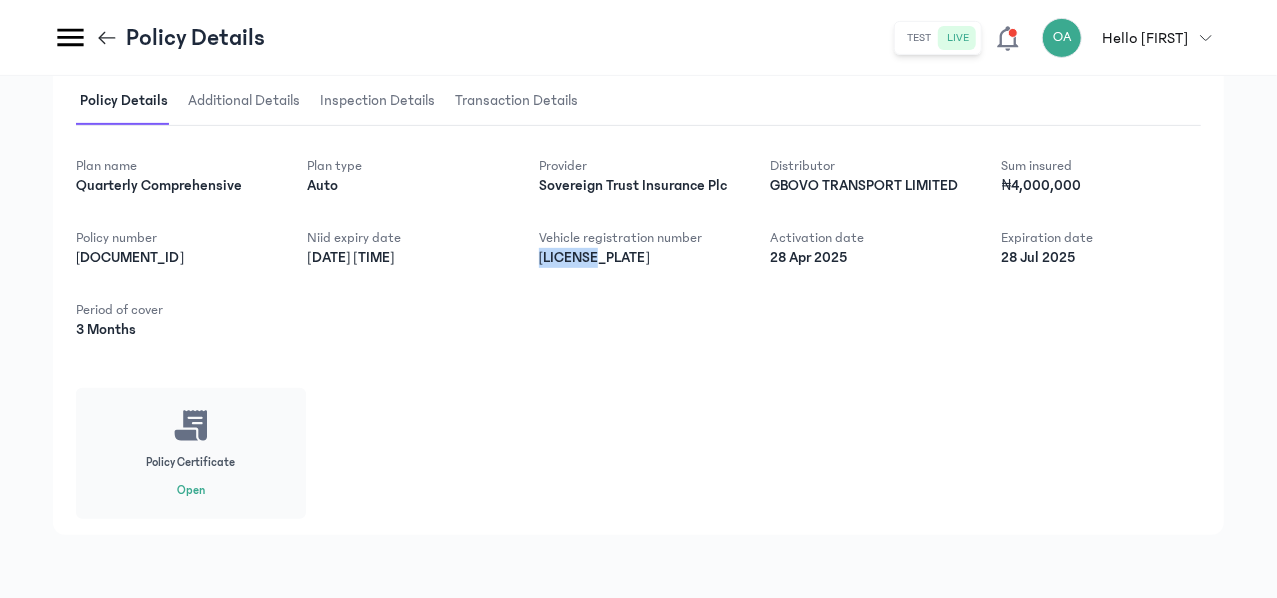 click on "Open" at bounding box center [191, 491] 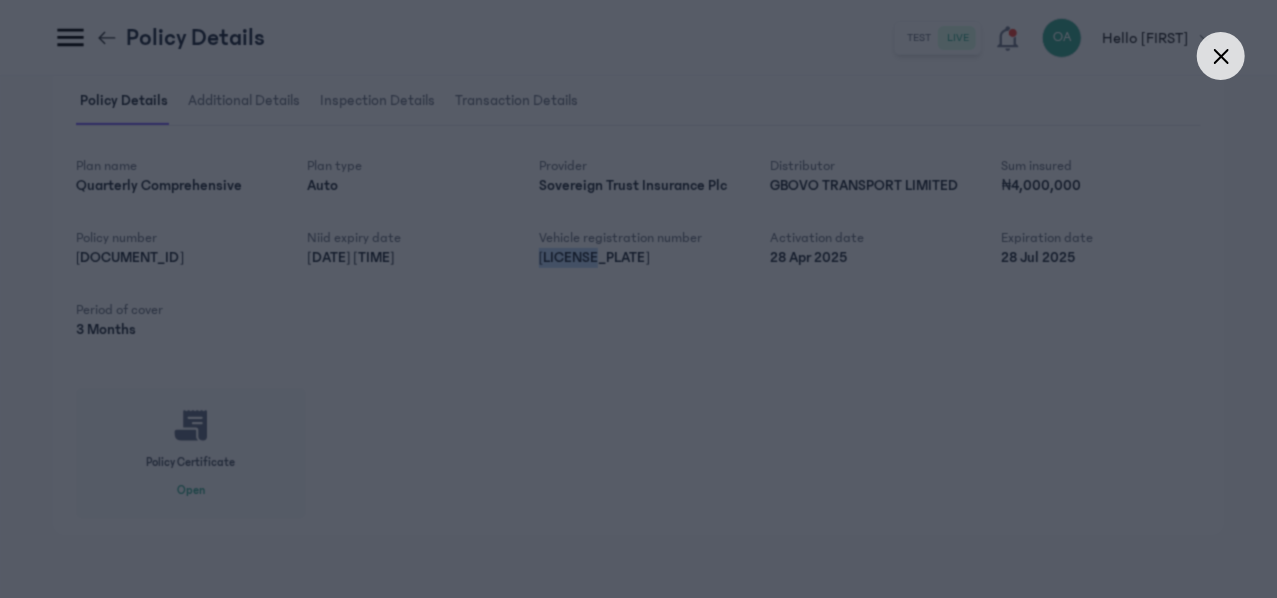 type 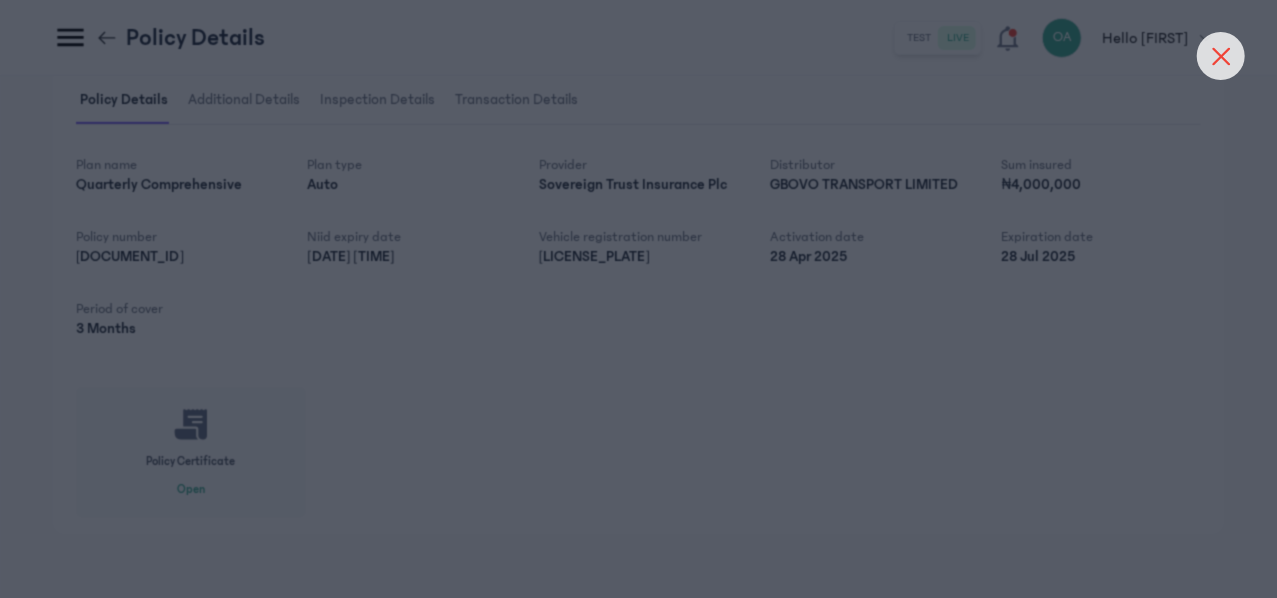 click 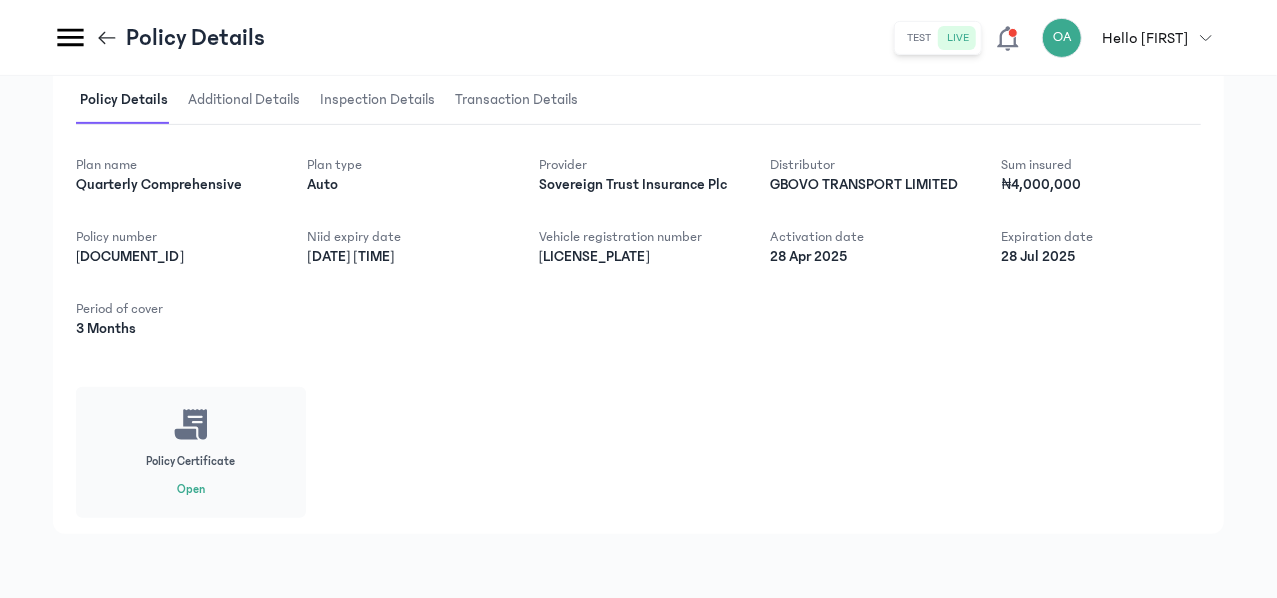 scroll, scrollTop: 0, scrollLeft: 0, axis: both 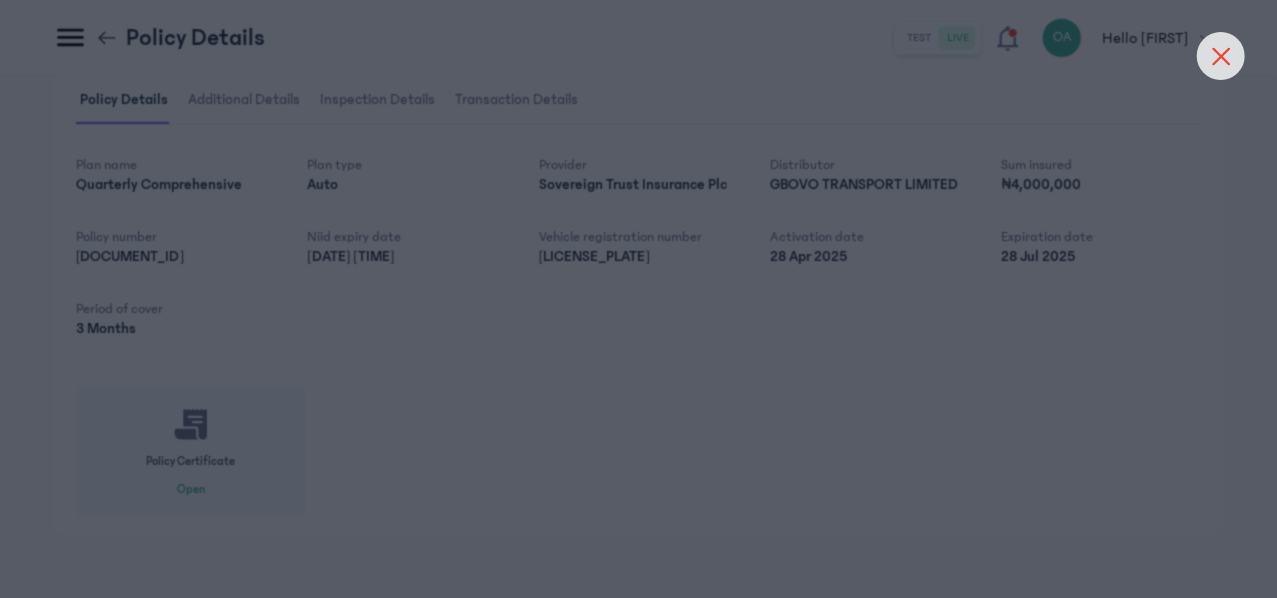 click 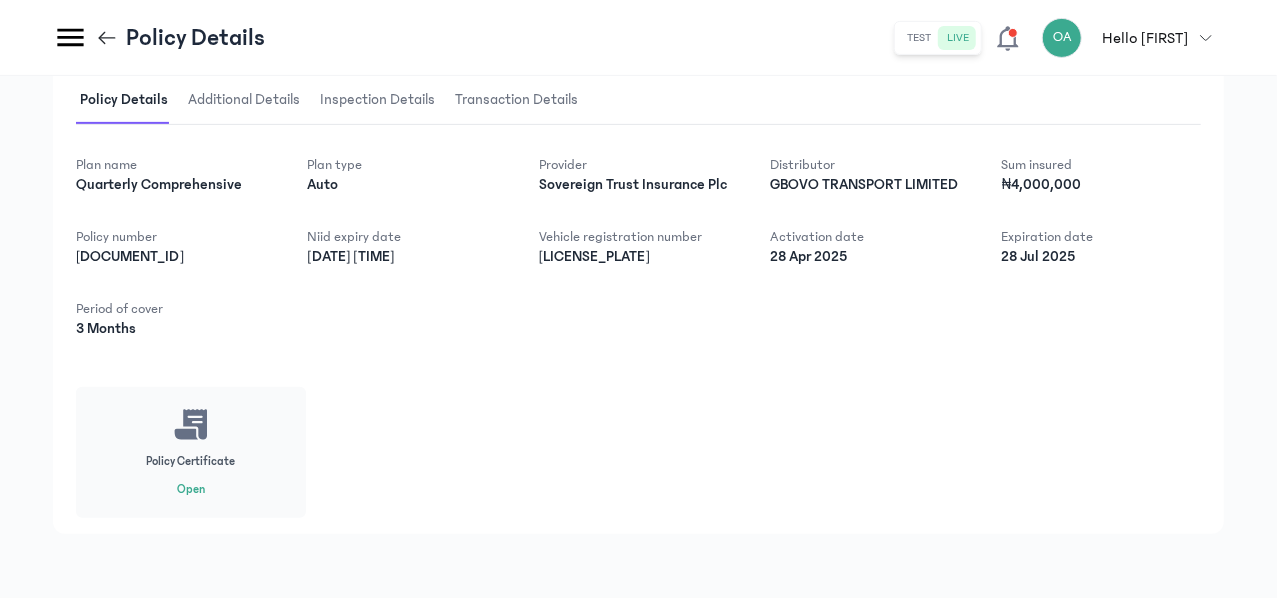 scroll, scrollTop: 0, scrollLeft: 0, axis: both 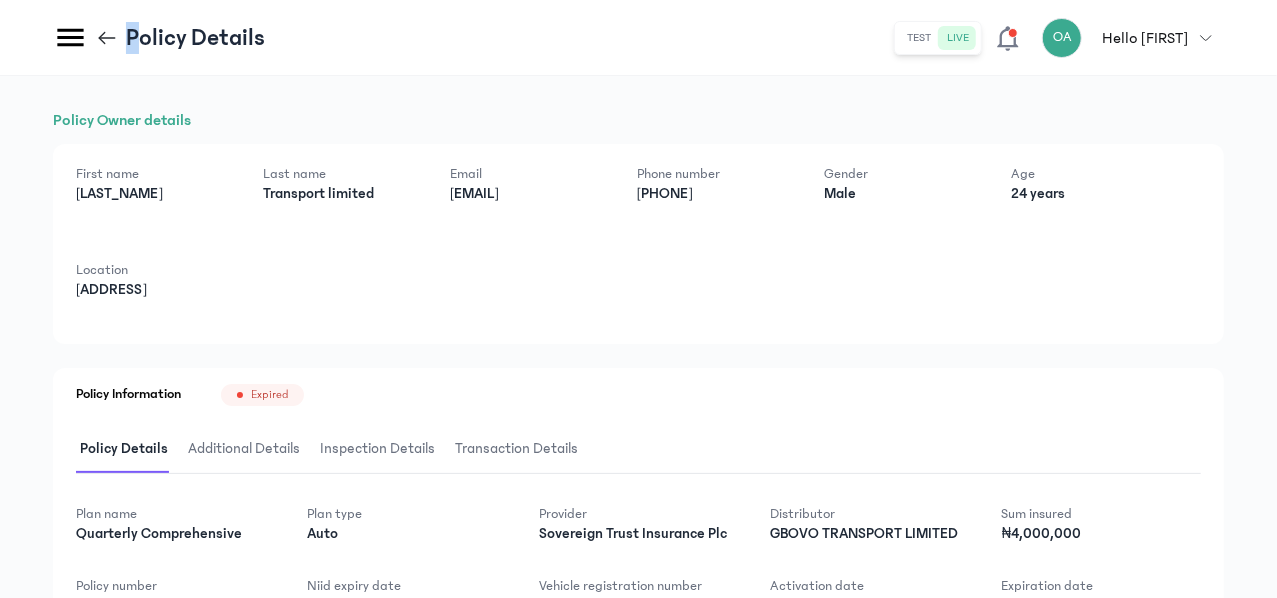 drag, startPoint x: 340, startPoint y: 26, endPoint x: 313, endPoint y: 31, distance: 27.45906 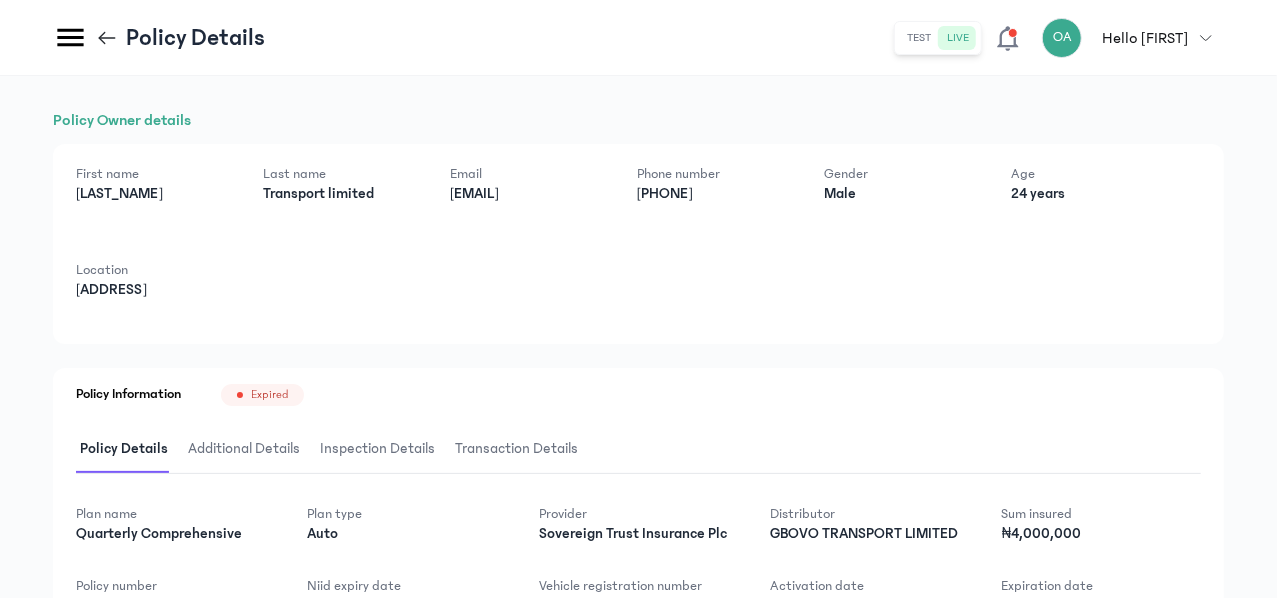 click 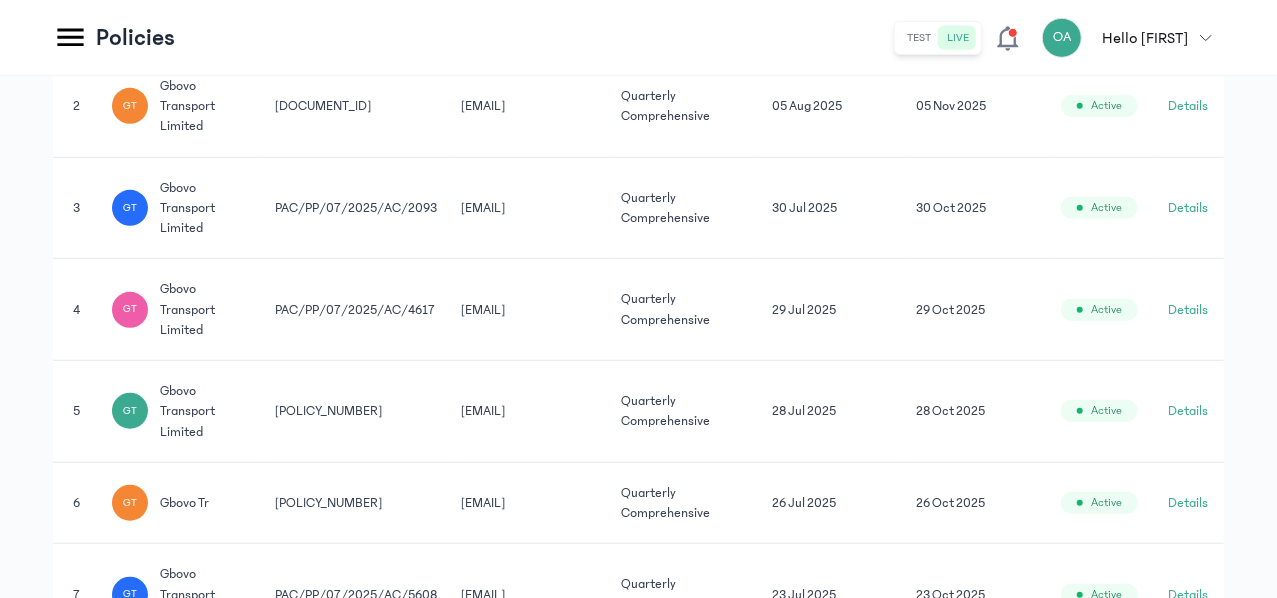 scroll, scrollTop: 613, scrollLeft: 0, axis: vertical 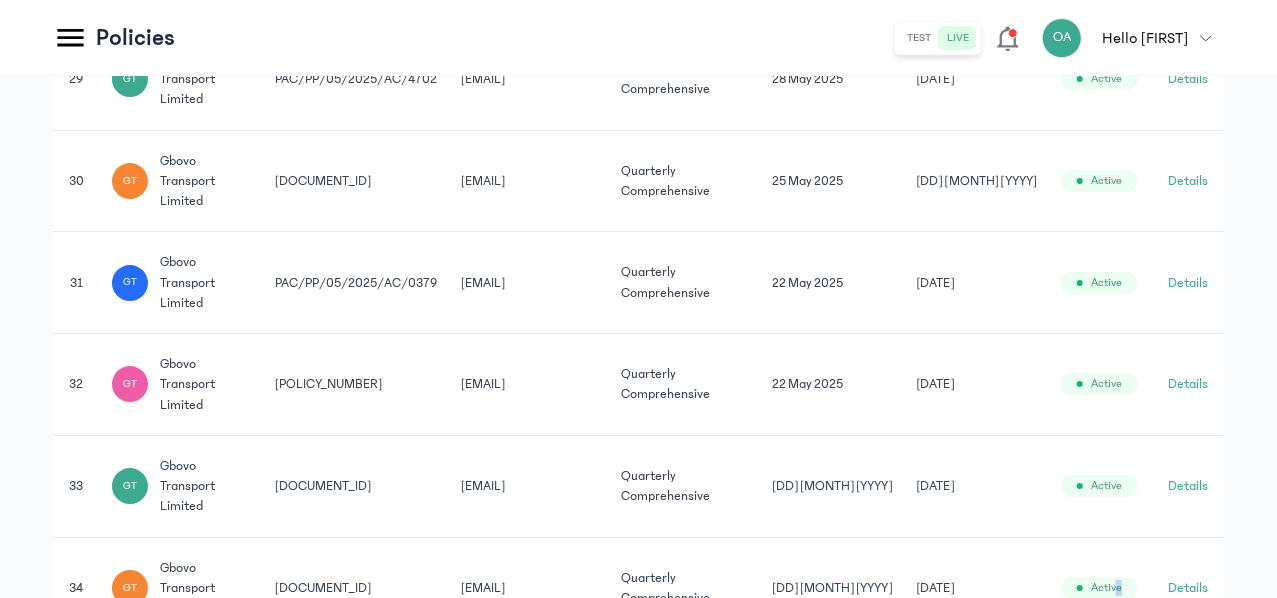 drag, startPoint x: 1275, startPoint y: 553, endPoint x: 1279, endPoint y: 569, distance: 16.492422 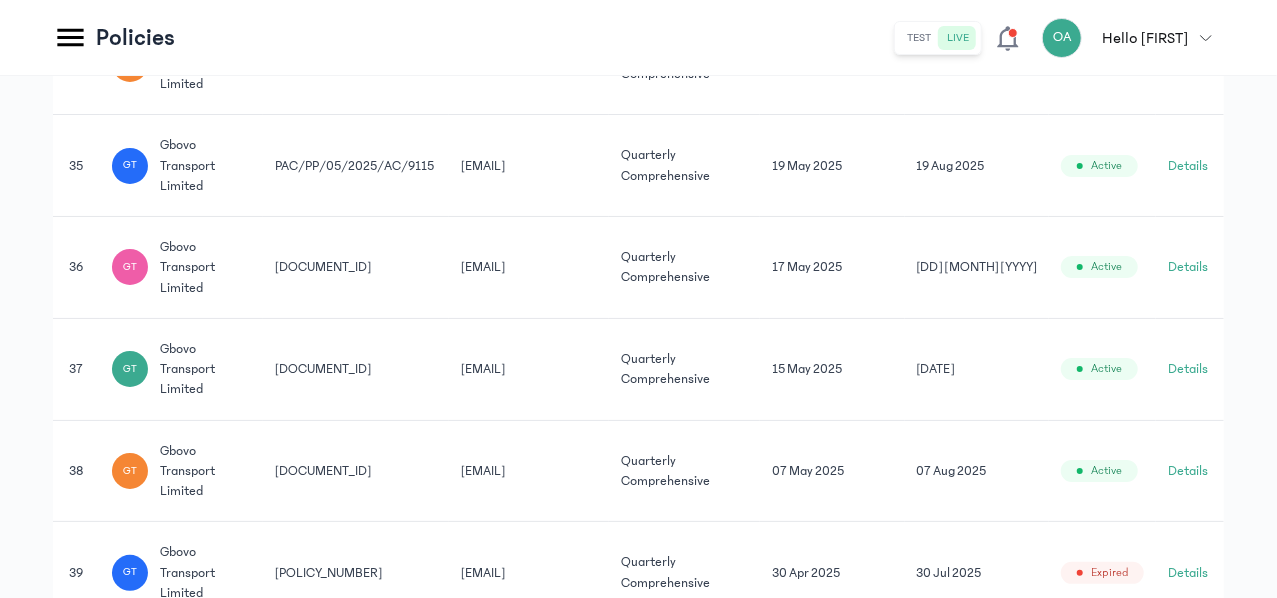 scroll, scrollTop: 4166, scrollLeft: 0, axis: vertical 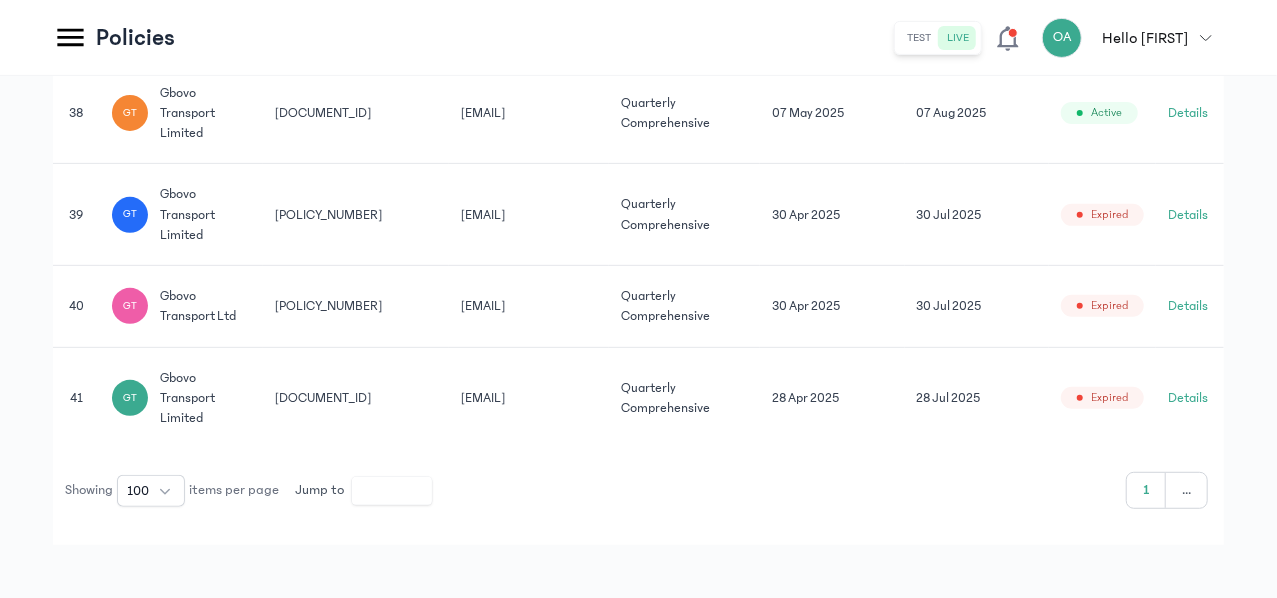 click on "28 Apr 2025" 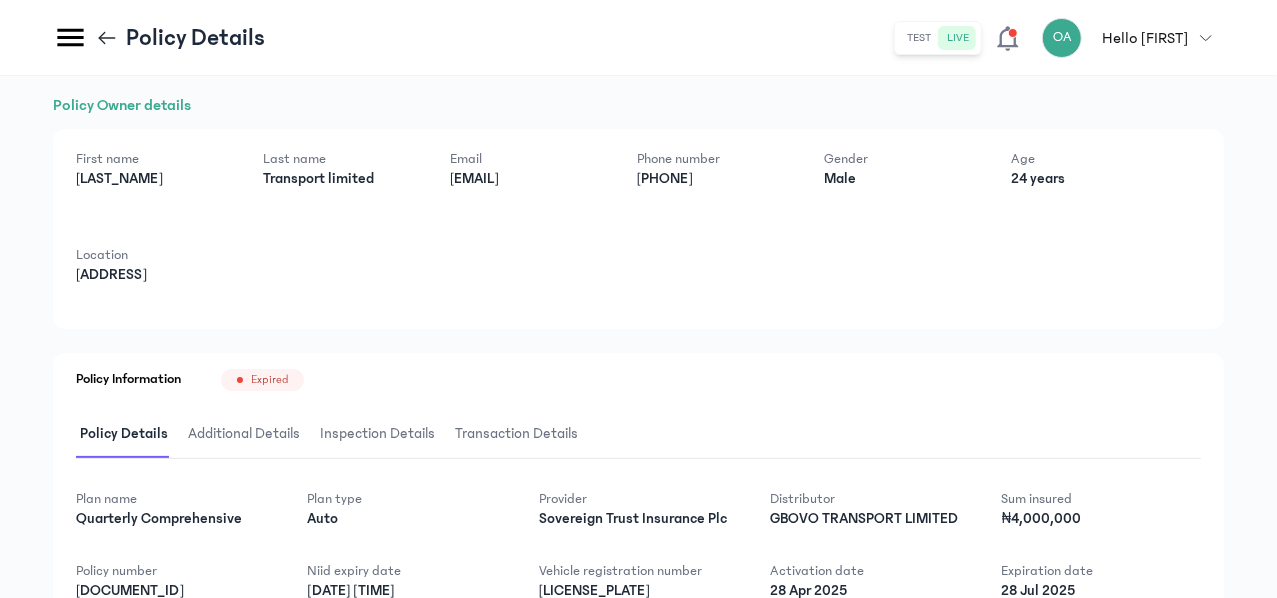 scroll, scrollTop: 0, scrollLeft: 0, axis: both 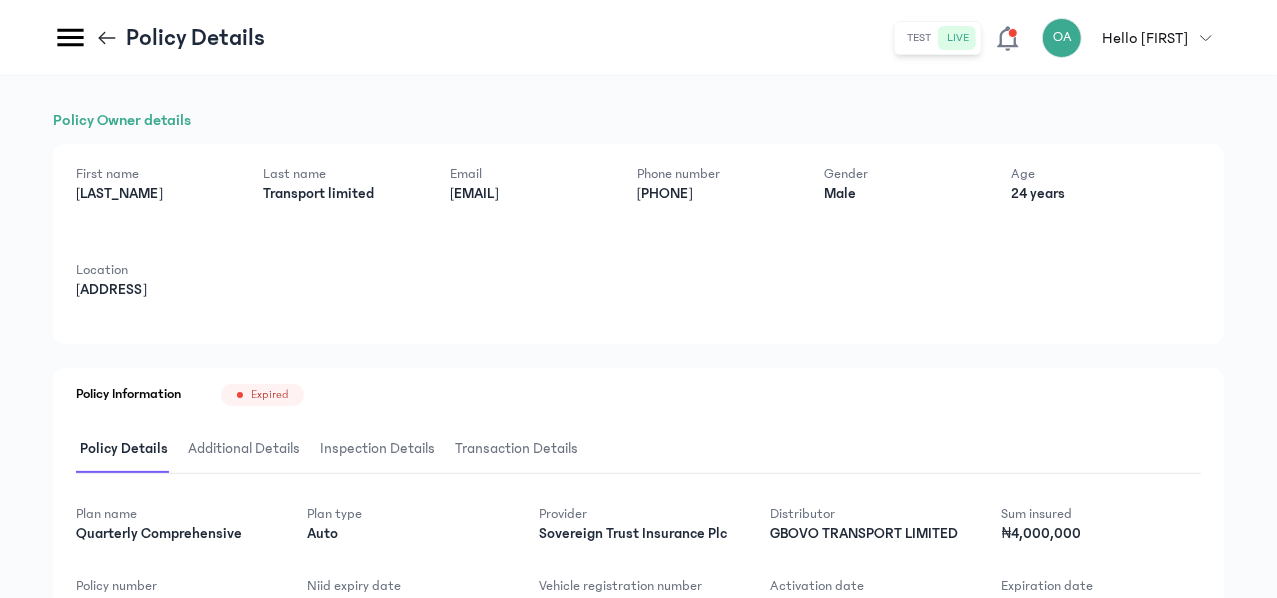 click 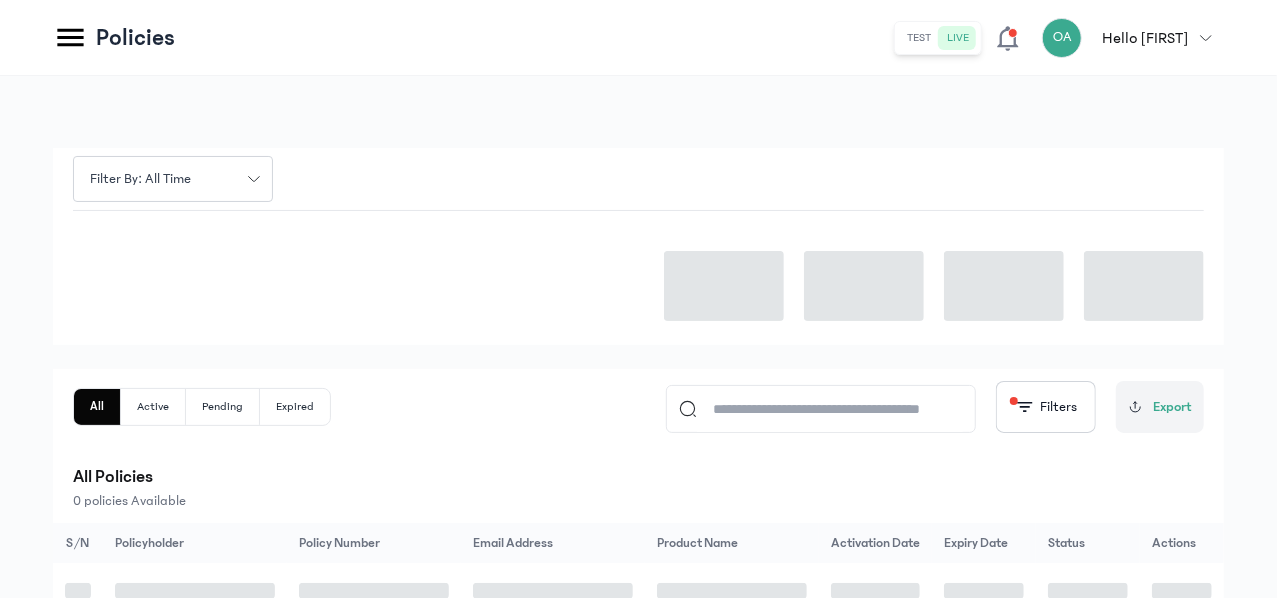 scroll, scrollTop: 611, scrollLeft: 0, axis: vertical 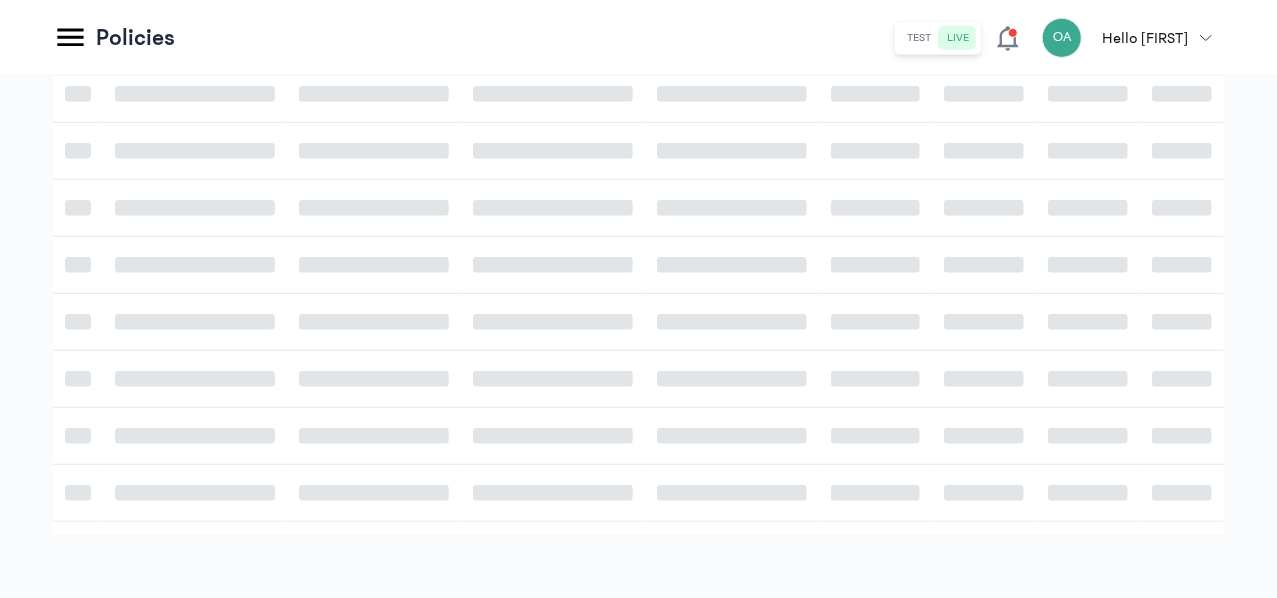 click on "Products" at bounding box center (-162, 258) 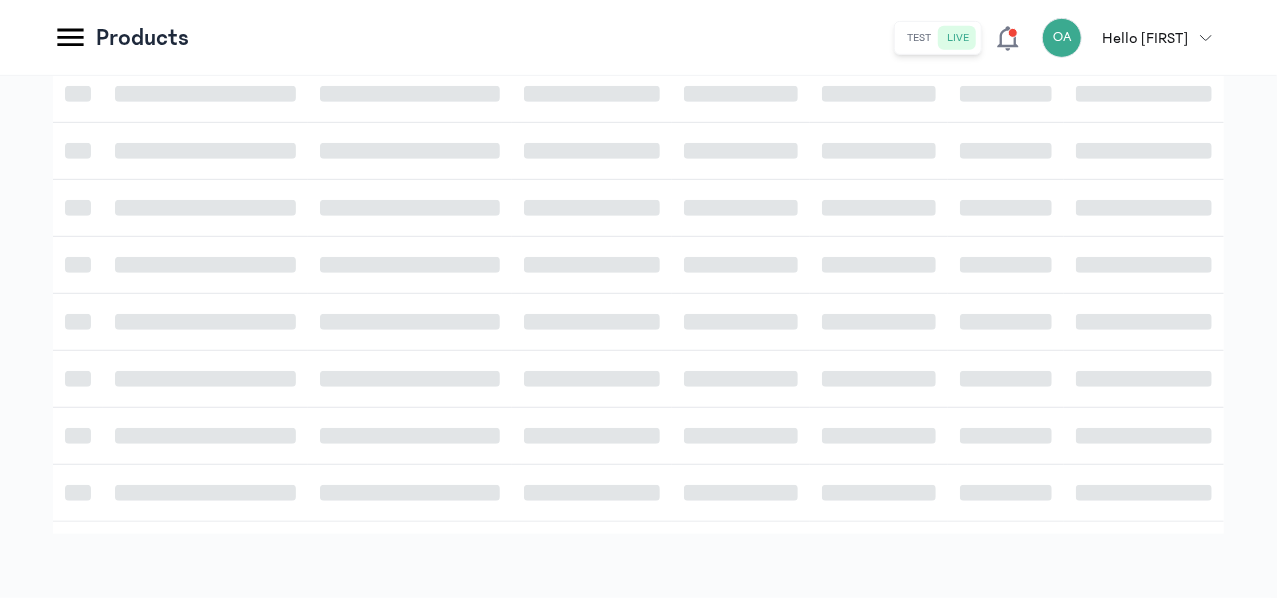 scroll, scrollTop: 0, scrollLeft: 0, axis: both 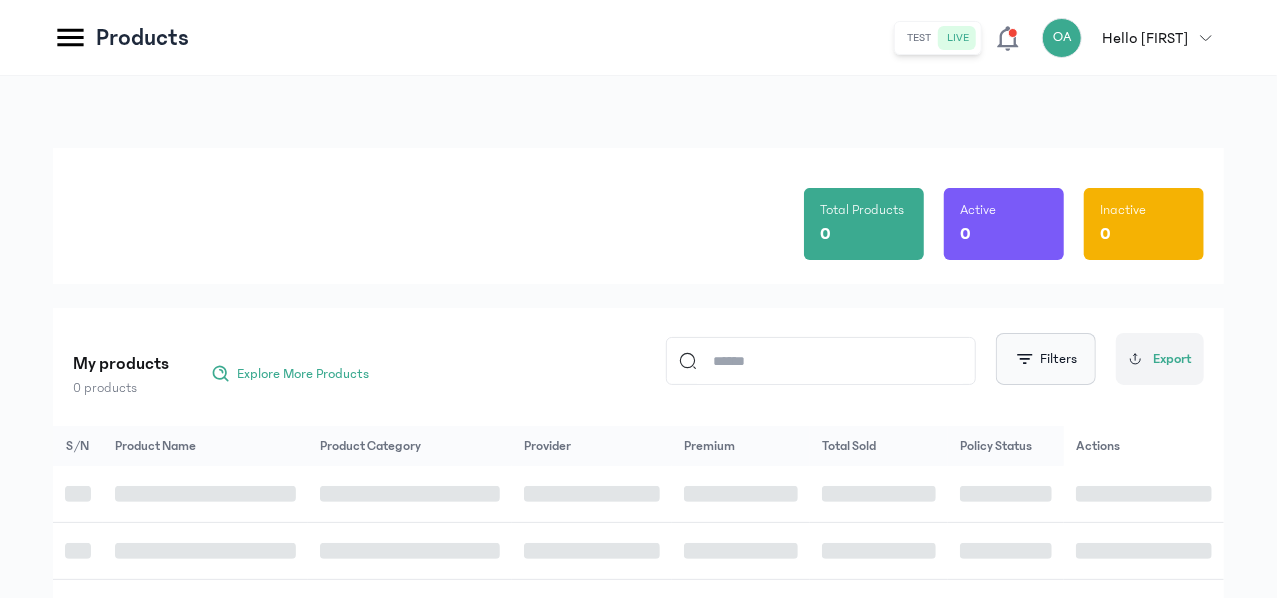 click on "Filters" 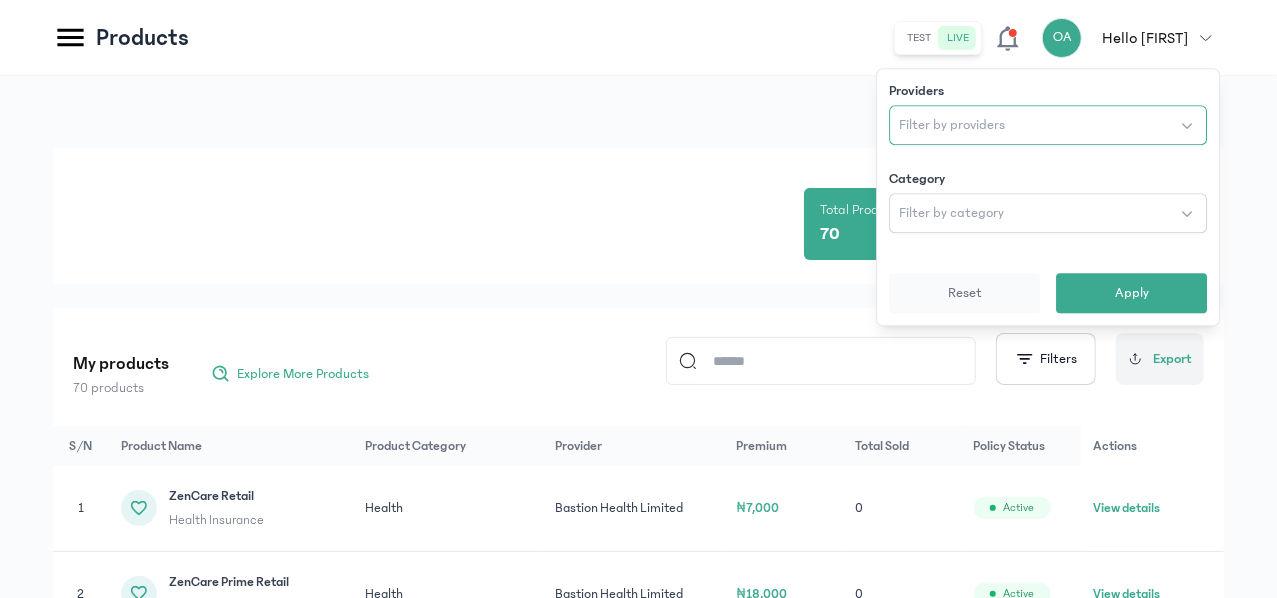 click on "Filter by providers" 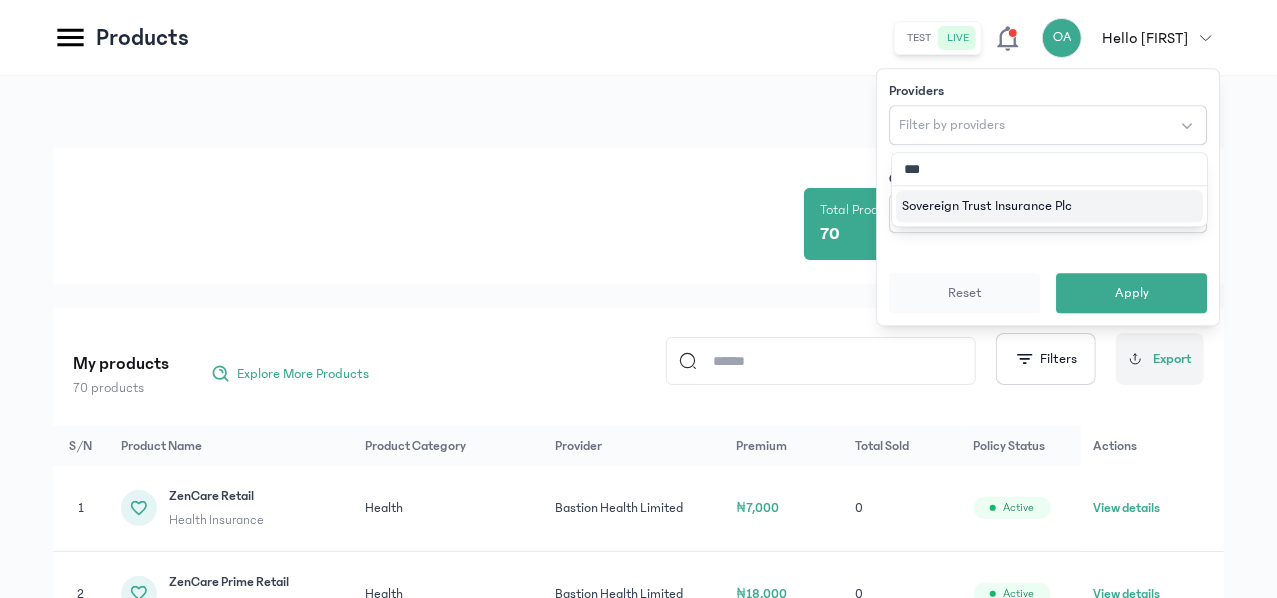 type on "****" 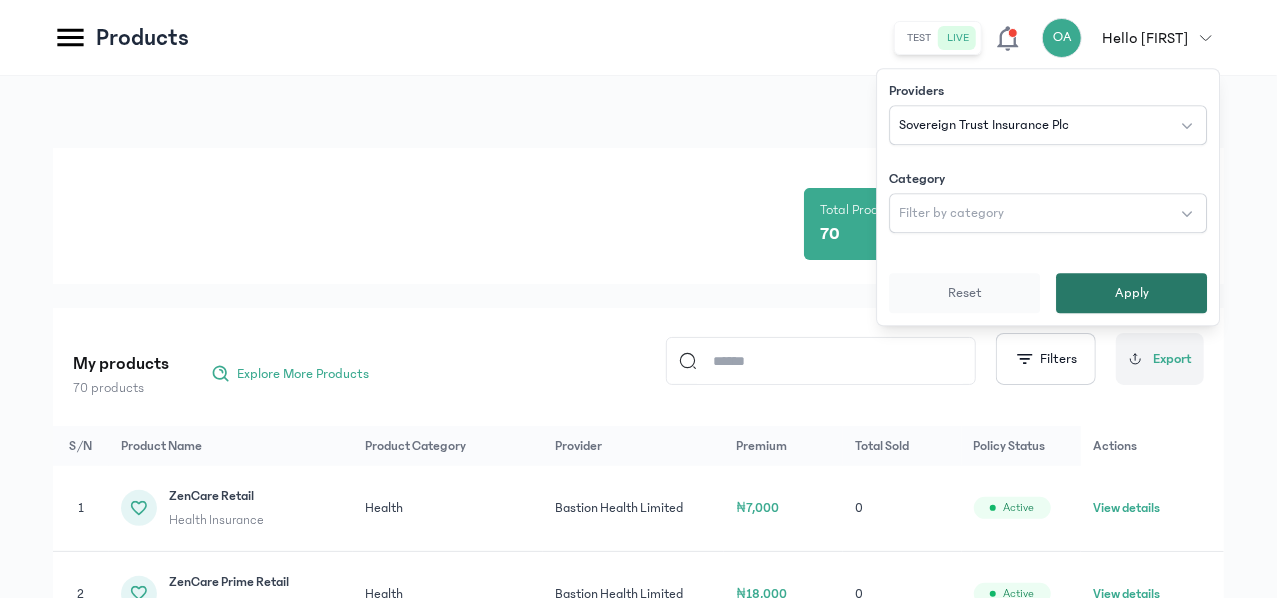 click on "Apply" at bounding box center (1131, 293) 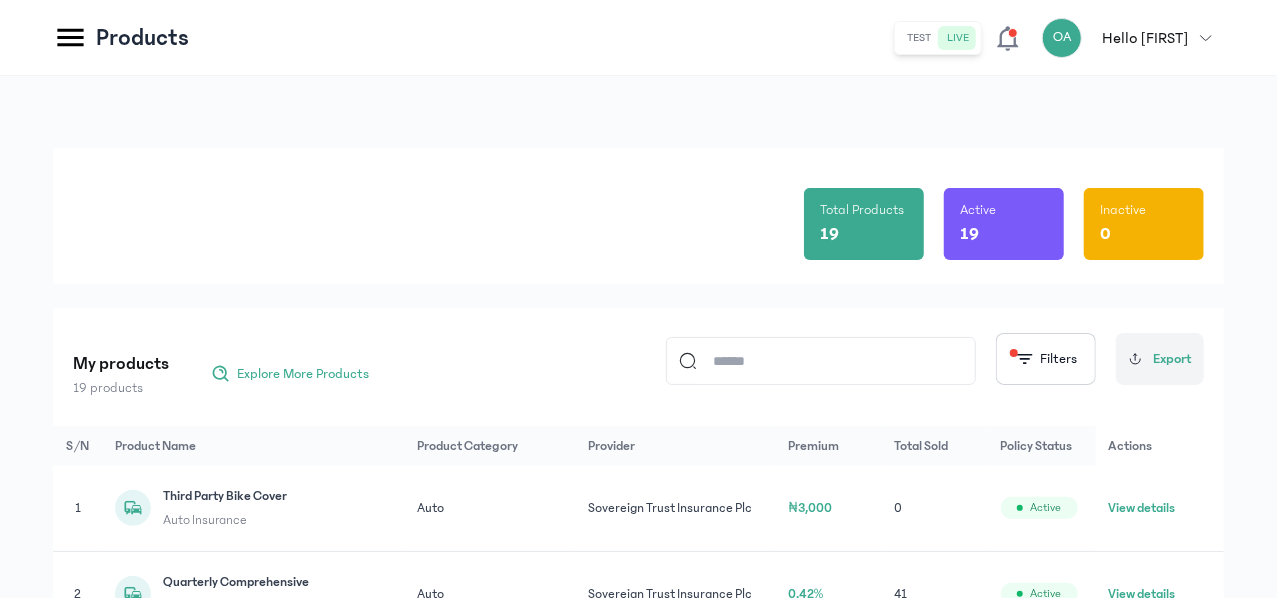 click on "Total Products 19 Active 19 Inactive 0" 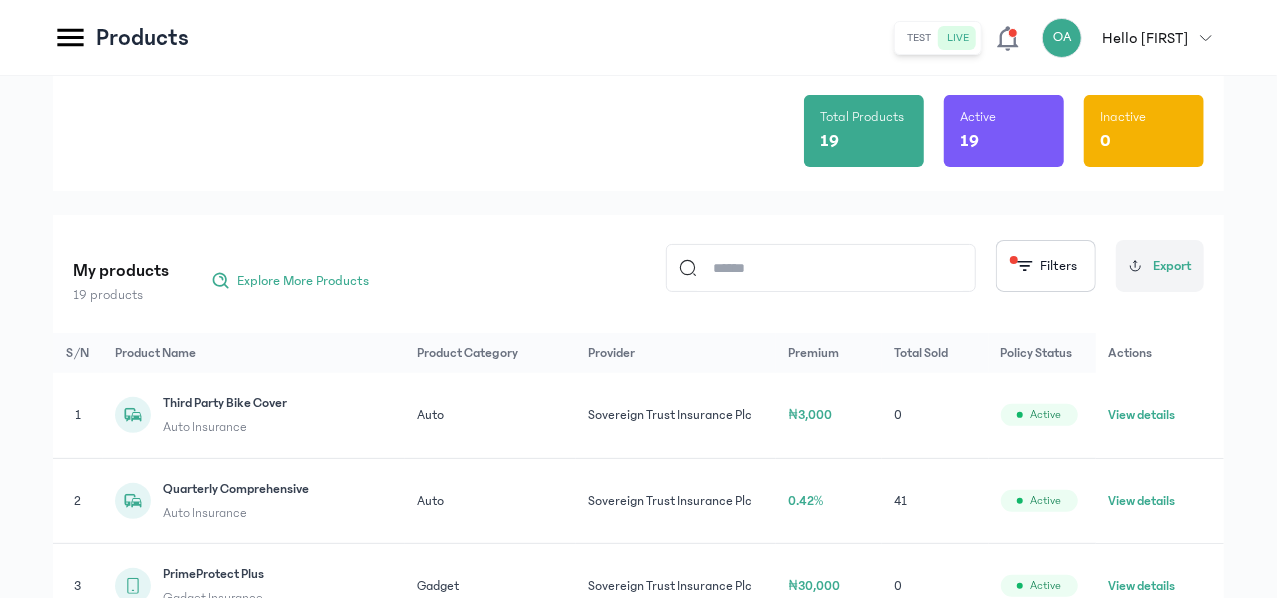 scroll, scrollTop: 120, scrollLeft: 0, axis: vertical 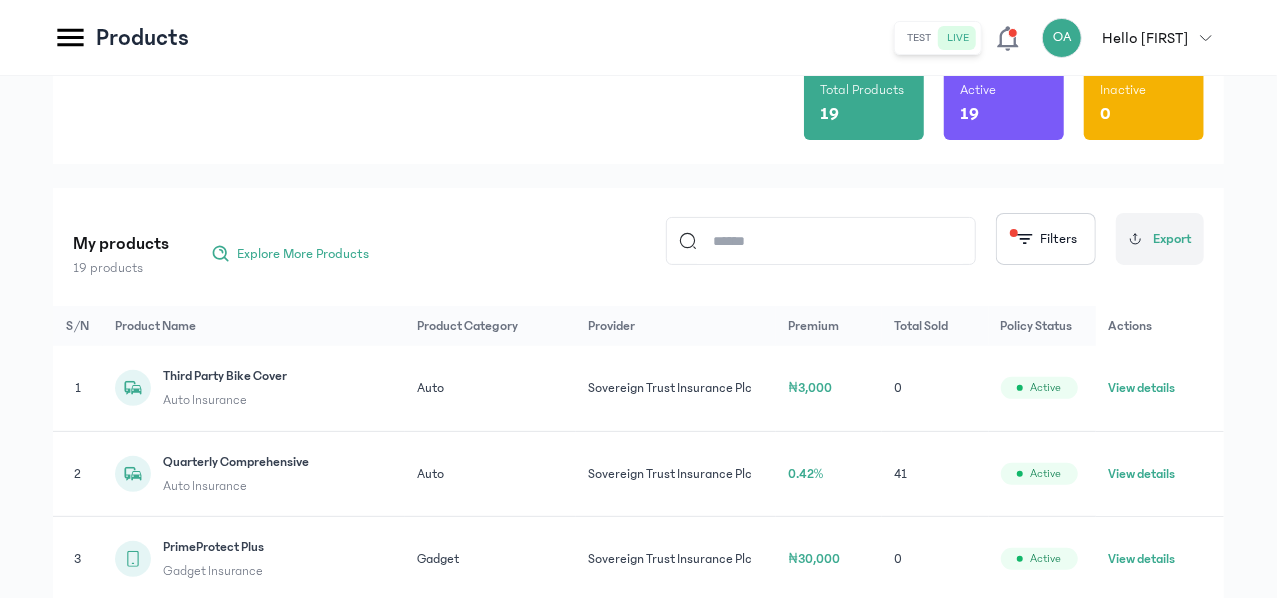 click on "0.42%" 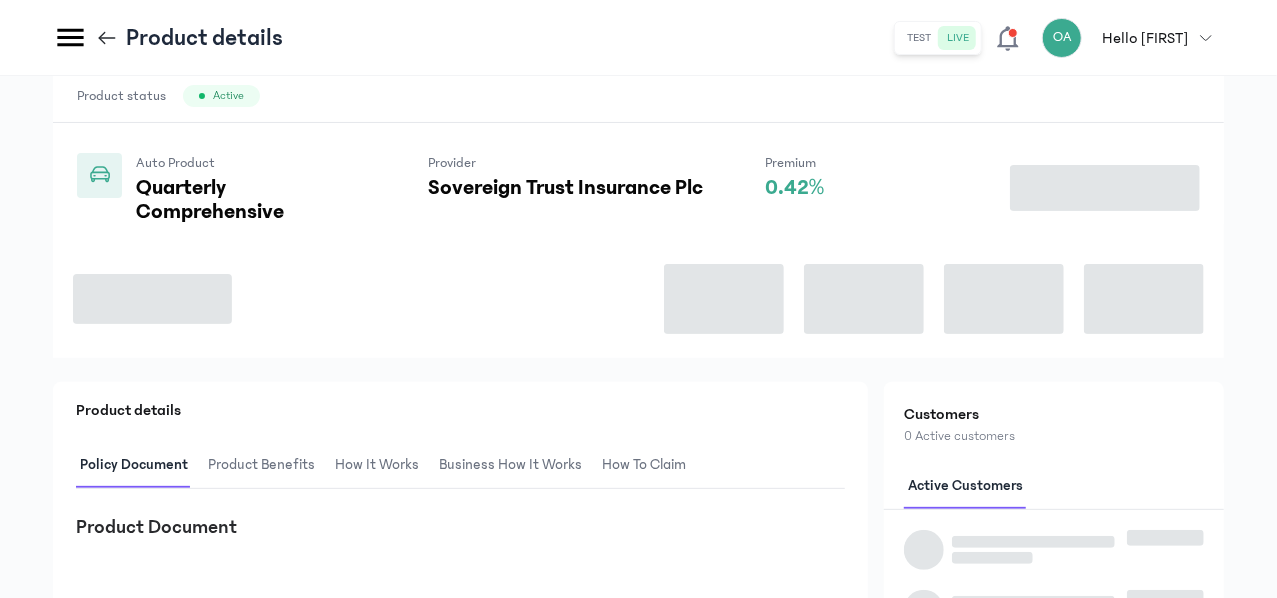 scroll, scrollTop: 0, scrollLeft: 0, axis: both 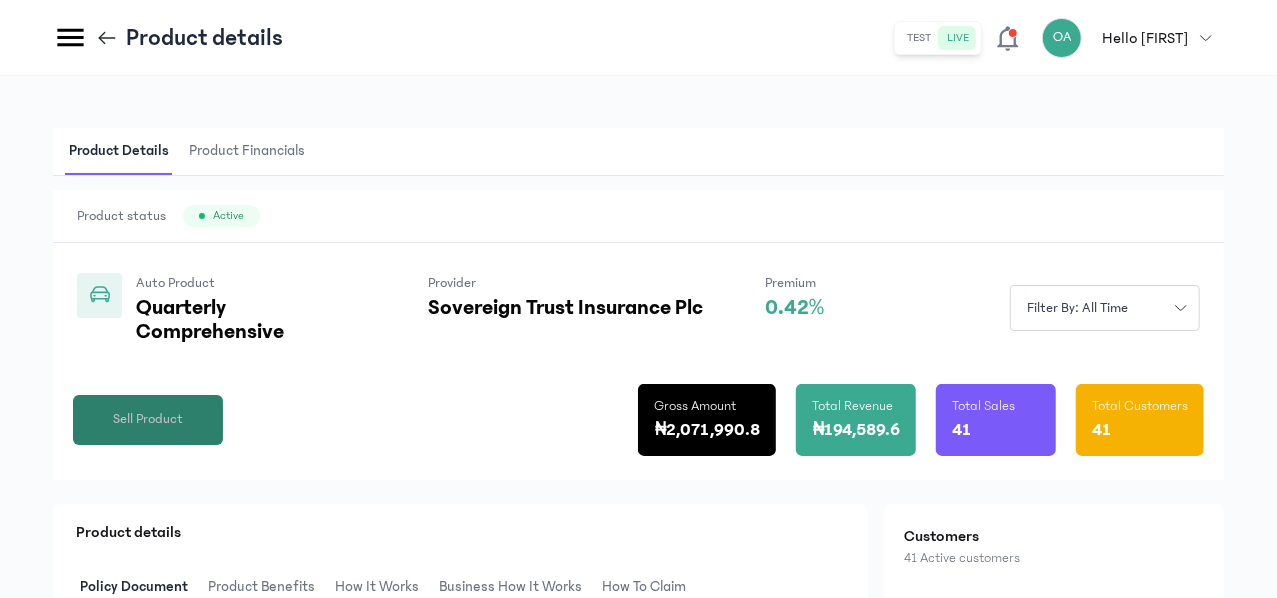 click on "Sell Product" at bounding box center (148, 419) 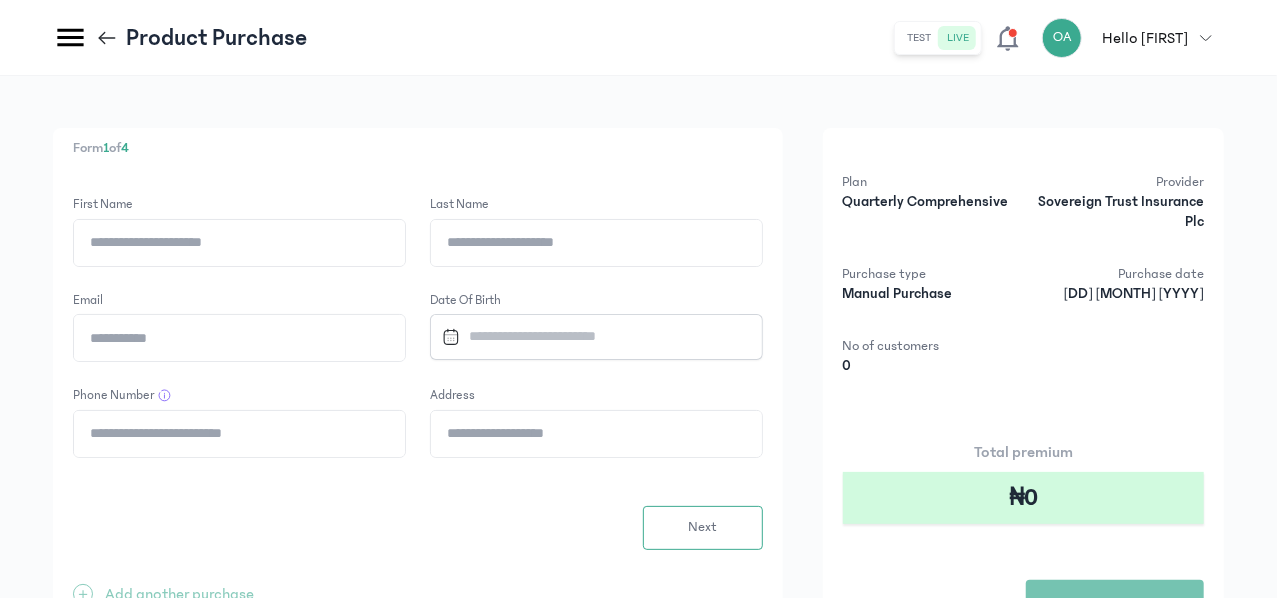 click on "First Name" 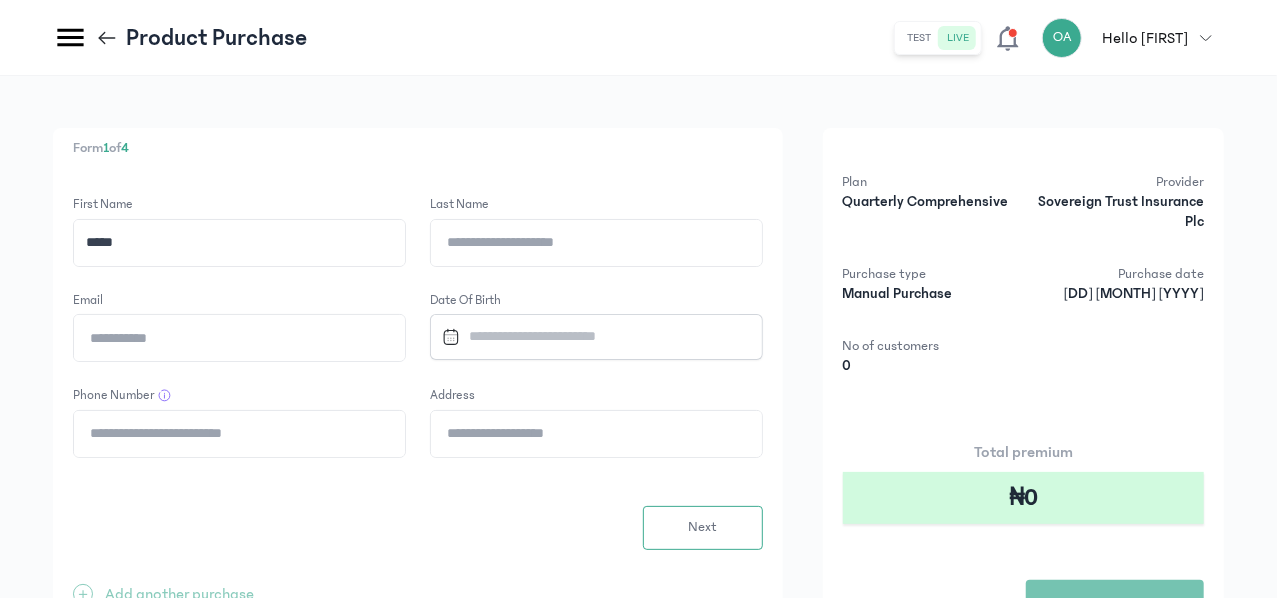 type on "*****" 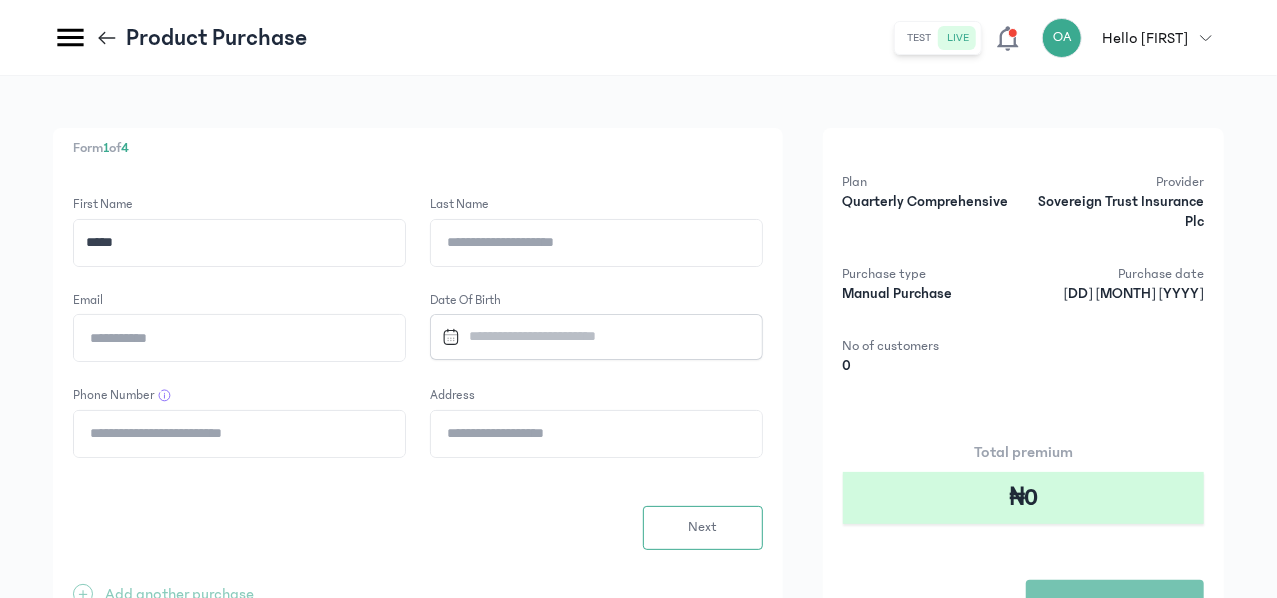 click on "Last Name" 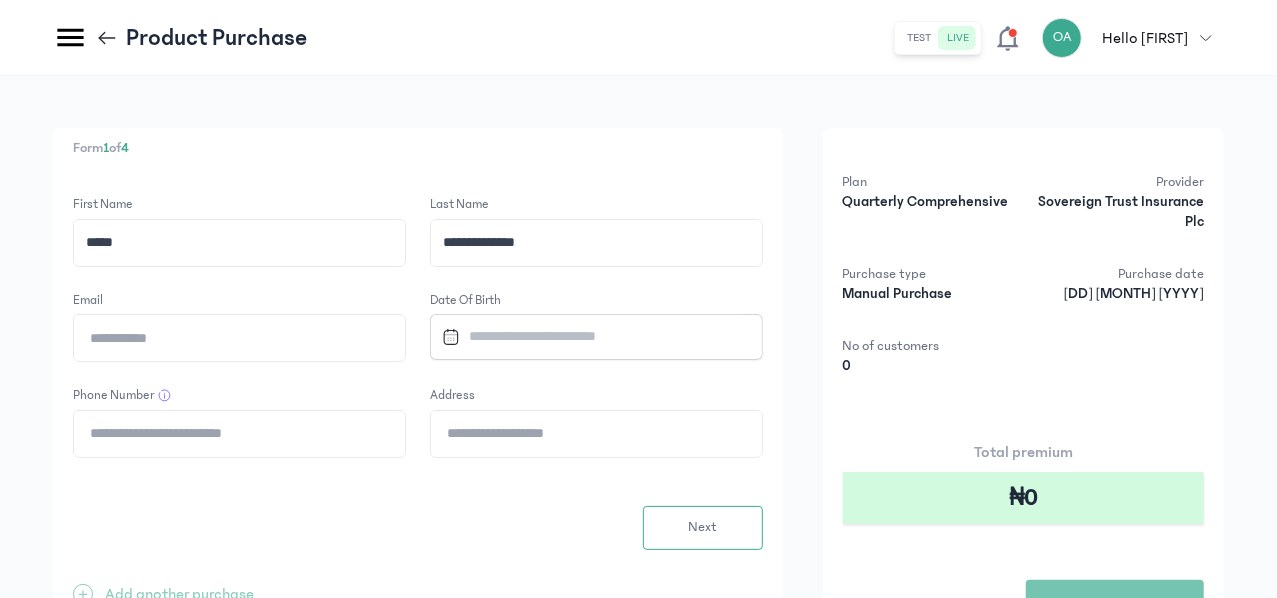 type on "**********" 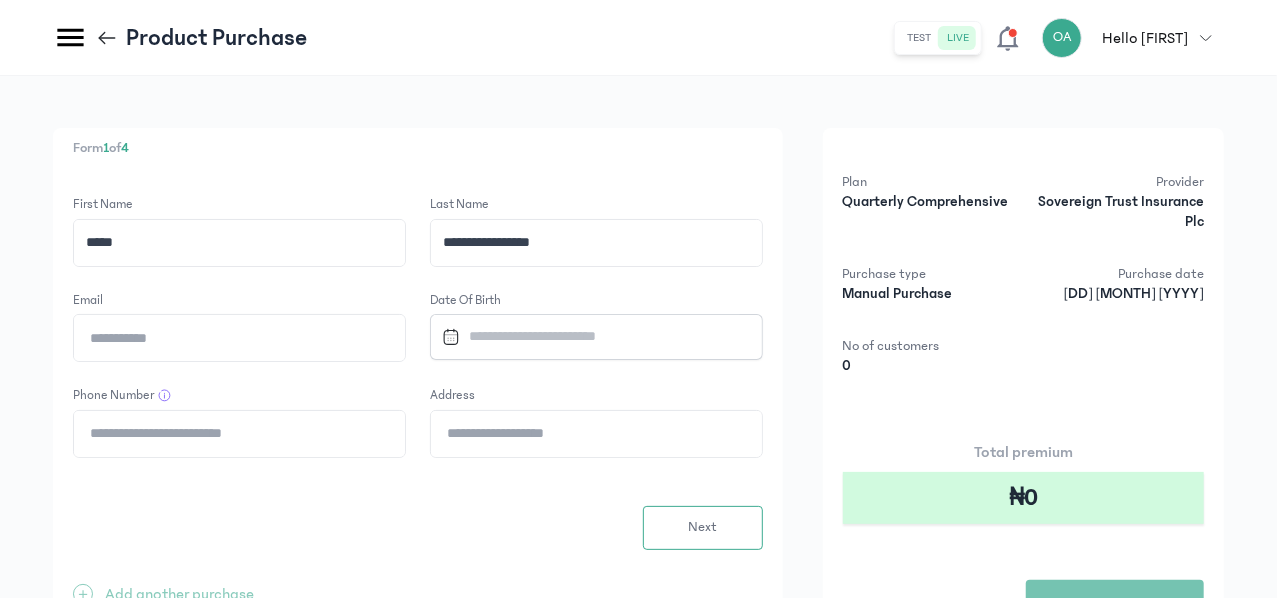 click on "Email" 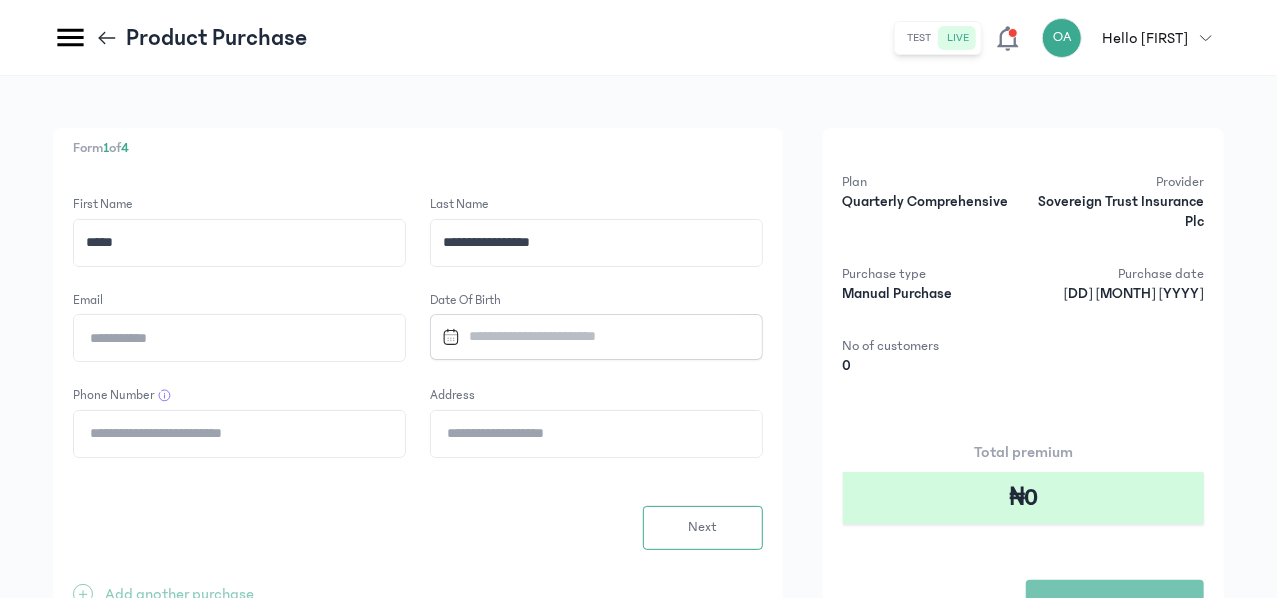 type on "**********" 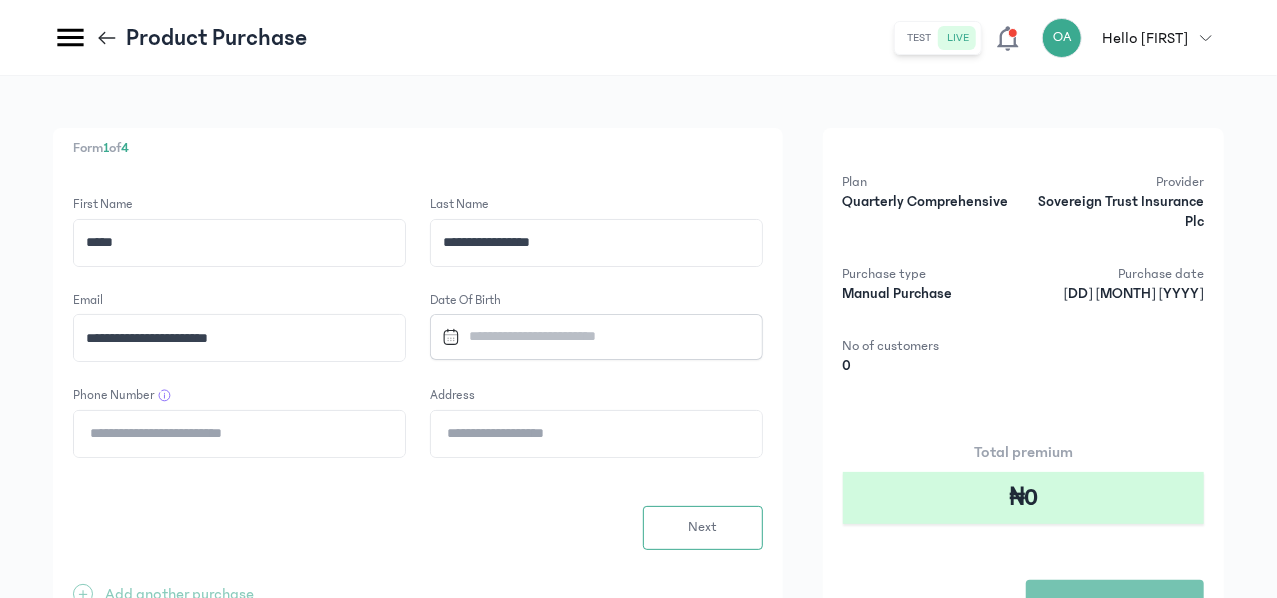 click at bounding box center (587, 336) 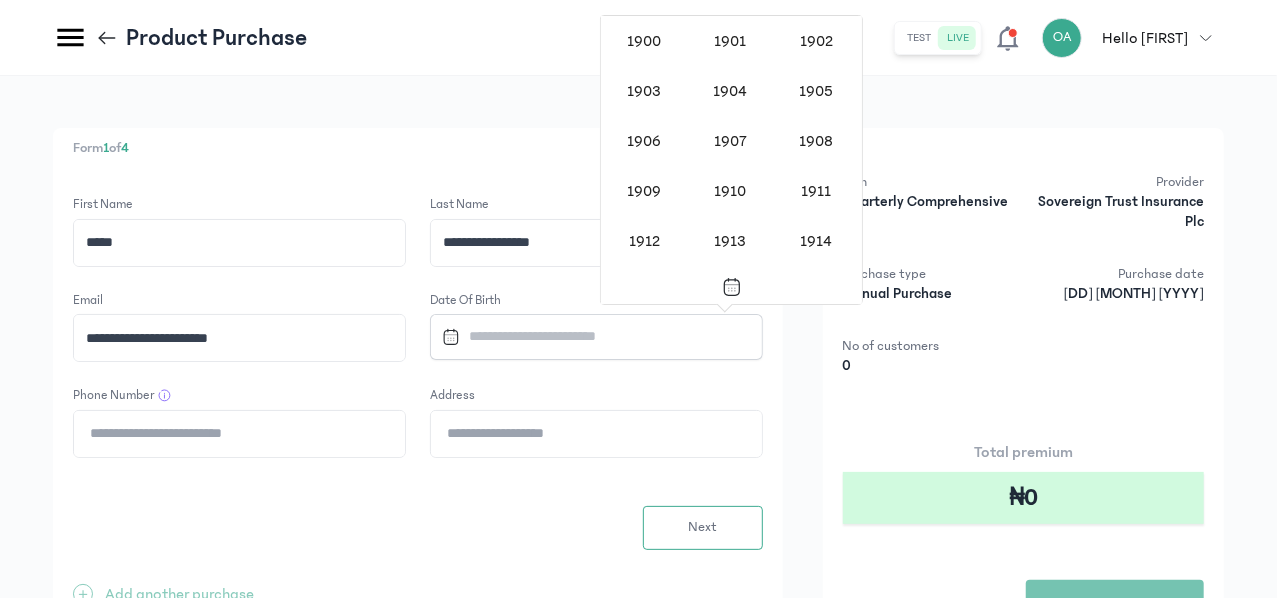 scroll, scrollTop: 1638, scrollLeft: 0, axis: vertical 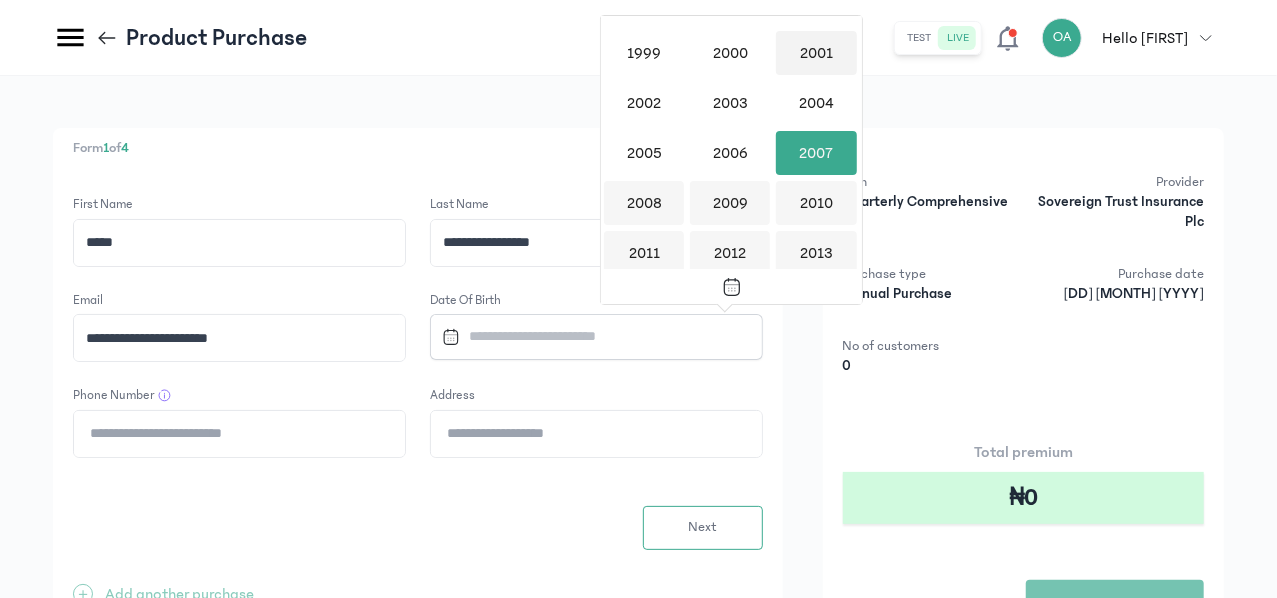 click on "2001" at bounding box center (816, 53) 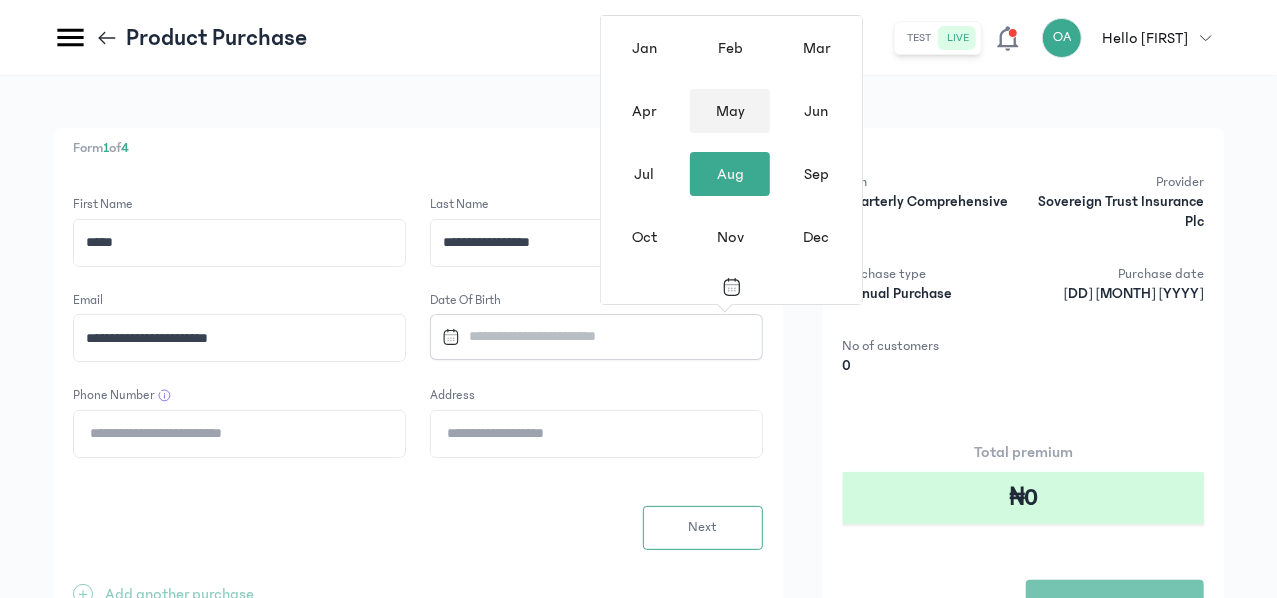 click on "May" at bounding box center [730, 111] 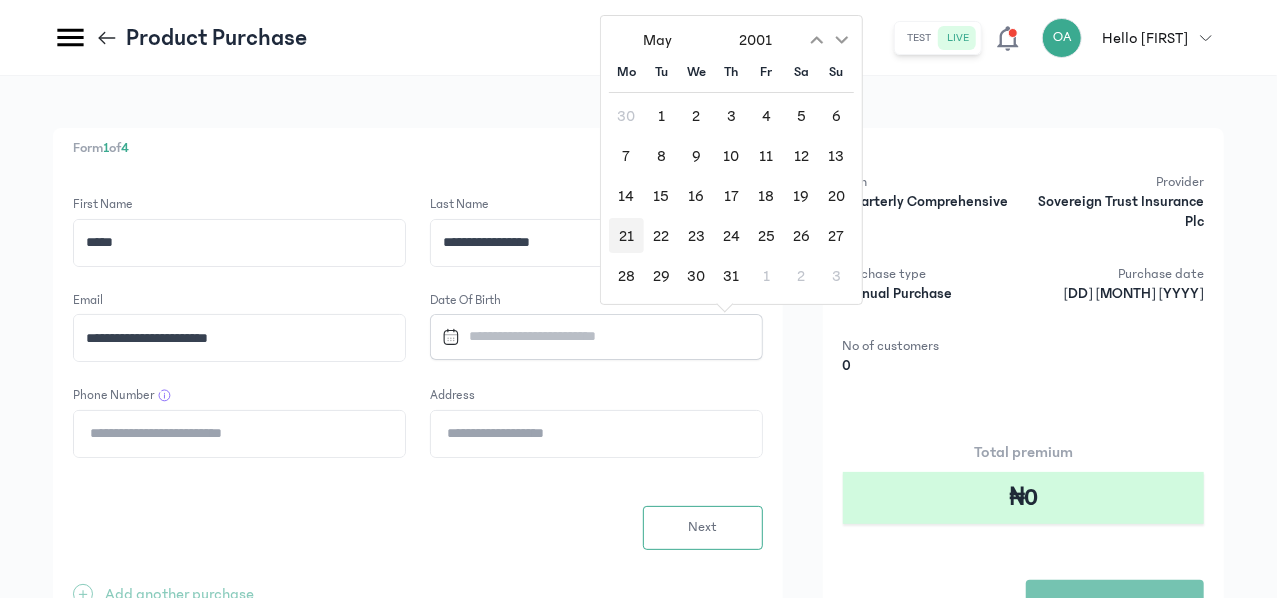 click on "21" at bounding box center [626, 235] 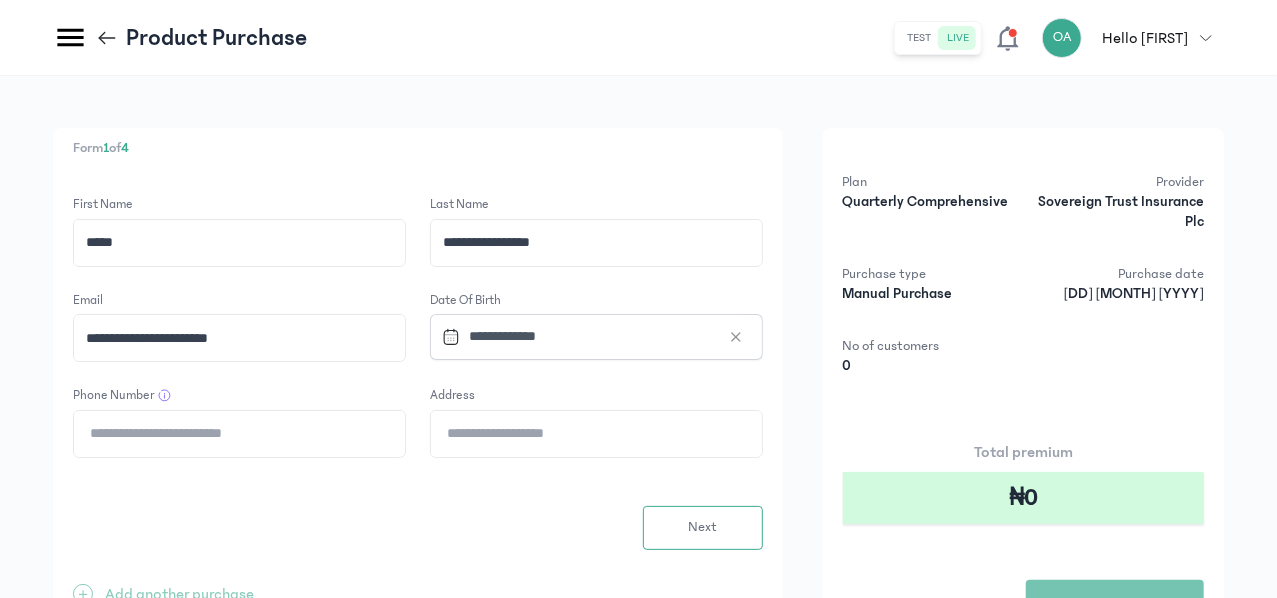 click on "Phone Number" 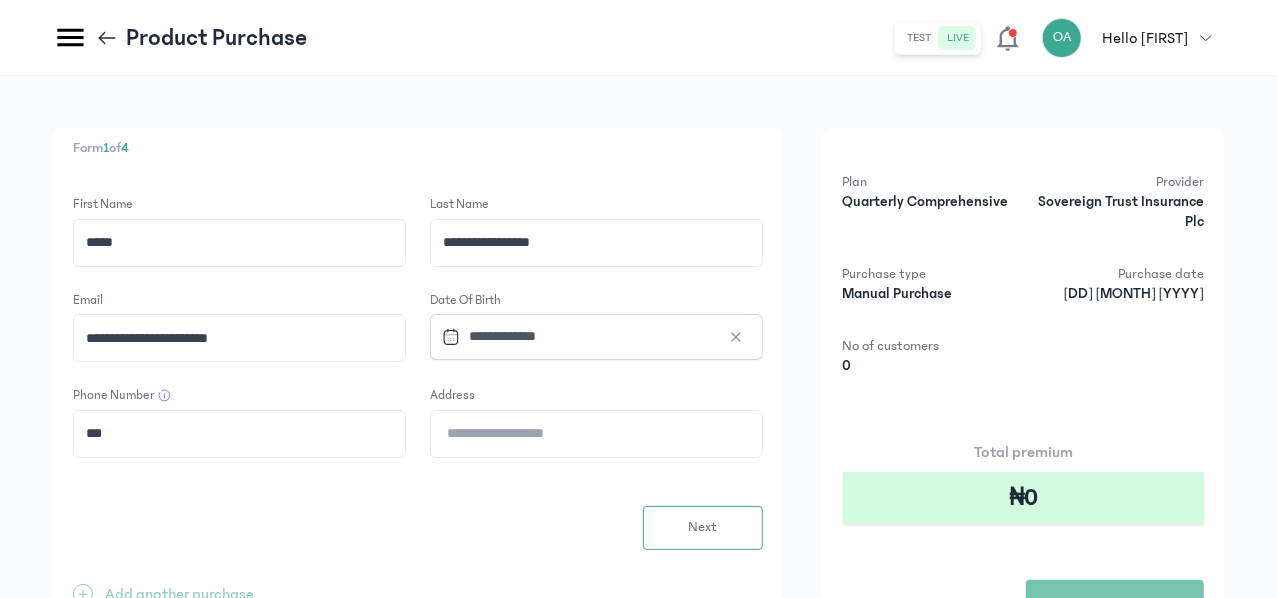 type on "**********" 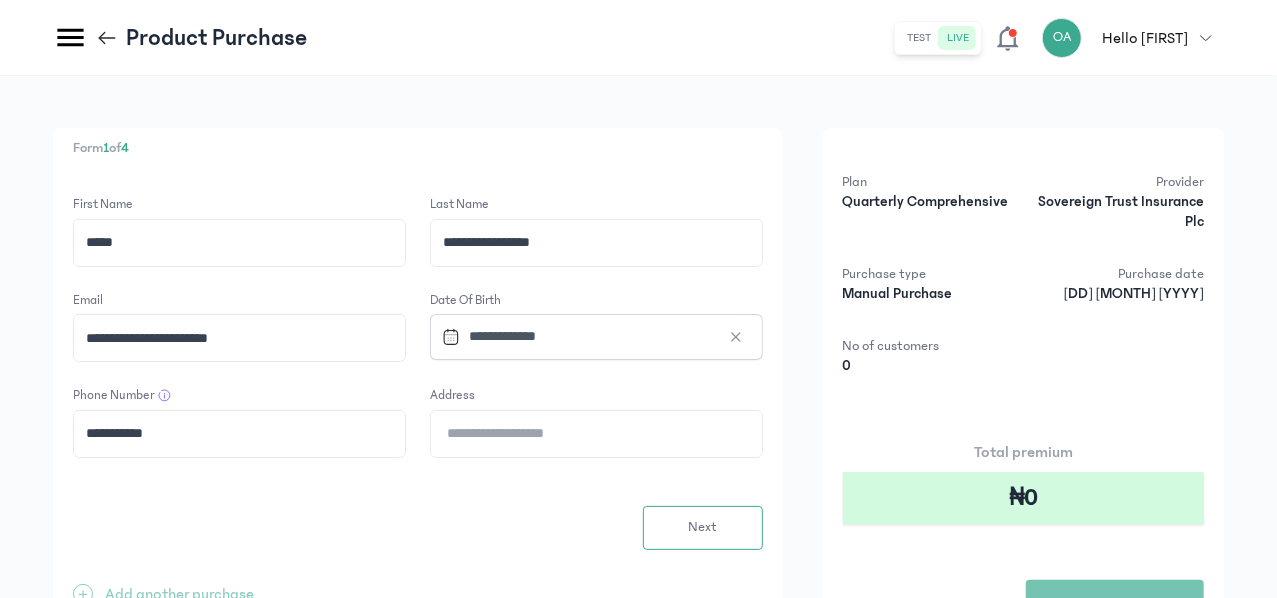 click on "Address" 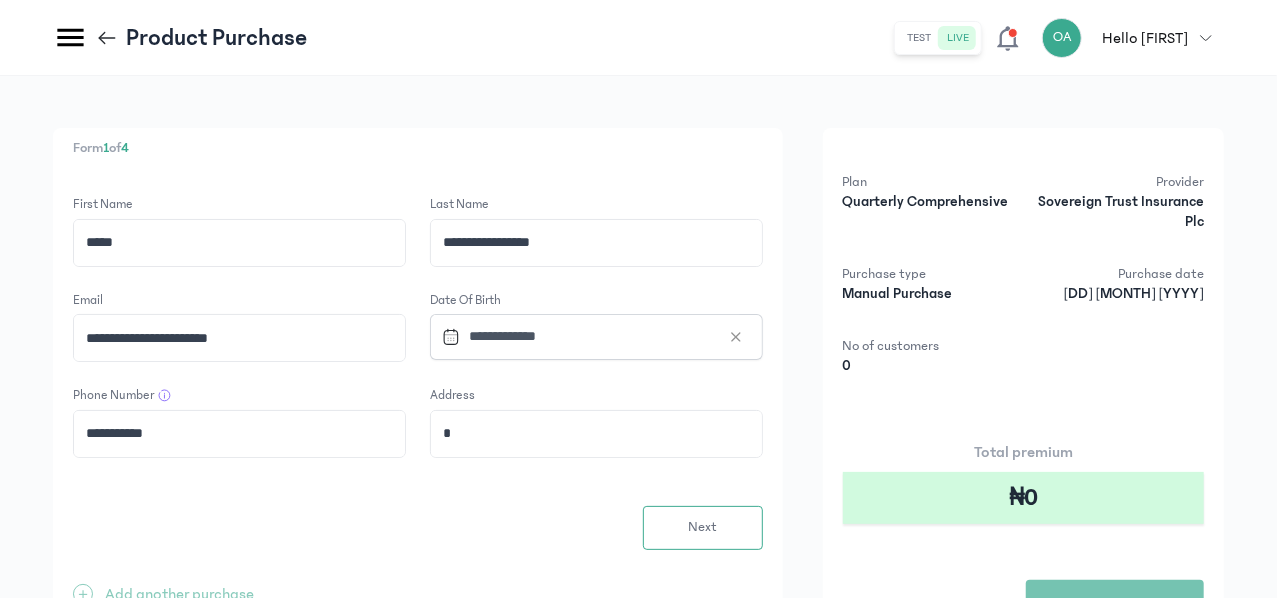 type on "**********" 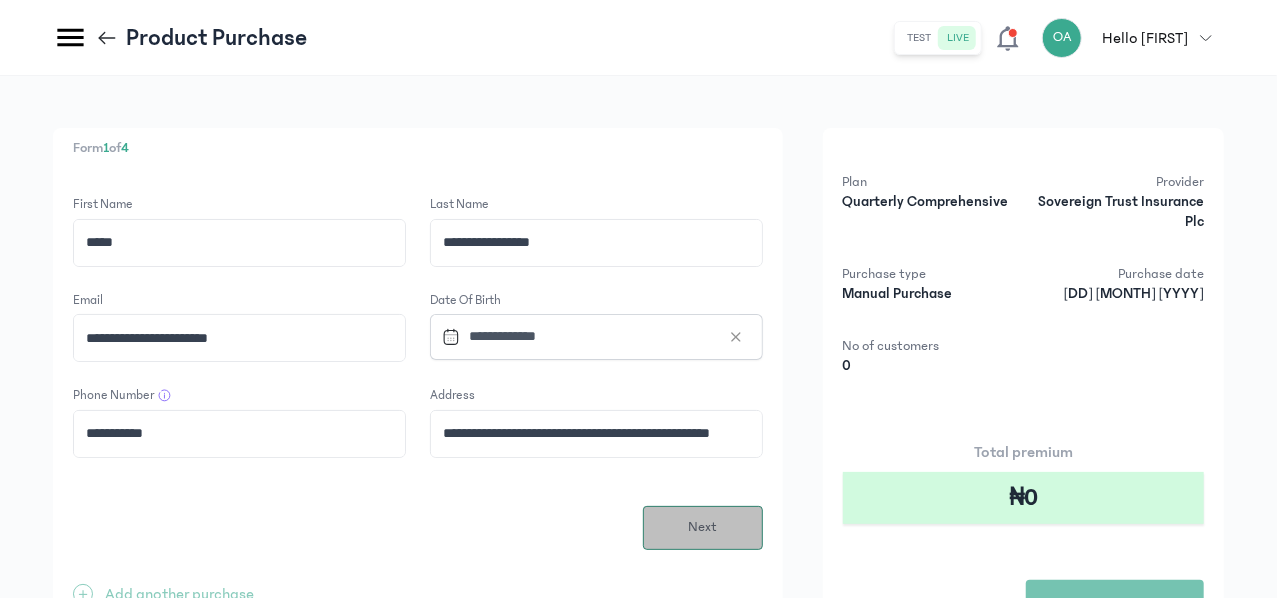 click on "Next" at bounding box center [702, 527] 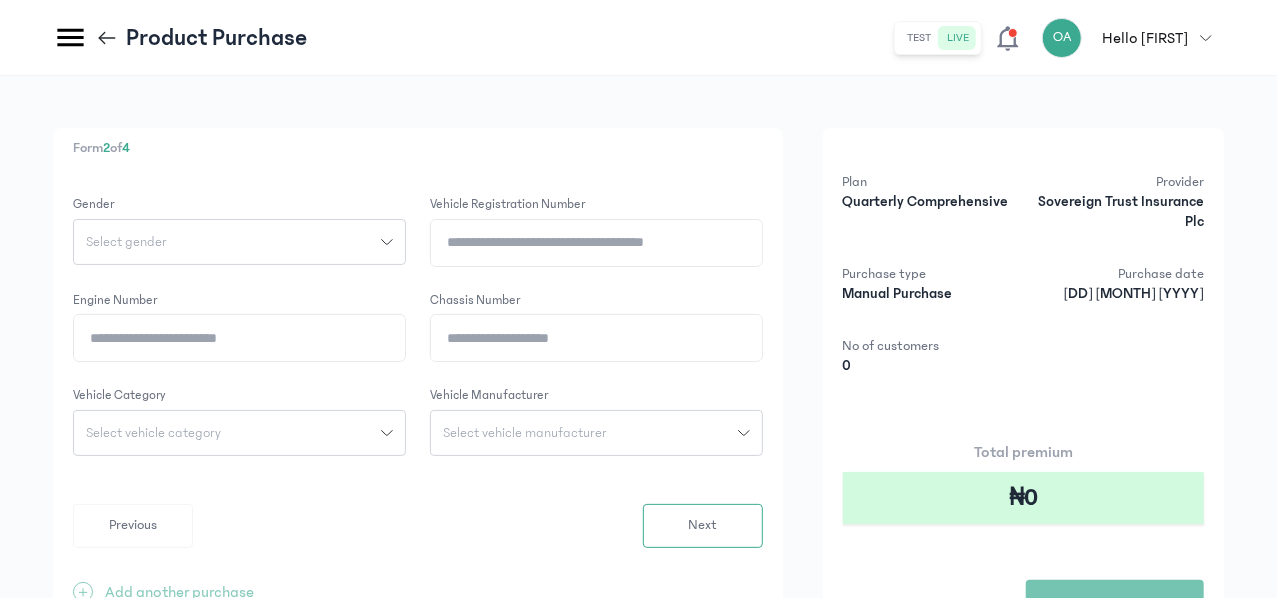 click on "Select gender" 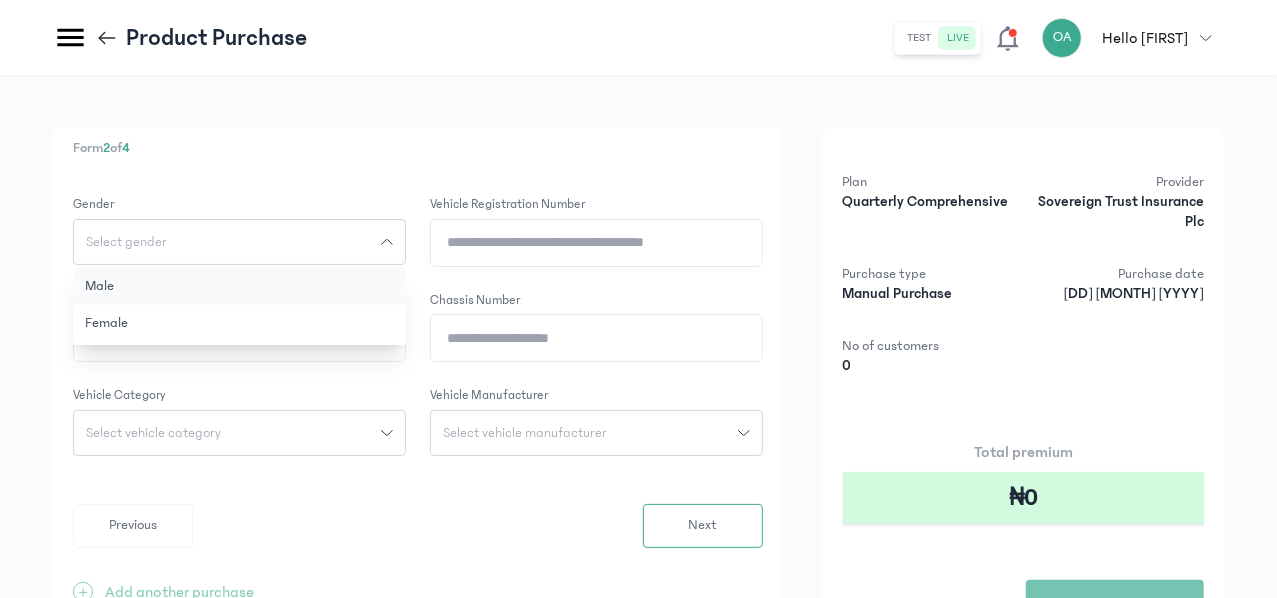 click on "Male" 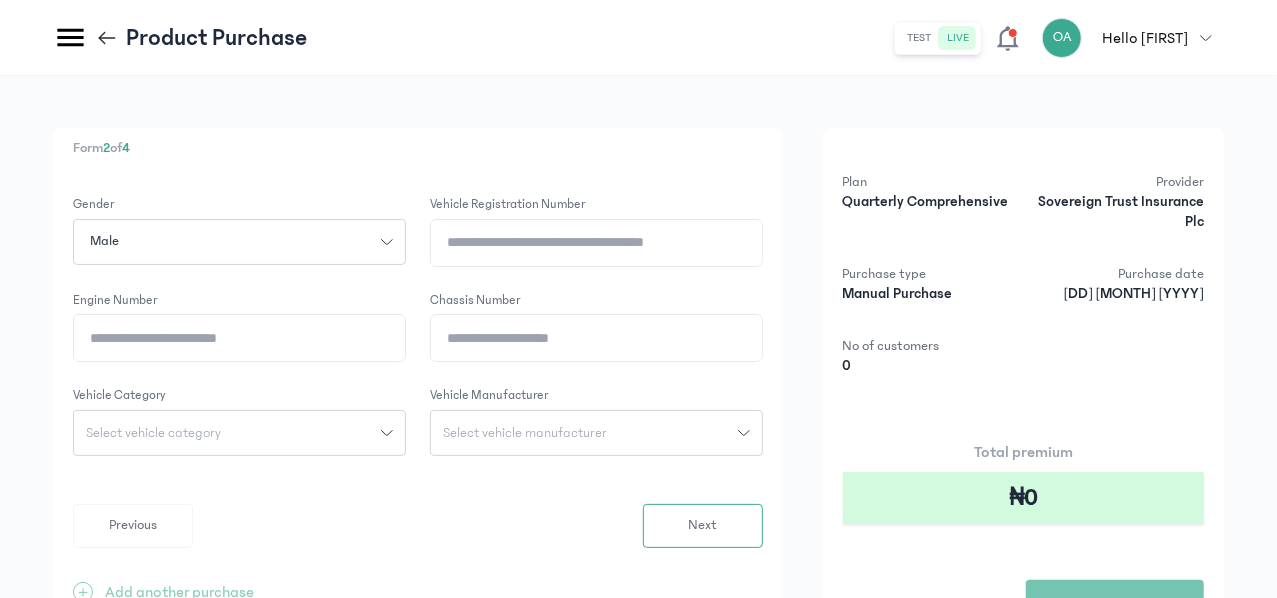 click on "Vehicle registration number" 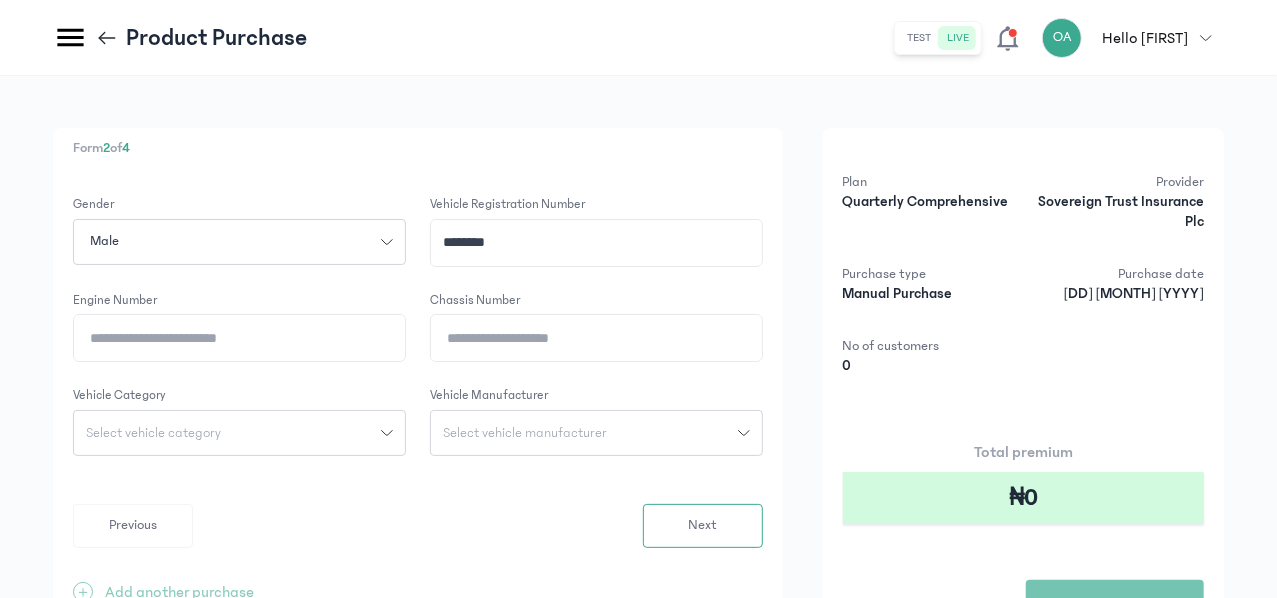 type on "********" 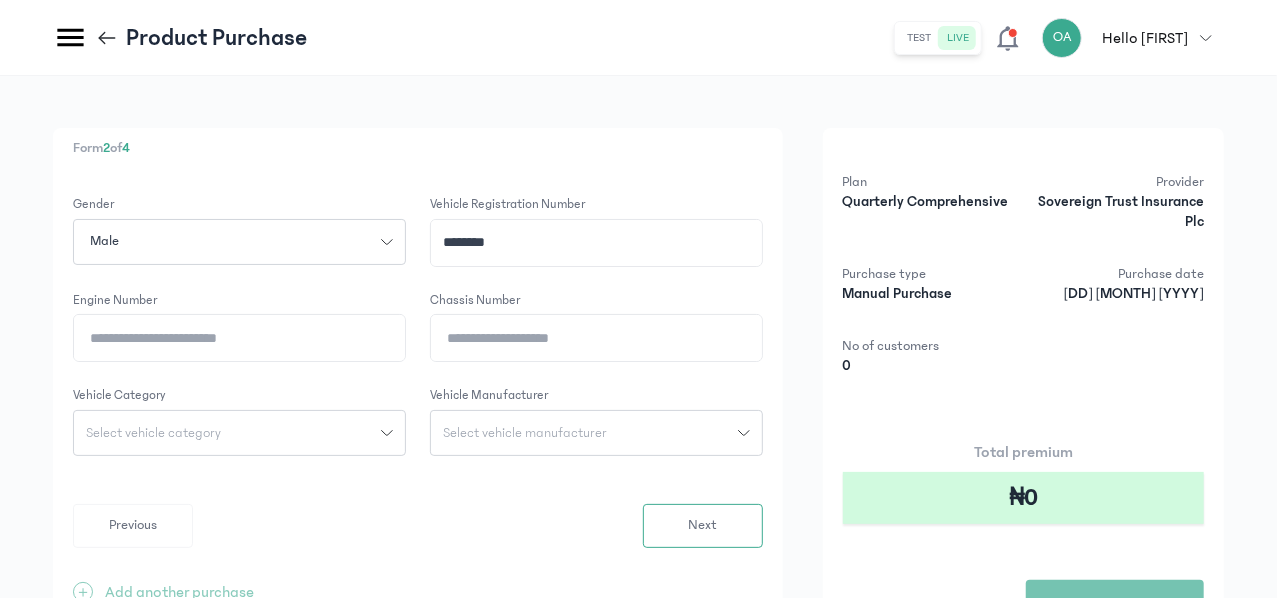 click on "Chassis Number" 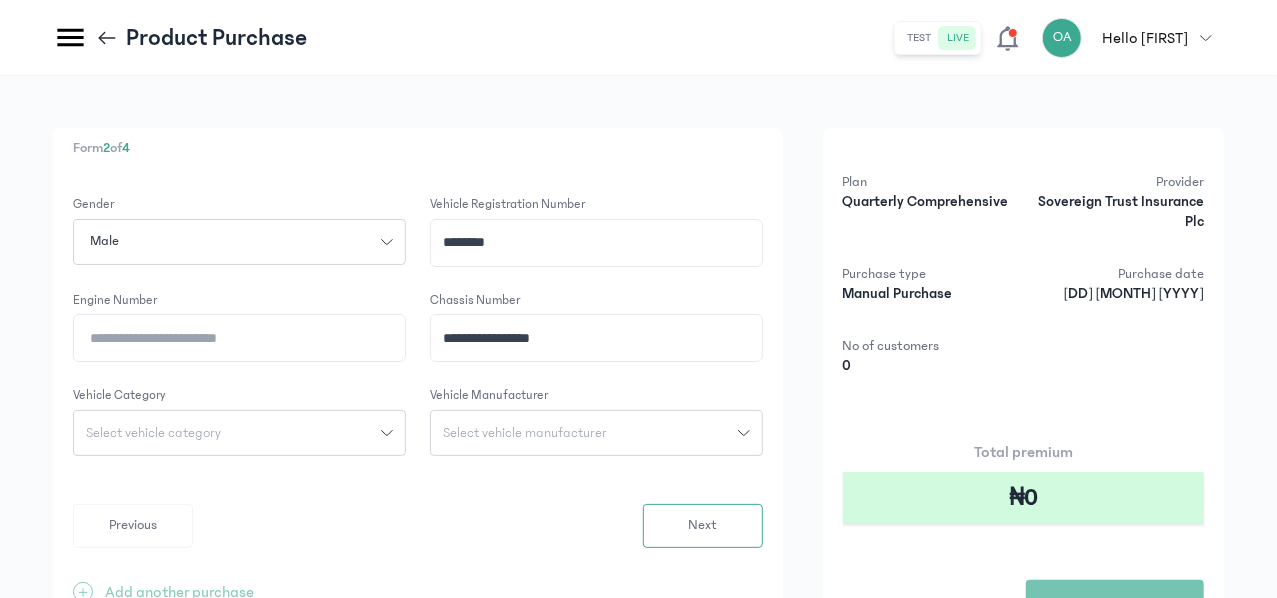 drag, startPoint x: 610, startPoint y: 333, endPoint x: 765, endPoint y: 342, distance: 155.26108 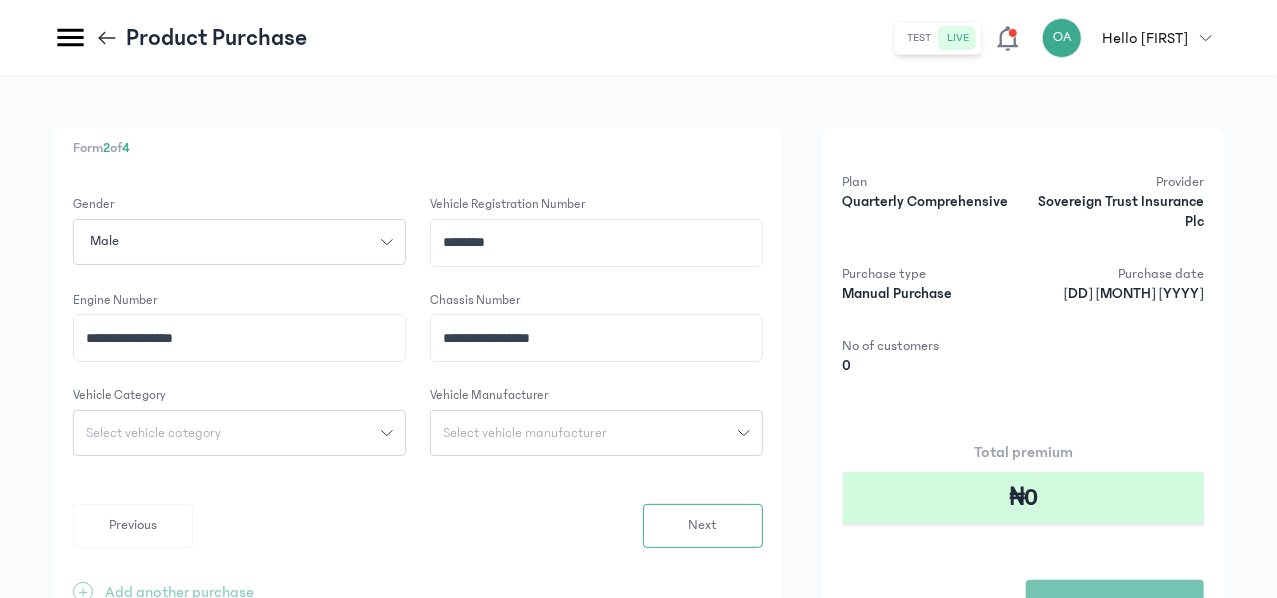 type on "**********" 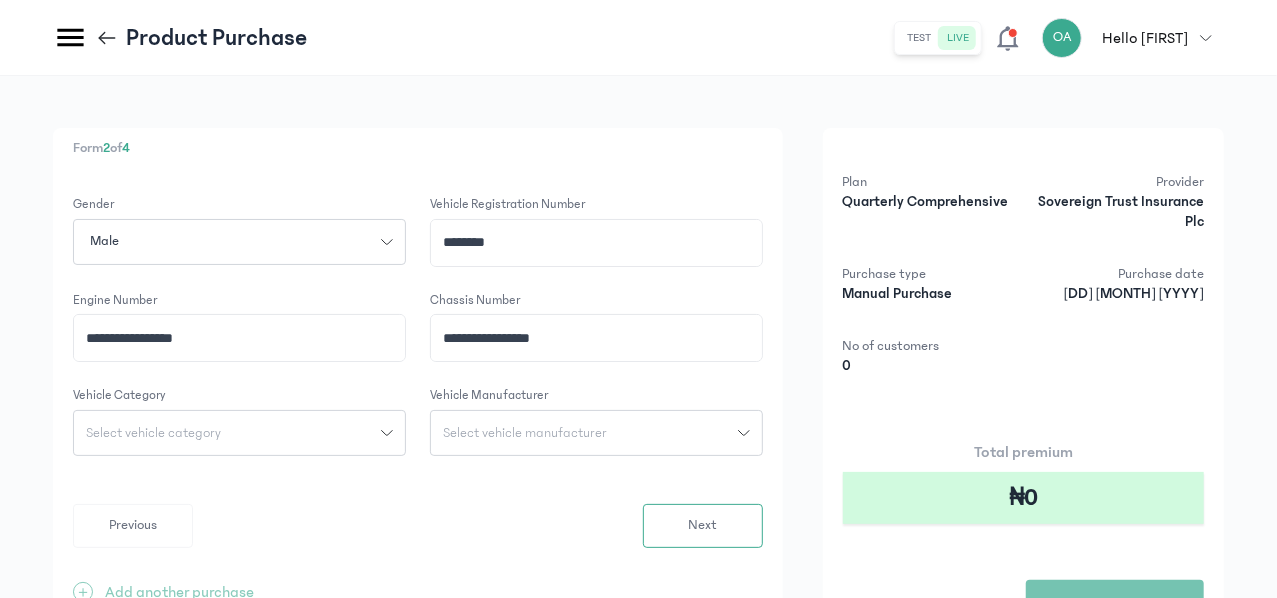 click on "Select vehicle category" at bounding box center [153, 433] 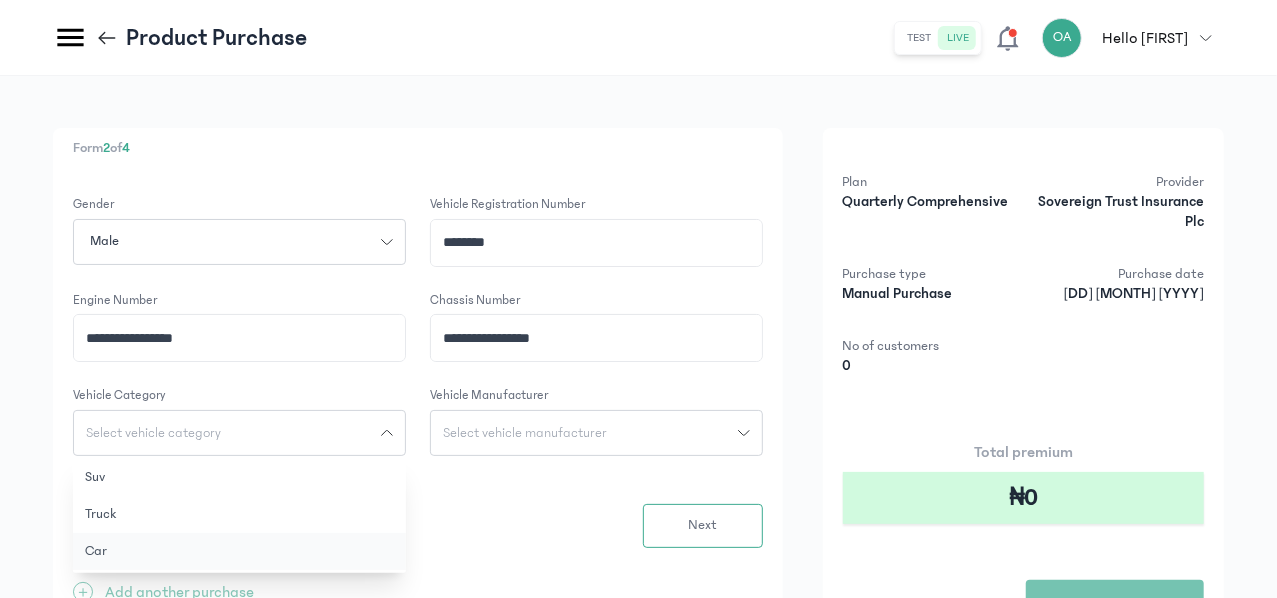 click on "Car" 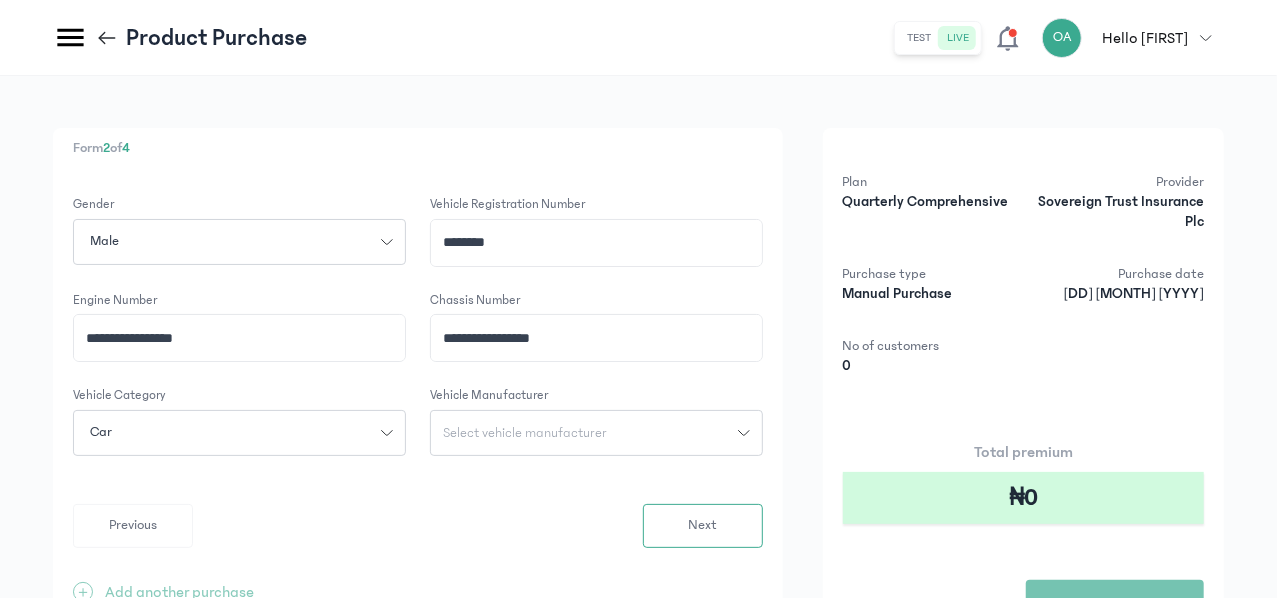 click on "Select vehicle manufacturer" at bounding box center (525, 433) 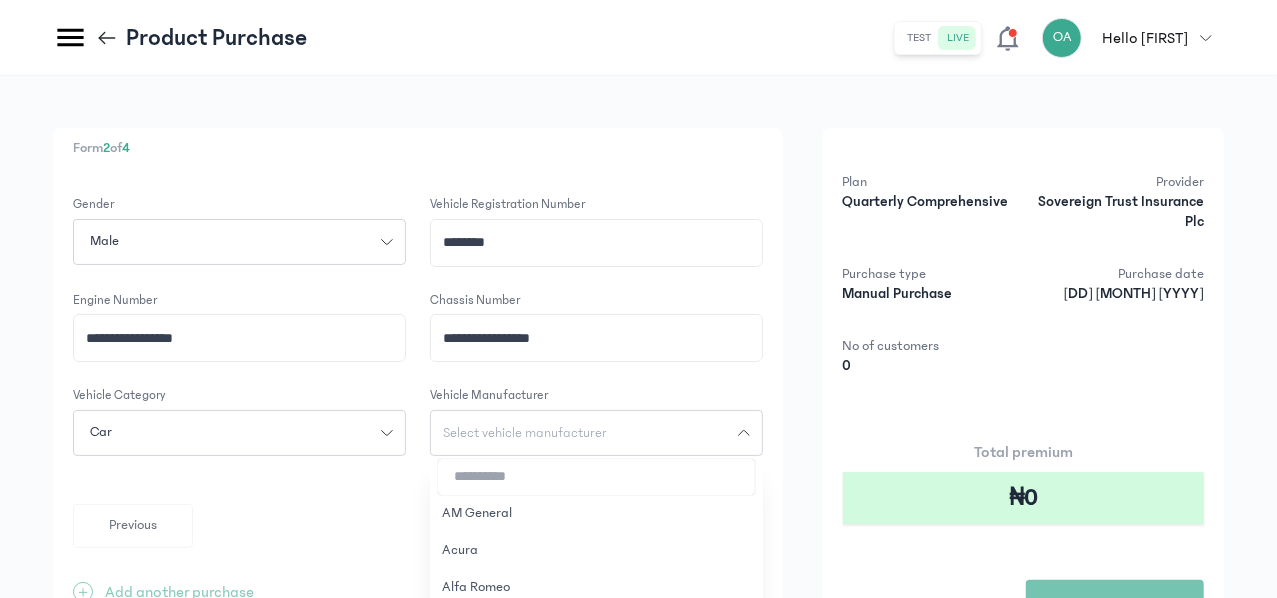 click at bounding box center [596, 477] 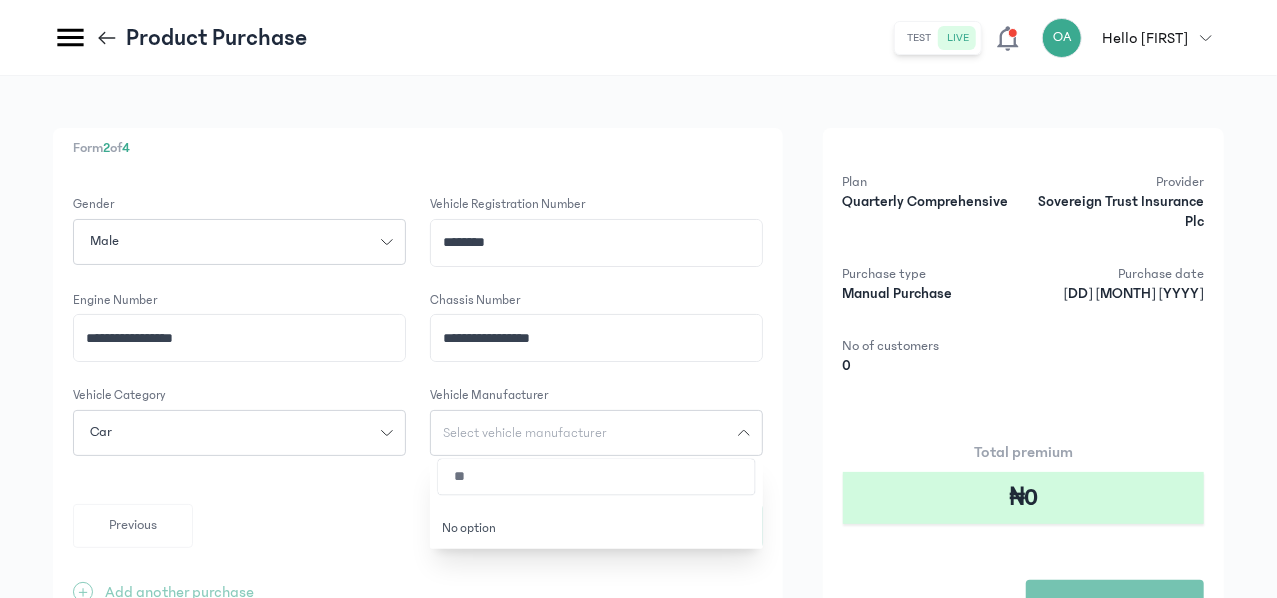 type on "*" 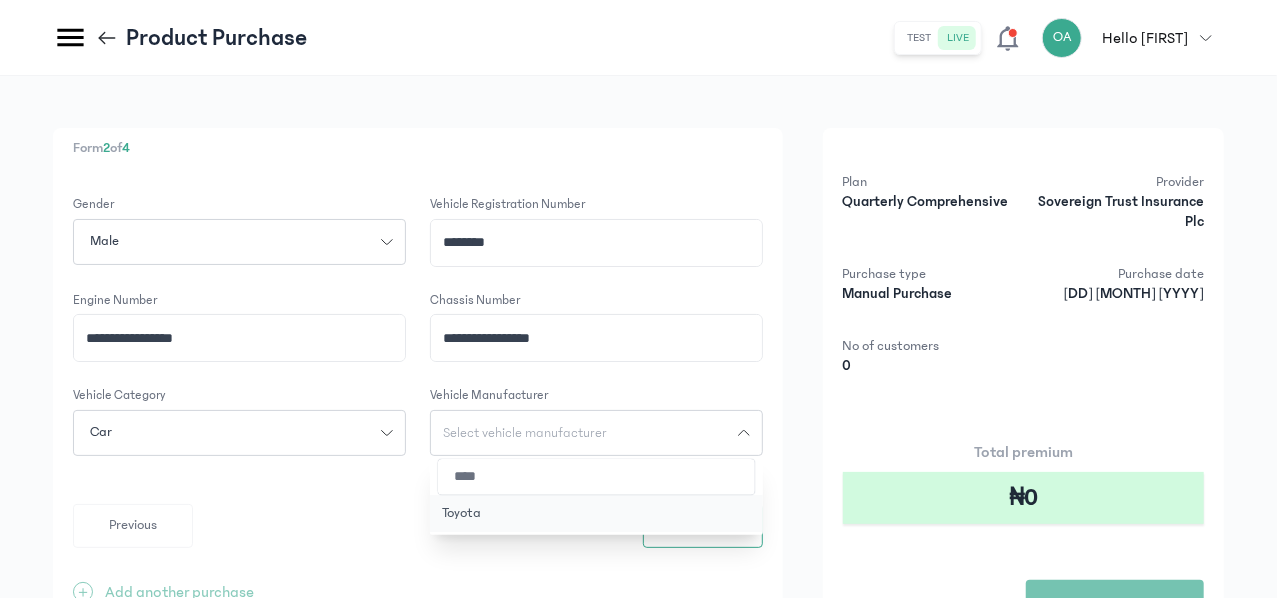 type on "****" 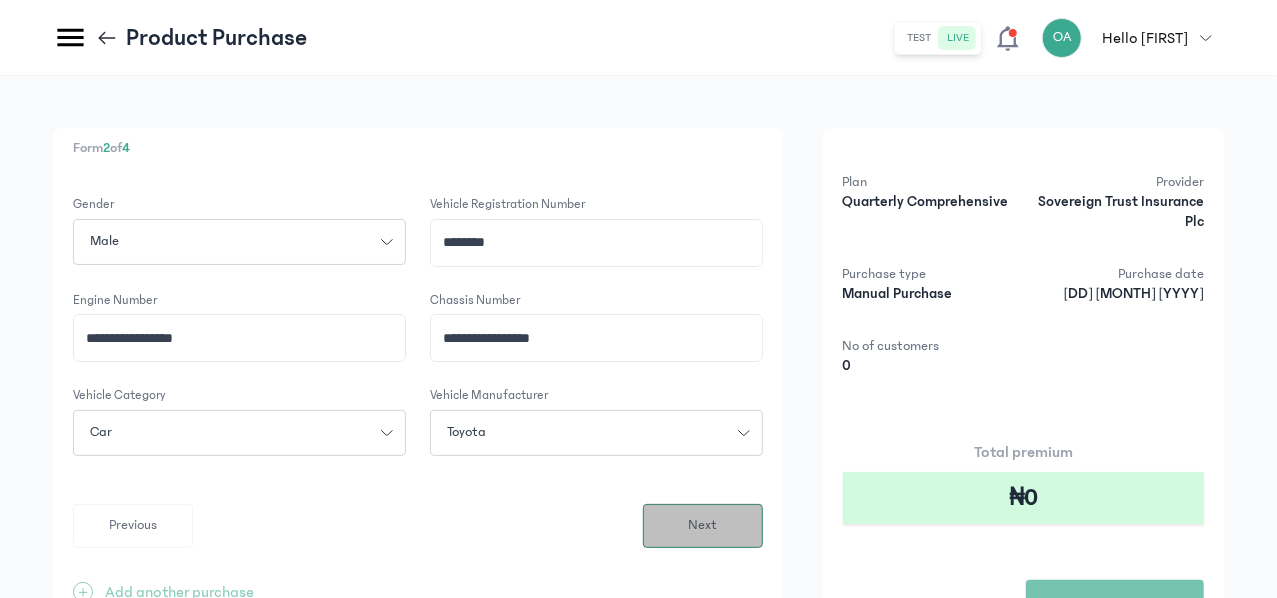 click on "Next" at bounding box center (703, 526) 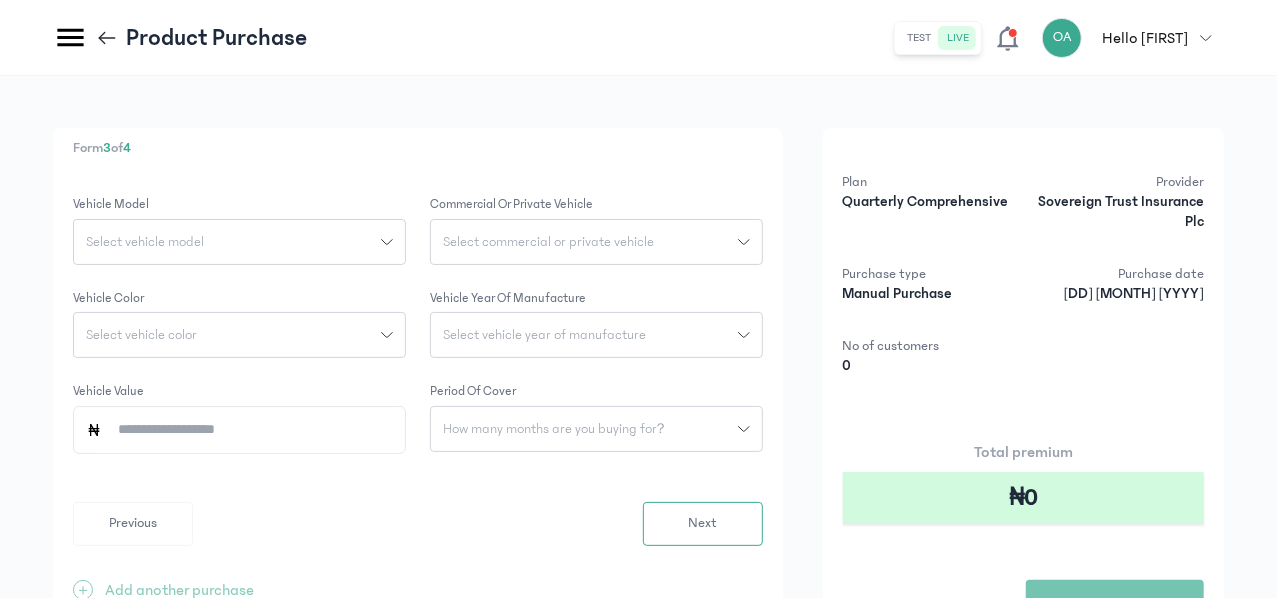 click on "Select vehicle model" at bounding box center [227, 242] 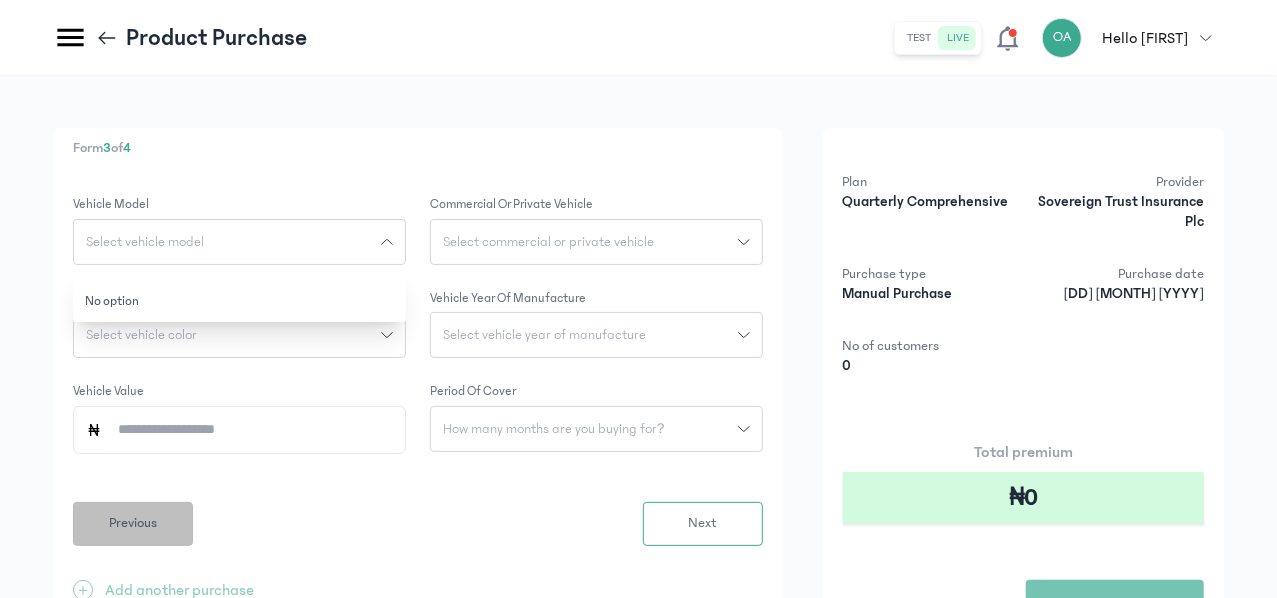 click on "Previous" at bounding box center (133, 523) 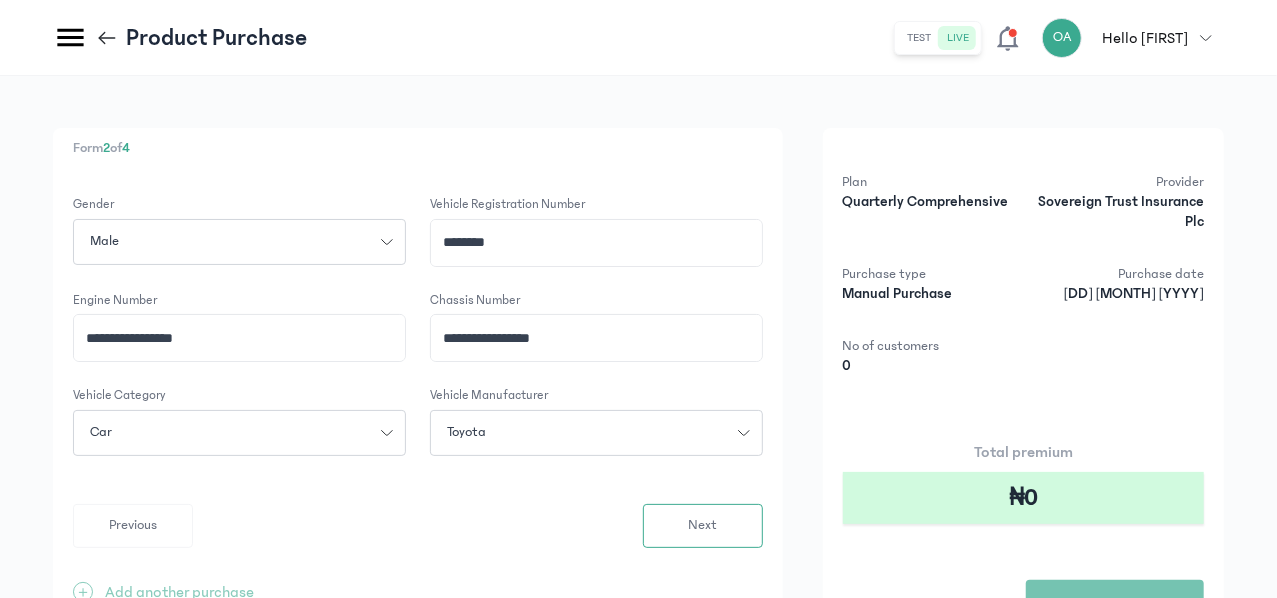 click on "Toyota" at bounding box center (584, 432) 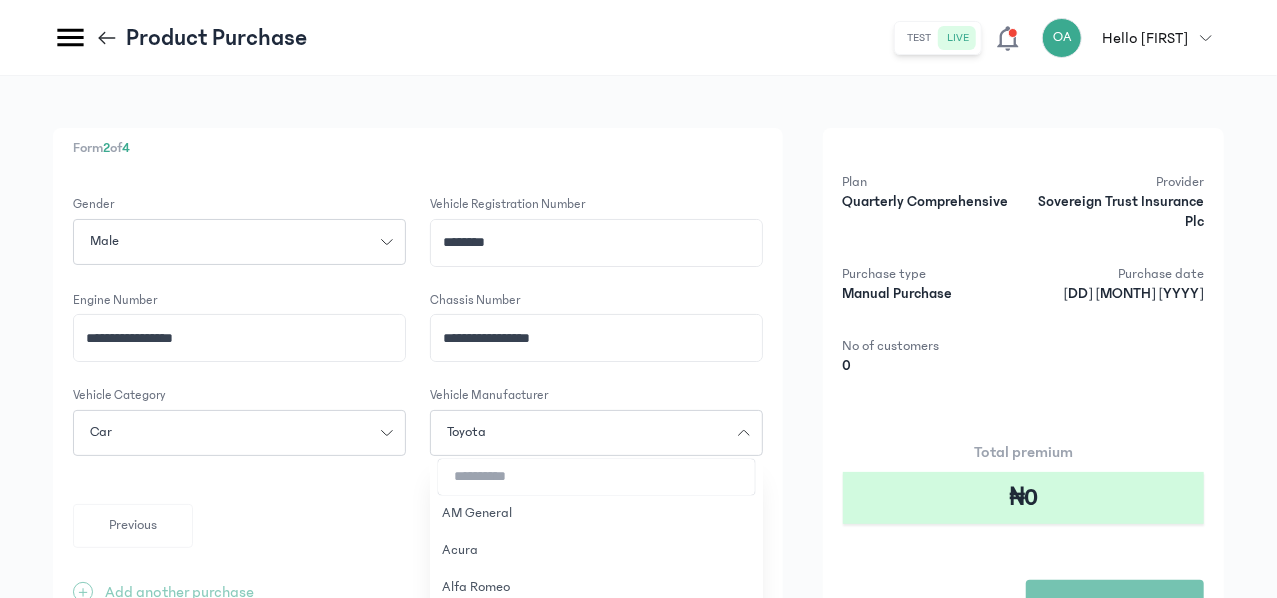 click at bounding box center [596, 477] 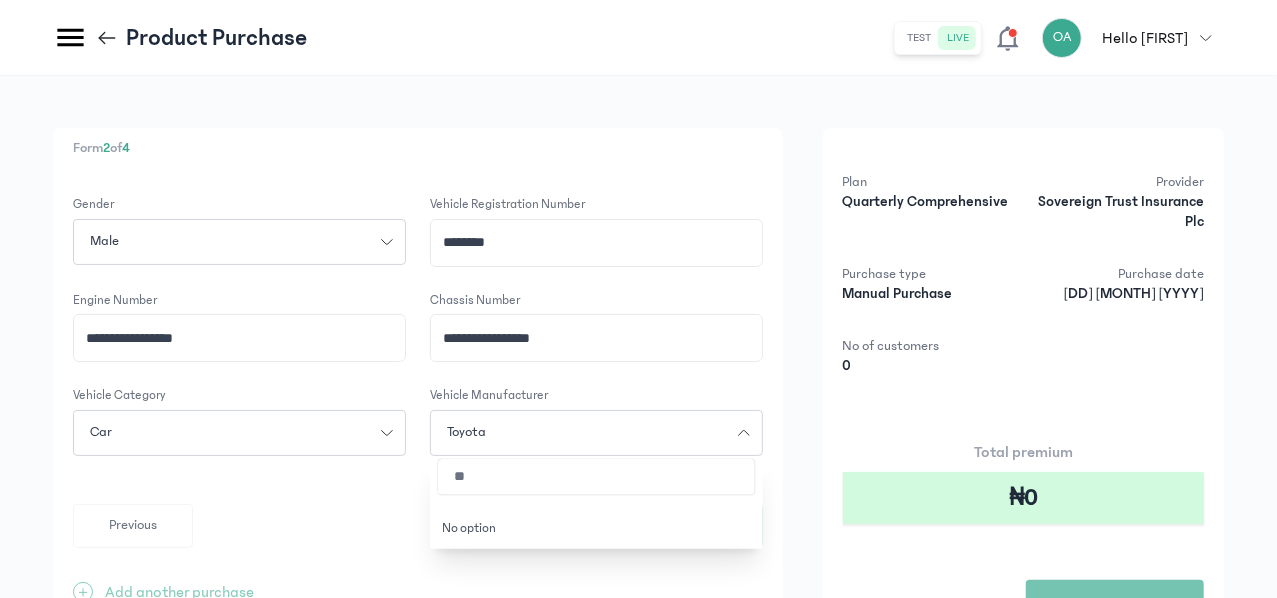 type on "*" 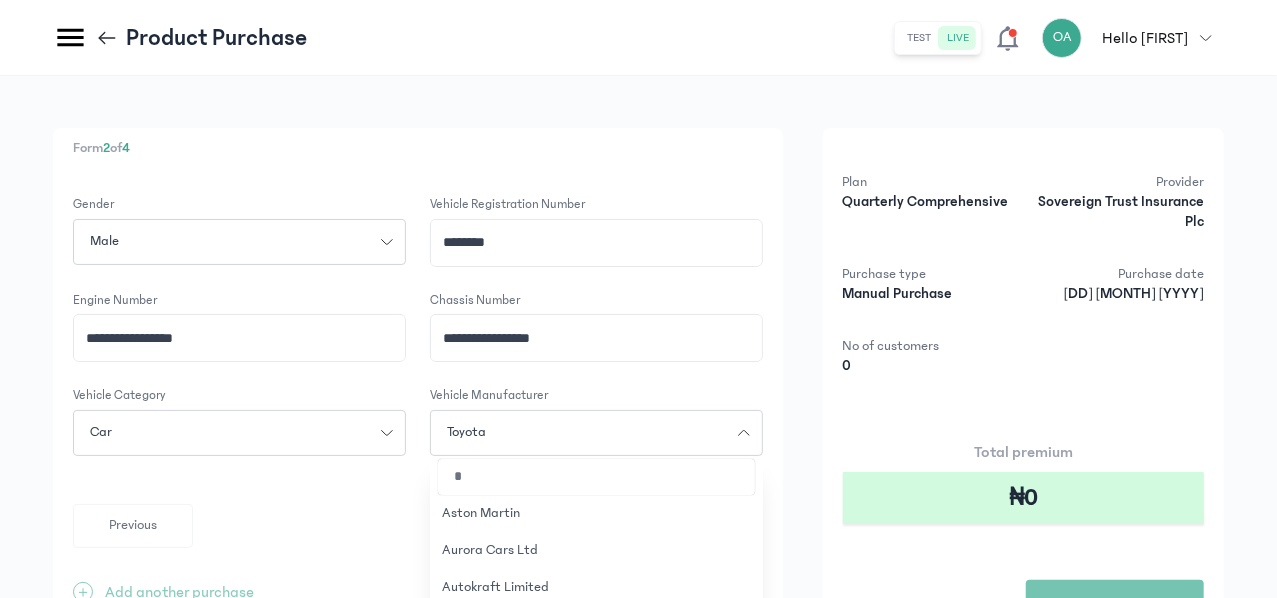 type 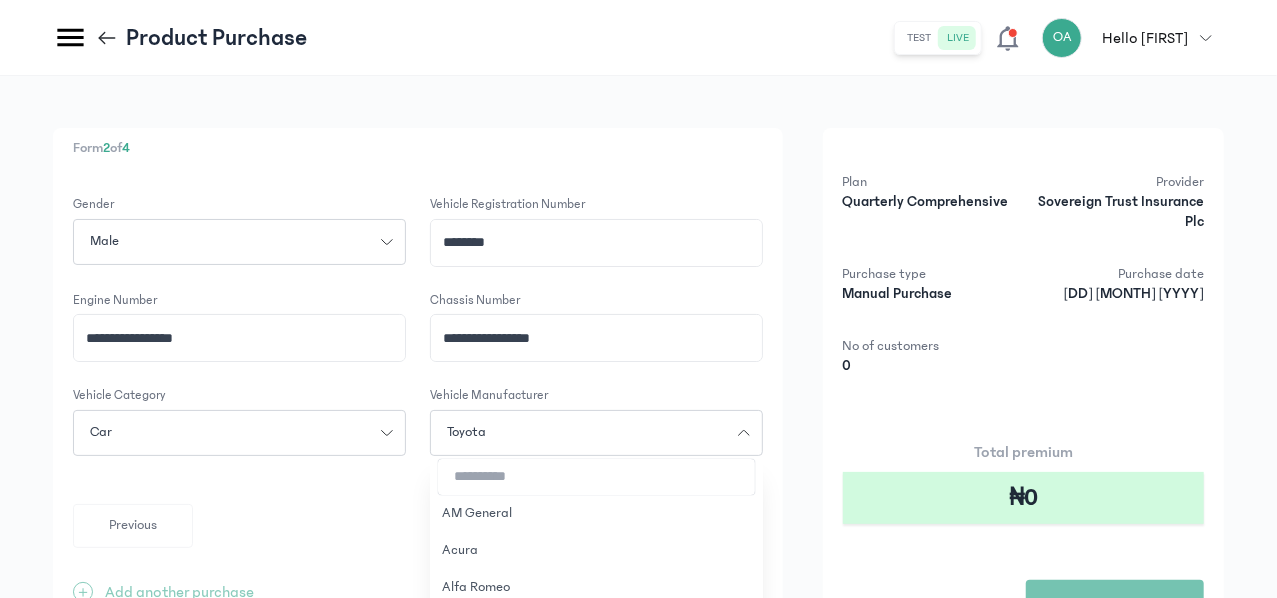 click on "Toyota" at bounding box center [584, 432] 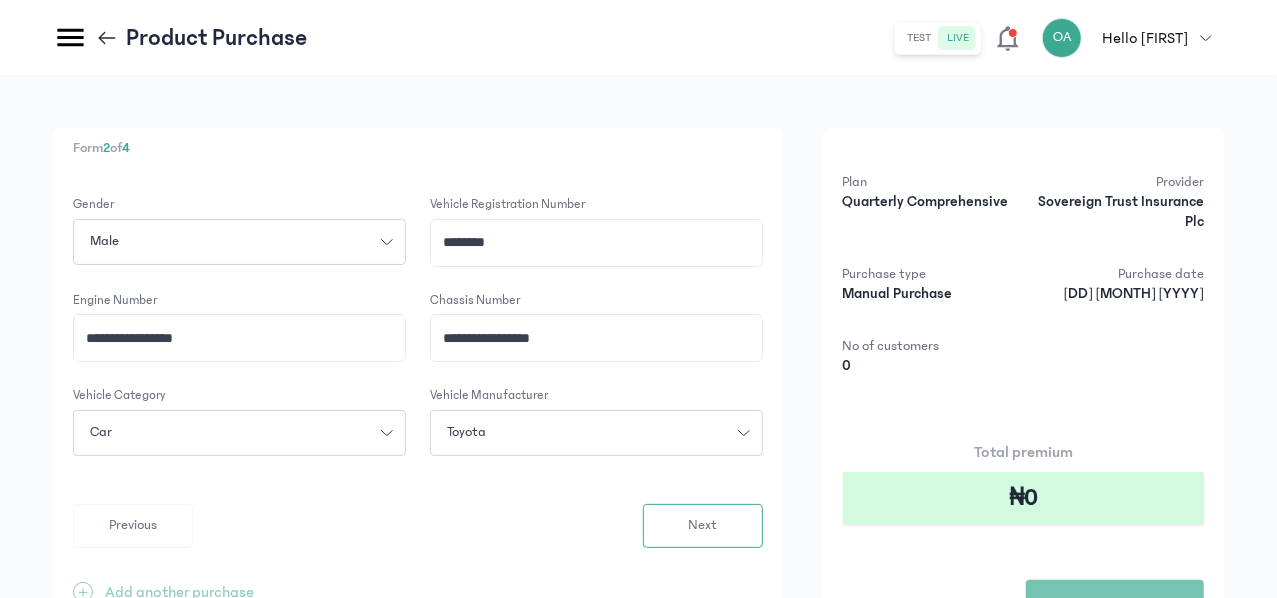 click on "Toyota" 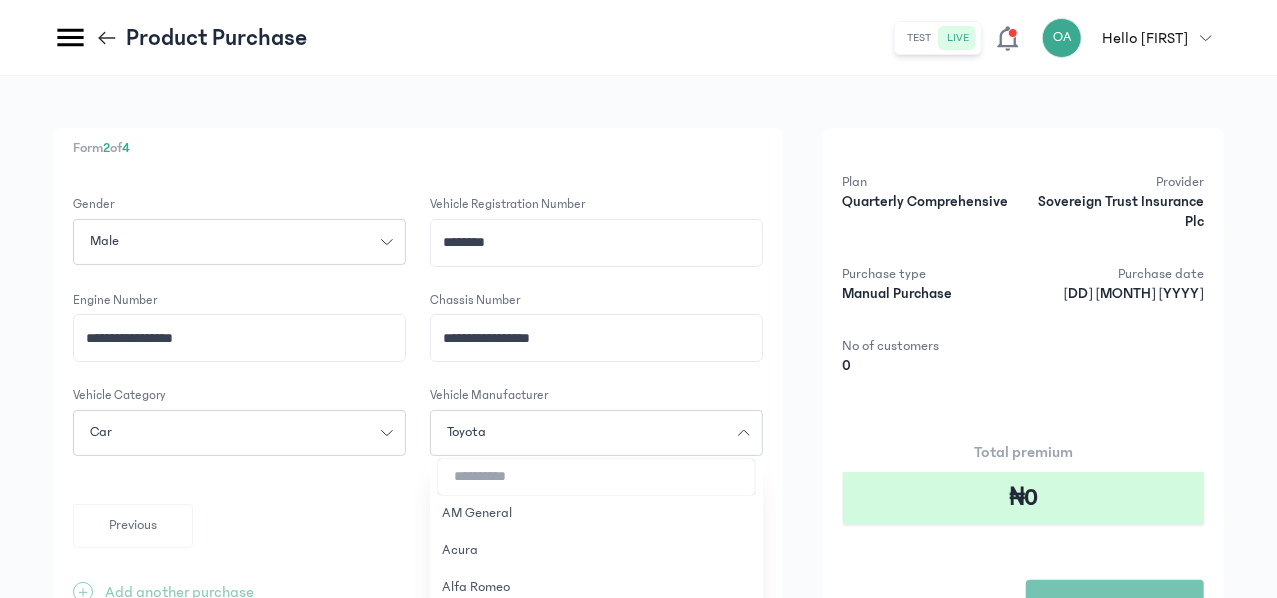 click at bounding box center (596, 477) 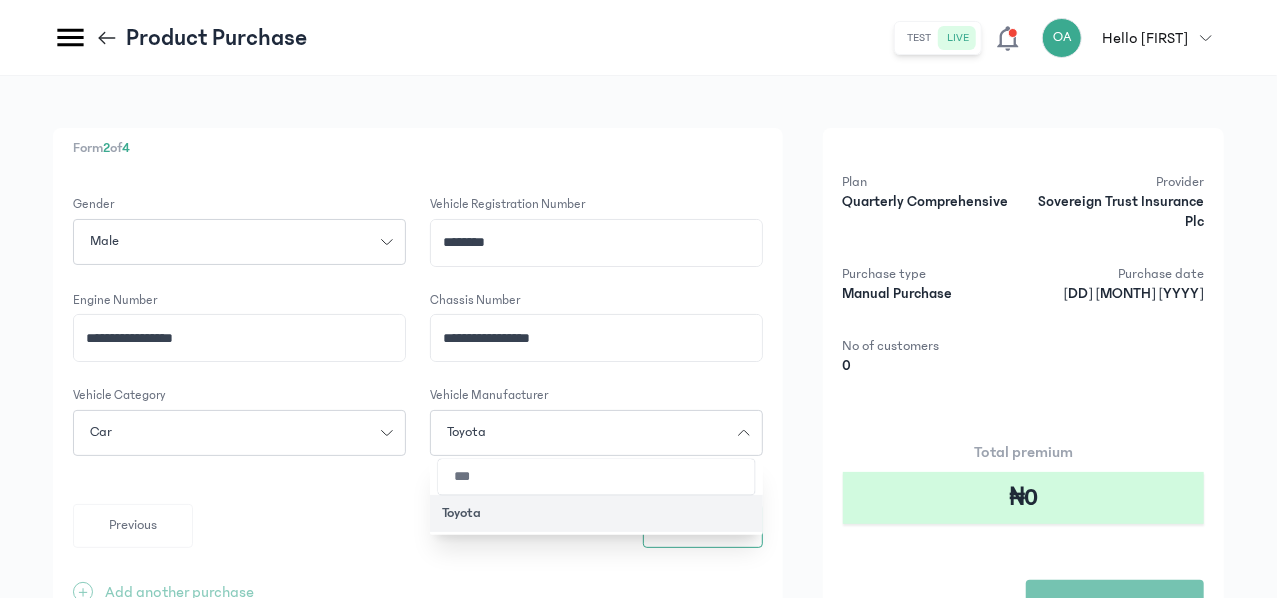 type on "***" 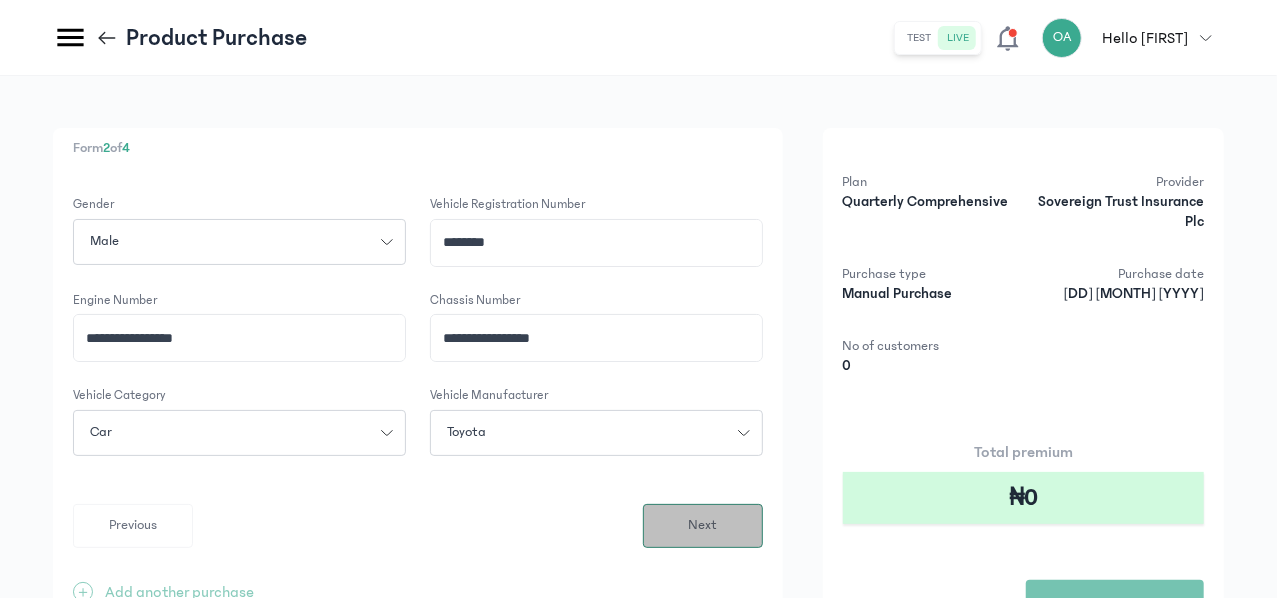 click on "Next" at bounding box center [703, 526] 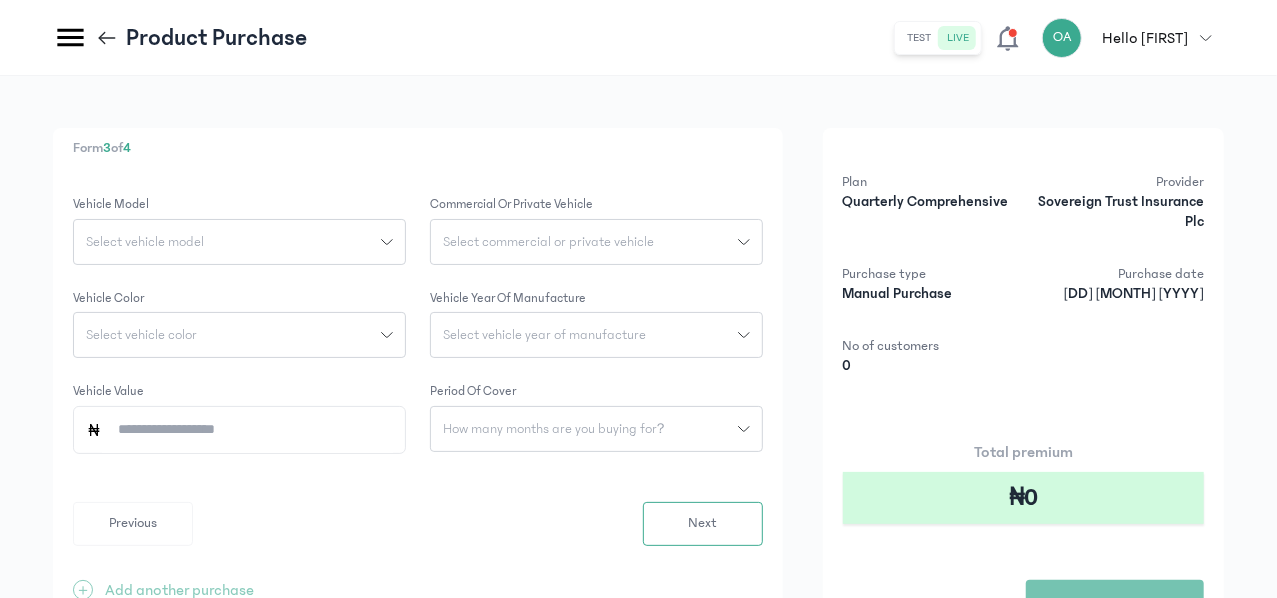 click 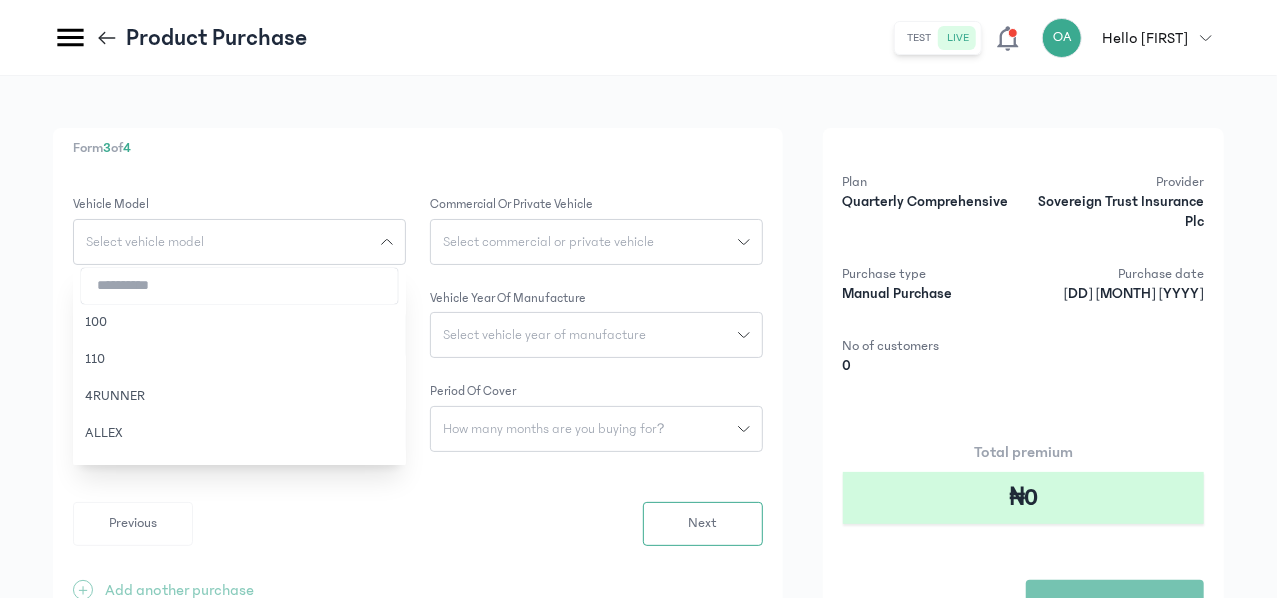 click at bounding box center [239, 286] 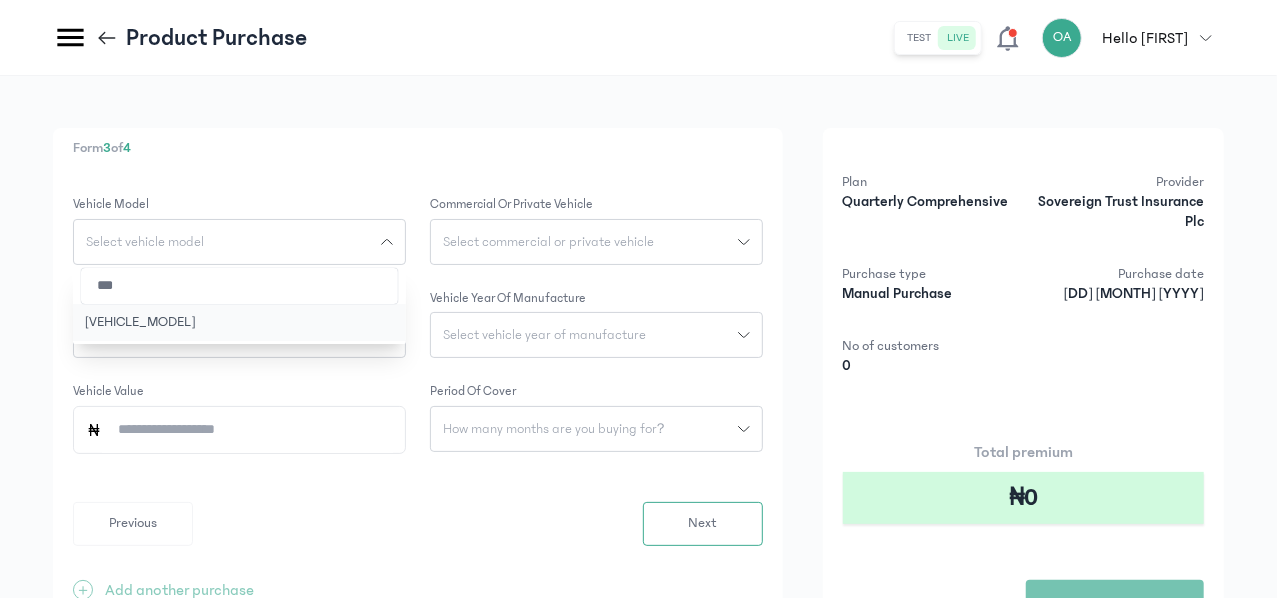 type on "***" 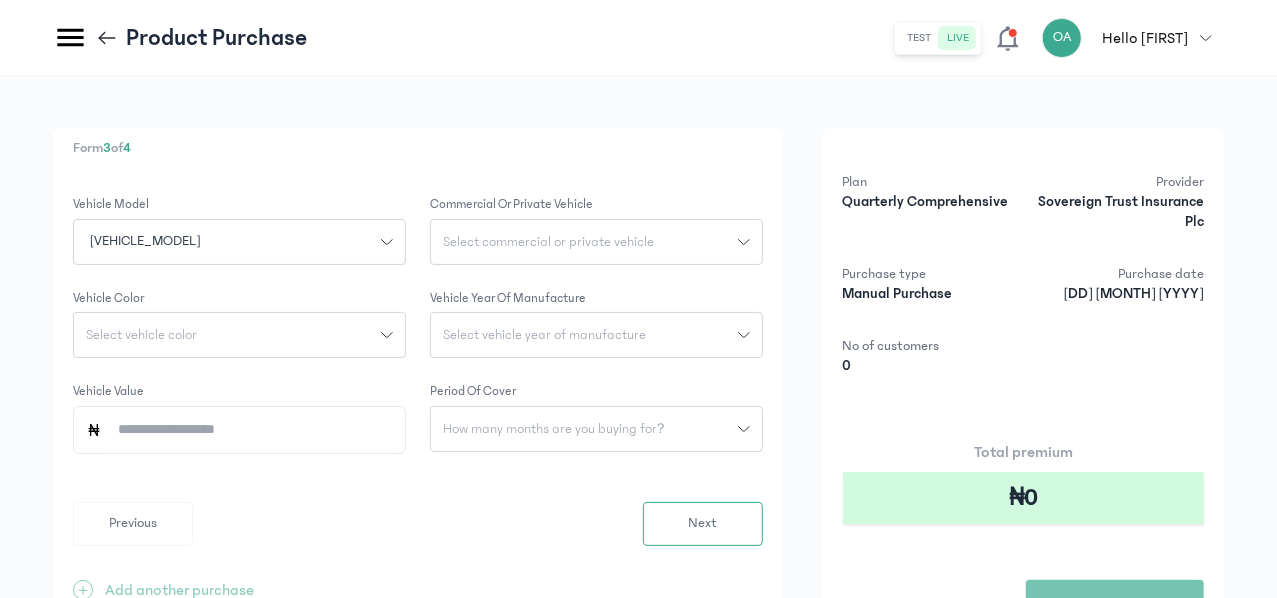 click on "Select vehicle color" at bounding box center (227, 335) 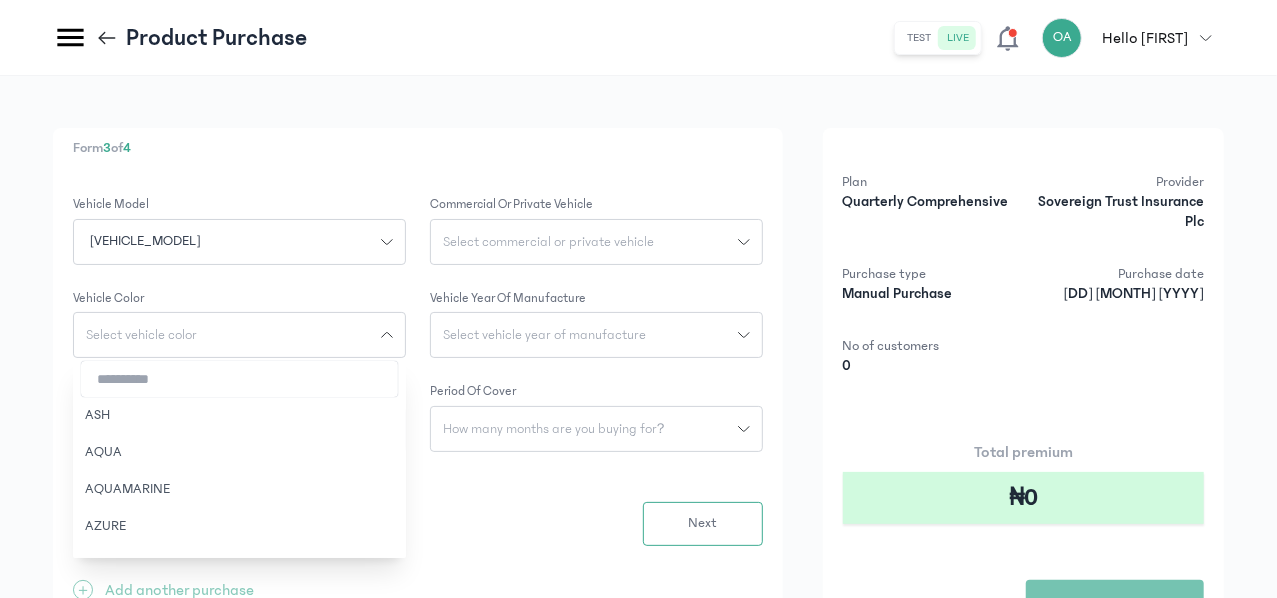 type 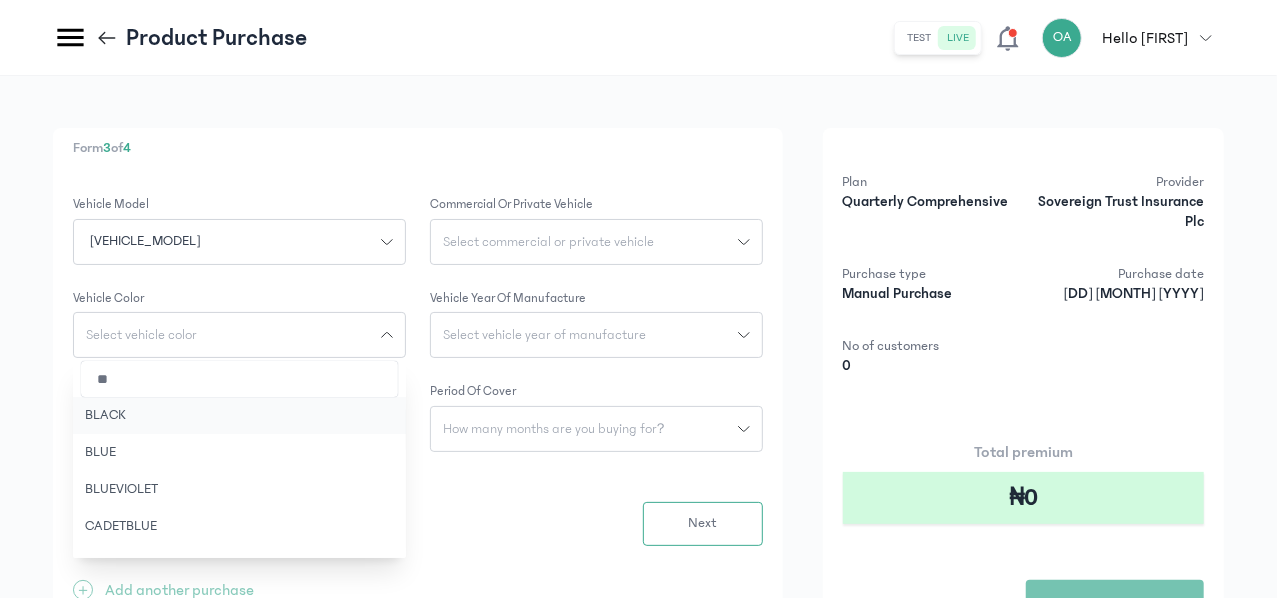 type on "**" 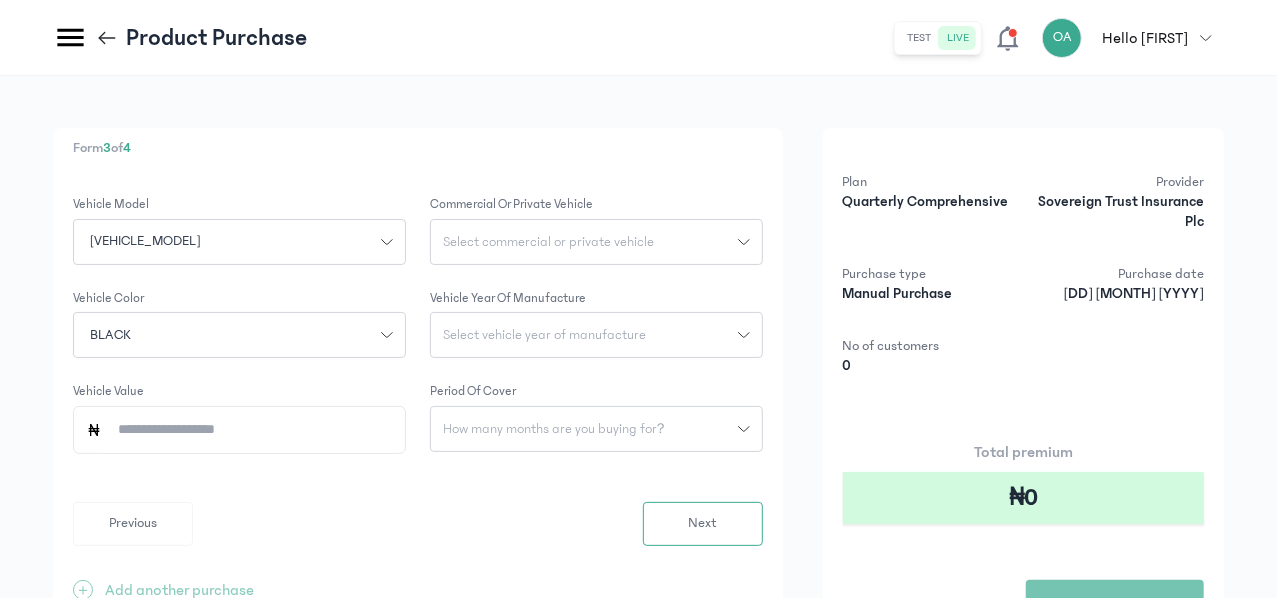click on "Vehicle Value" 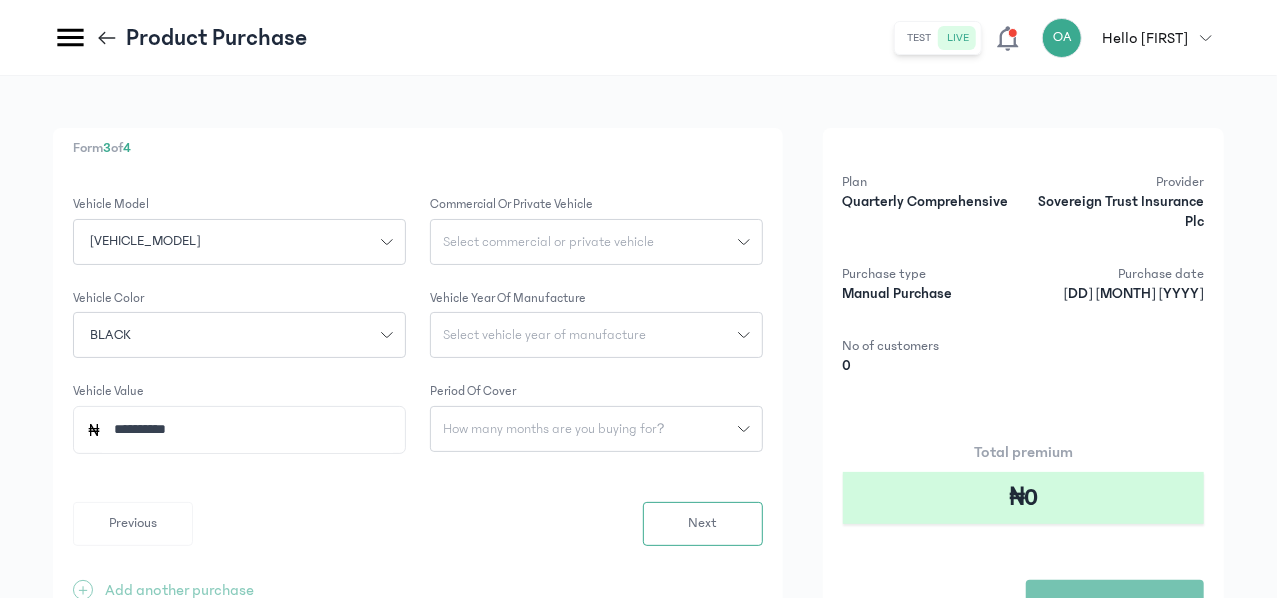 type on "**********" 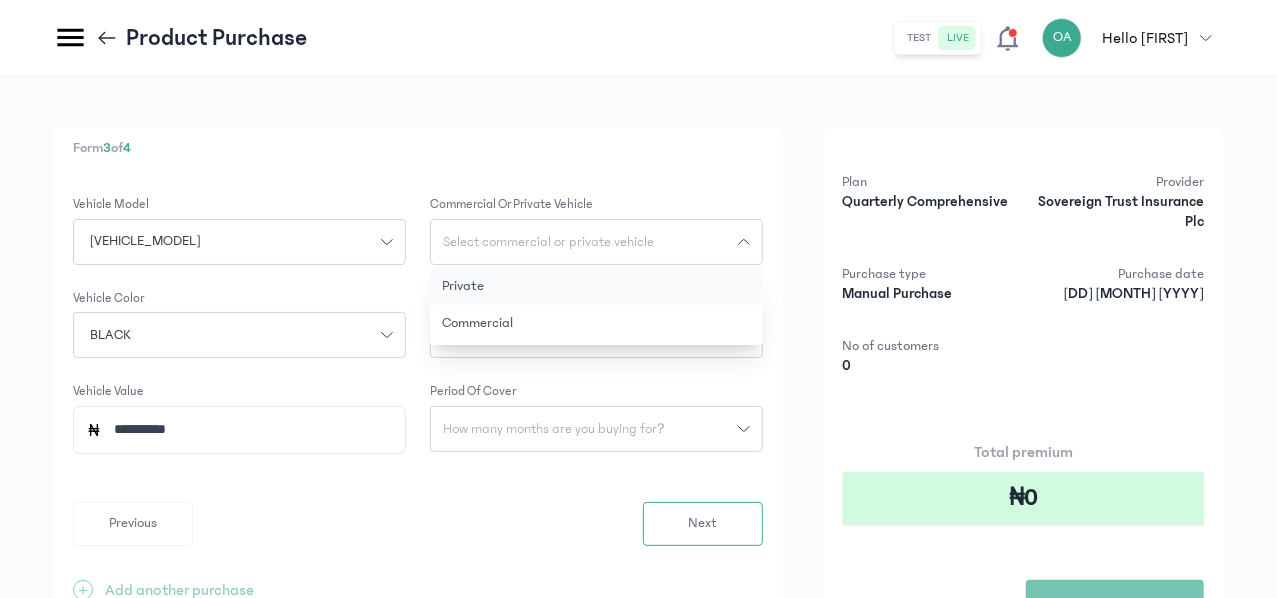 click on "Private" 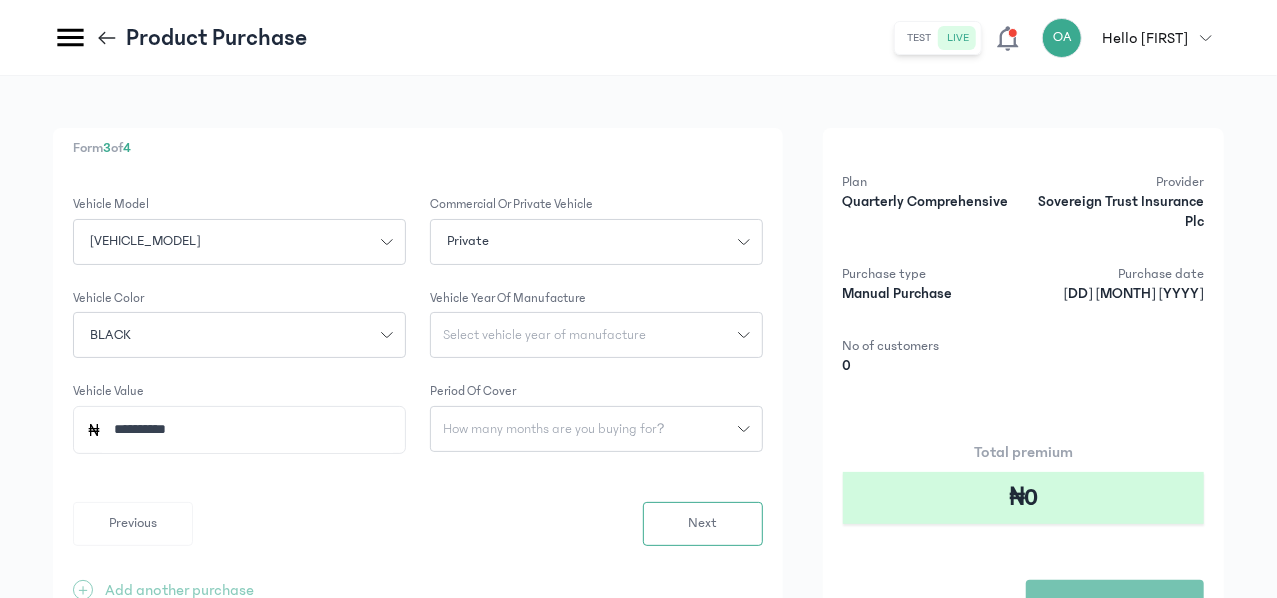click on "Select vehicle year of manufacture" at bounding box center (544, 335) 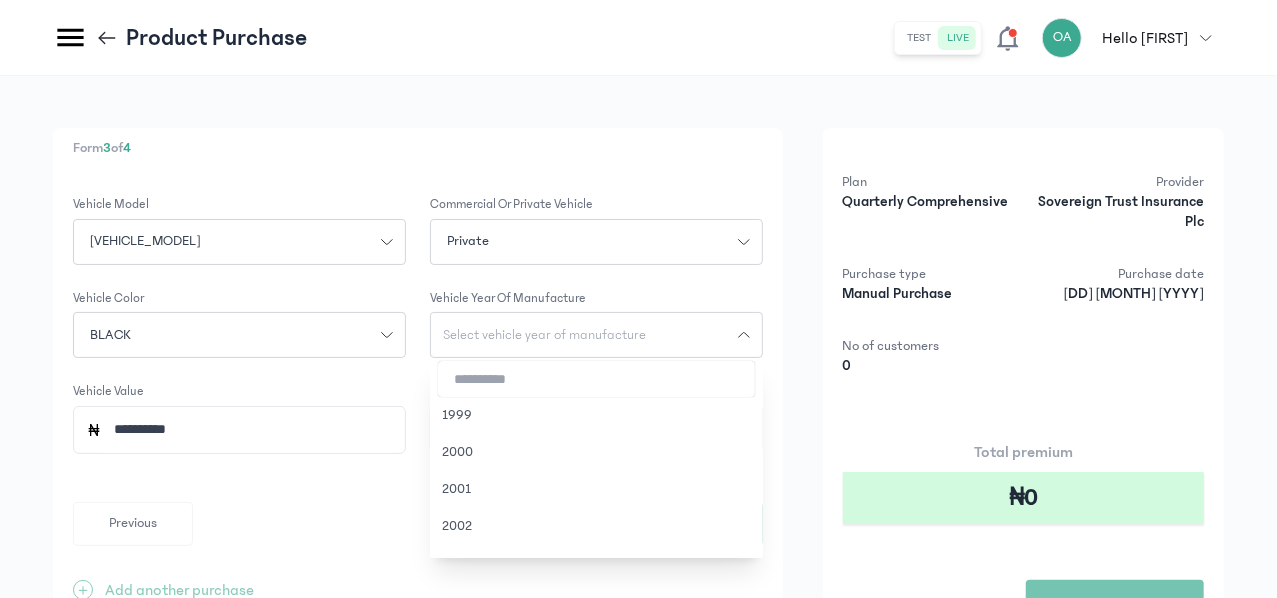 click at bounding box center [596, 379] 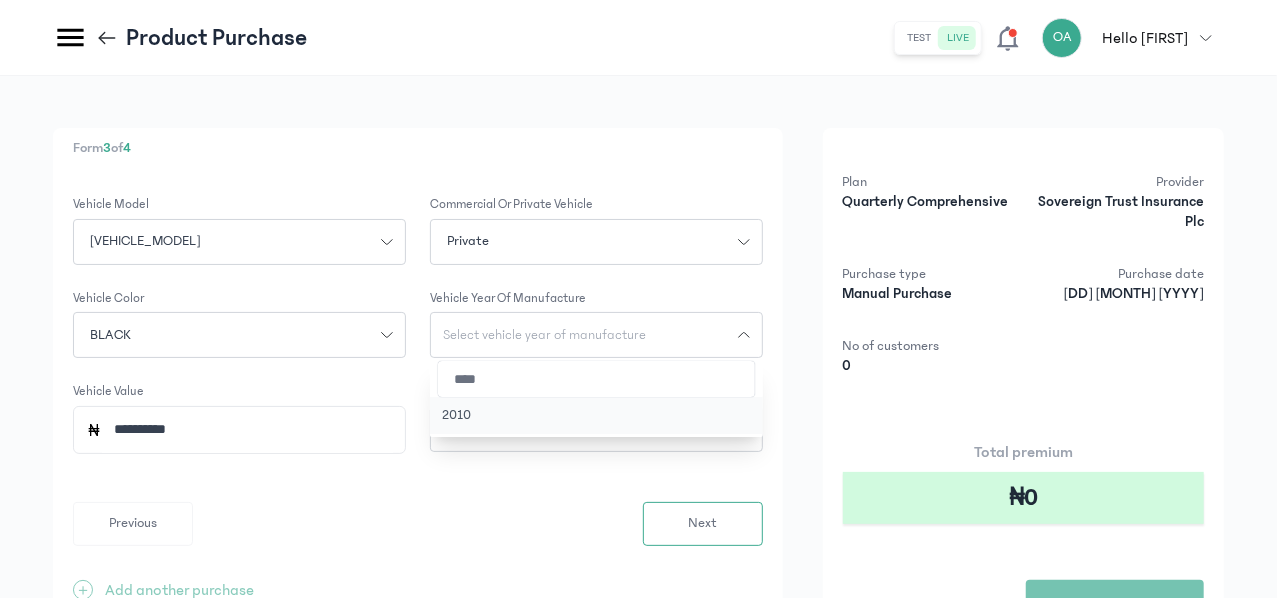 type on "****" 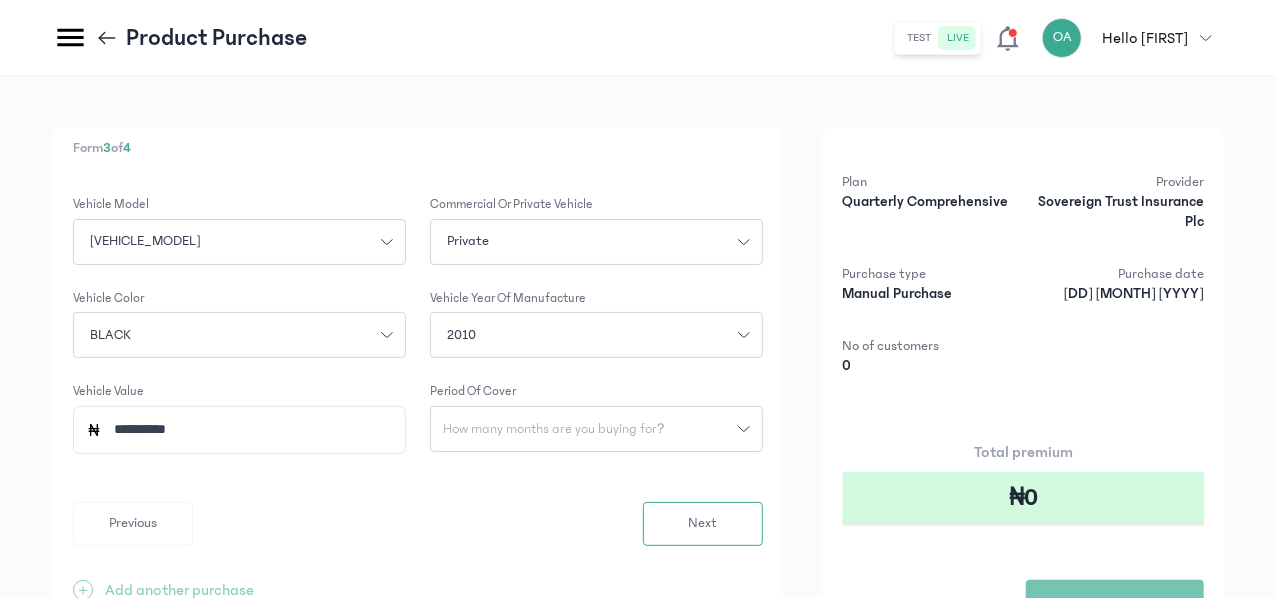 click on "How many months are you buying for?" at bounding box center [554, 429] 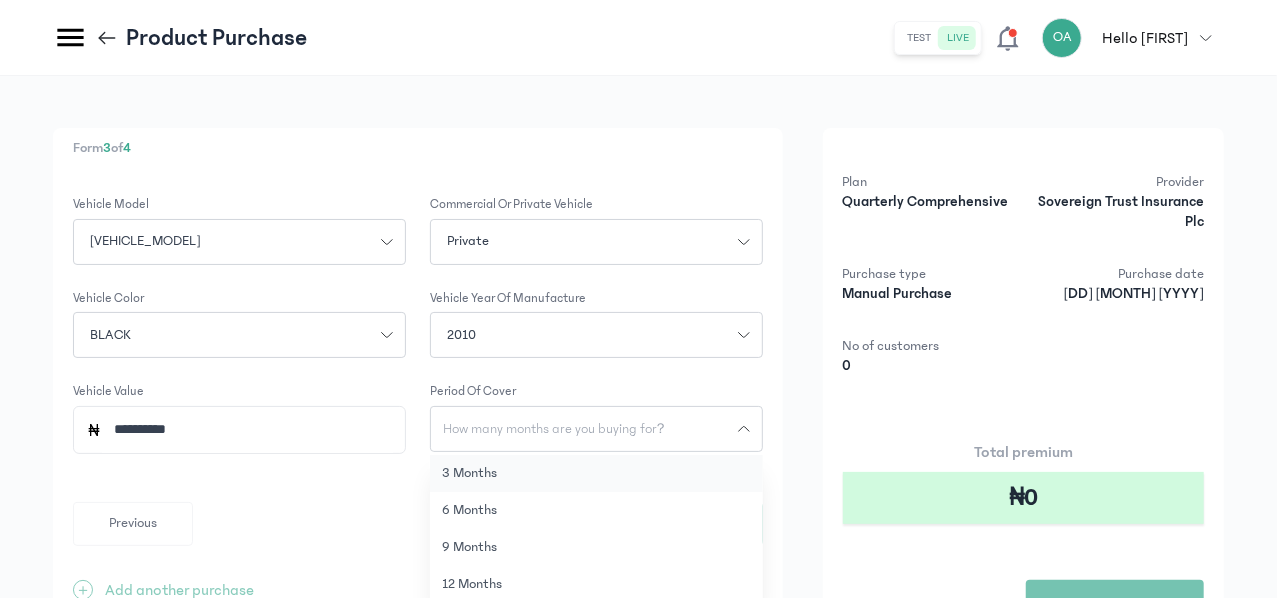 click on "3 months" 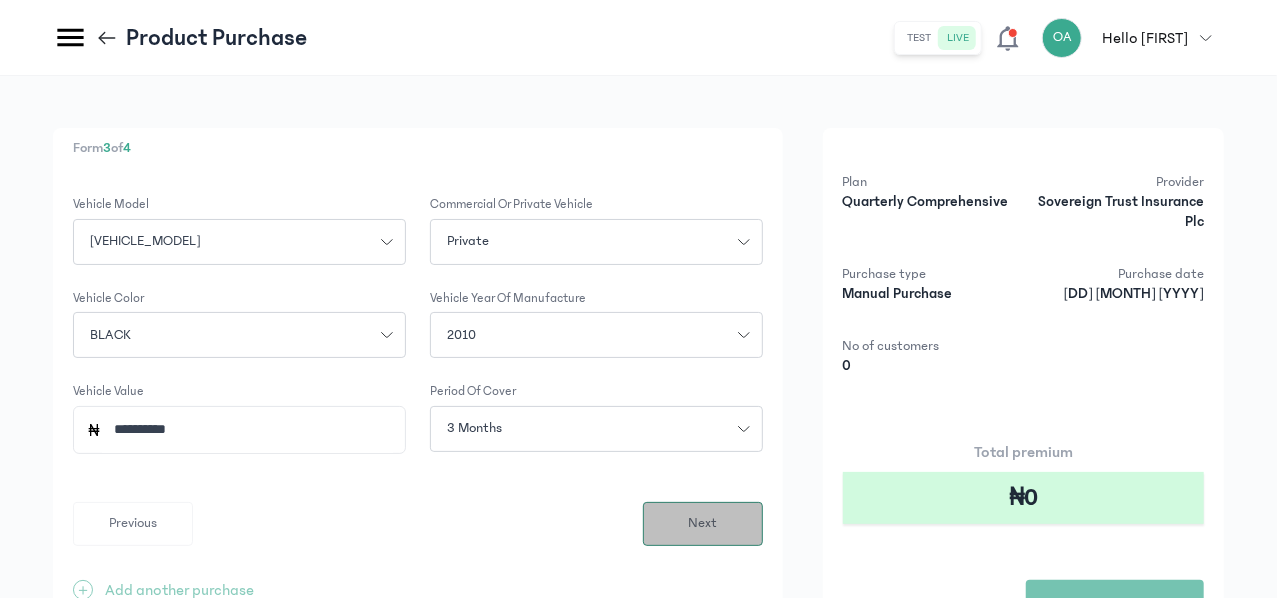 click on "Next" at bounding box center (703, 524) 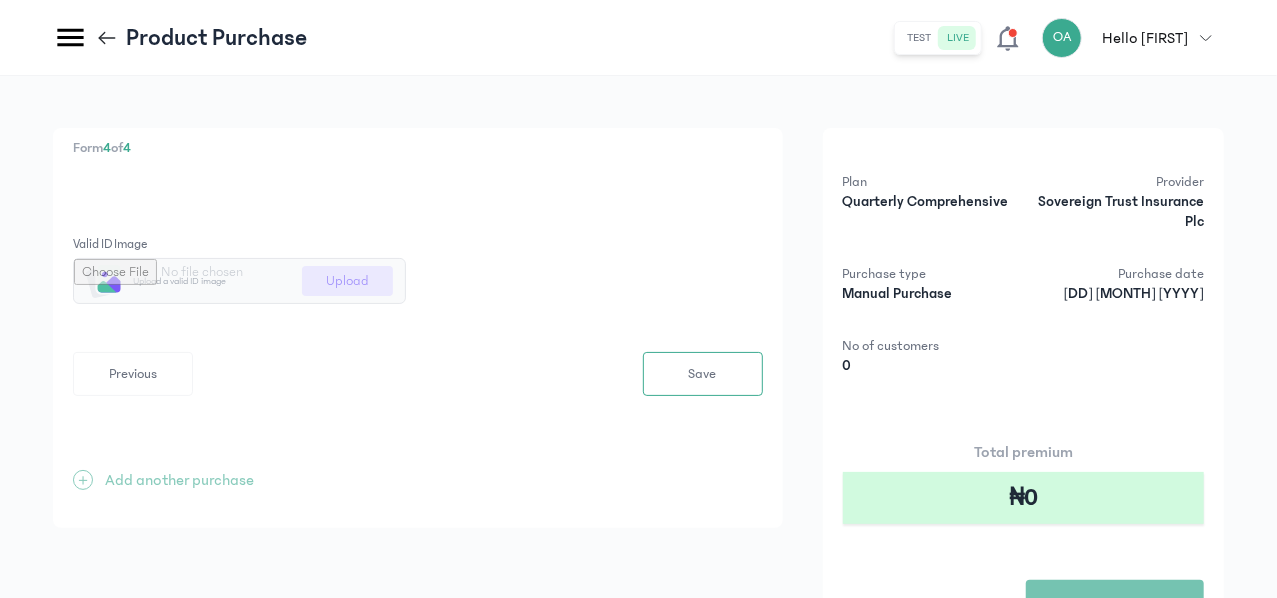 click at bounding box center [239, 281] 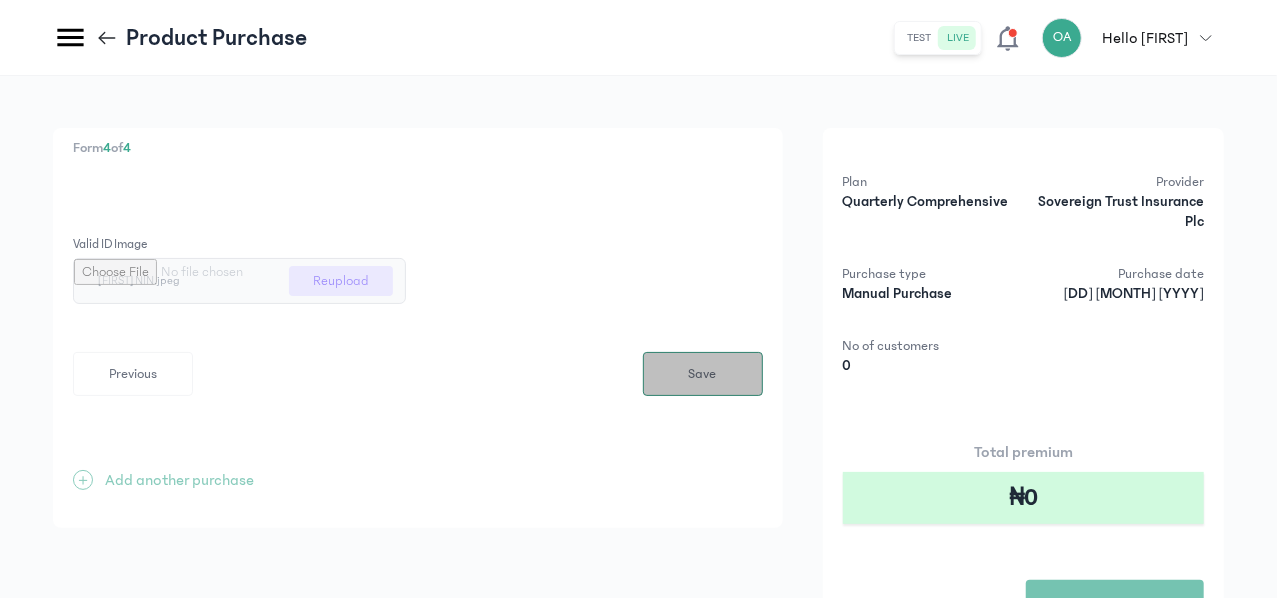 click on "Save" at bounding box center (703, 374) 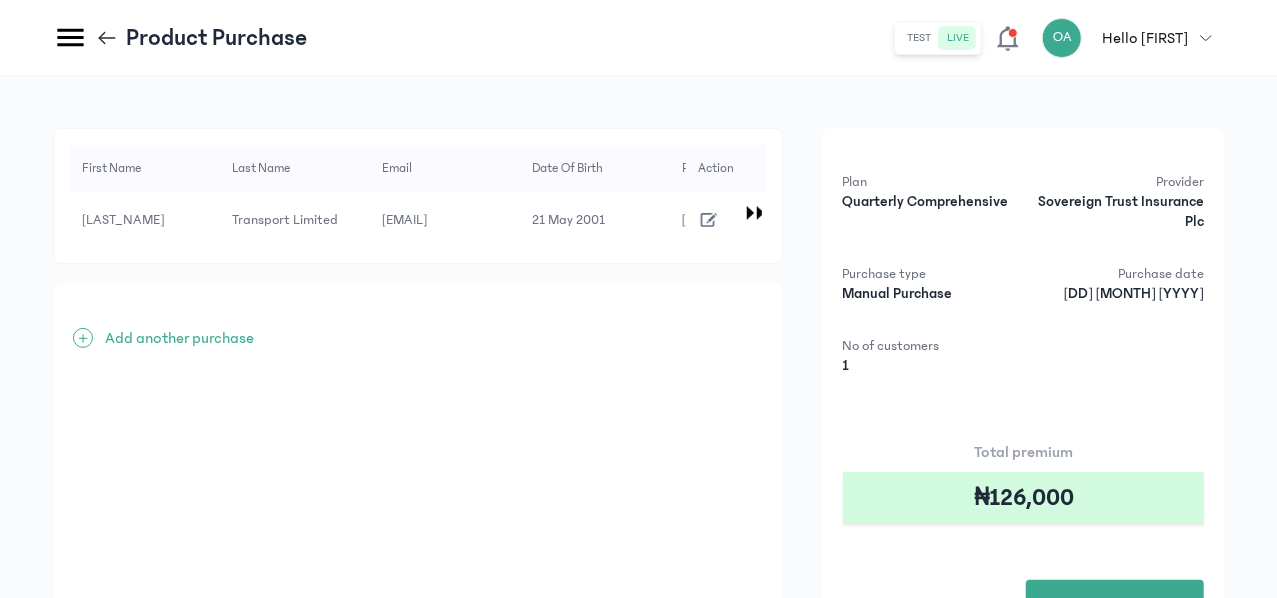 click 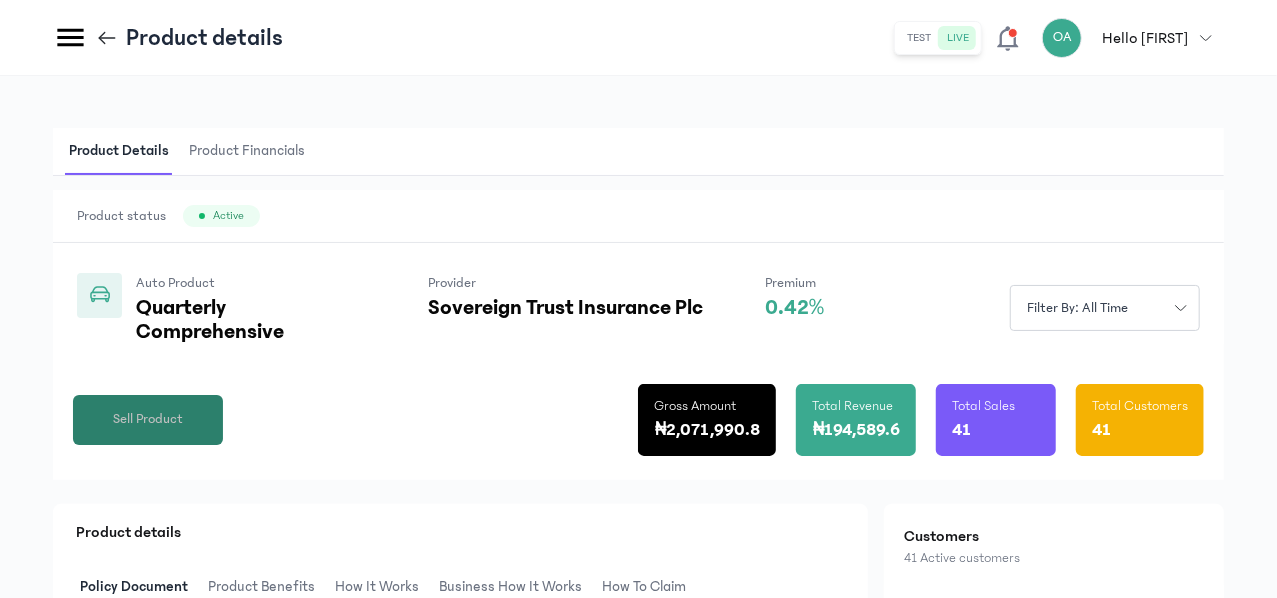 click on "Sell Product" at bounding box center [148, 419] 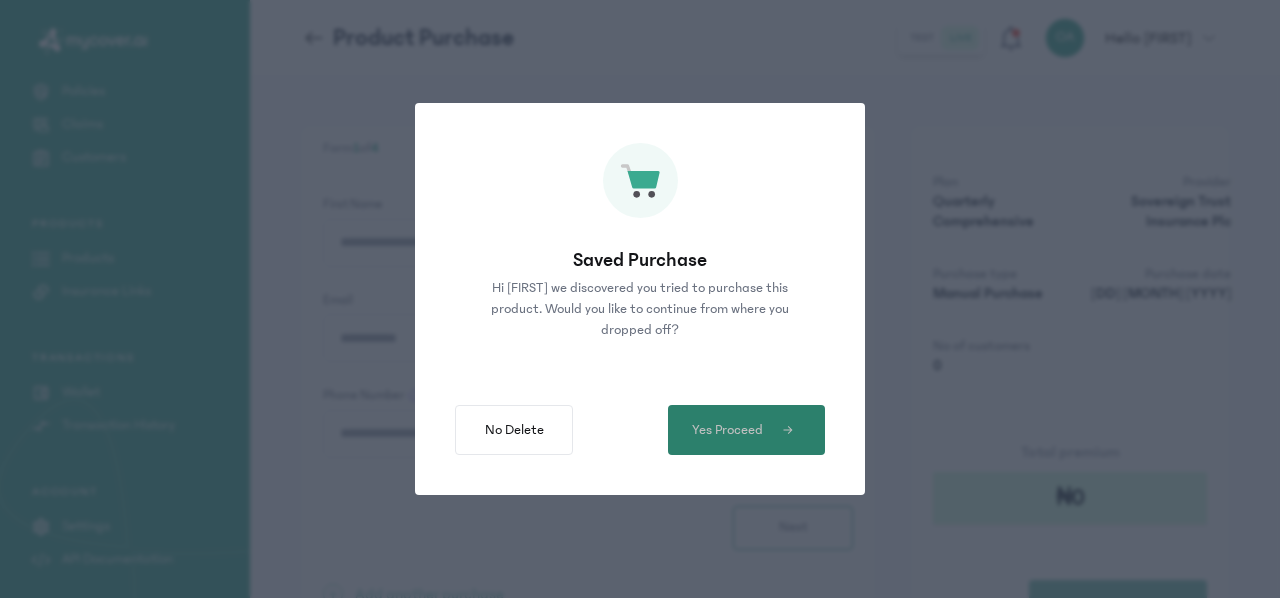 click on "Yes Proceed" at bounding box center [727, 430] 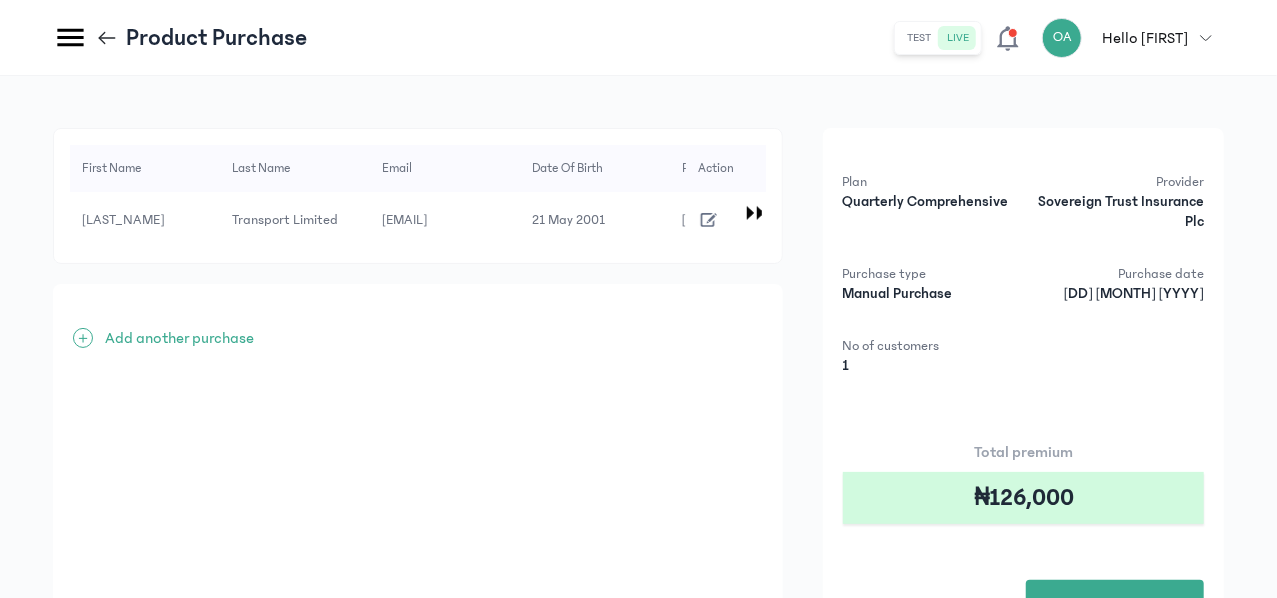 click on "Wallet" at bounding box center (-169, 392) 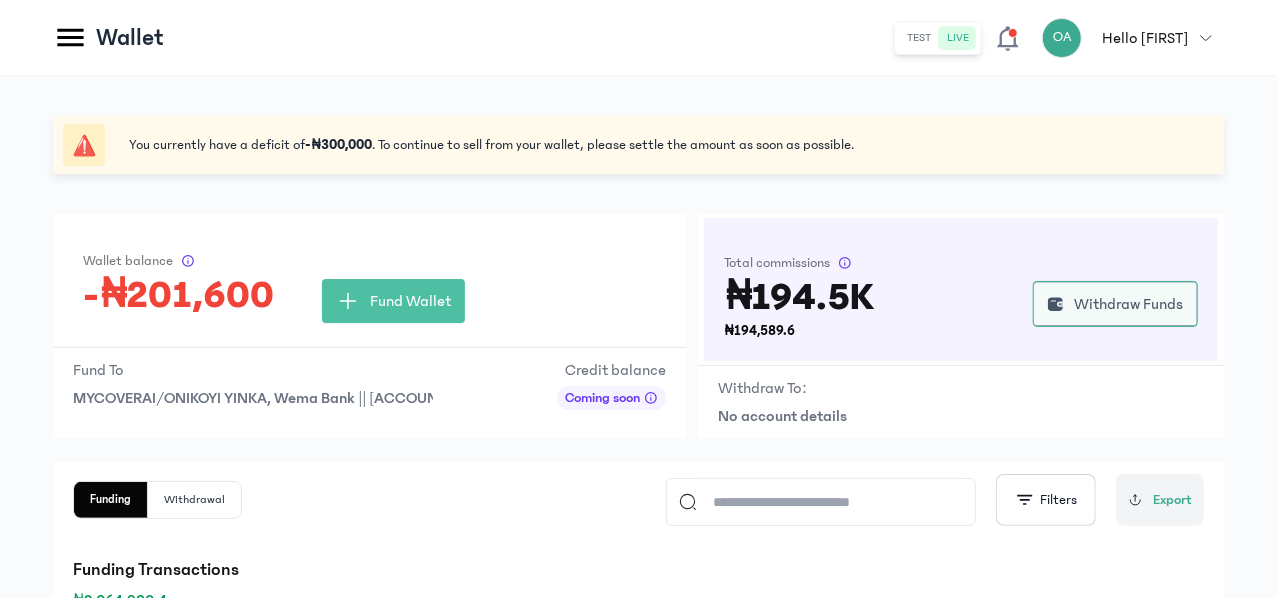 click on "Withdraw Funds" 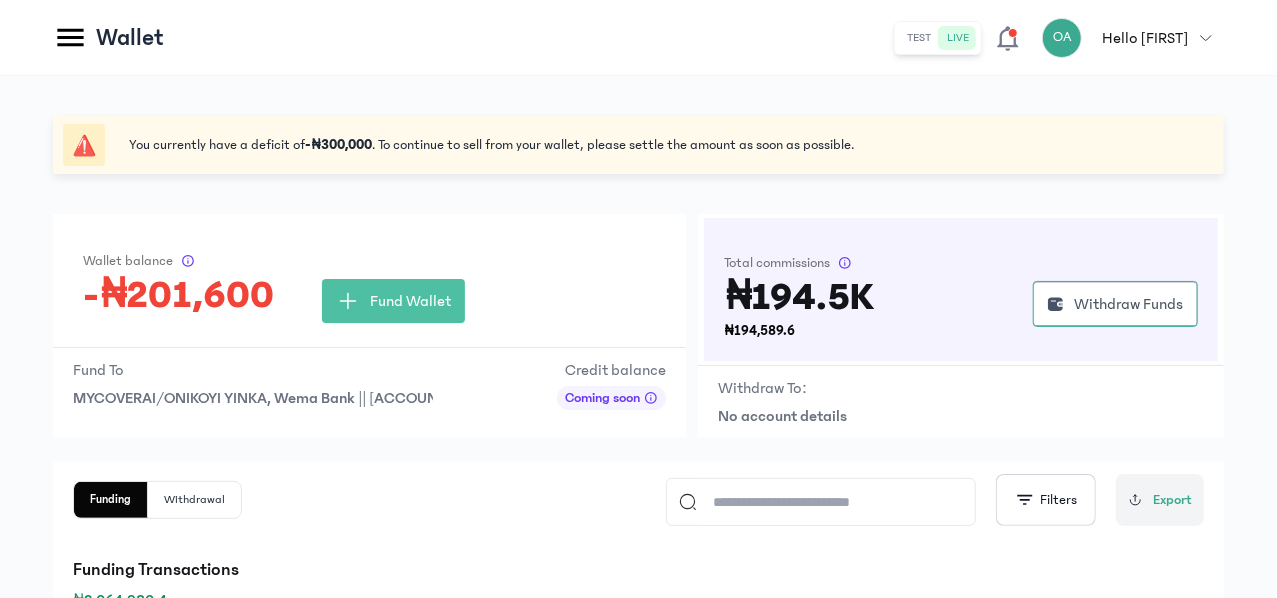 click on "Products" at bounding box center (-162, 258) 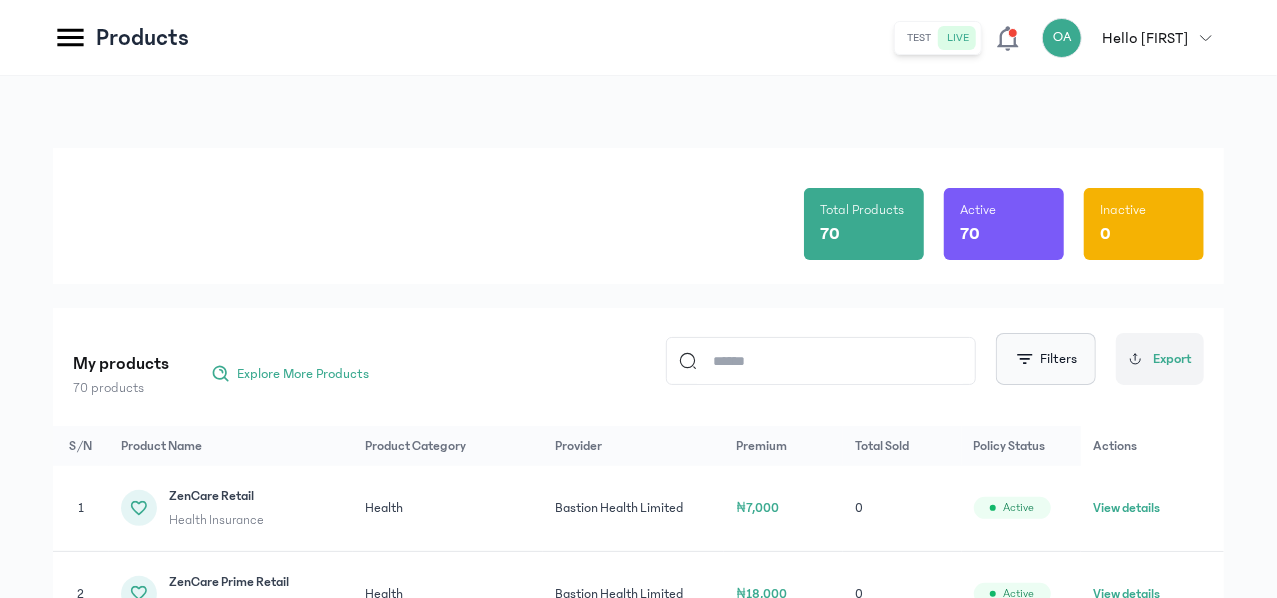 click on "Filters" 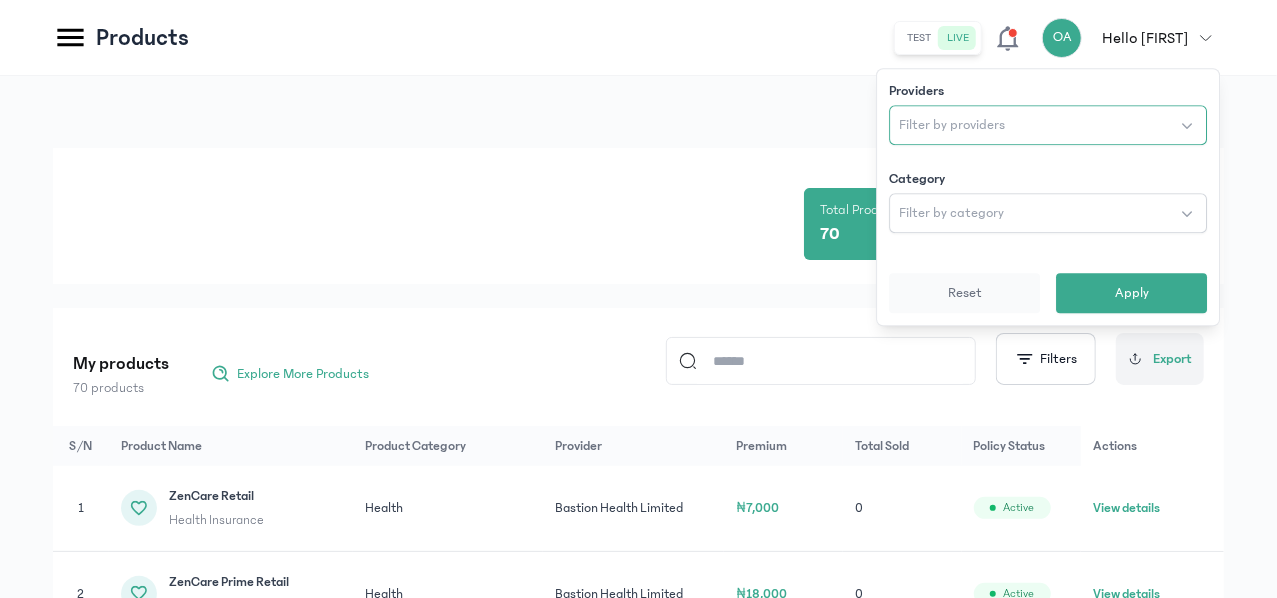 click on "Filter by providers" 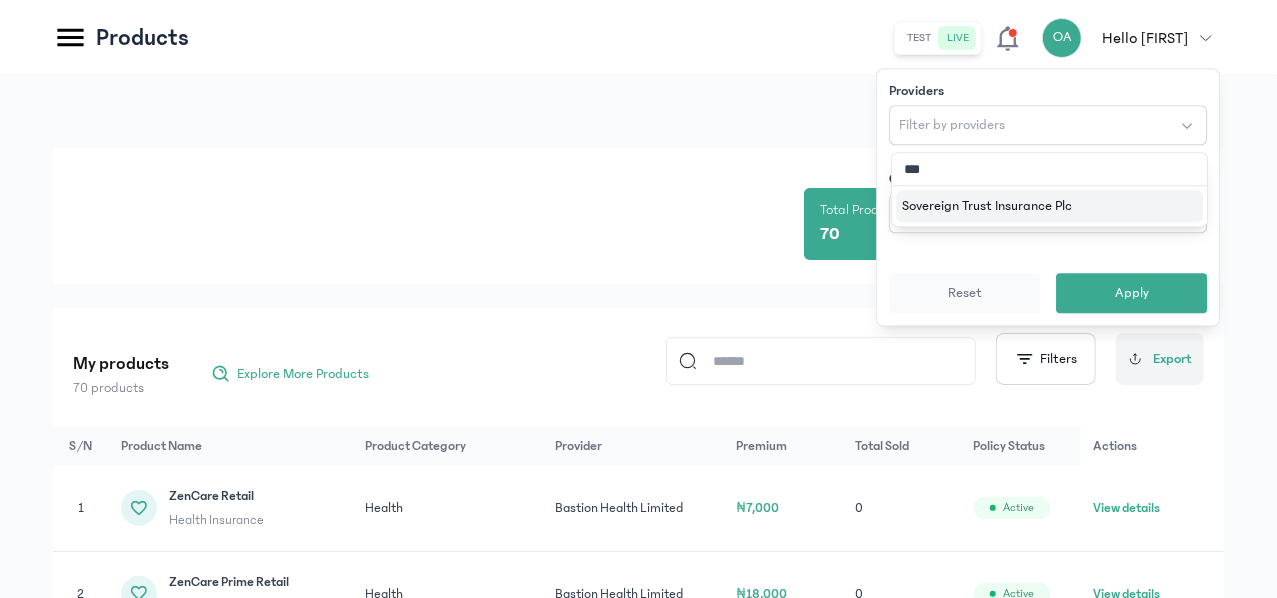type on "****" 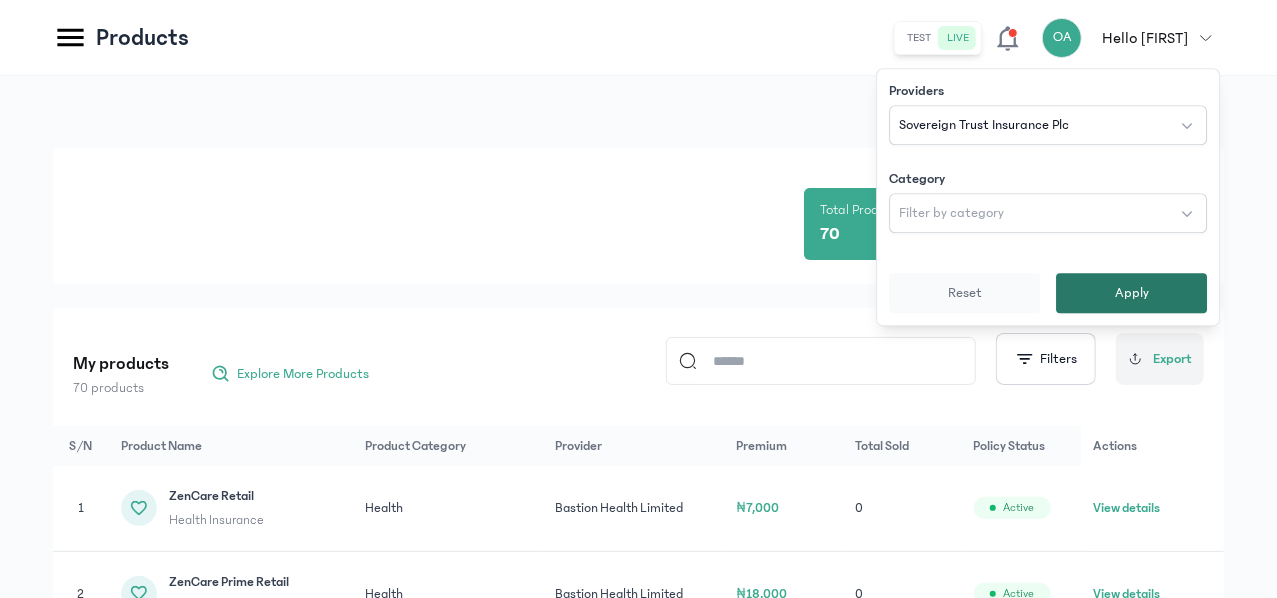 click on "Apply" 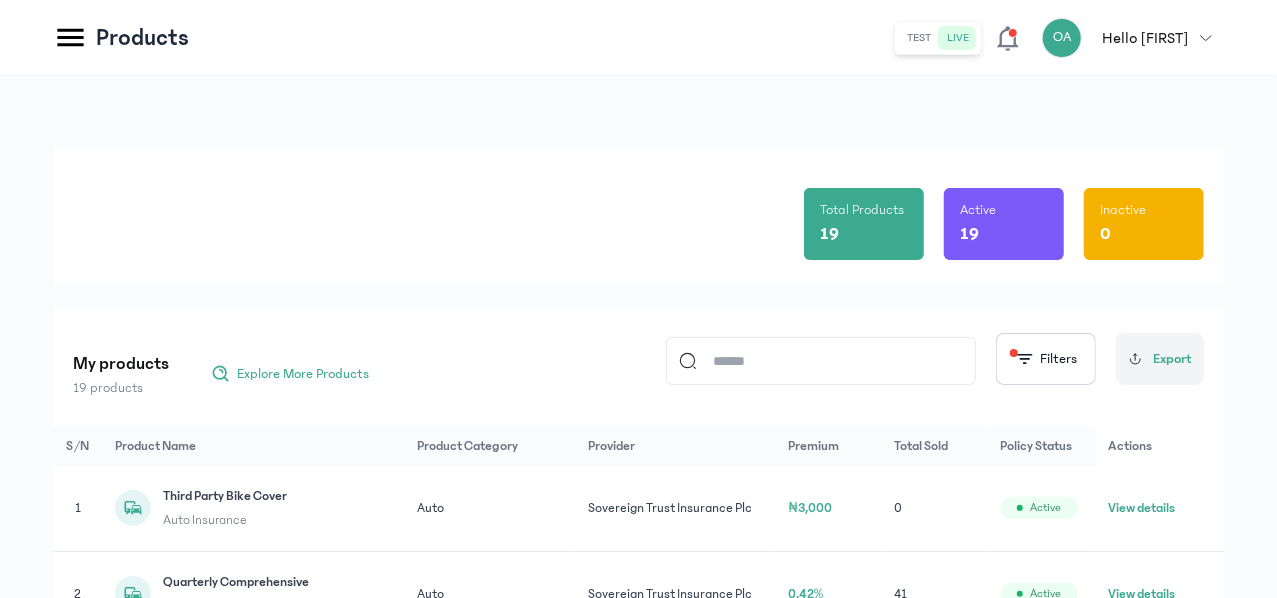 click on "Auto" 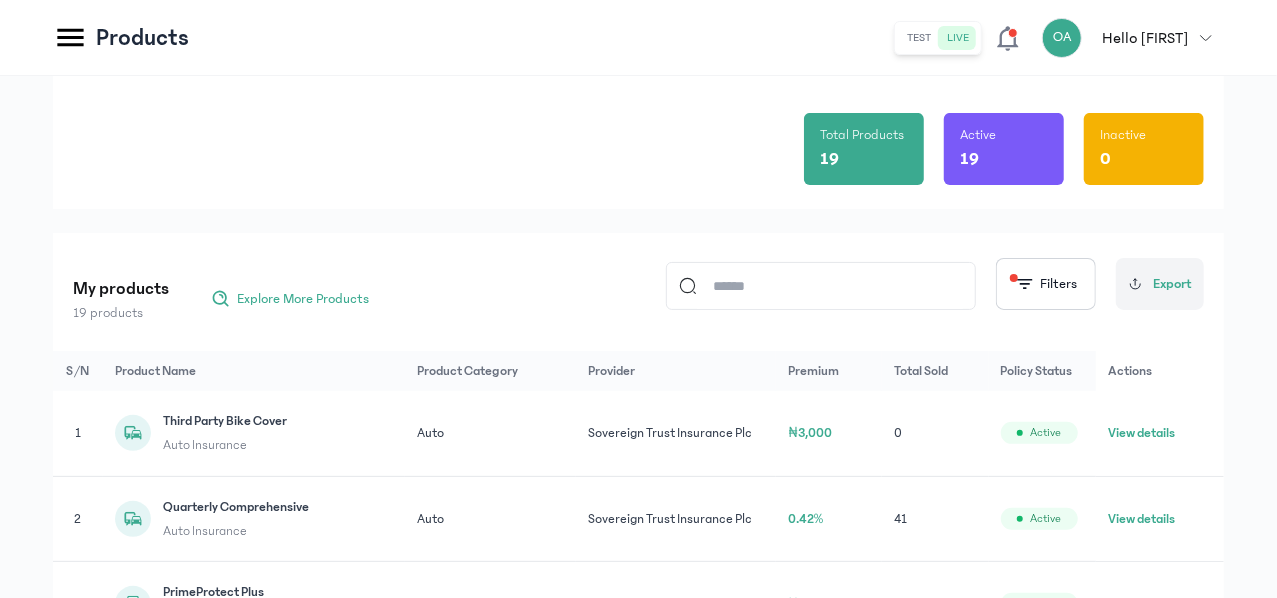 scroll, scrollTop: 80, scrollLeft: 0, axis: vertical 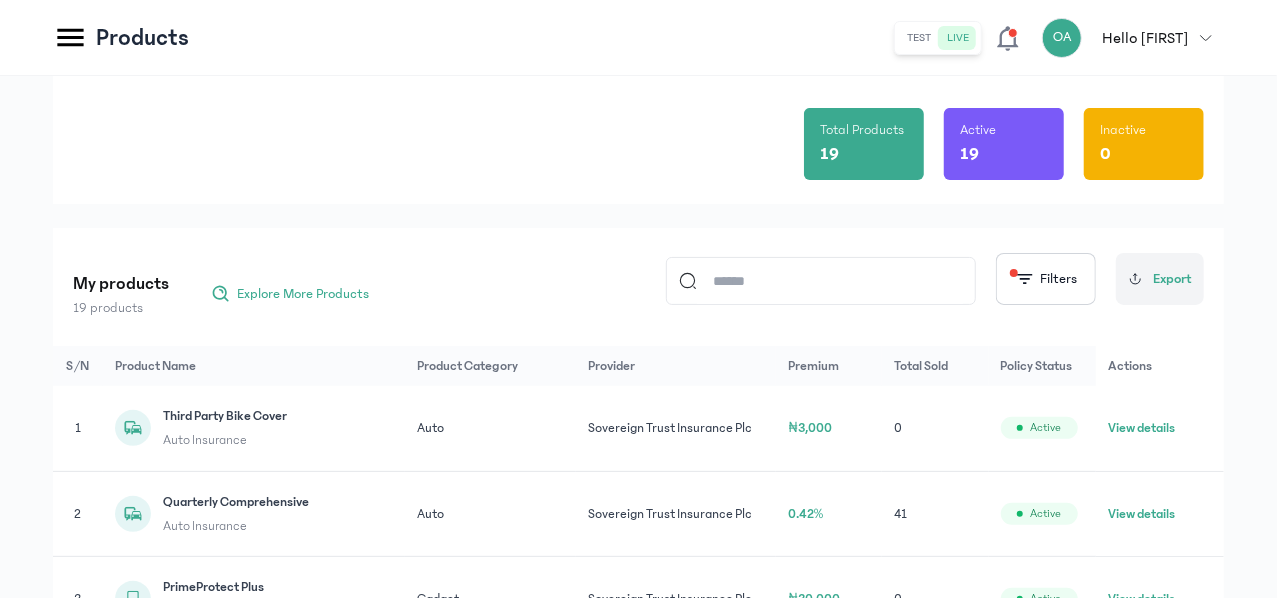 click on "Auto" 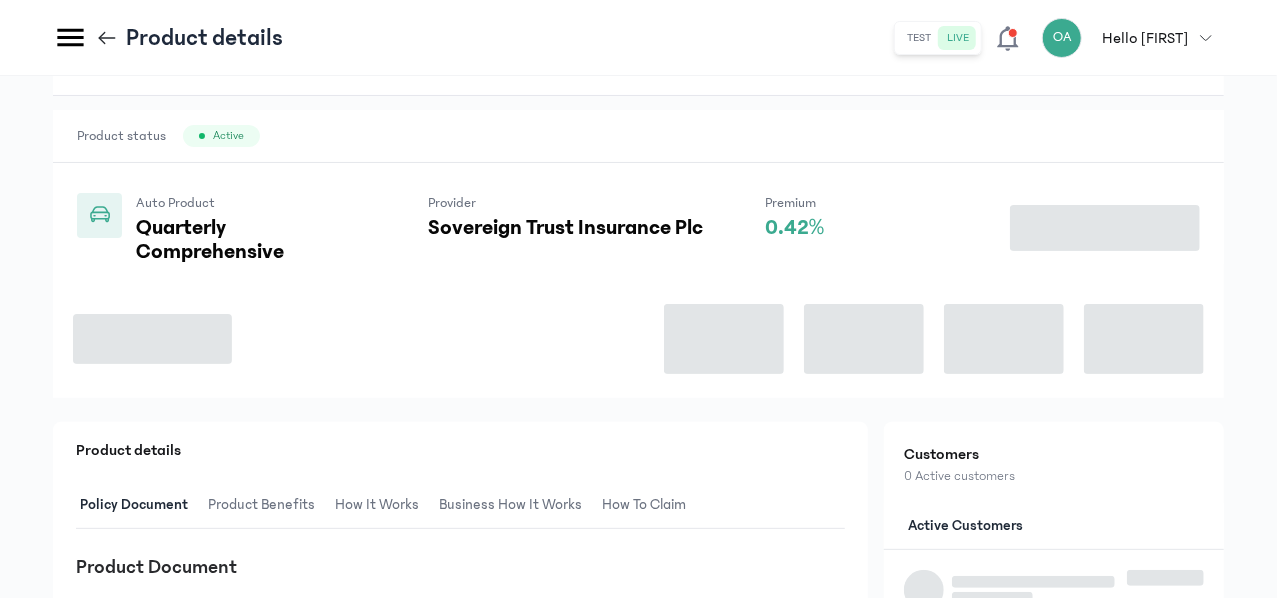 scroll, scrollTop: 0, scrollLeft: 0, axis: both 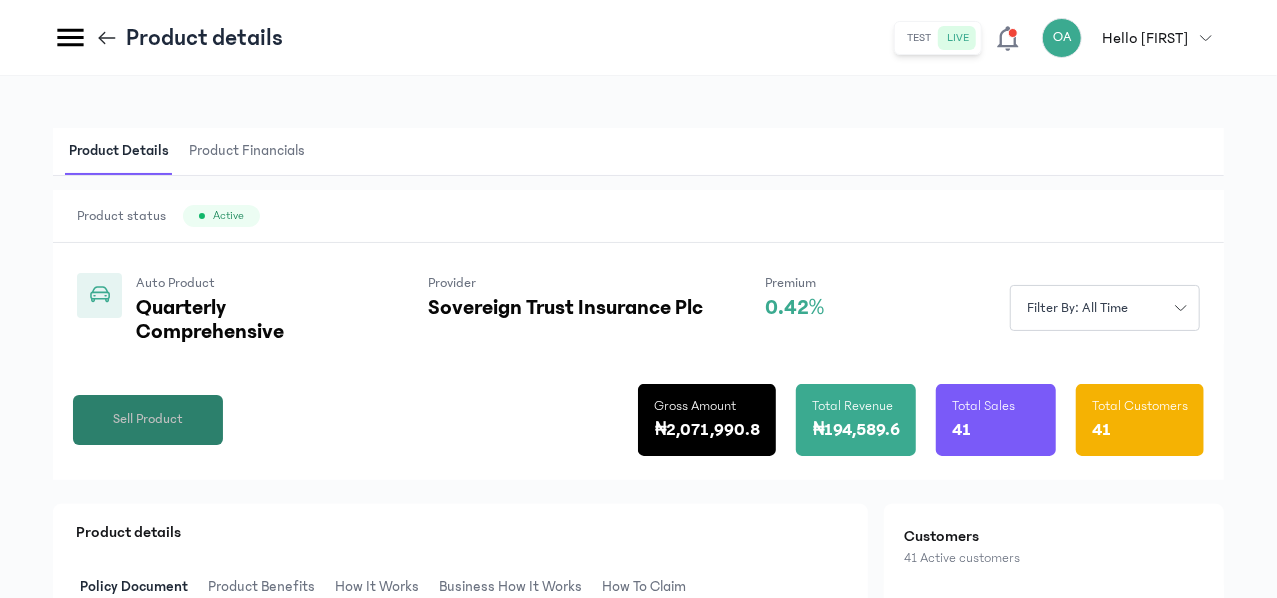 click on "Sell Product" at bounding box center (148, 419) 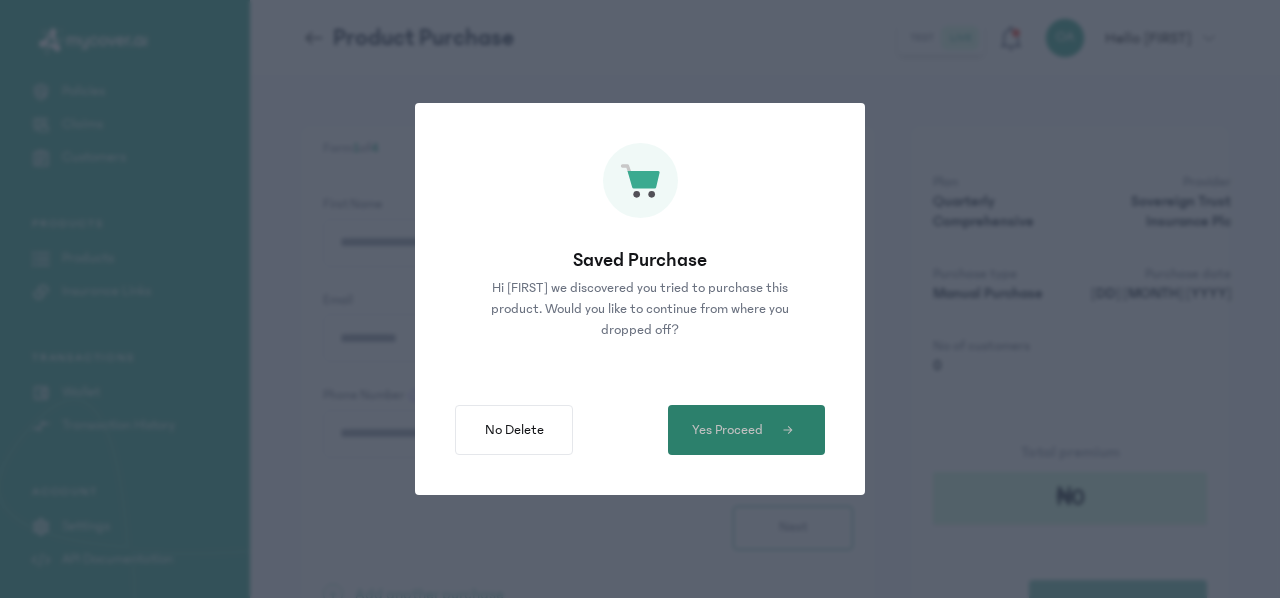 click on "Yes Proceed" at bounding box center [746, 430] 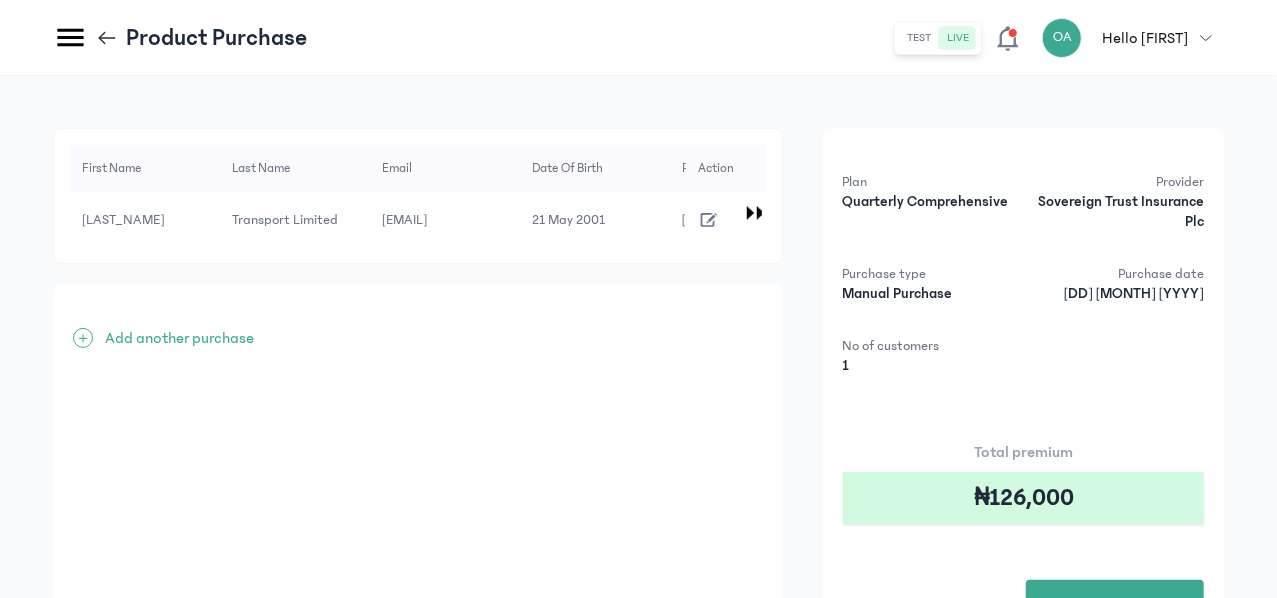 click 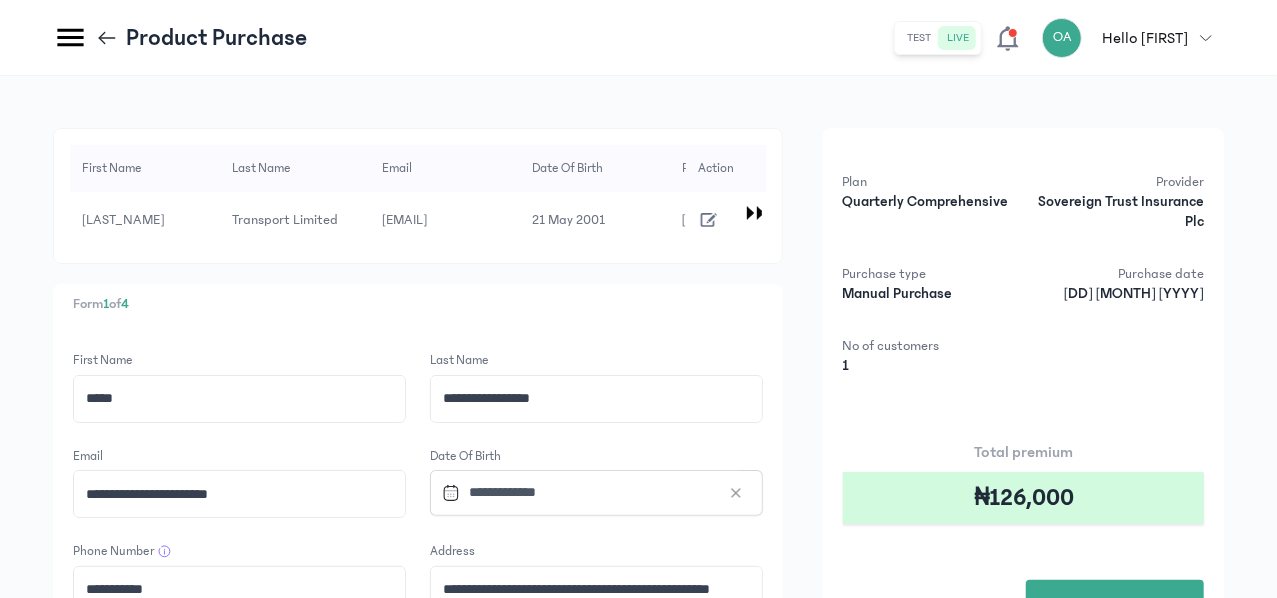 click on "Form 1 of 4 First Name [FIRST] Last Name [LAST] Email [EMAIL] Date of Birth [DATE] Phone Number [PHONE] Address [ADDRESS] Next + Add another purchase" 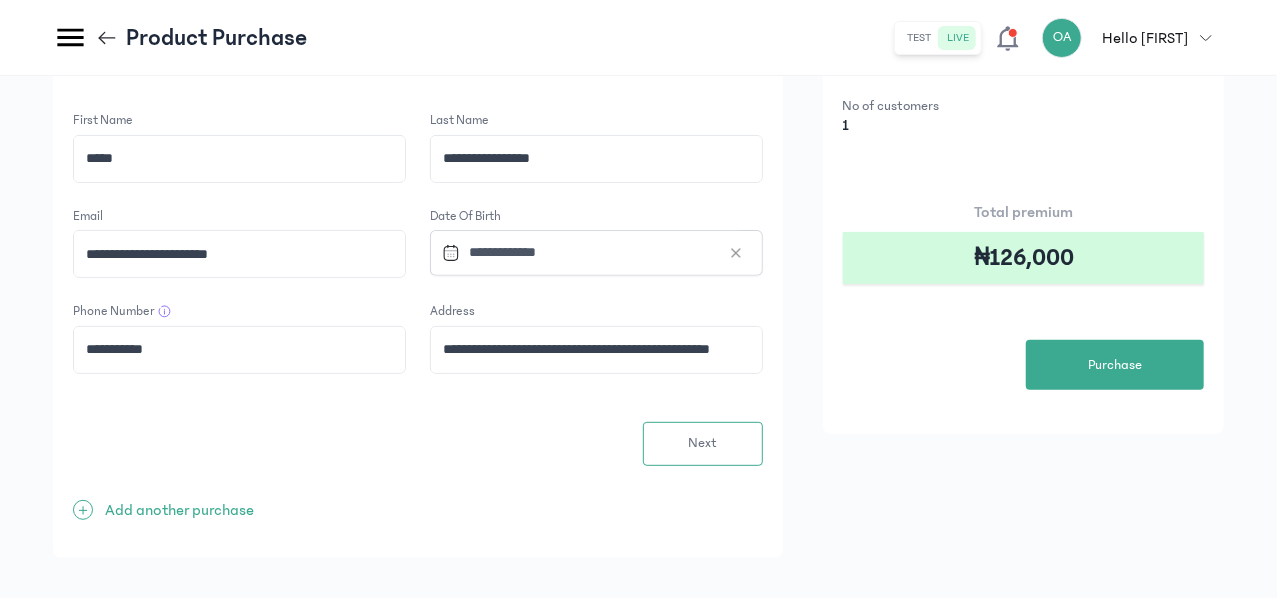 scroll, scrollTop: 280, scrollLeft: 0, axis: vertical 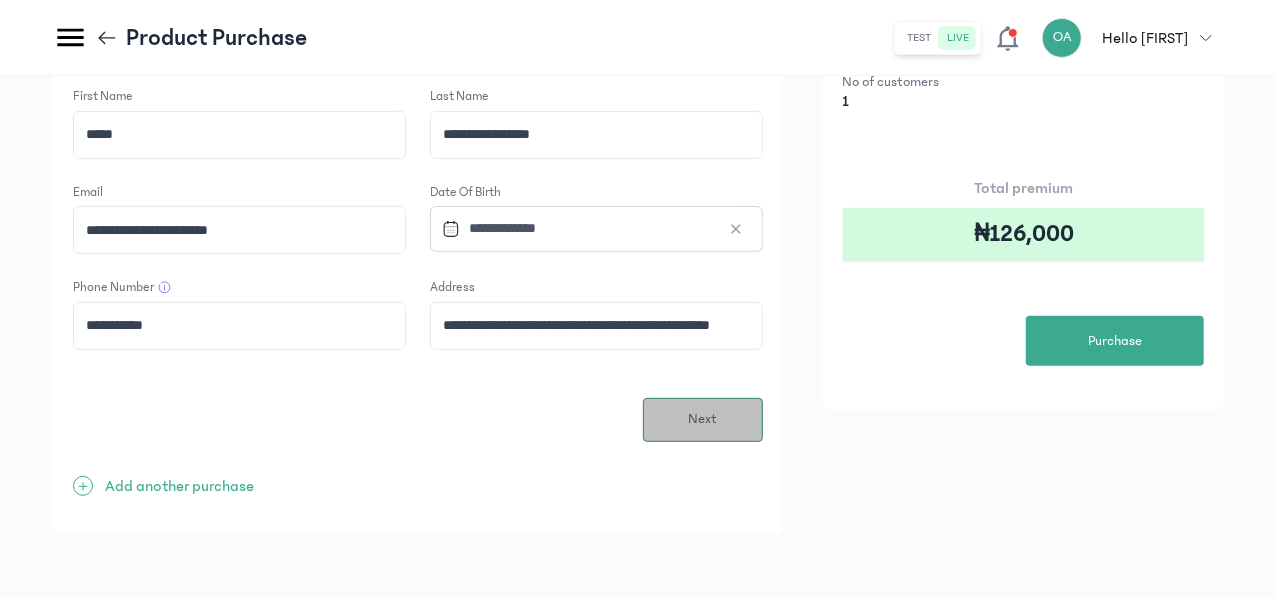 click on "Next" at bounding box center (703, 420) 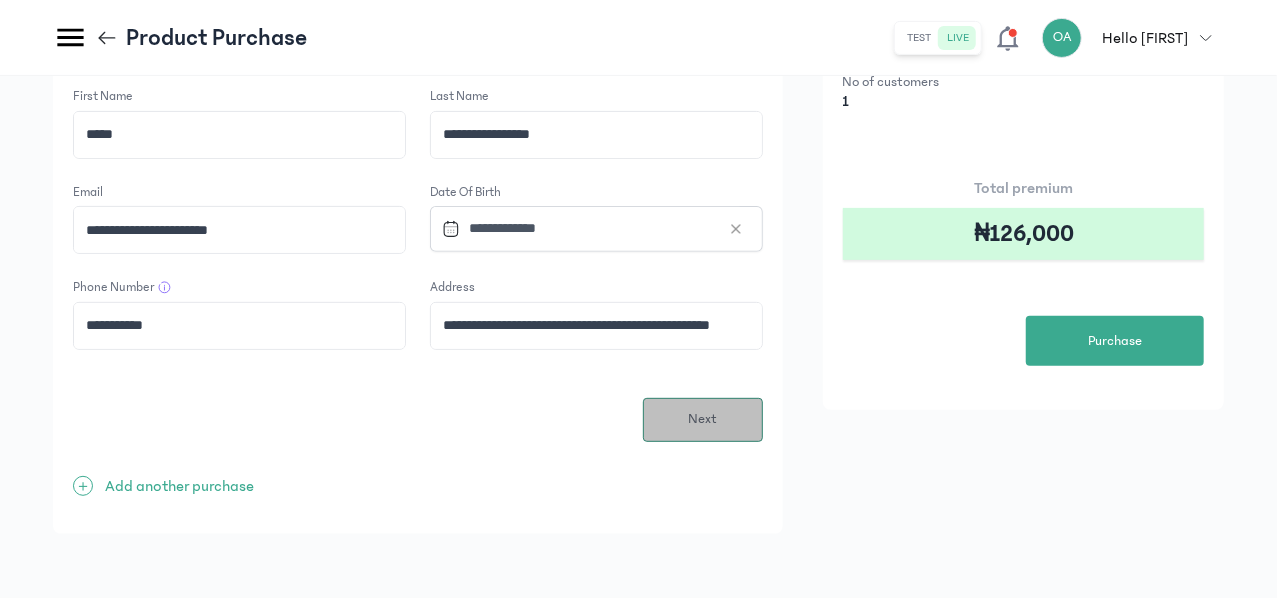 scroll, scrollTop: 0, scrollLeft: 0, axis: both 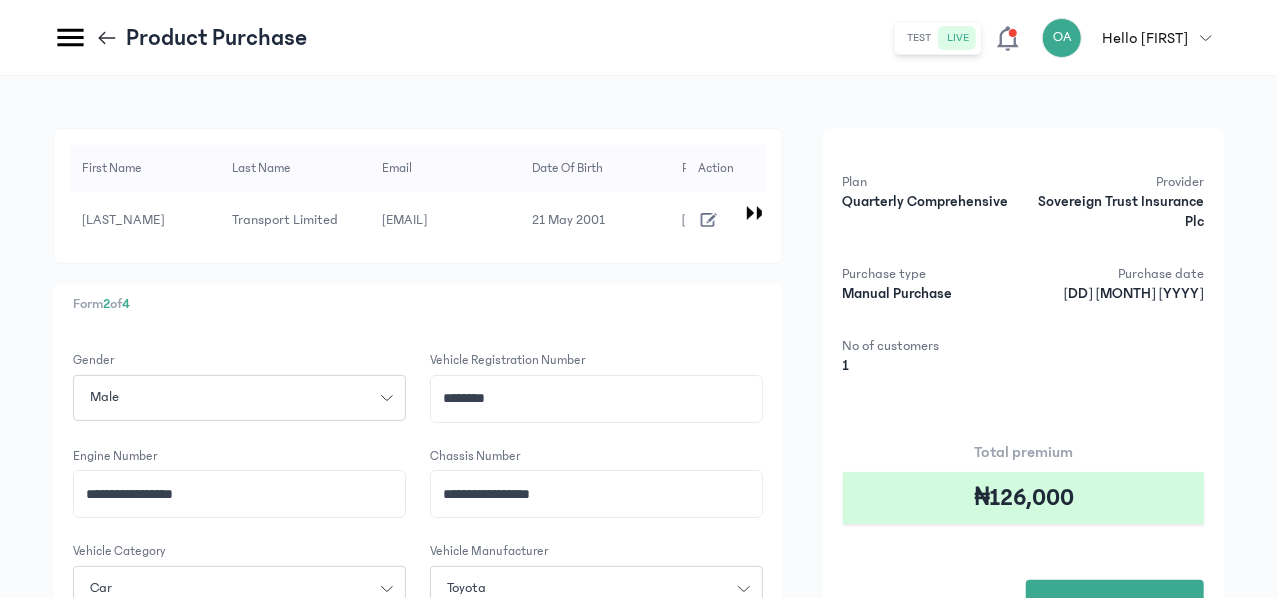 click on "**********" 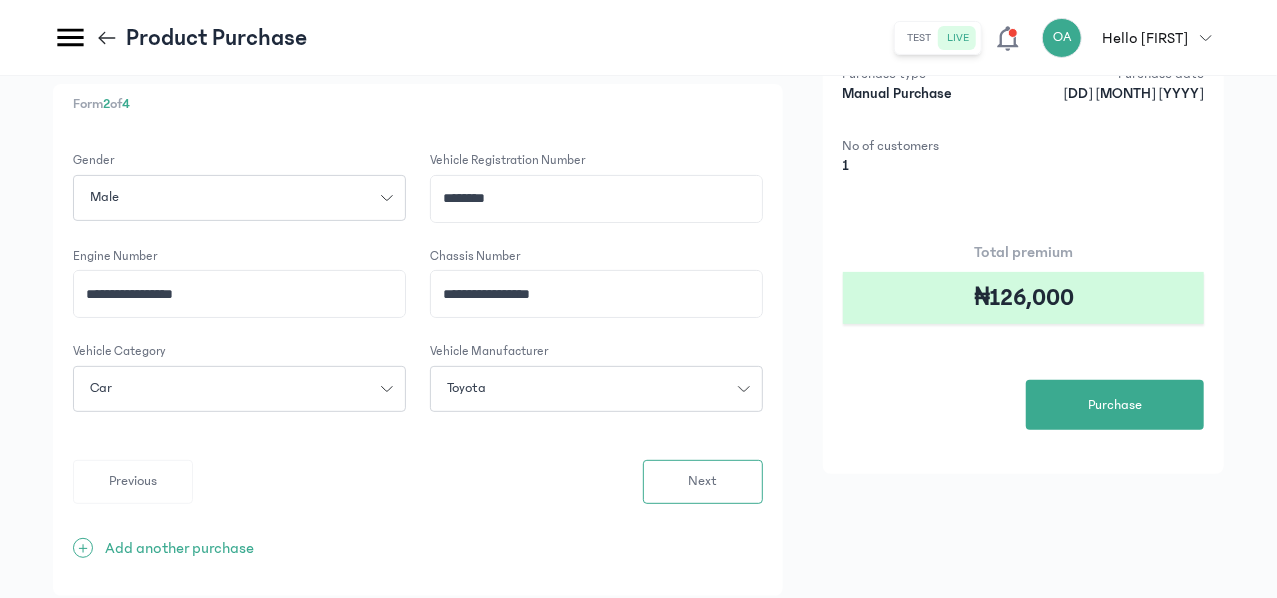 scroll, scrollTop: 240, scrollLeft: 0, axis: vertical 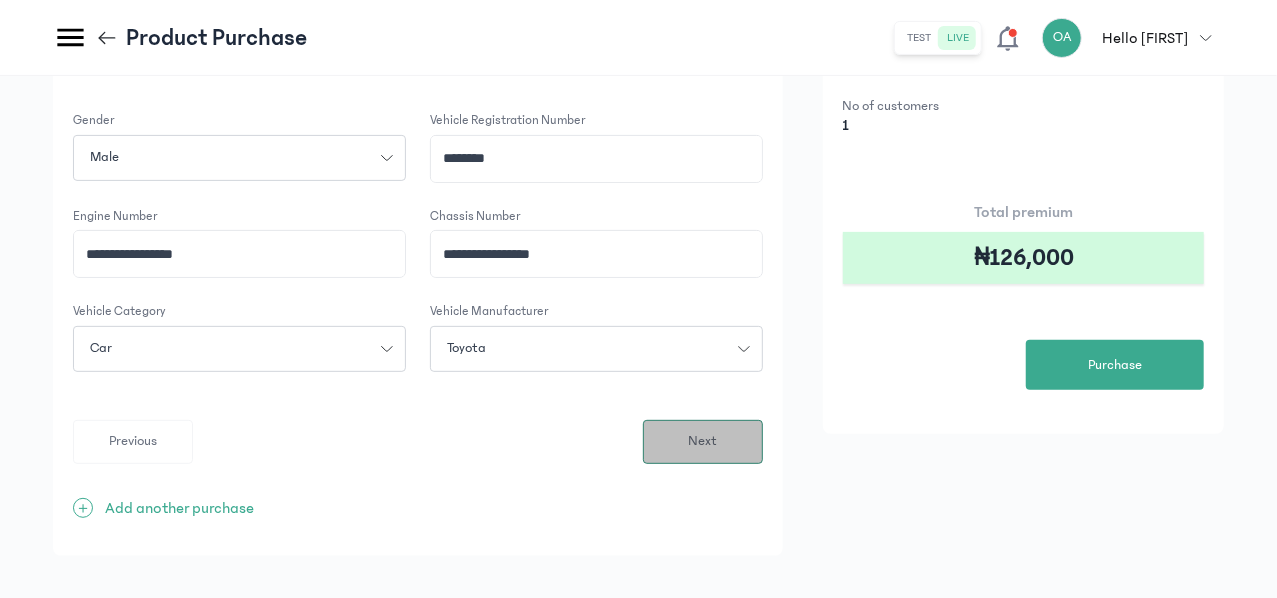 click on "Next" at bounding box center (703, 442) 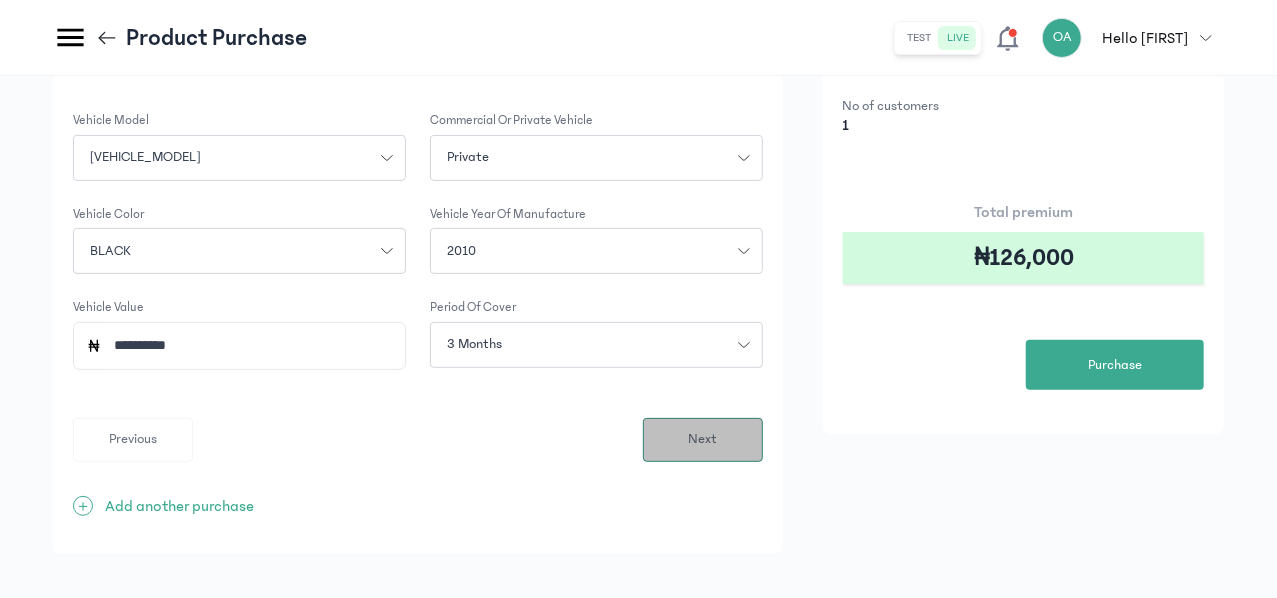 scroll, scrollTop: 0, scrollLeft: 0, axis: both 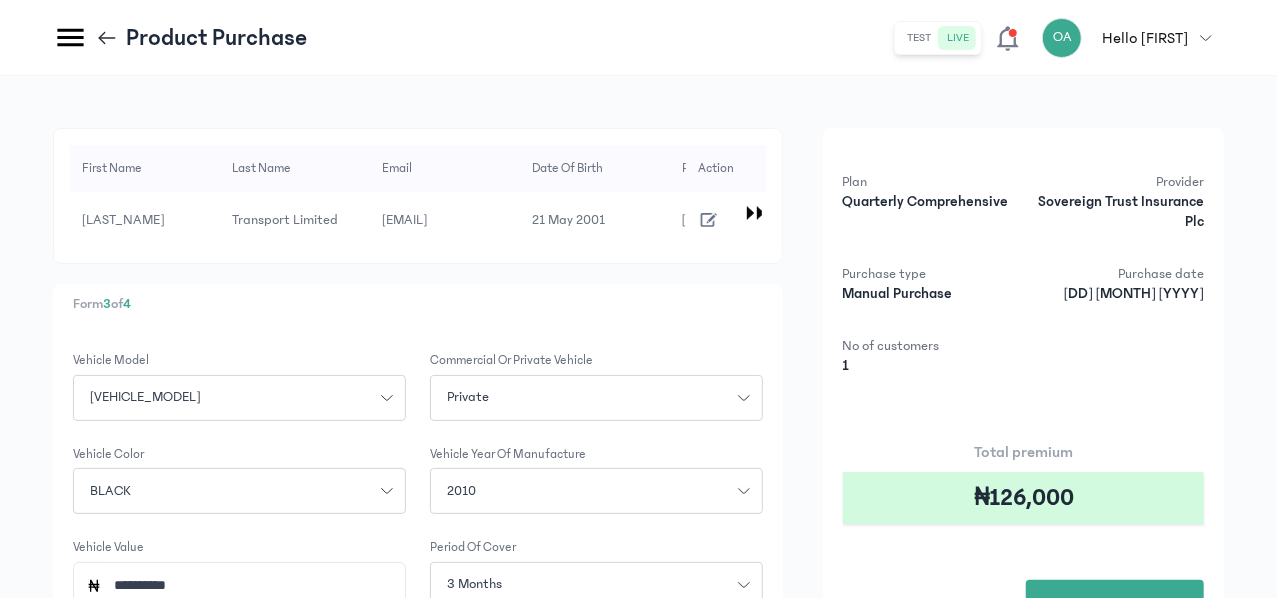 click on "Form 3 of 4" at bounding box center (418, 304) 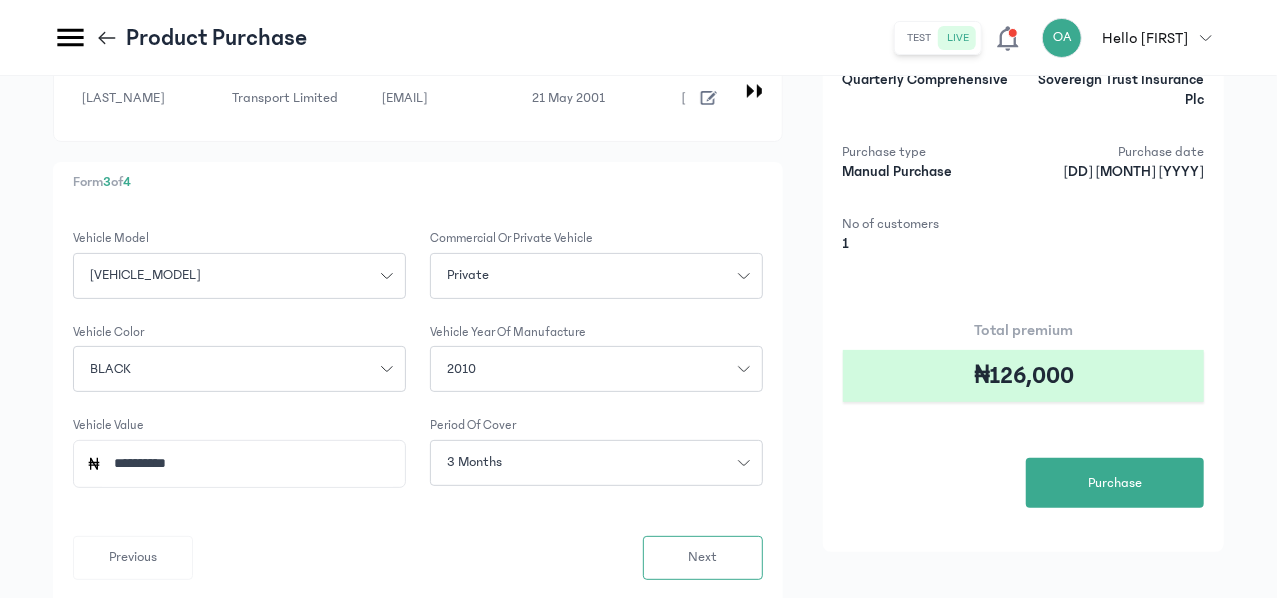 scroll, scrollTop: 160, scrollLeft: 0, axis: vertical 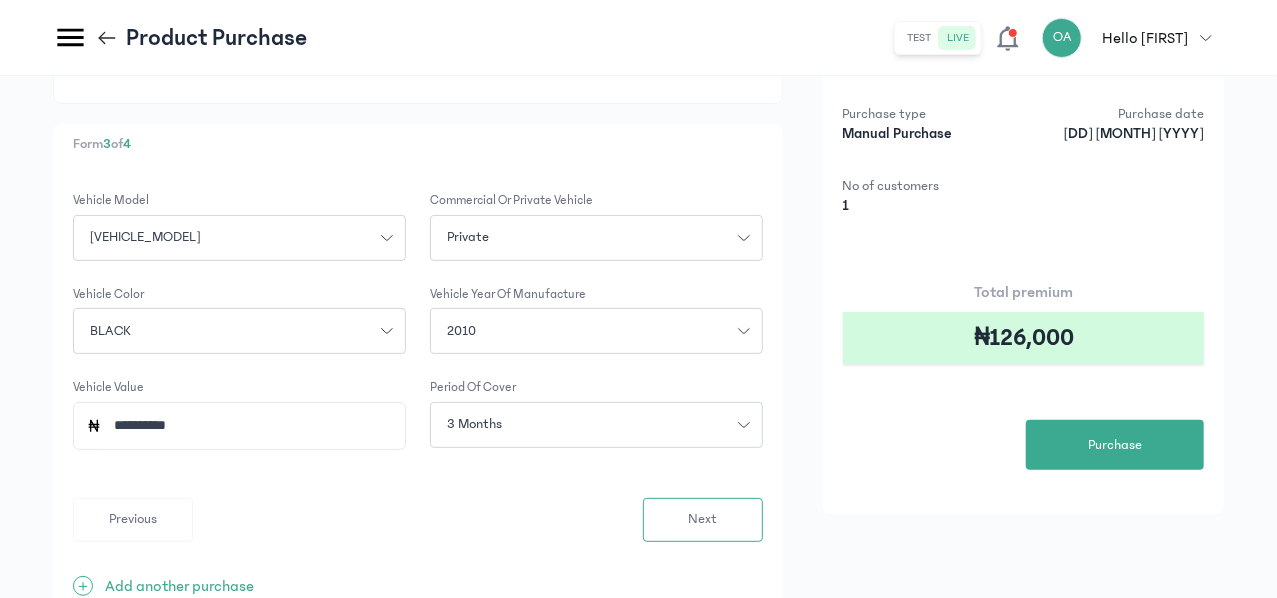 click on "**********" 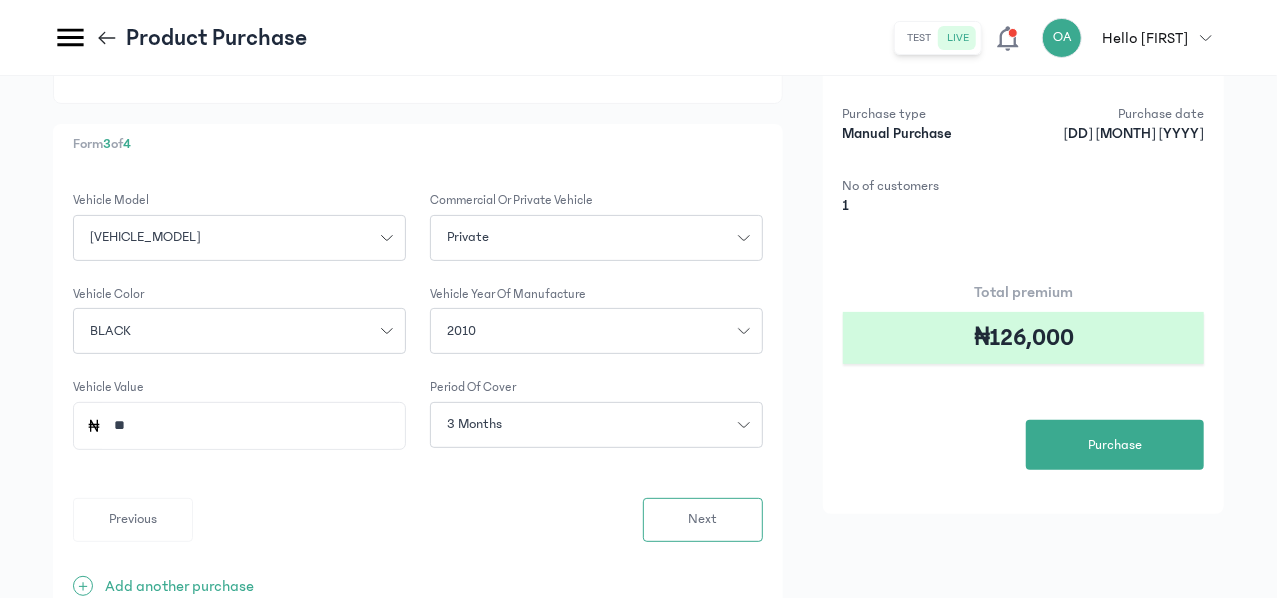 type on "*" 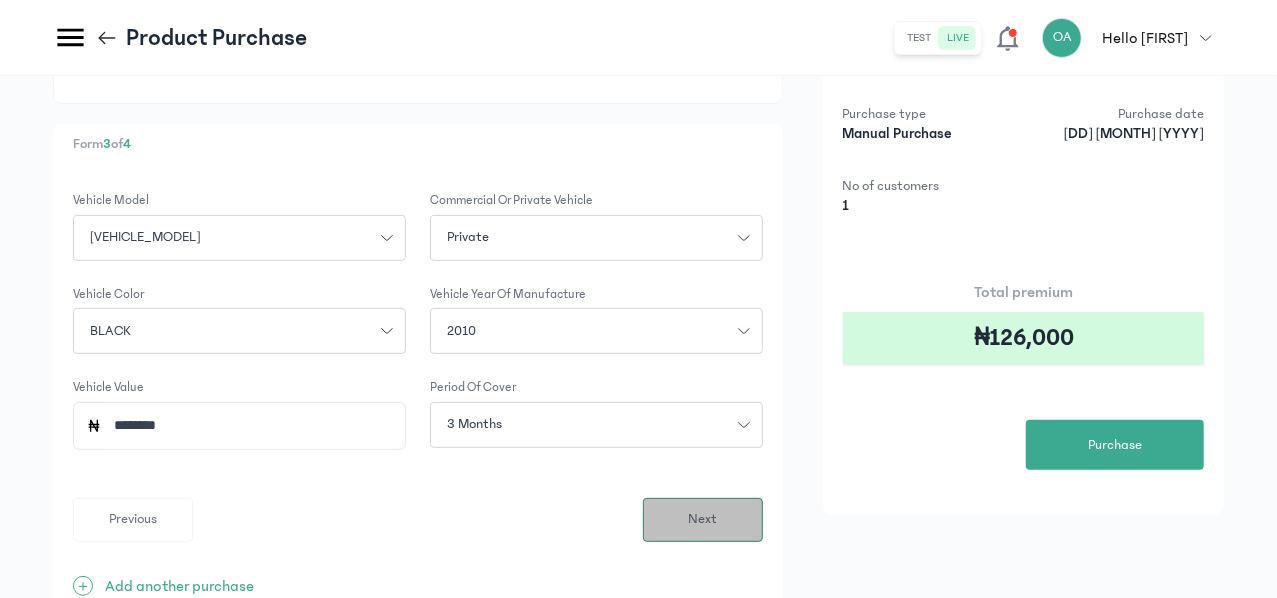 type on "*********" 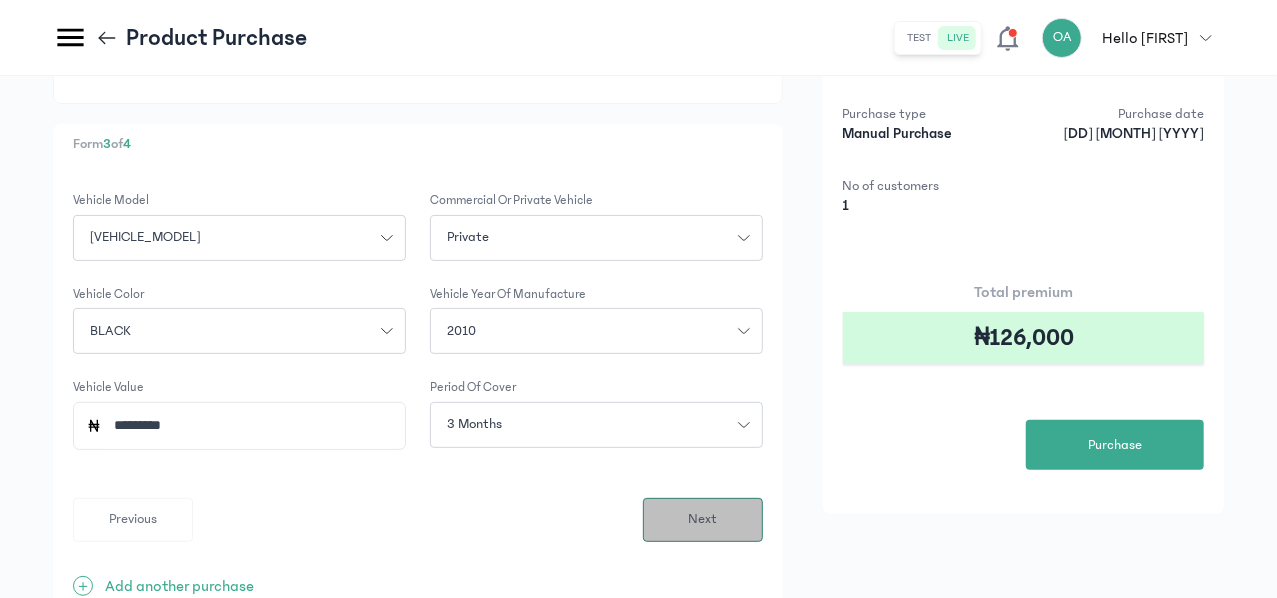 click on "Next" at bounding box center (702, 519) 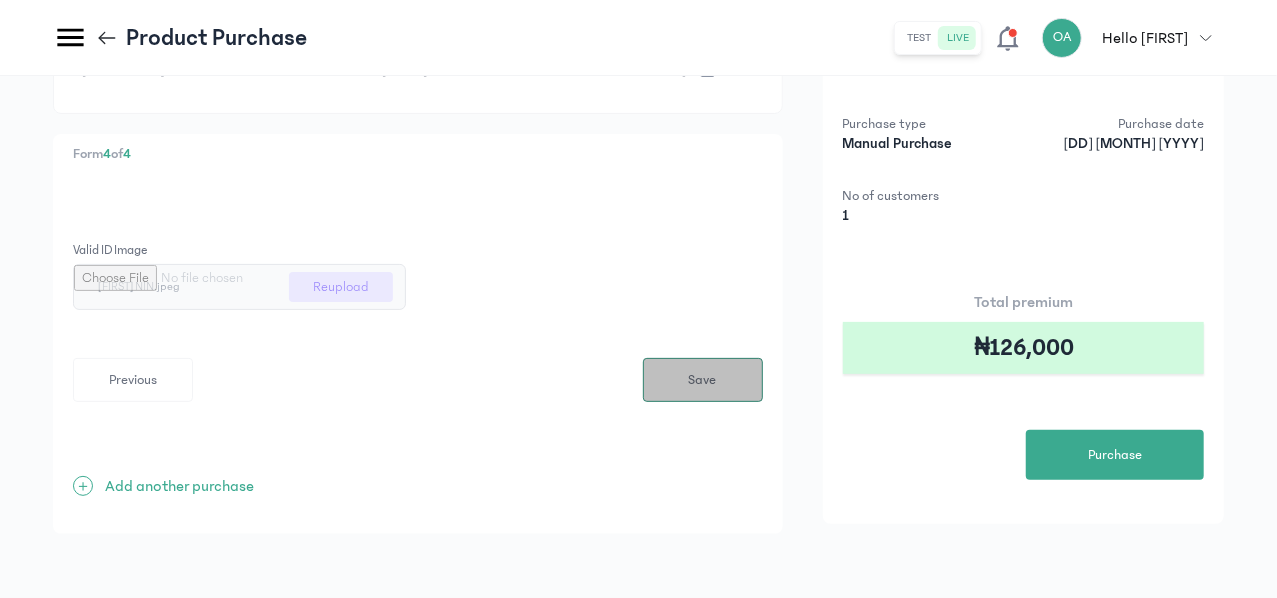 scroll, scrollTop: 0, scrollLeft: 0, axis: both 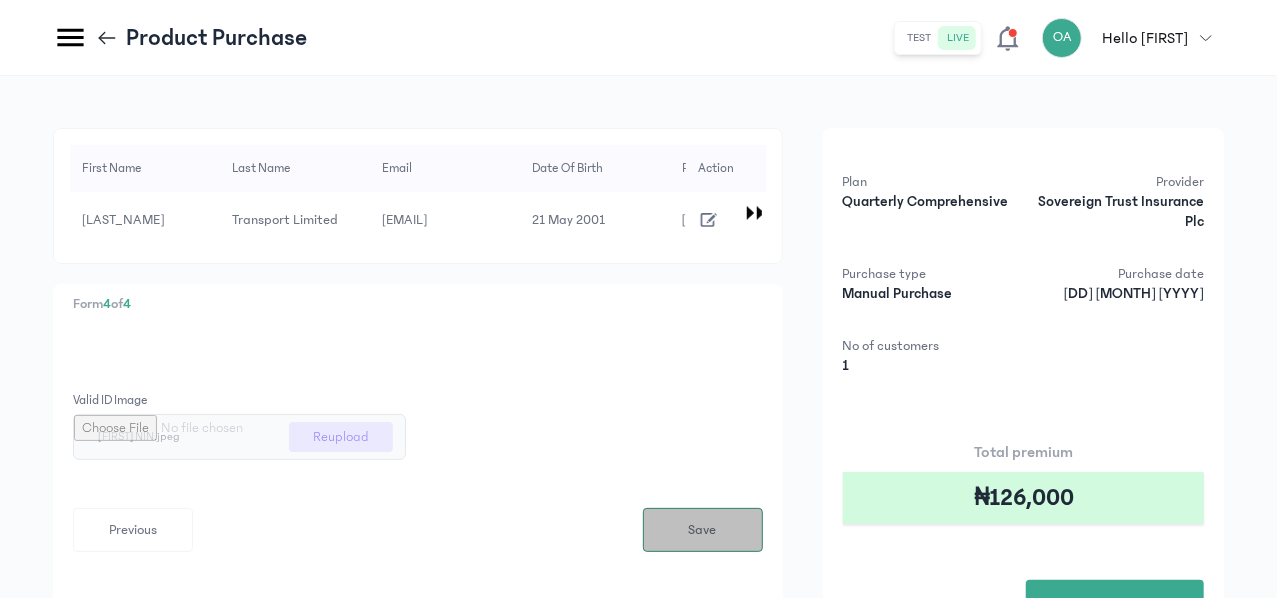 click on "Save" at bounding box center [703, 530] 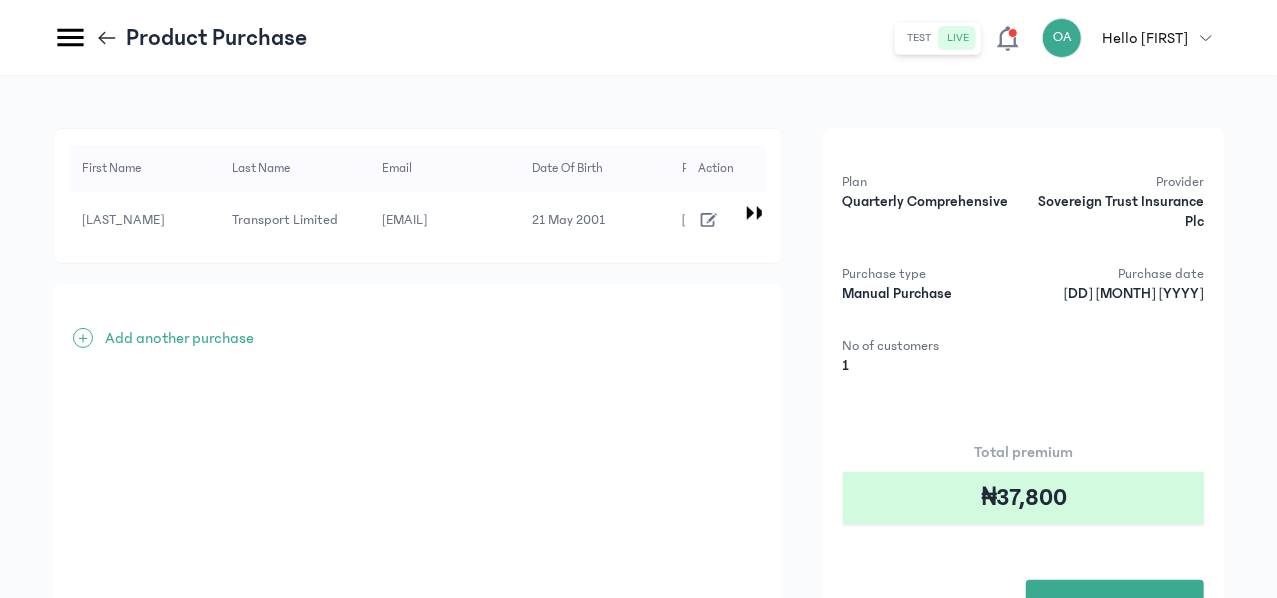 click on "First Name Last Name Email Date of Birth Phone Number Address Gender Vehicle registration number Engine Number Chassis Number Vehicle Category Vehicle Manufacturer Vehicle Model Commercial or private vehicle Vehicle Color Vehicle Year of Manufacture Vehicle Value Period of cover Valid ID image Action Gbovo Transport Limited [EMAIL] [DATE] [PHONE] [ADDRESS] Male [VEHICLE_REG] [ENGINE_NUMBER] [CHASSIS_NUMBER] Car Toyota HIGHLANDER Private BLACK 2010 ₦3,000,000 3 + Add another purchase Plan Quarterly Comprehensive Provider Sovereign Trust Insurance Plc Purchase type Manual Purchase Purchase date [DATE] No of customers 1 Total premium ₦37,800 Purchase" at bounding box center [638, 412] 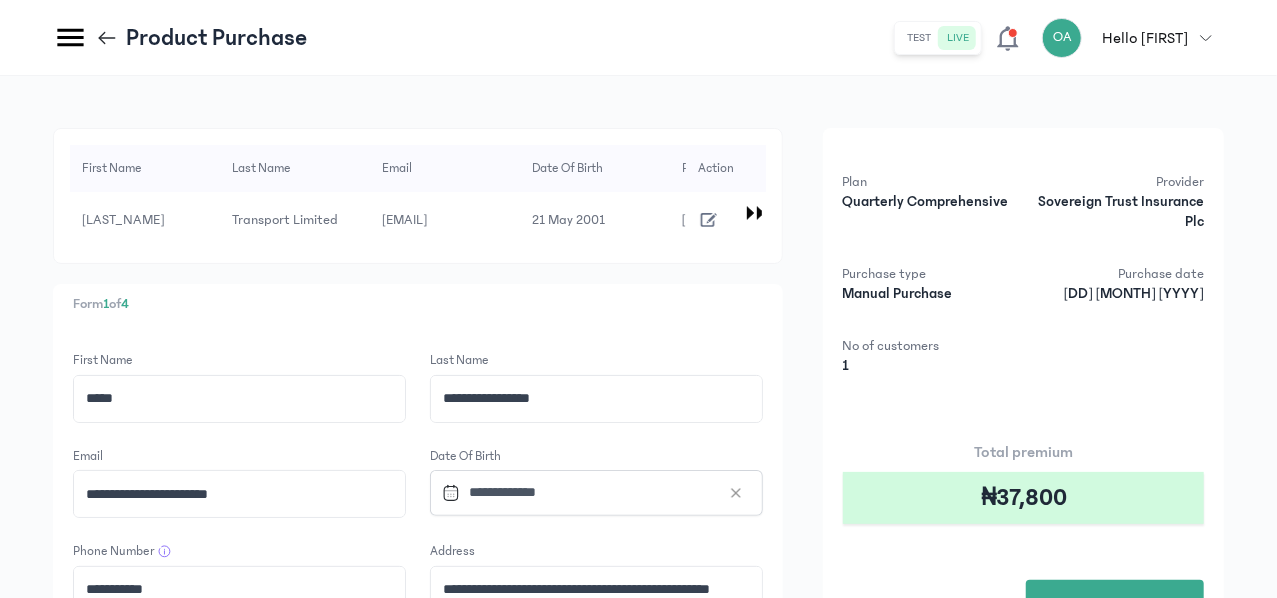 click on "Form 1 of 4 First Name [FIRST] Last Name [LAST] Email [EMAIL] Date of Birth [DATE] Phone Number [PHONE] Address [ADDRESS] Next + Add another purchase" 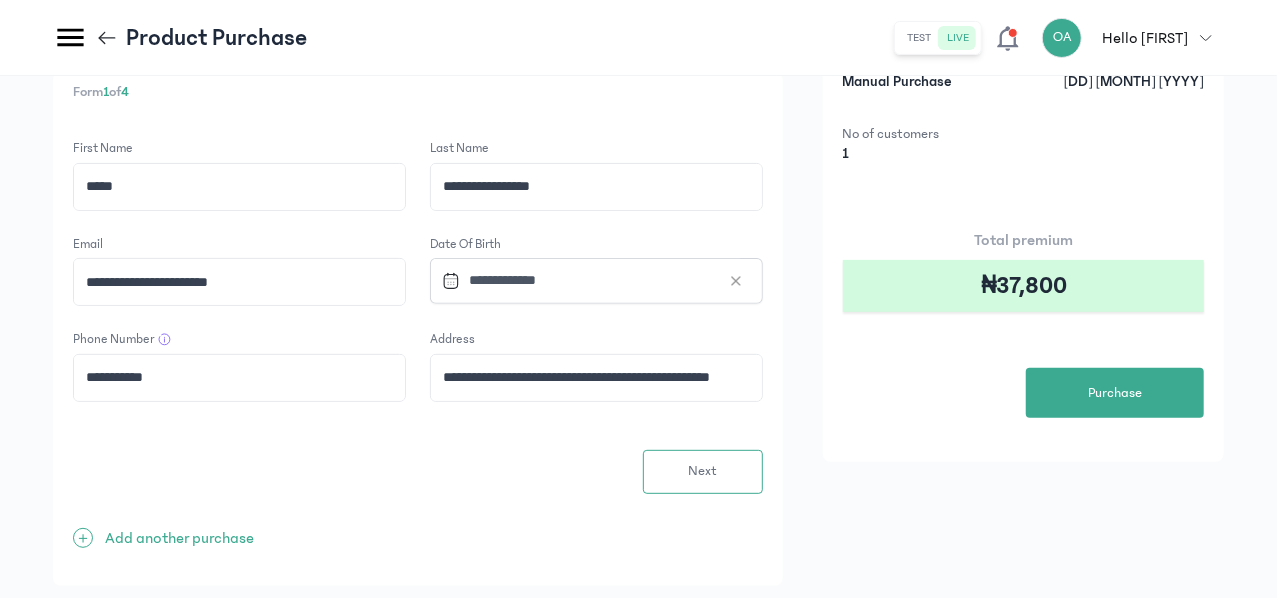scroll, scrollTop: 208, scrollLeft: 0, axis: vertical 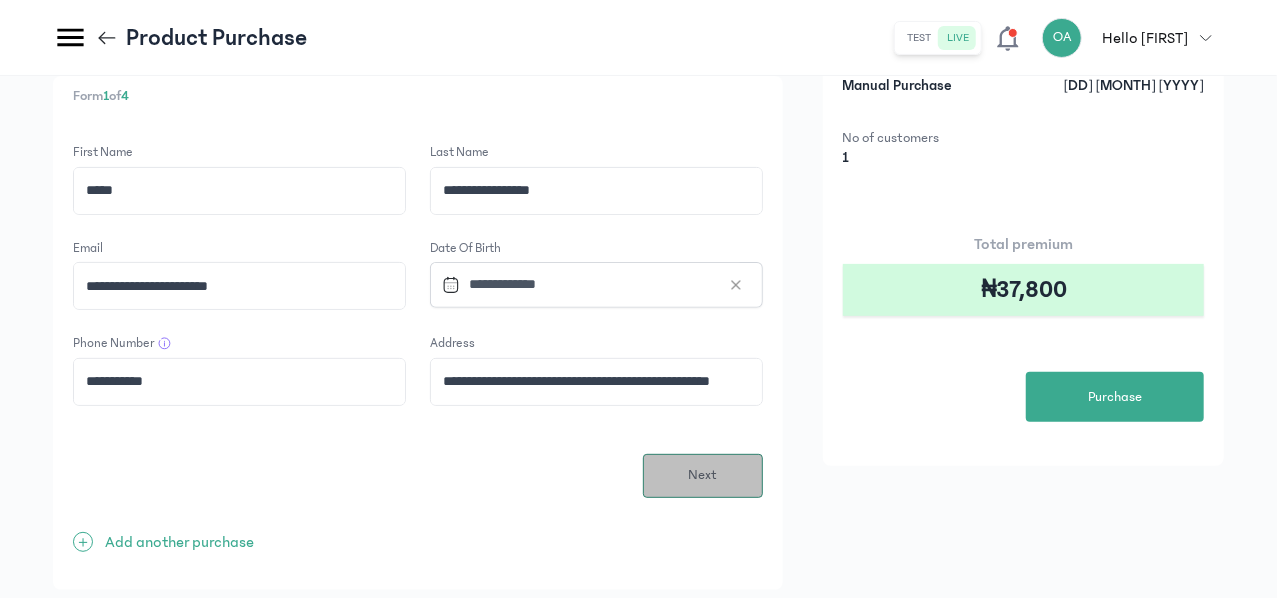 click on "Next" at bounding box center (702, 475) 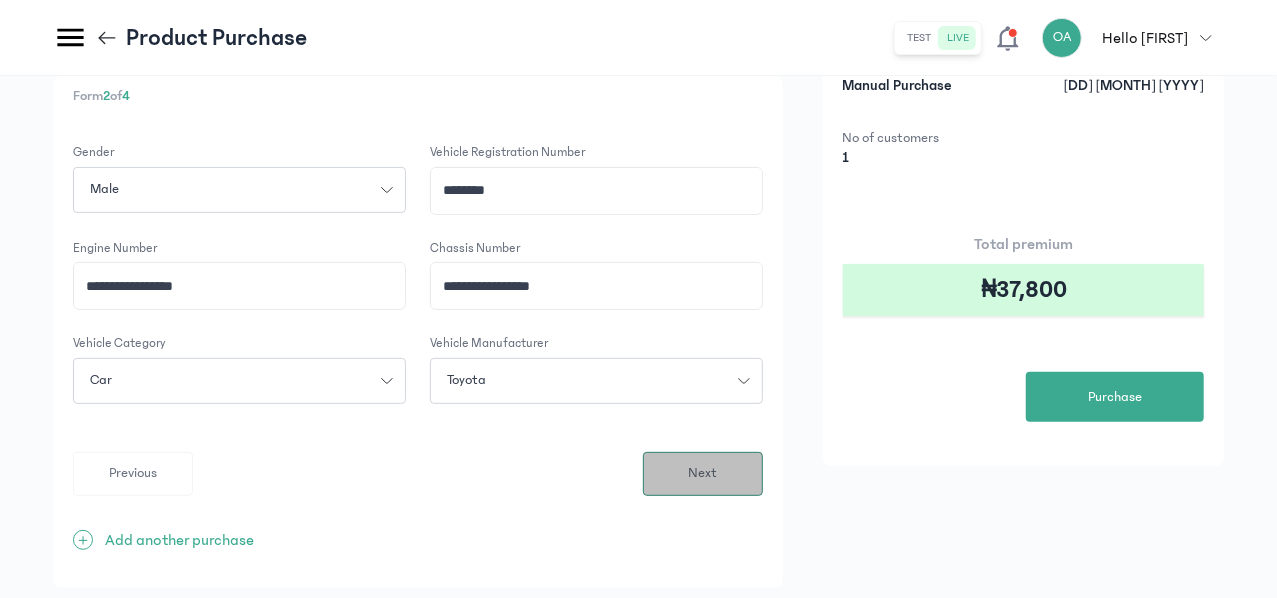scroll, scrollTop: 0, scrollLeft: 0, axis: both 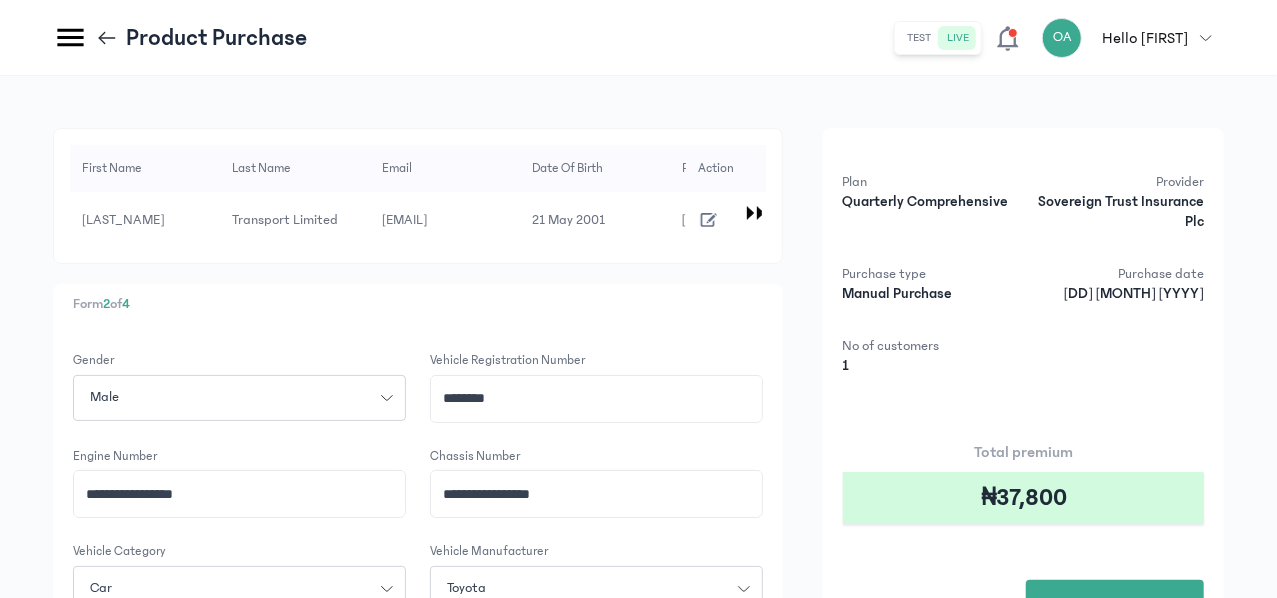 click on "**********" 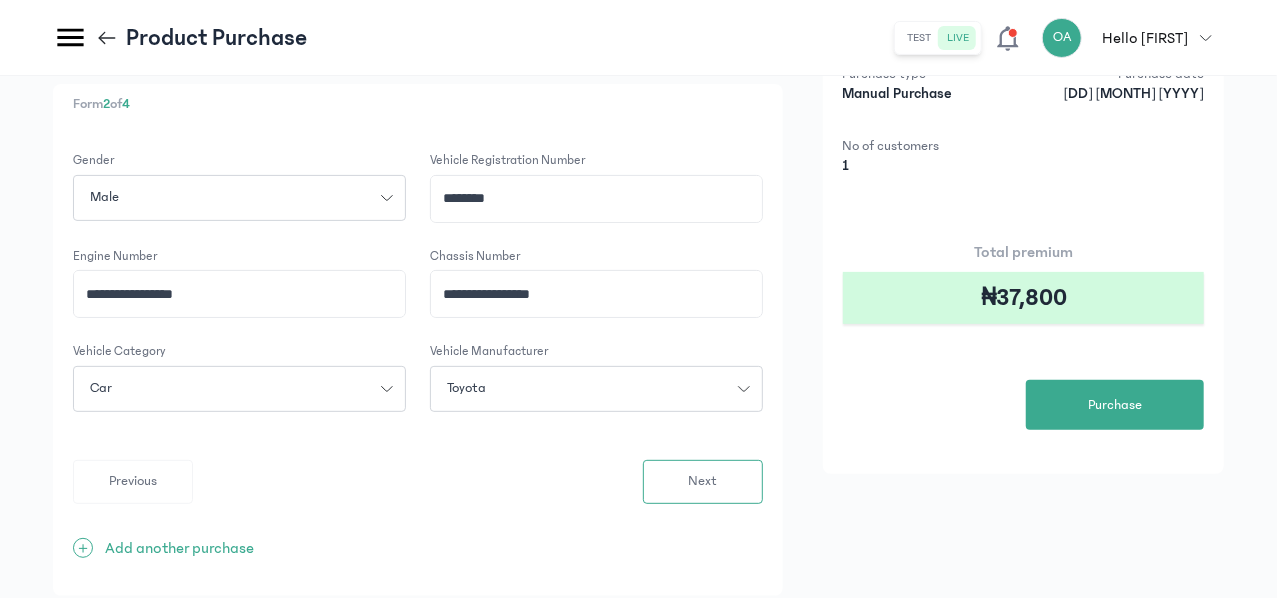 scroll, scrollTop: 240, scrollLeft: 0, axis: vertical 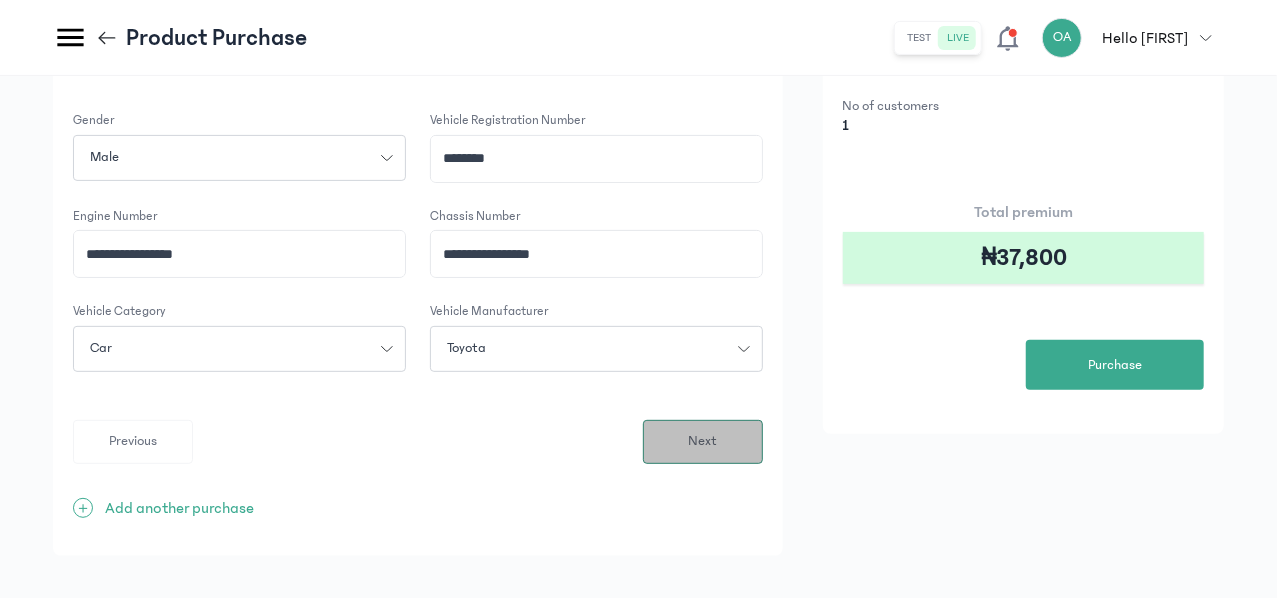 click on "Next" at bounding box center [702, 441] 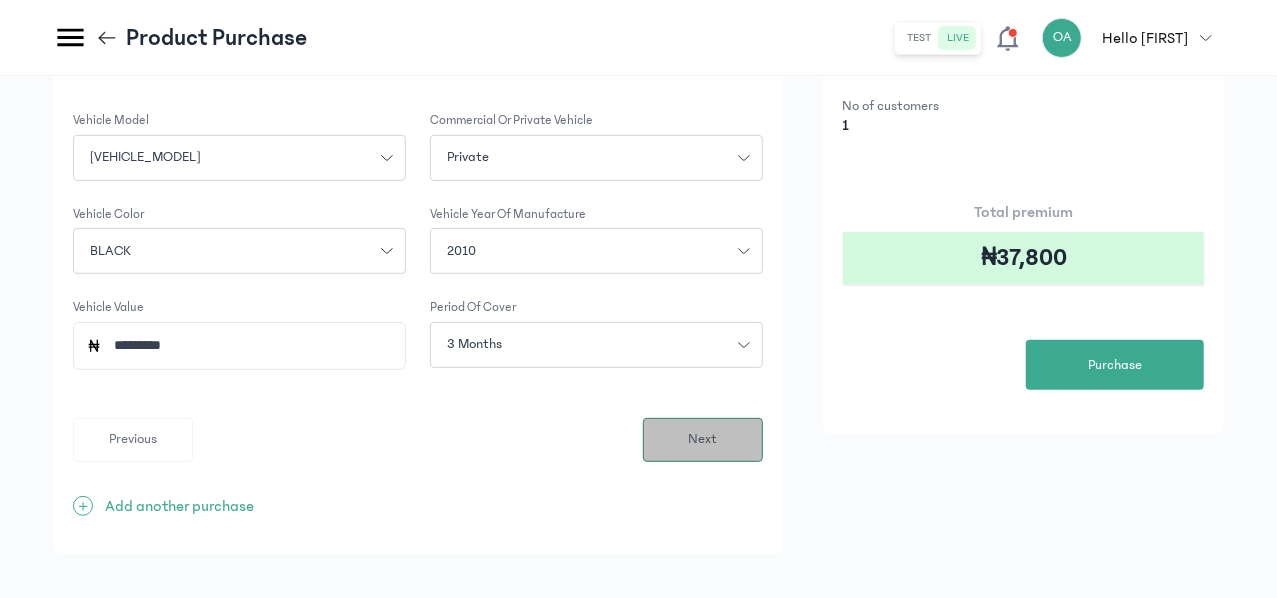 scroll, scrollTop: 0, scrollLeft: 0, axis: both 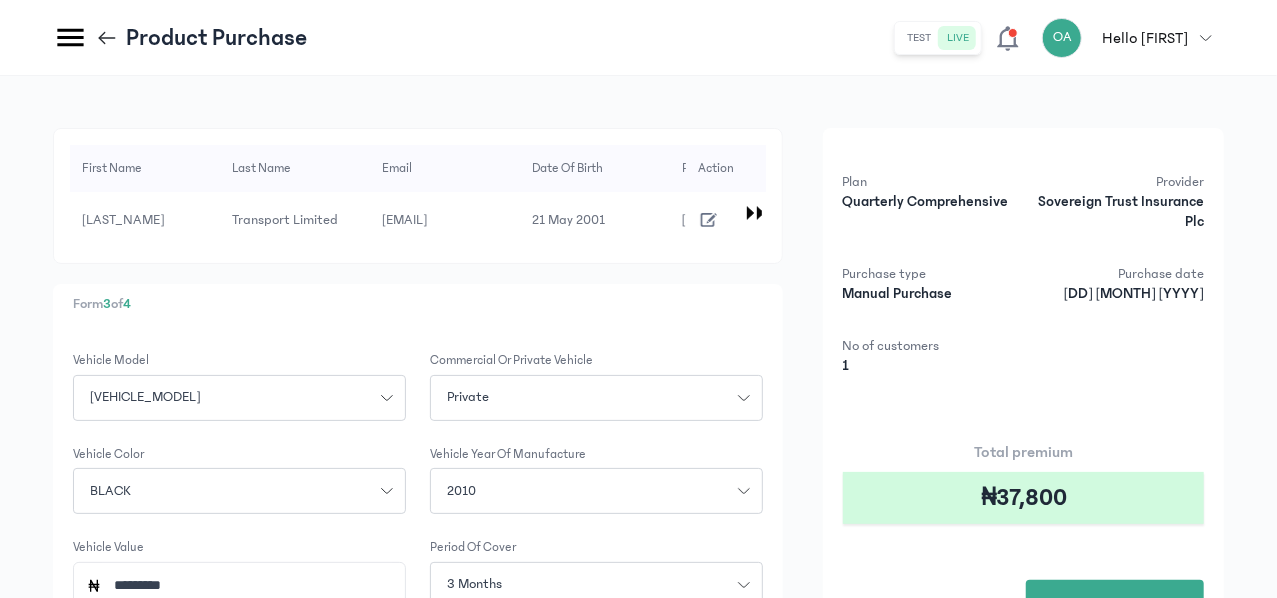 click on "Form 3 of 4 Vehicle Model HIGHLANDER Commercial or private vehicle Private Vehicle Color BLACK Vehicle Year of Manufacture 2010 Vehicle Value [VALUE] Period of cover 3 months Previous Next + Add another purchase" 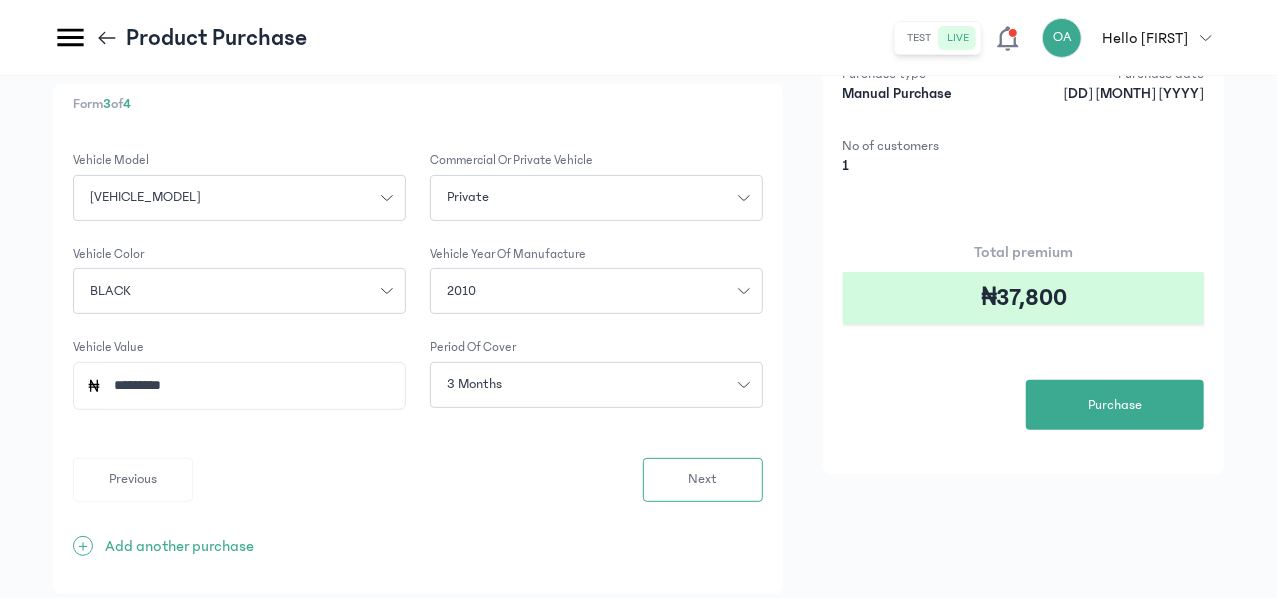 scroll, scrollTop: 240, scrollLeft: 0, axis: vertical 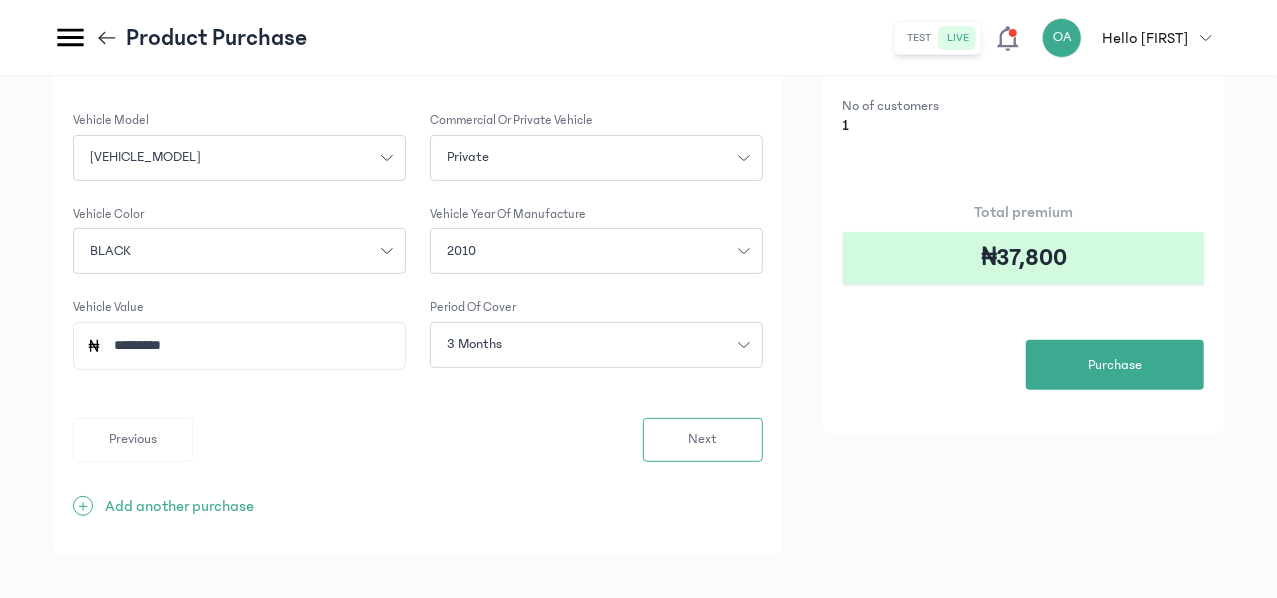 click on "*********" 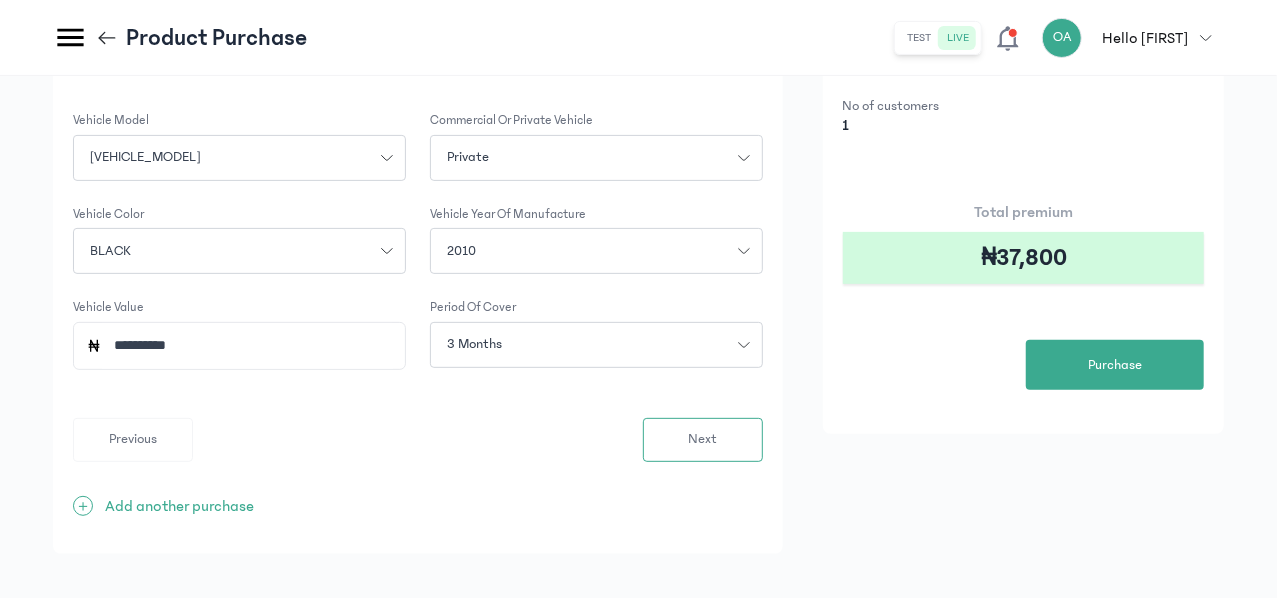 click on "**********" 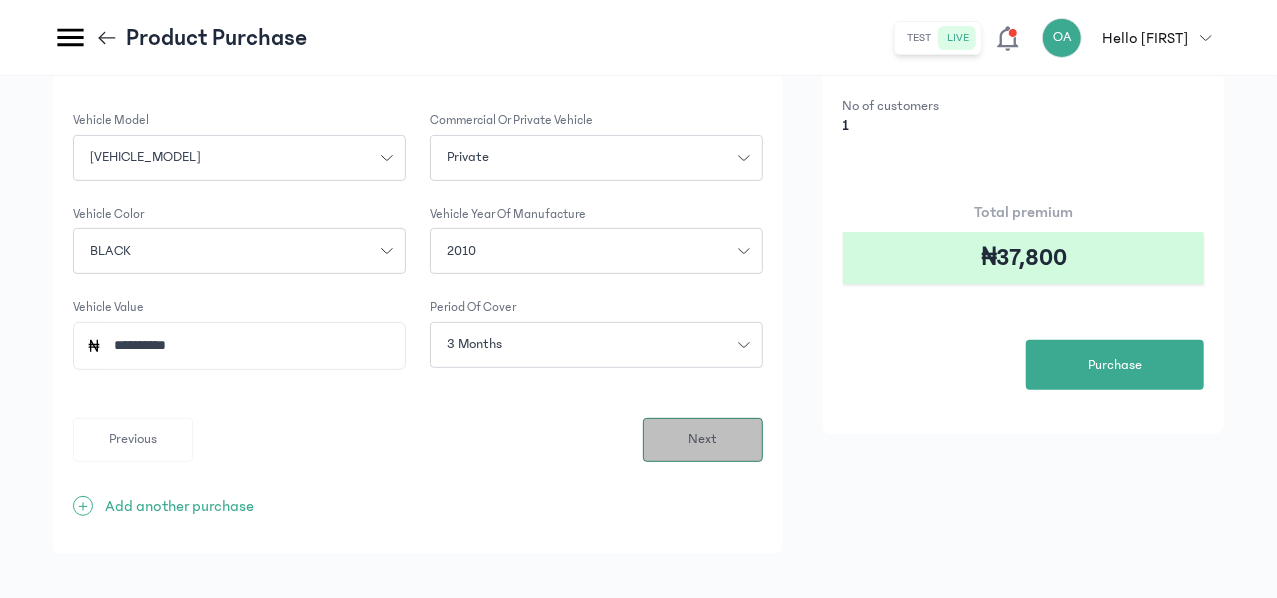 click on "Next" at bounding box center [702, 439] 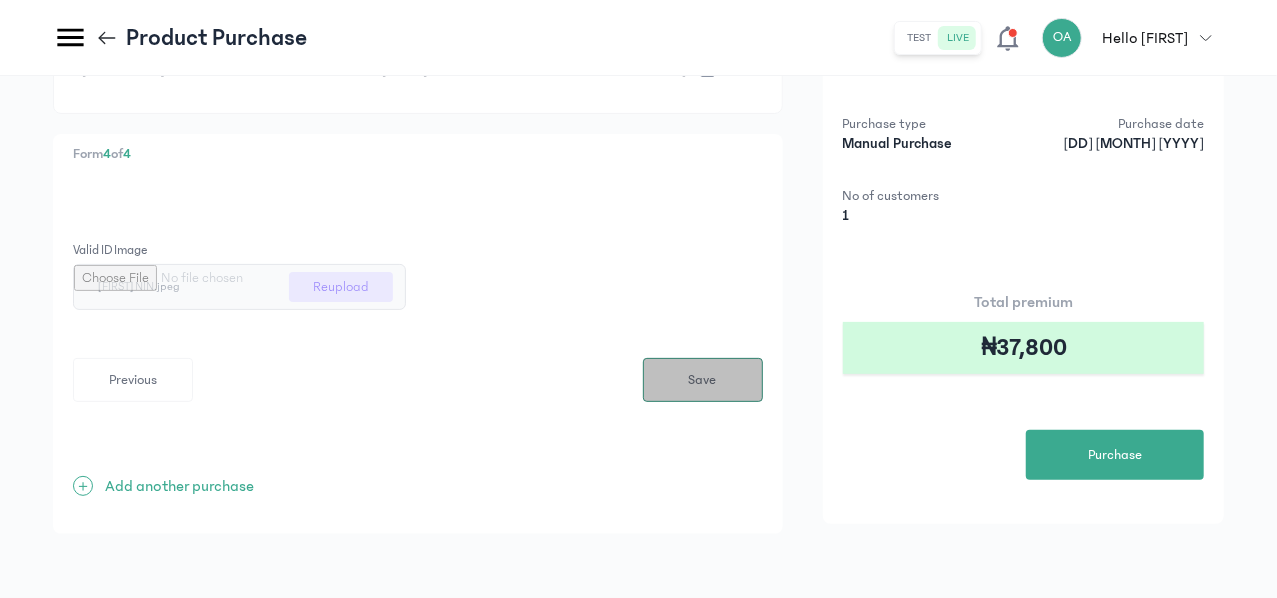 scroll, scrollTop: 0, scrollLeft: 0, axis: both 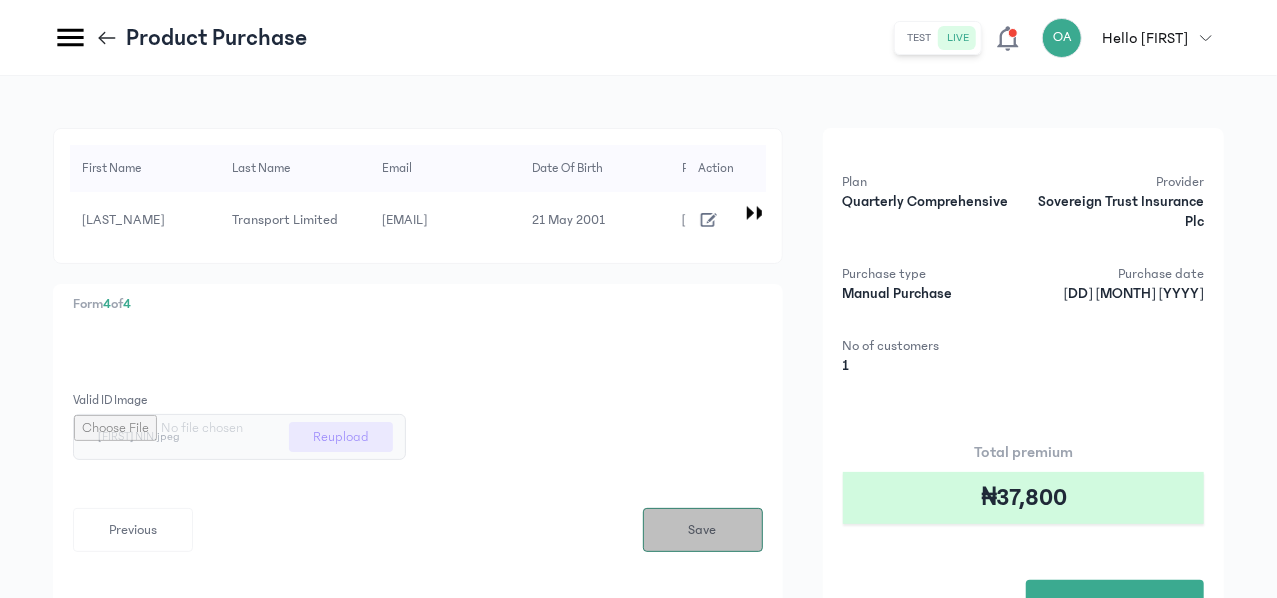 click on "Save" at bounding box center (703, 530) 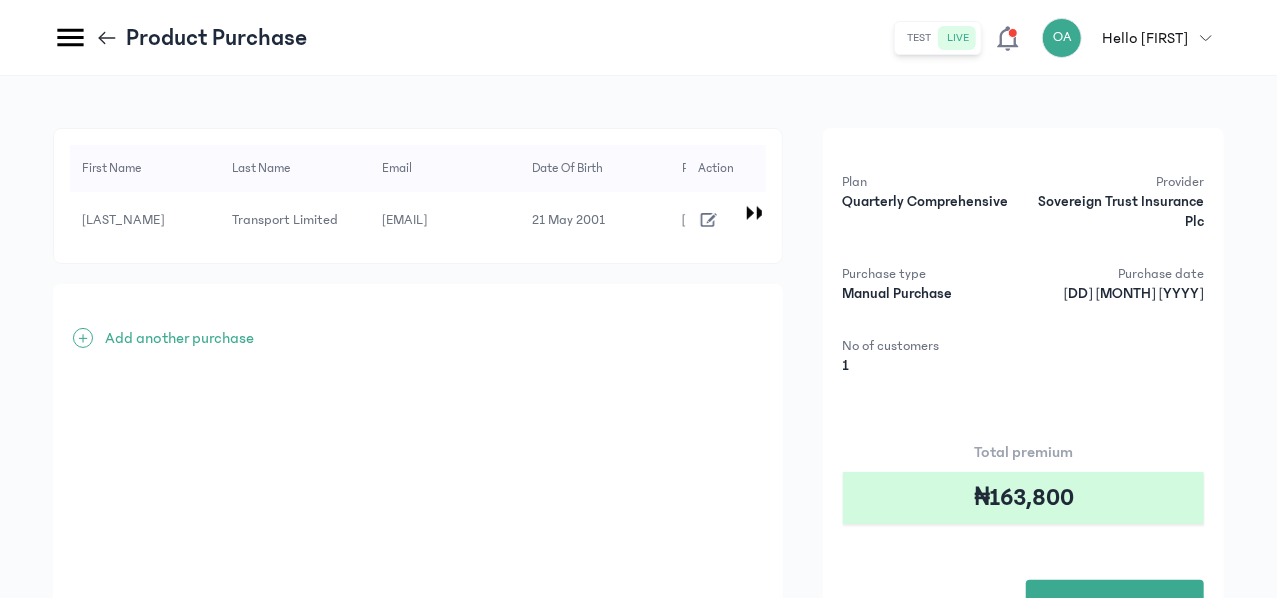 scroll, scrollTop: 177, scrollLeft: 0, axis: vertical 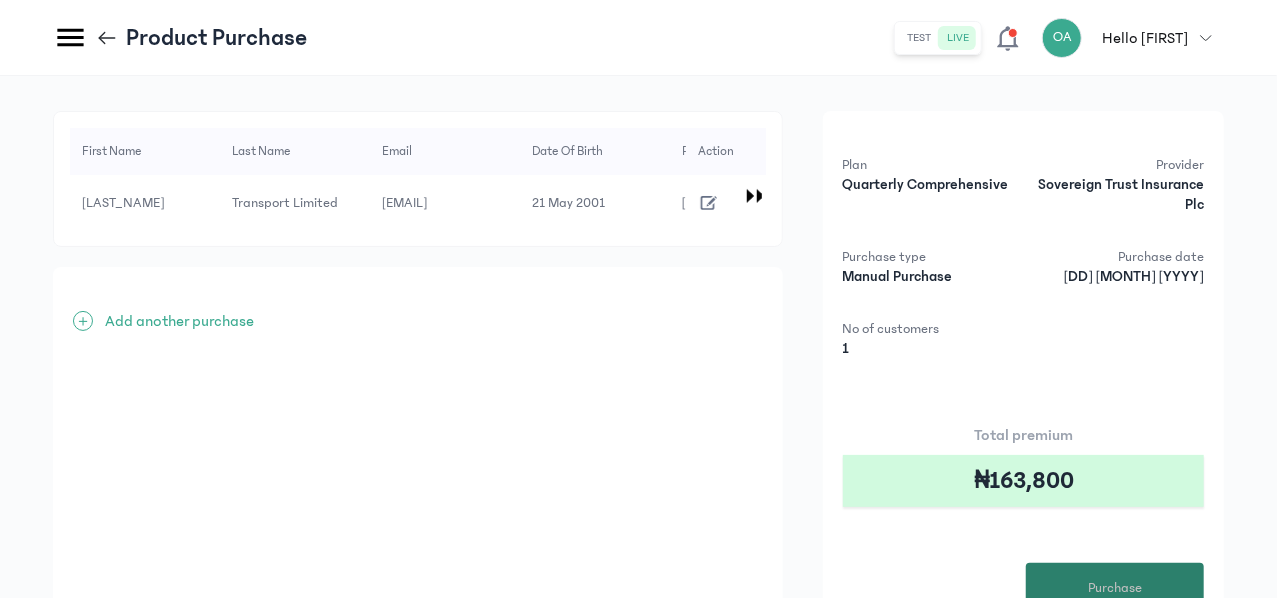 click on "Purchase" at bounding box center (1115, 588) 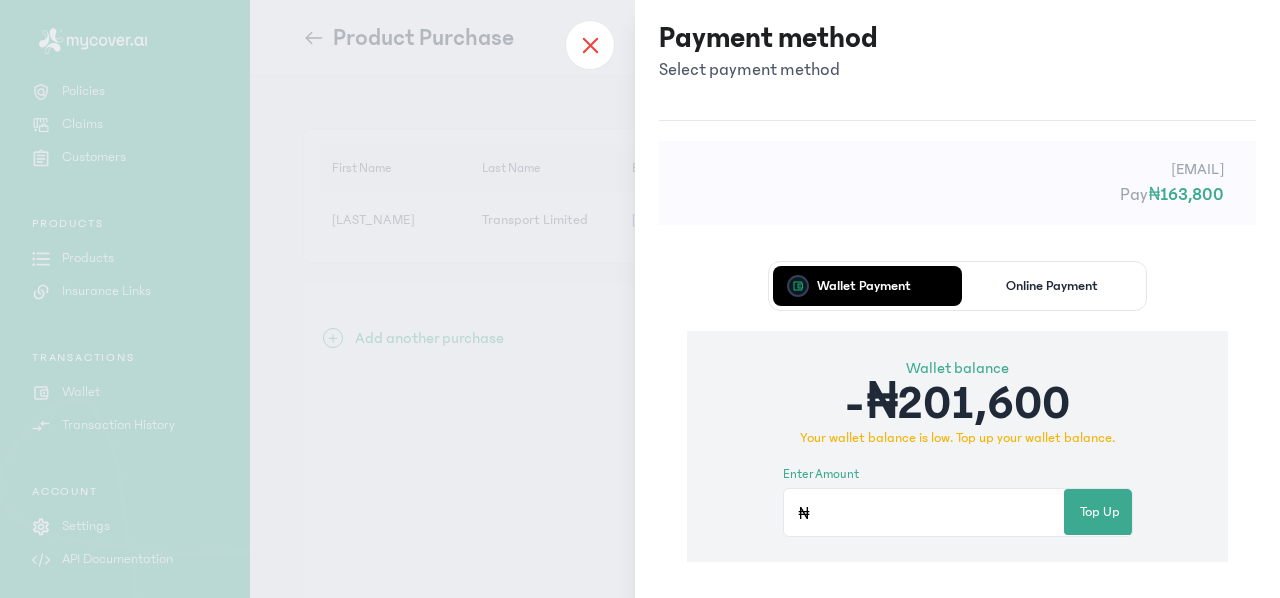 click 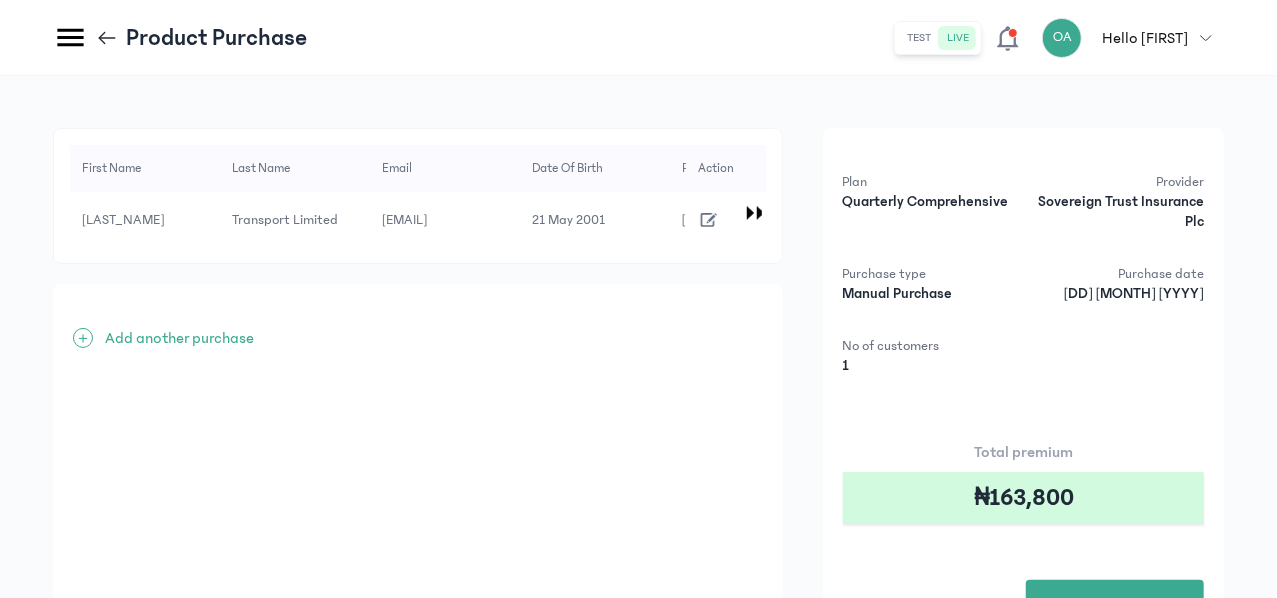 click on "Wallet" 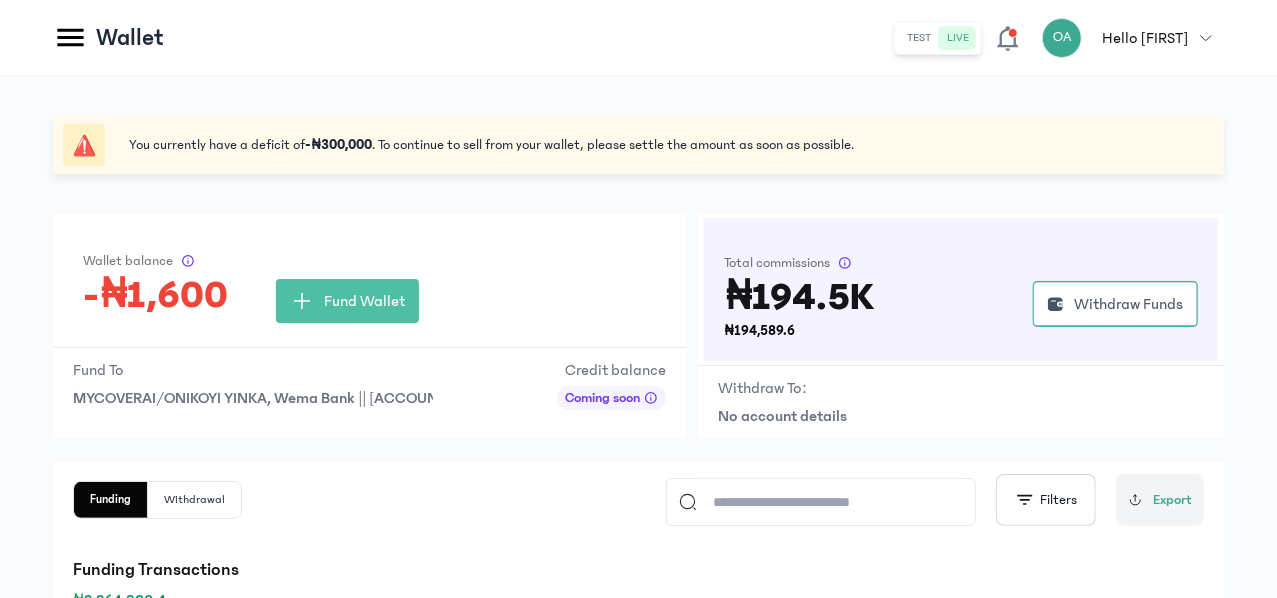 click on "PRODUCTS
Products
Insurance Links" 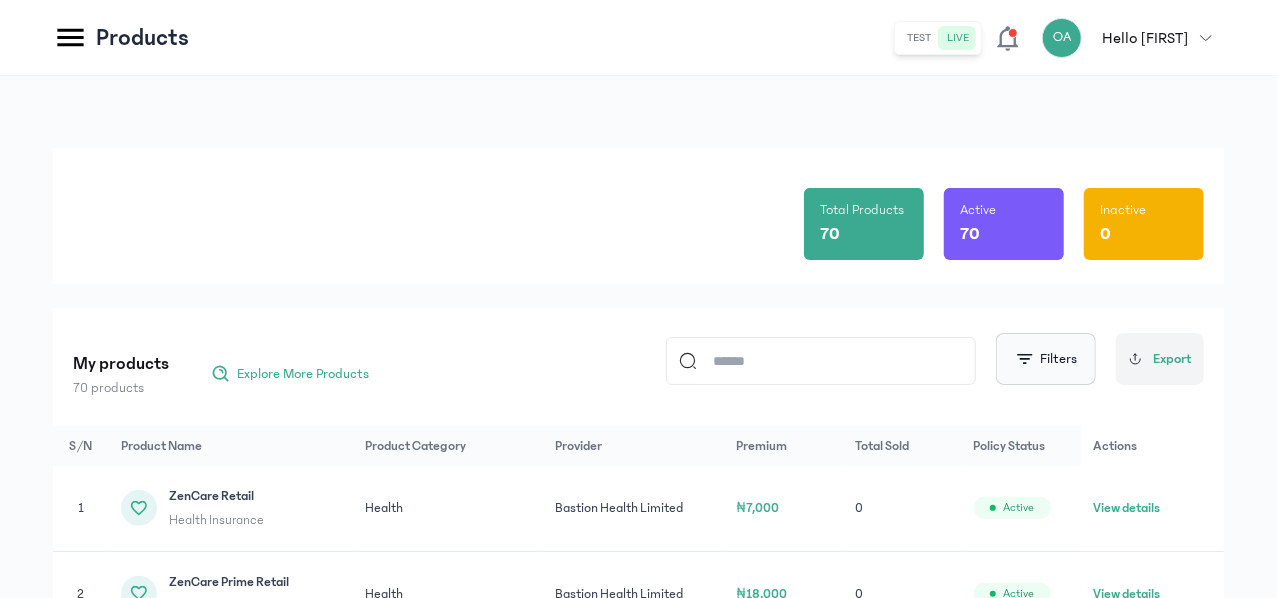 click 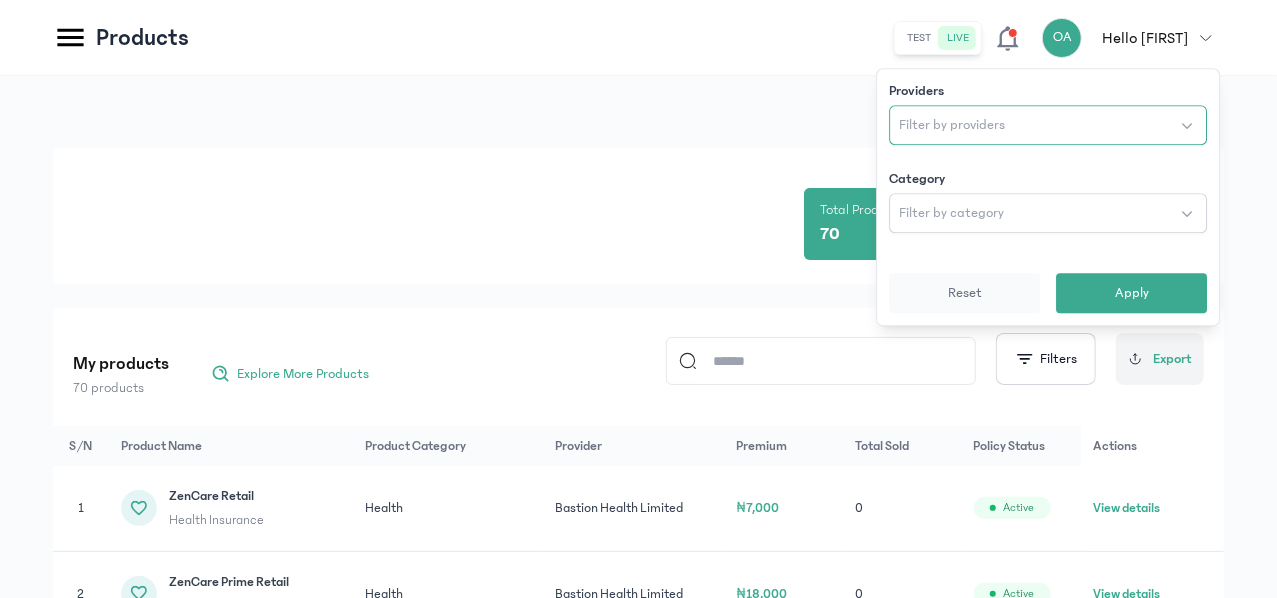 click on "Filter by providers" 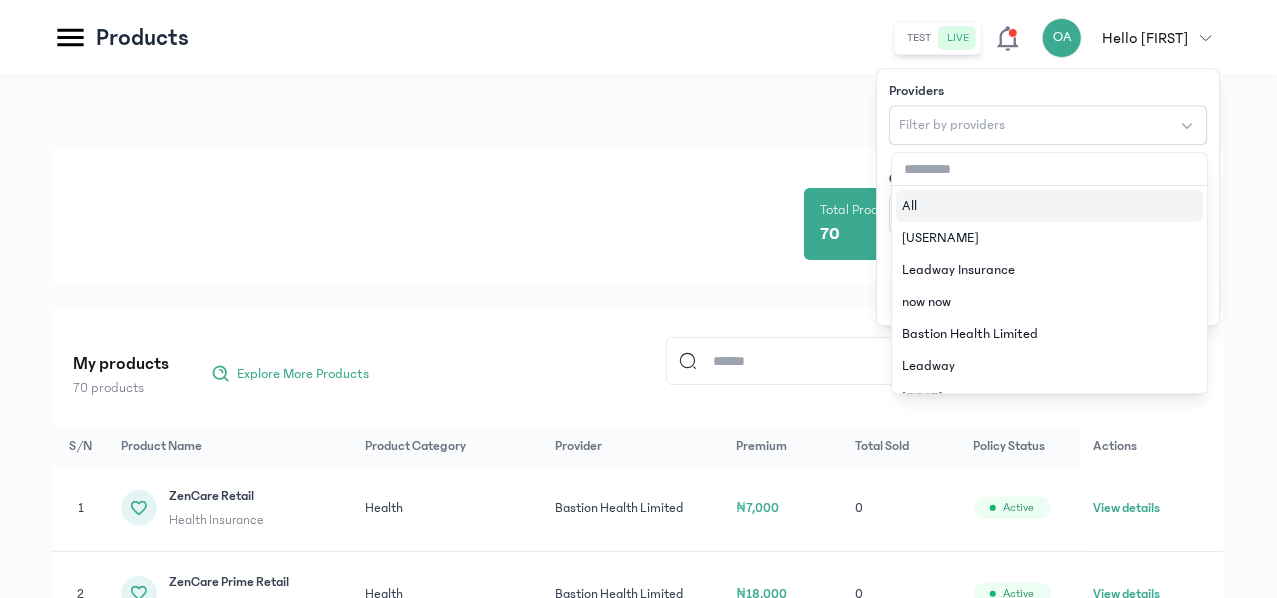click at bounding box center [1049, 169] 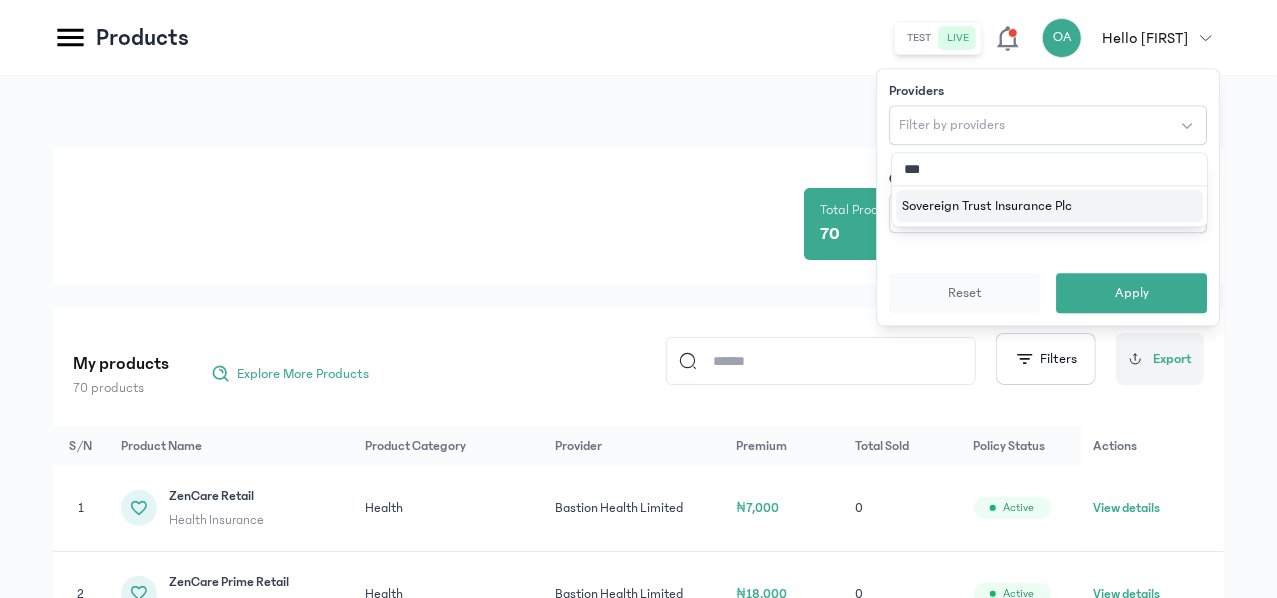 type on "****" 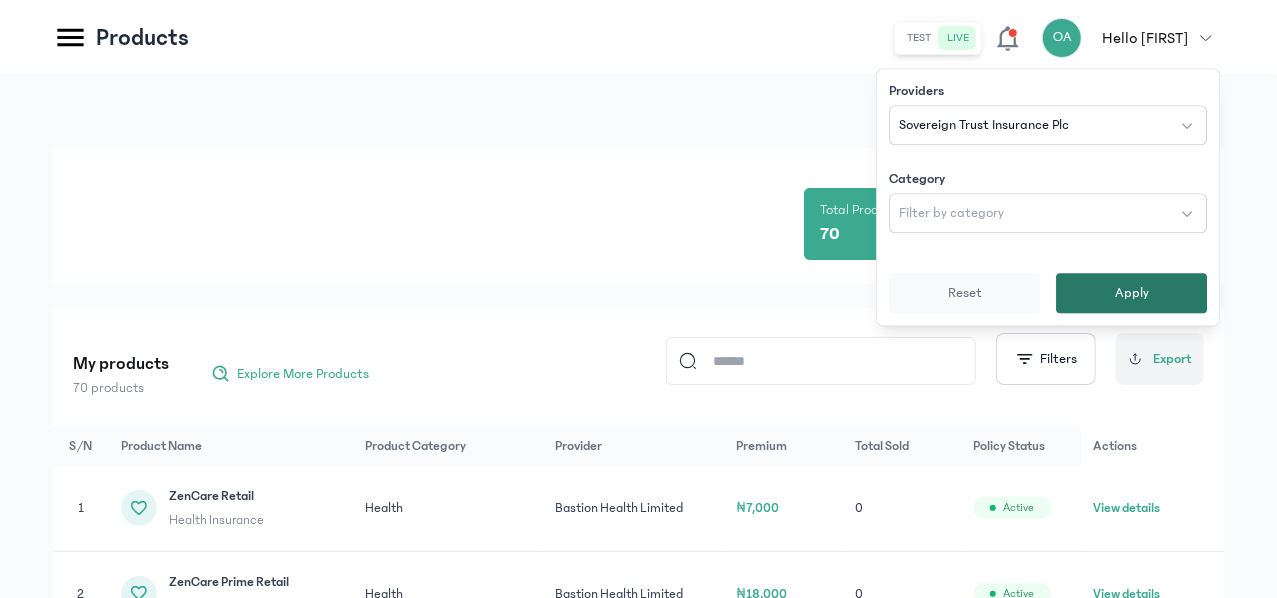 click on "Apply" 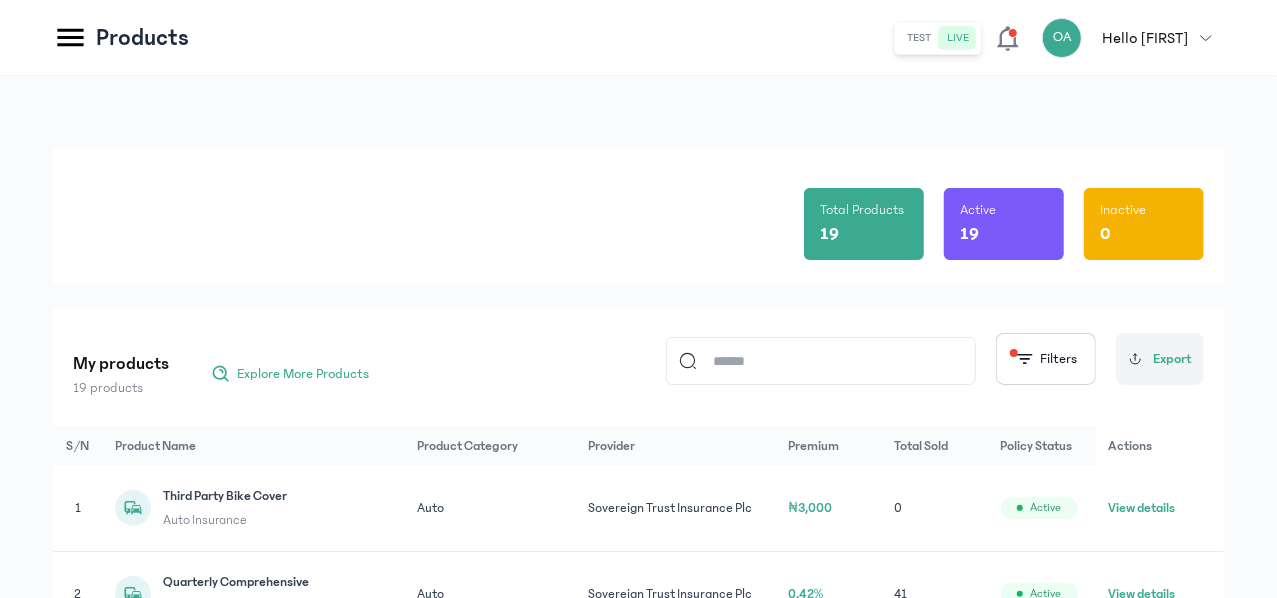 click on "My products 19 products Explore More Products Filters Export S/N Product Name Product Category Provider Premium Total Sold Policy Status Actions 1 Third Party Bike Cover Auto Insurance Auto Sovereign Trust Insurance Plc ₦3,000 0 Active View details 2 Quarterly Comprehensive Auto Insurance Auto Sovereign Trust Insurance Plc 0.42% 41 Active View details 3 PrimeProtect Plus Gadget Insurance Gadget Sovereign Trust Insurance Plc ₦30,000 0 Active View details 4 PrimeProtect Gadget Insurance Gadget Sovereign Trust Insurance Plc ₦16,000 0 Active View details 5 On Demand Goods In Transit (Capped) Package Insurance Package Sovereign Trust Insurance Plc 0.50% 0 Active View details 6 On Demand Goods In Transit Package Insurance Package Sovereign Trust Insurance Plc 0.50% 0 Active View details 7 Monthly Comprehensive Auto Insurance Auto Sovereign Trust Insurance Plc 0.50% 0 Active View details 8 Mini Comprehensive Auto Insurance Auto ₦25,000 0 9" at bounding box center (638, 864) 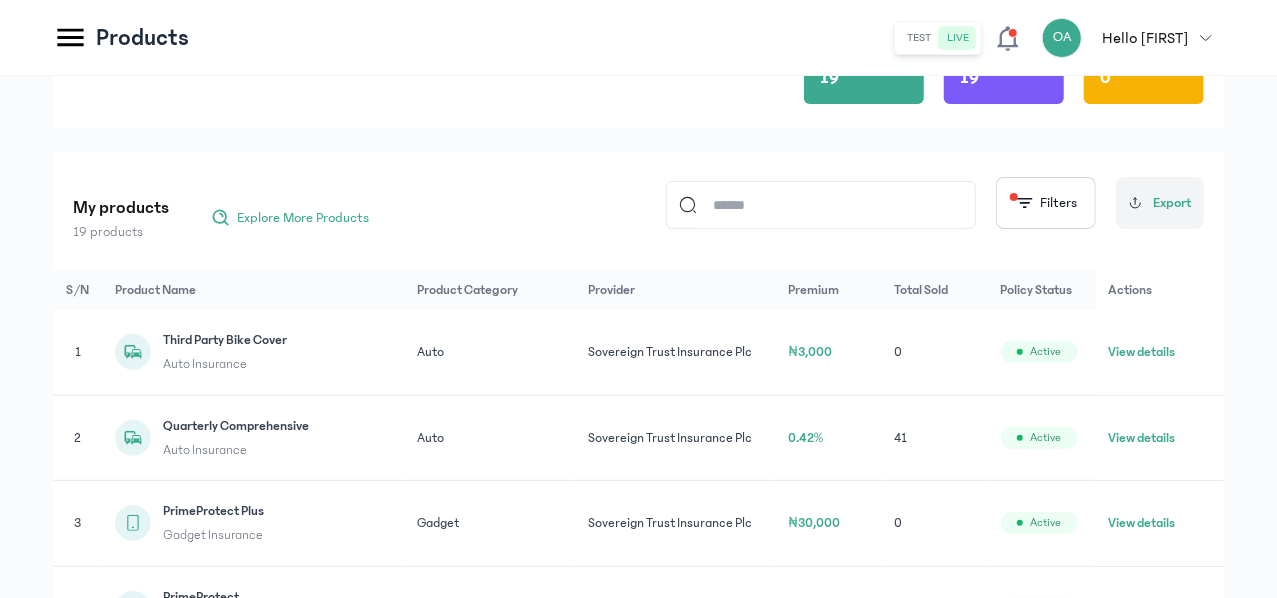 scroll, scrollTop: 160, scrollLeft: 0, axis: vertical 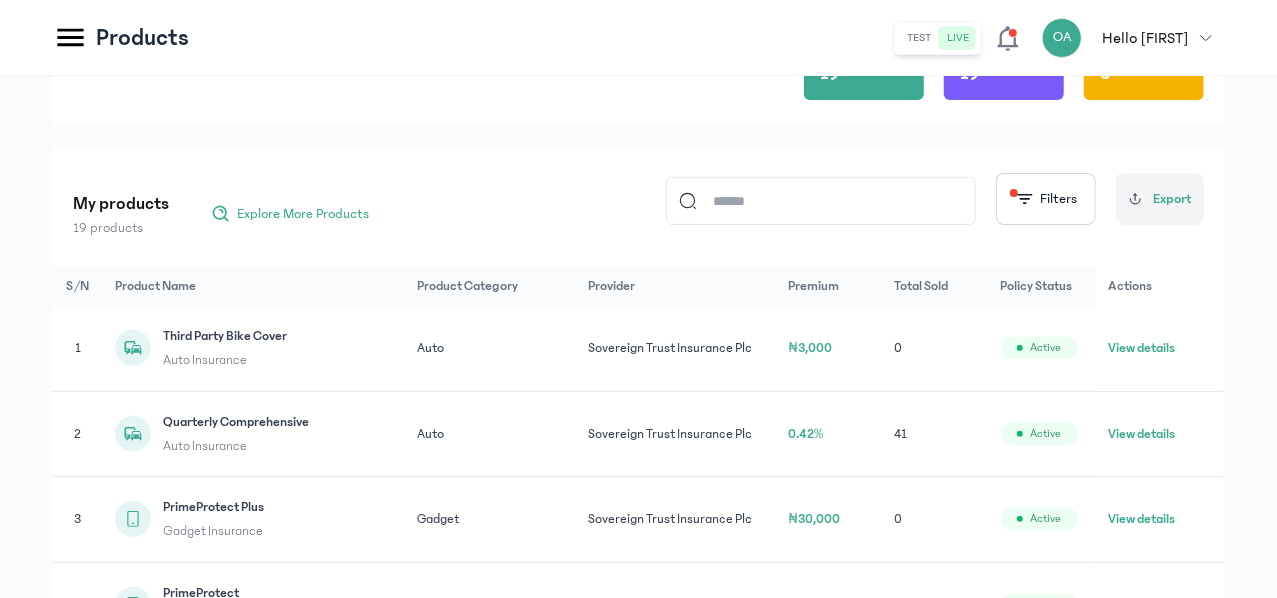 click on "View details" 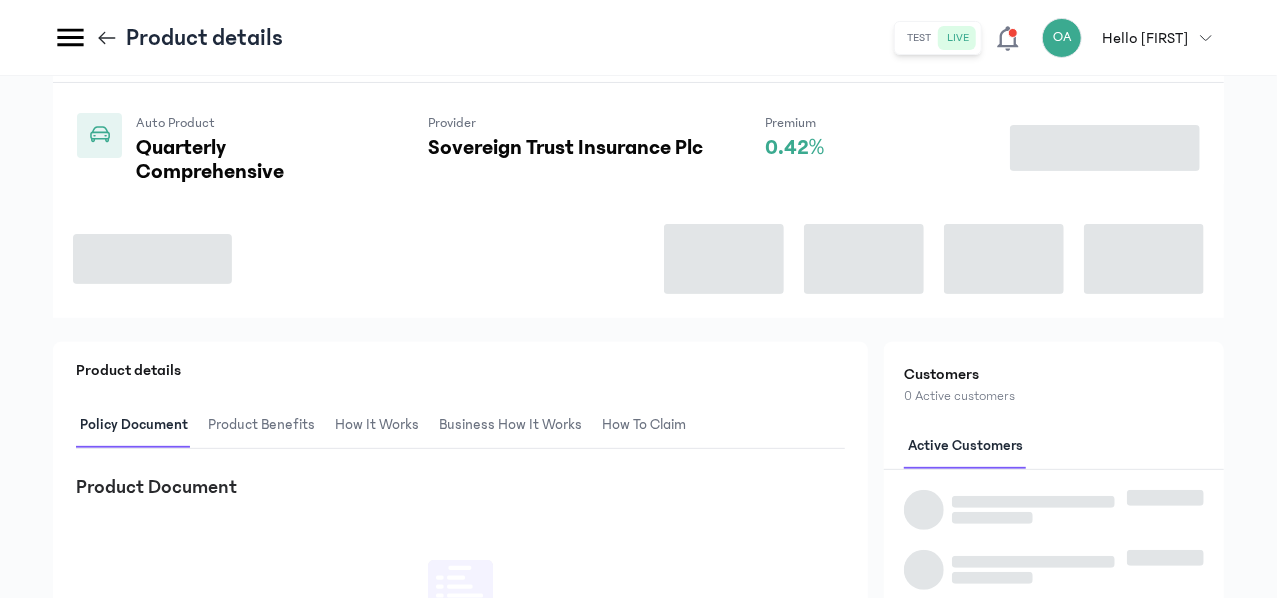 scroll, scrollTop: 0, scrollLeft: 0, axis: both 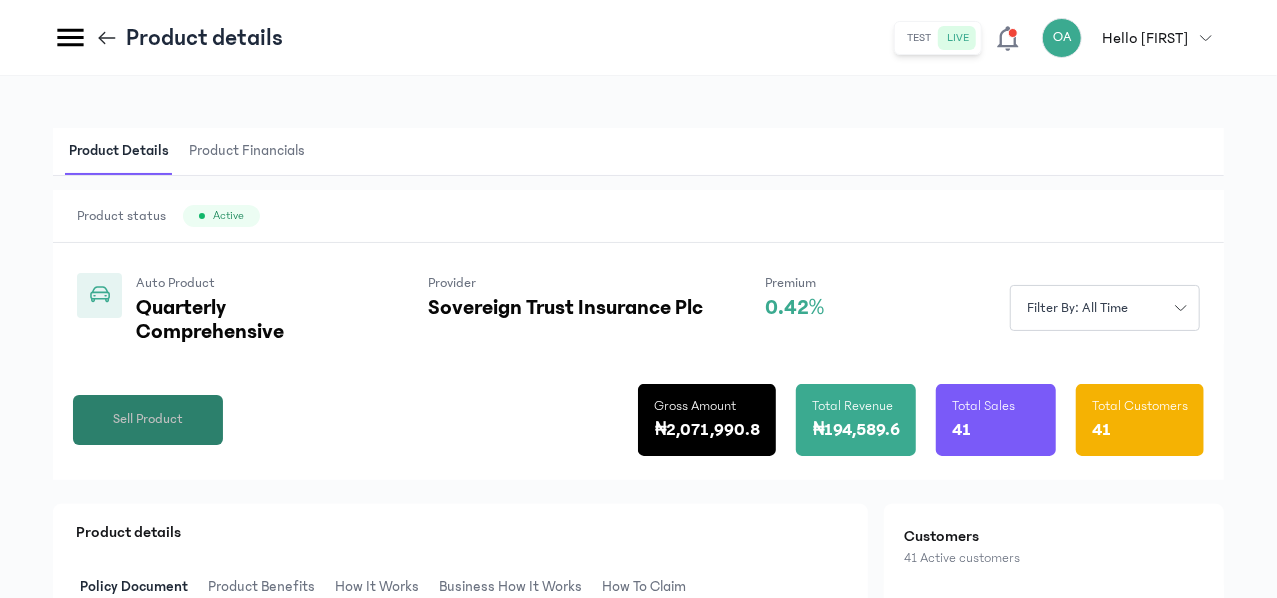 click on "Sell Product" 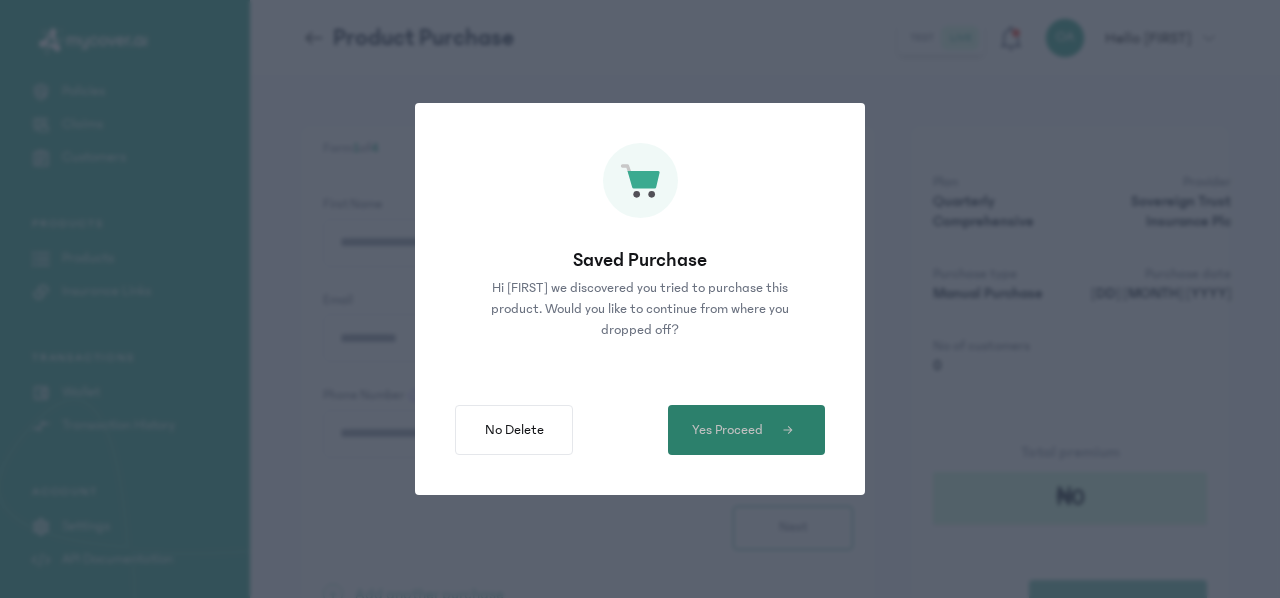 click on "Yes Proceed" at bounding box center [727, 430] 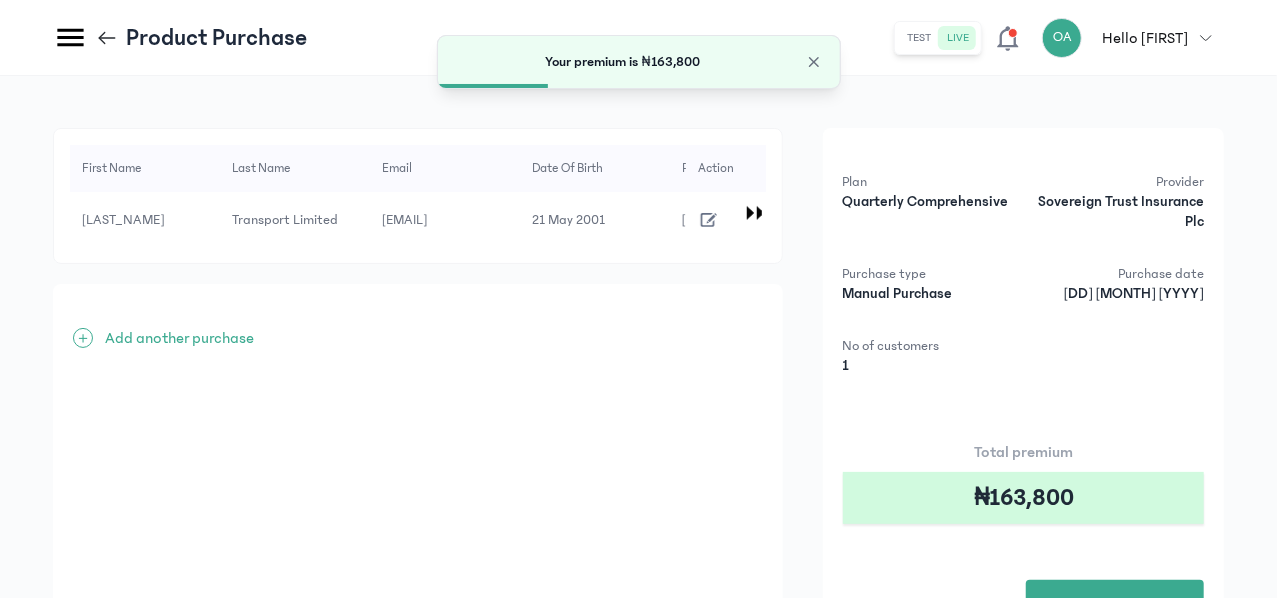click on "Plan Quarterly Comprehensive Provider Sovereign Trust Insurance Plc Purchase type Manual Purchase Purchase date [DATE] No of customers 1 Total premium ₦163,800 Purchase" 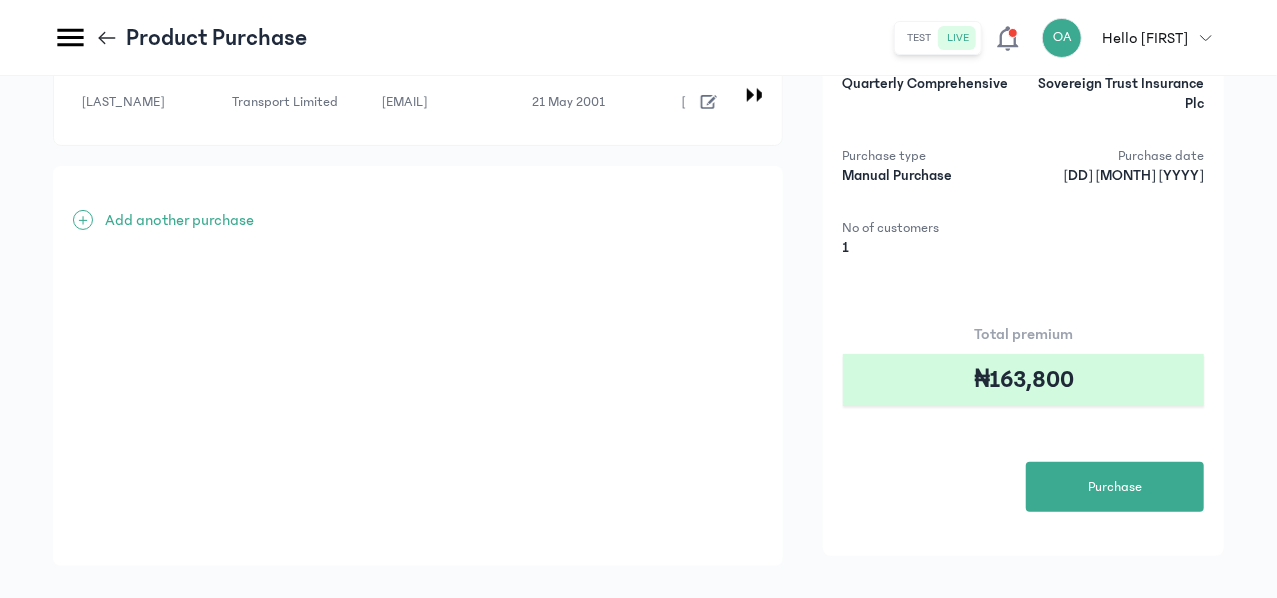 scroll, scrollTop: 120, scrollLeft: 0, axis: vertical 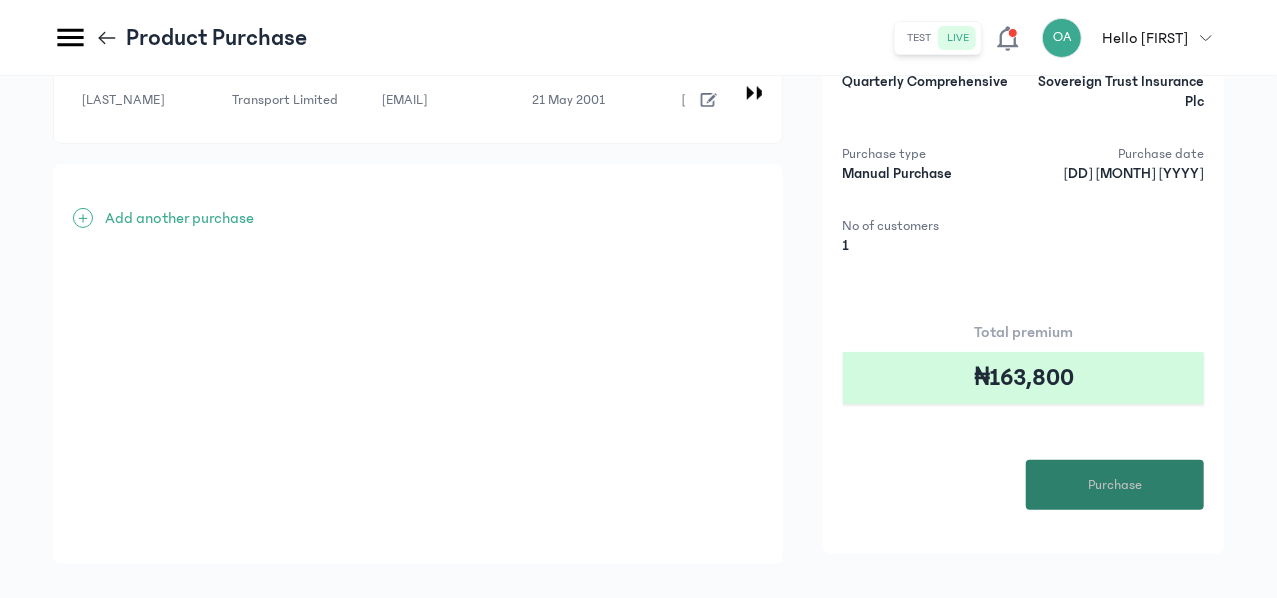 click on "Purchase" at bounding box center (1115, 485) 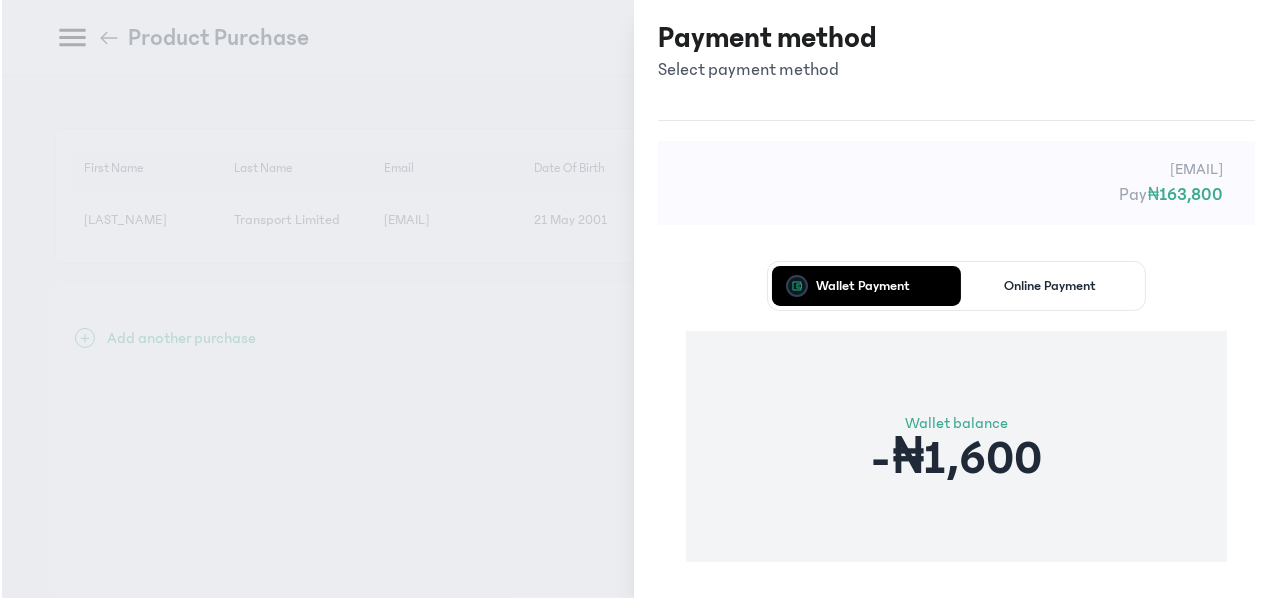 scroll, scrollTop: 0, scrollLeft: 0, axis: both 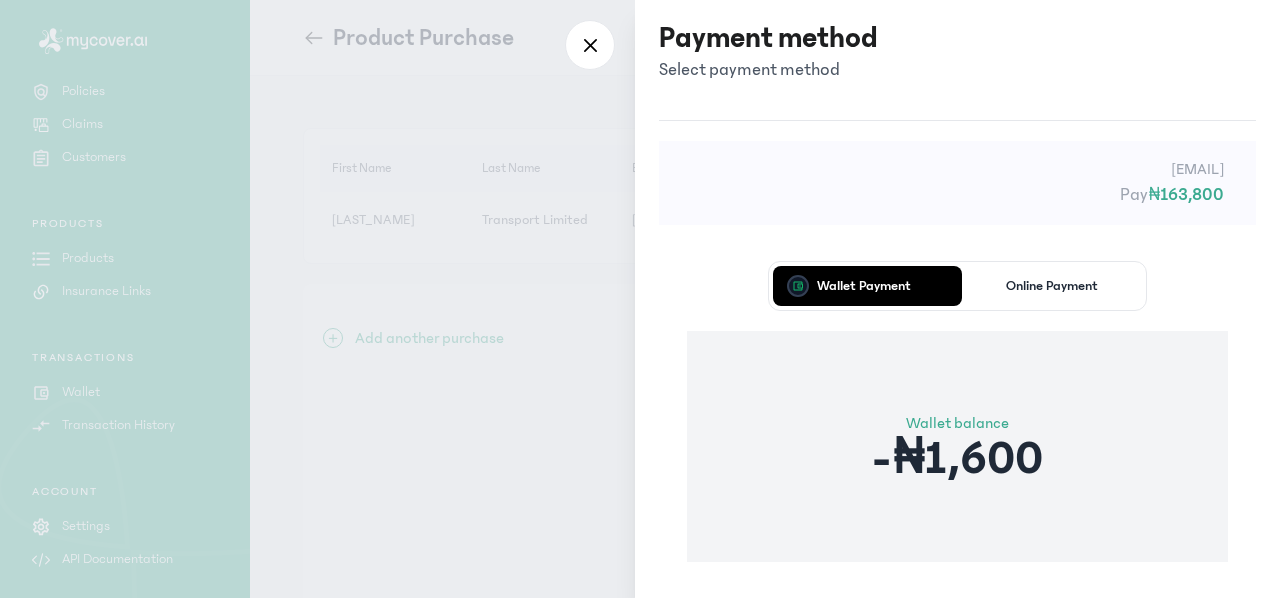 click on "Wallet Payment
Online Payment Wallet balance -₦1,600 Proceed" at bounding box center [957, 464] 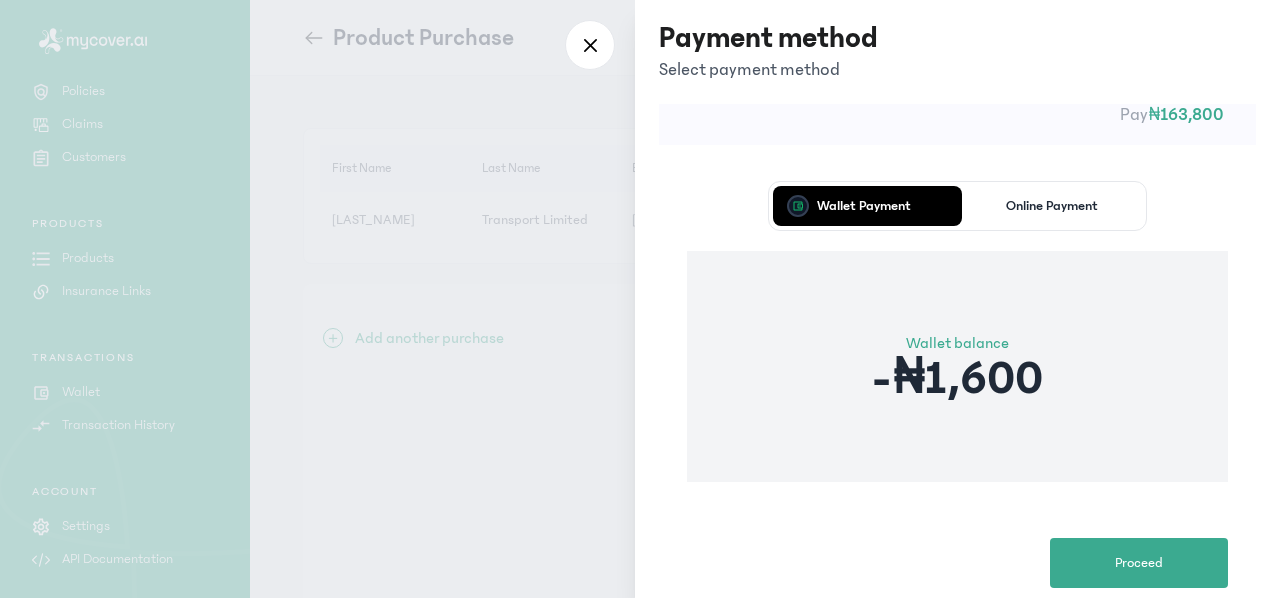 scroll, scrollTop: 120, scrollLeft: 0, axis: vertical 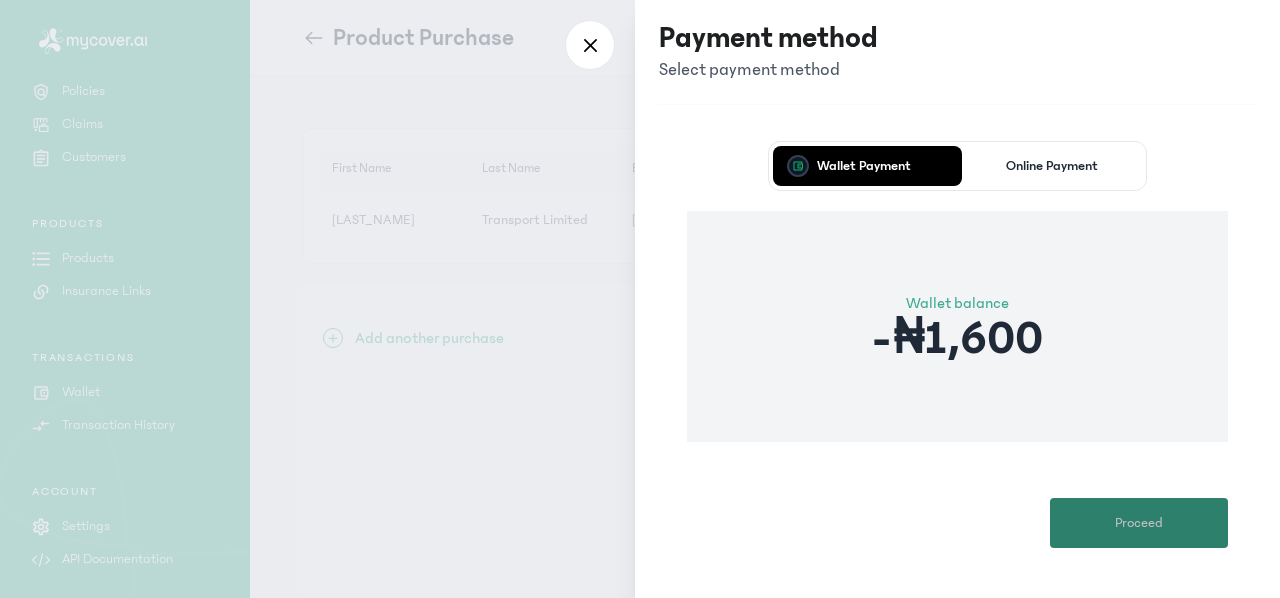 click on "Proceed" at bounding box center (1139, 523) 